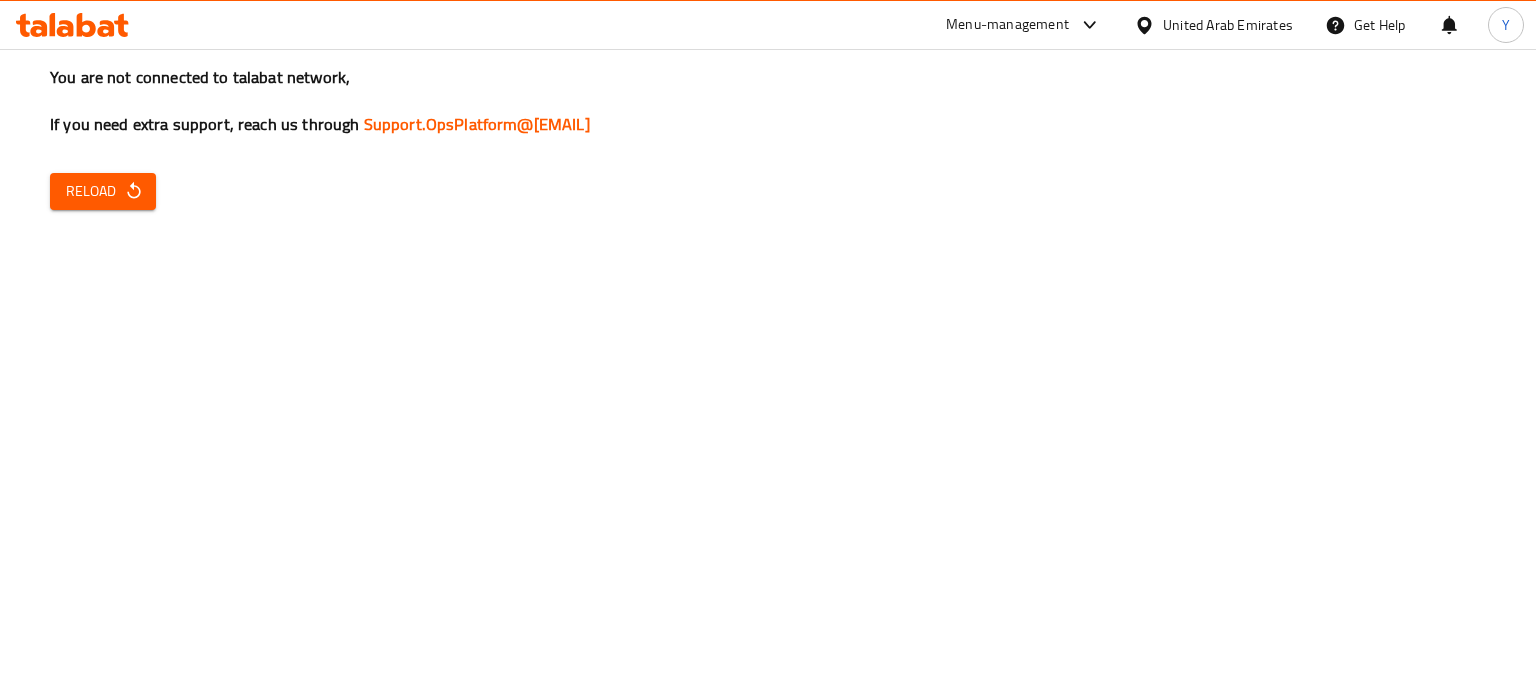 scroll, scrollTop: 0, scrollLeft: 0, axis: both 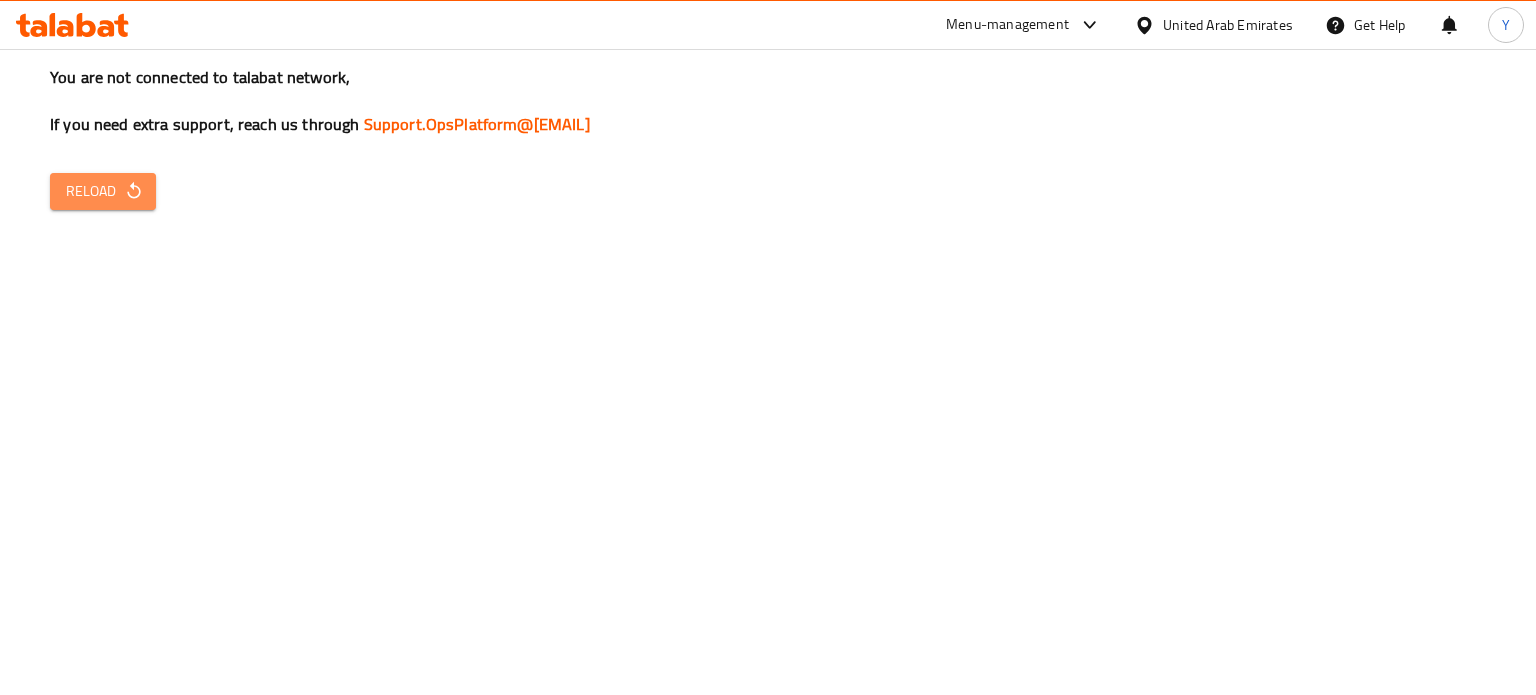 click on "Reload" at bounding box center [103, 191] 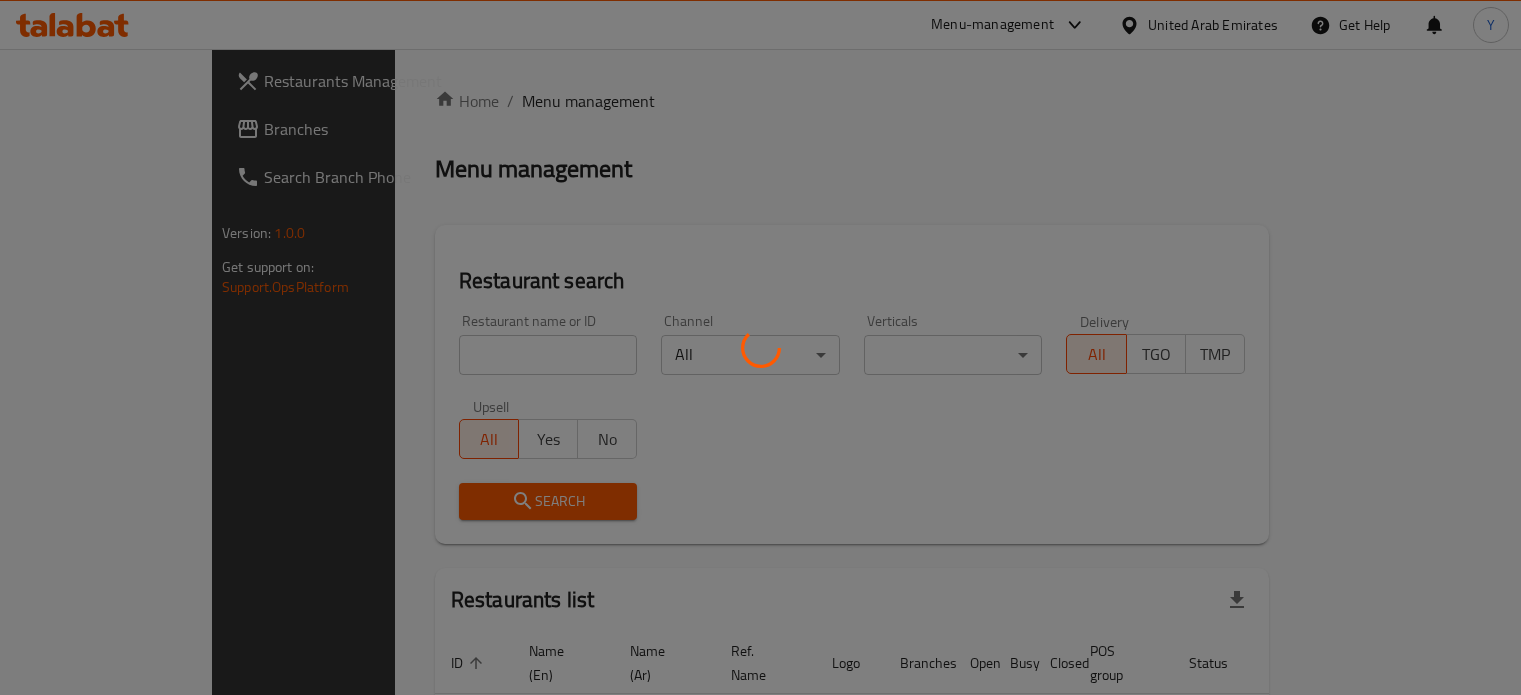 scroll, scrollTop: 0, scrollLeft: 0, axis: both 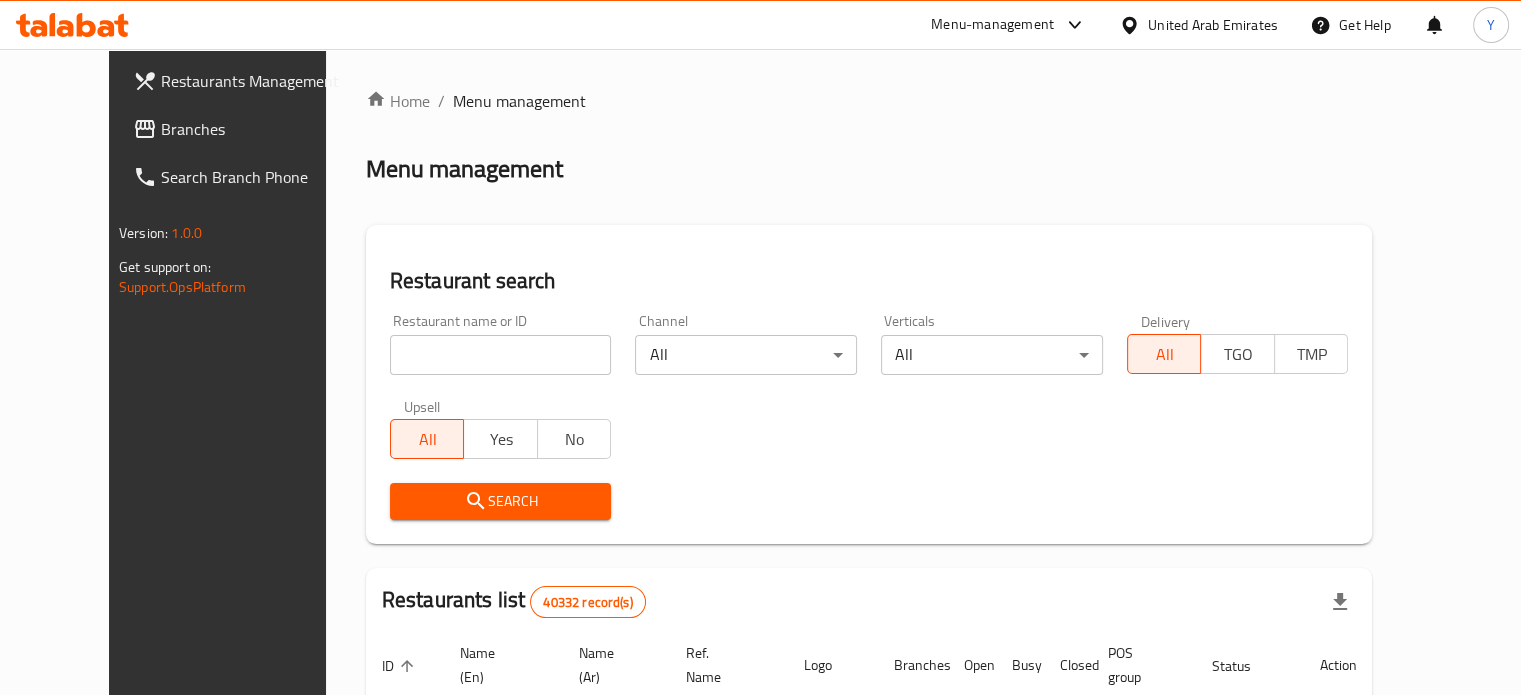 click on "United Arab Emirates" at bounding box center [1213, 25] 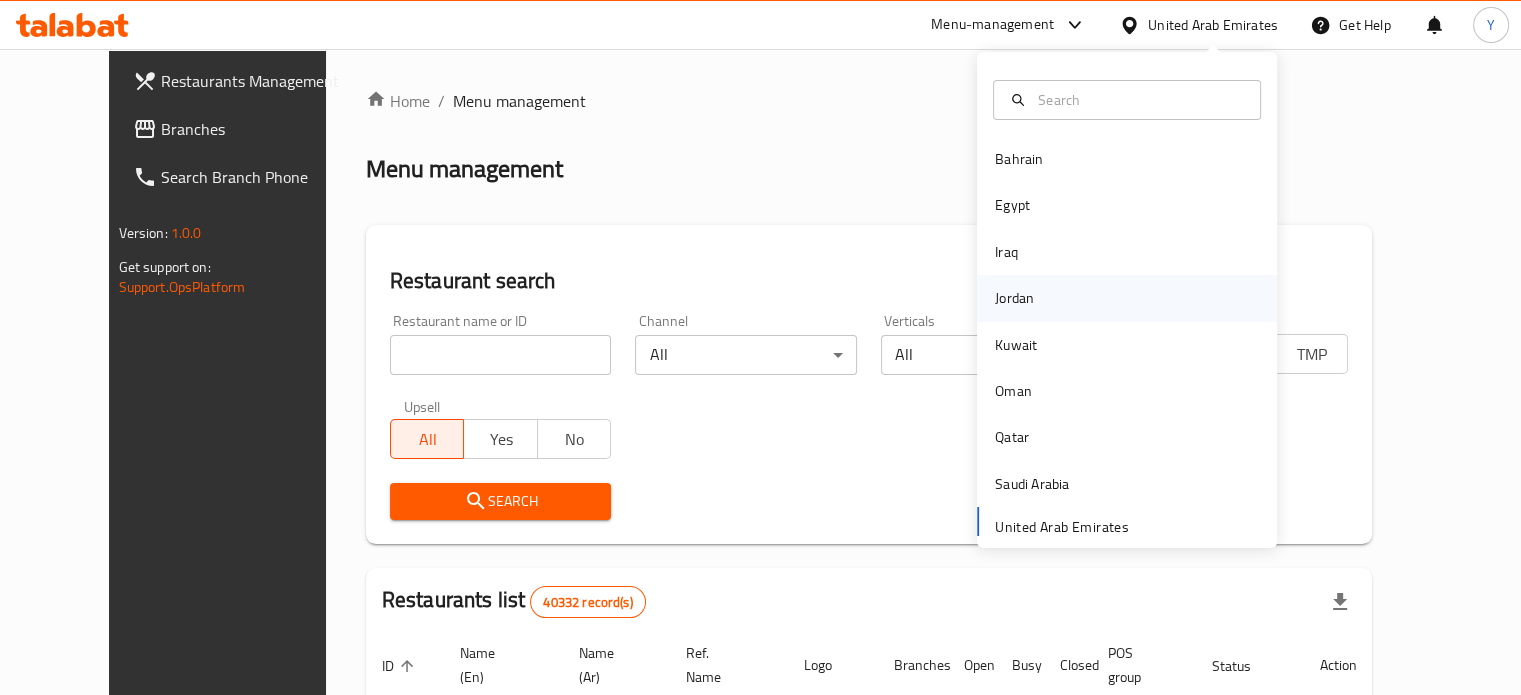 click on "Jordan" at bounding box center (1127, 298) 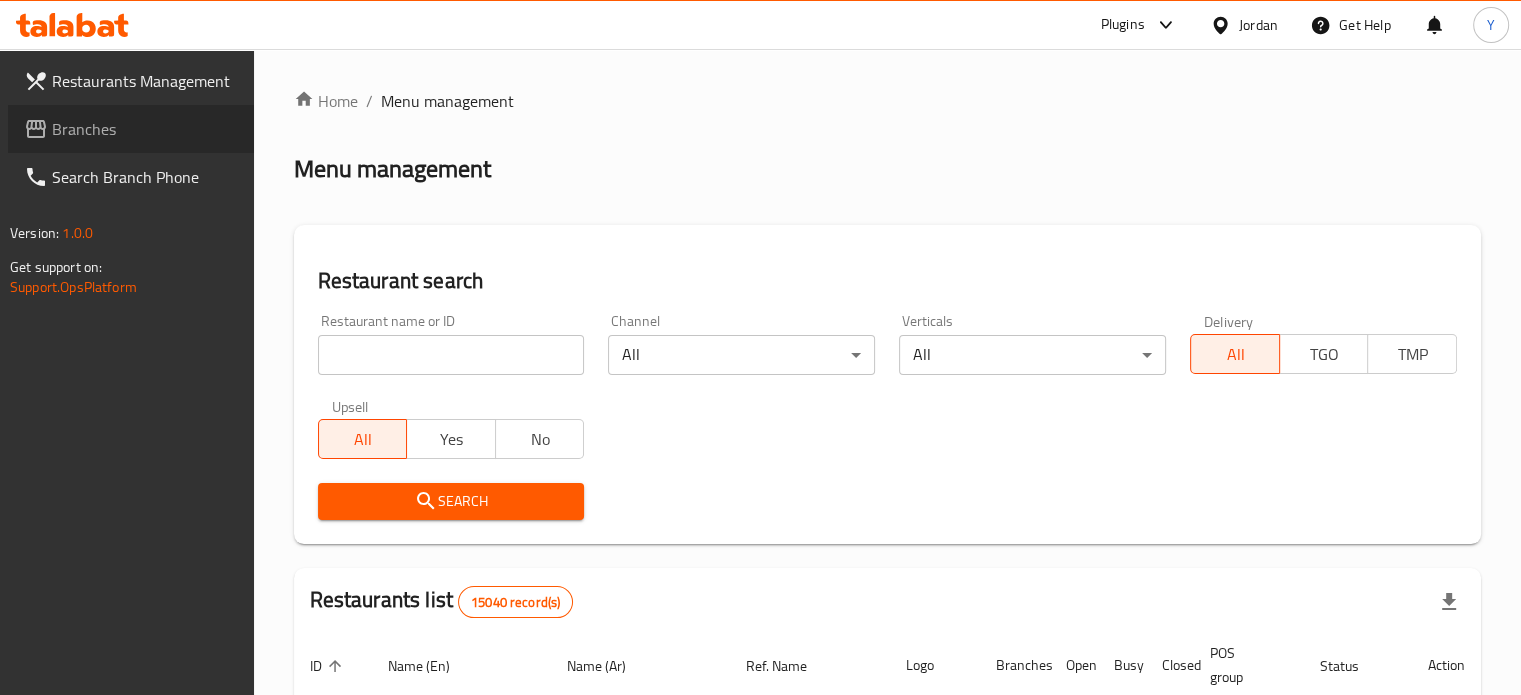click on "Branches" at bounding box center (145, 129) 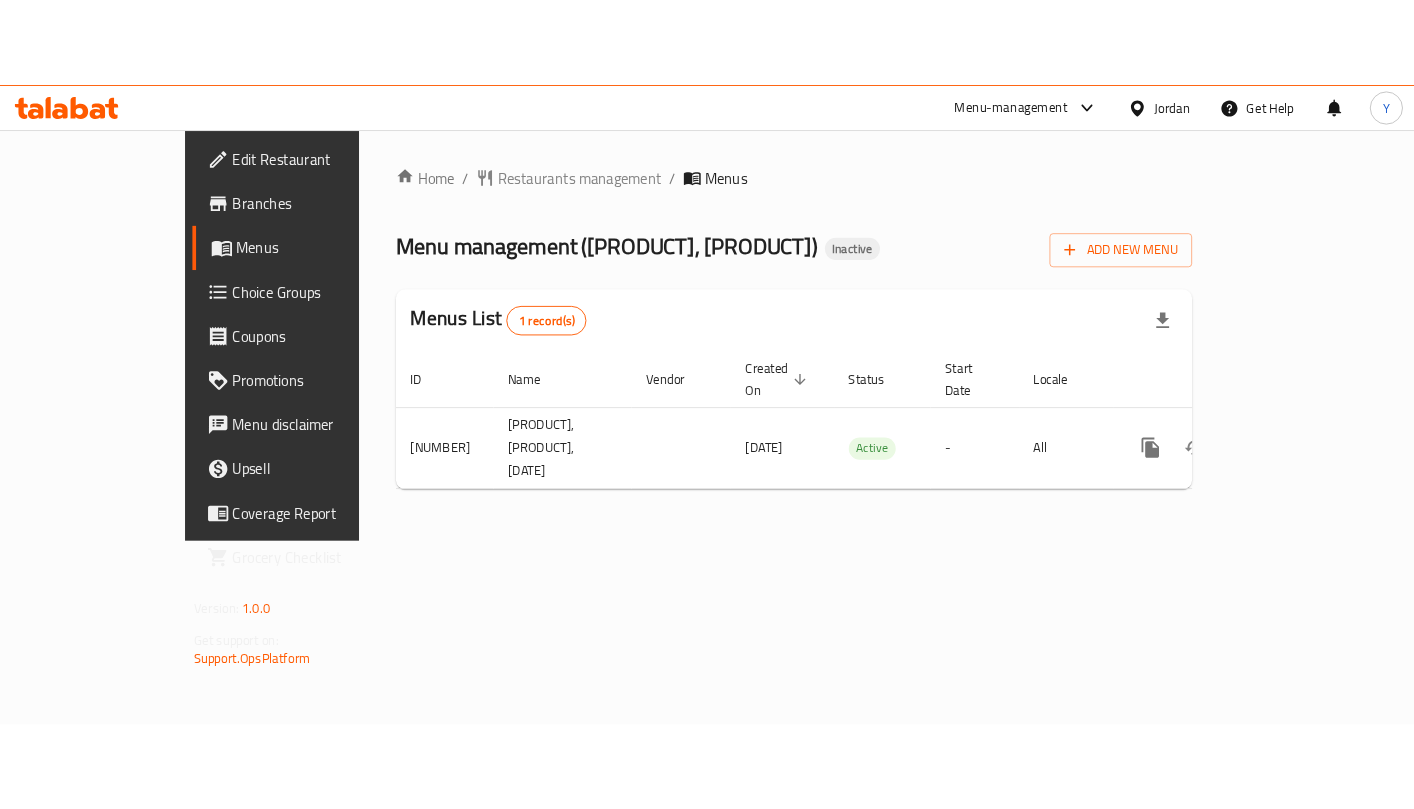 scroll, scrollTop: 0, scrollLeft: 0, axis: both 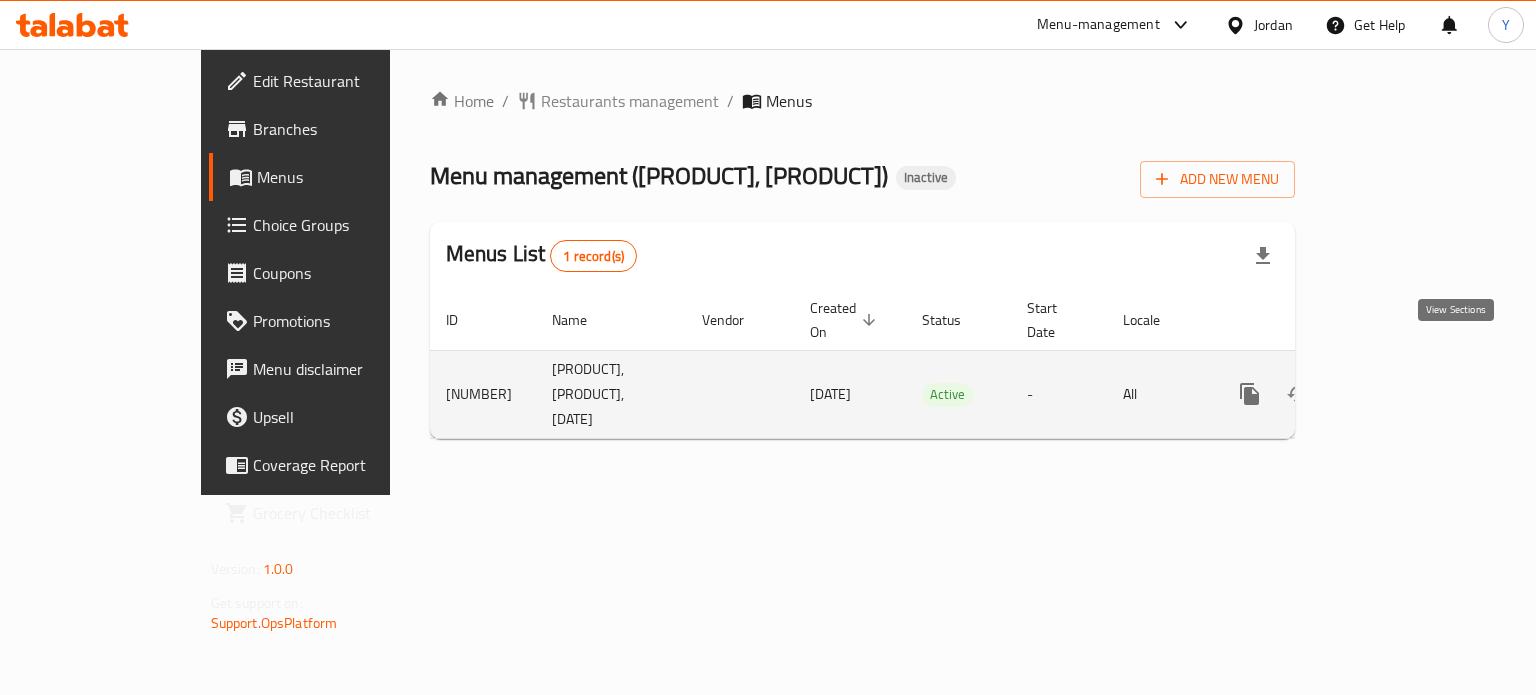 click 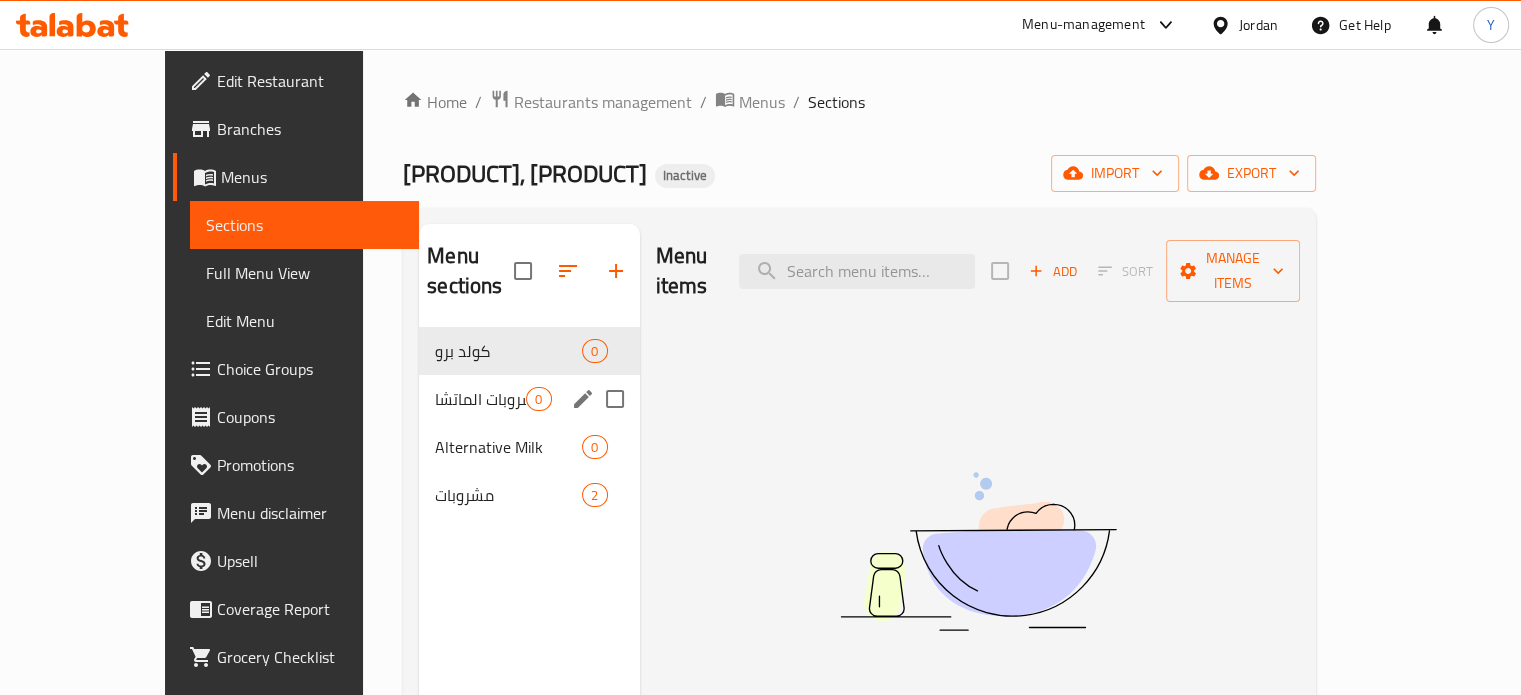 click on "مشروبات الماتشا 0" at bounding box center (529, 399) 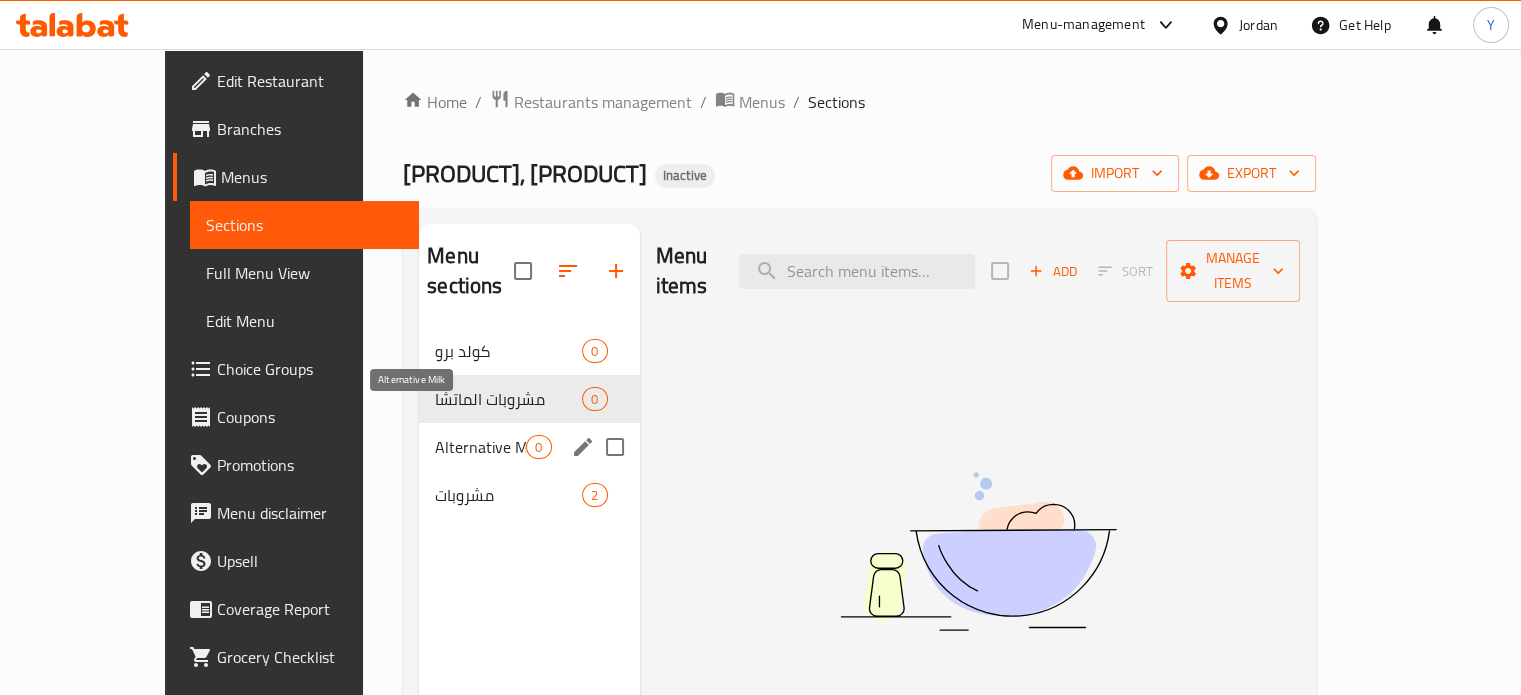 click on "Alternative Milk" at bounding box center [480, 447] 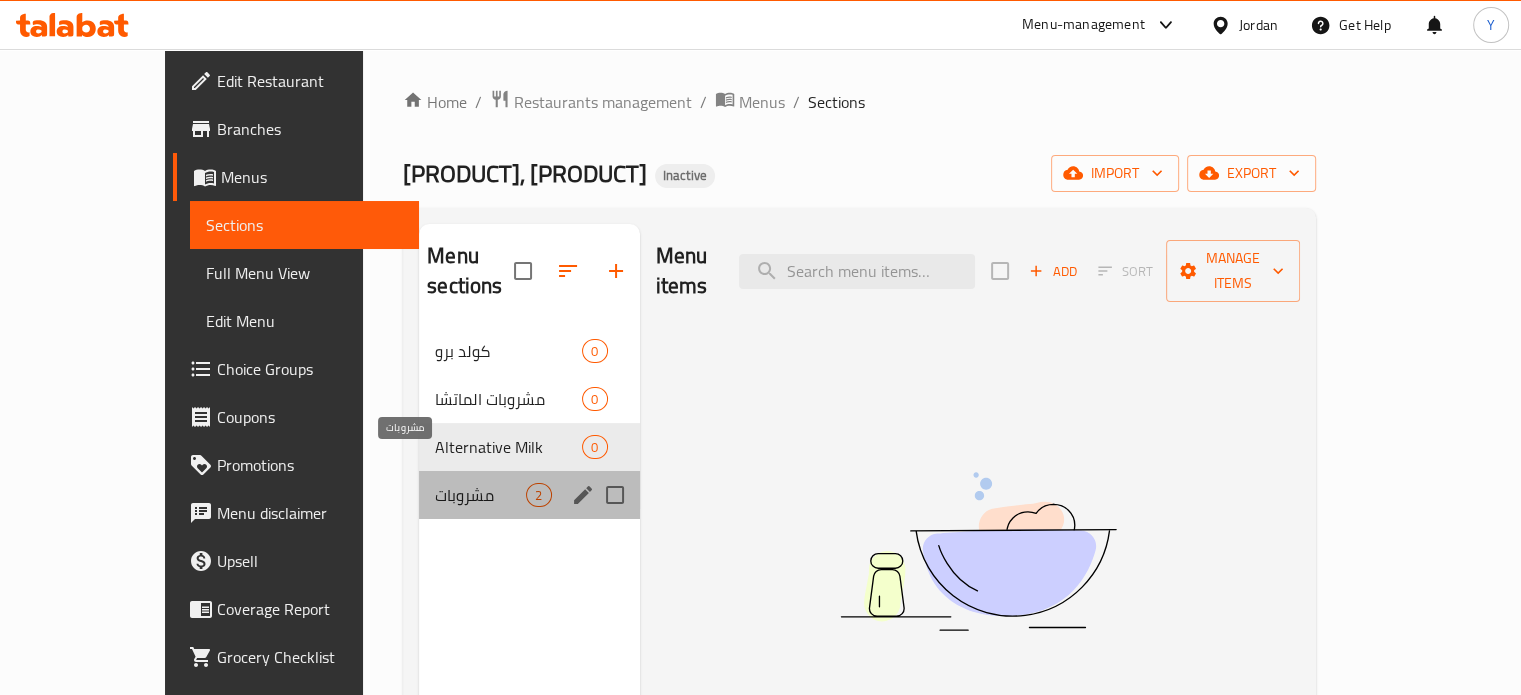 click on "مشروبات" at bounding box center (480, 495) 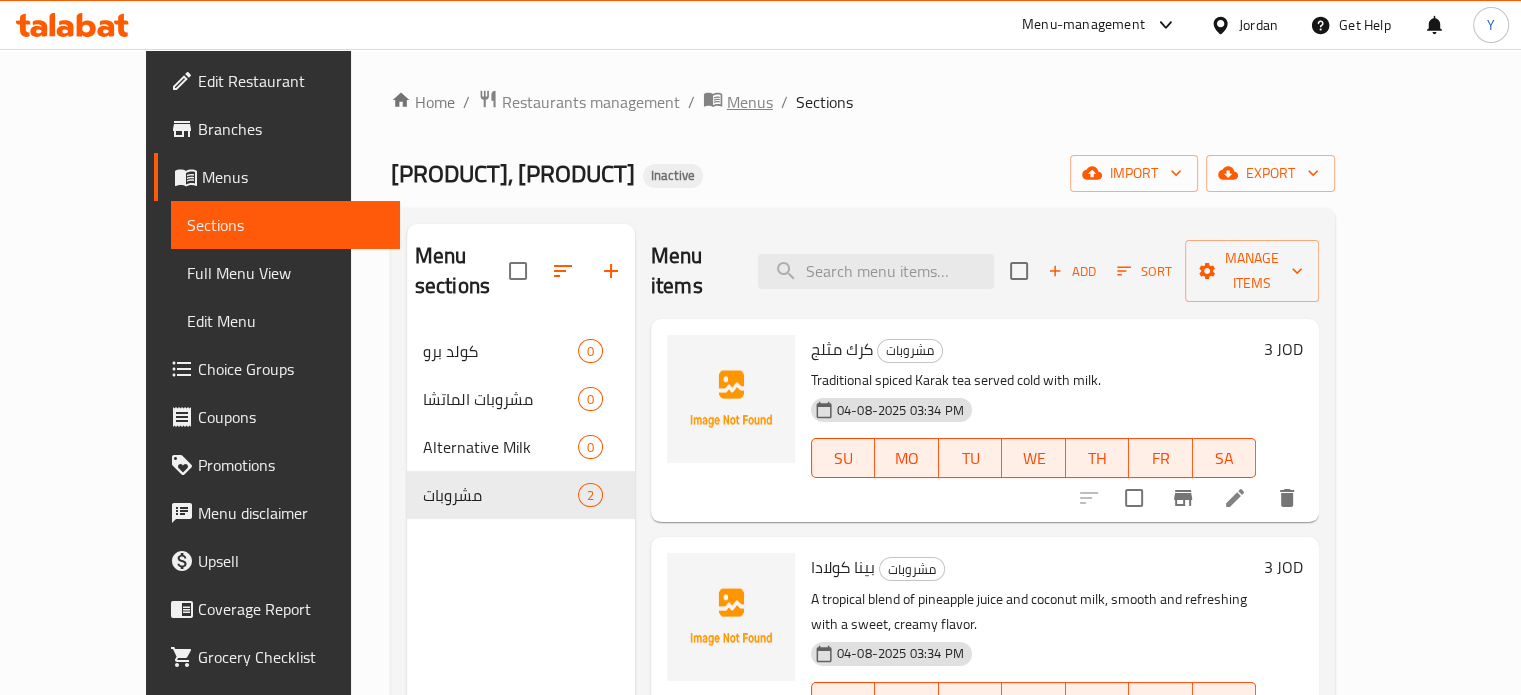 click on "Menus" at bounding box center [750, 102] 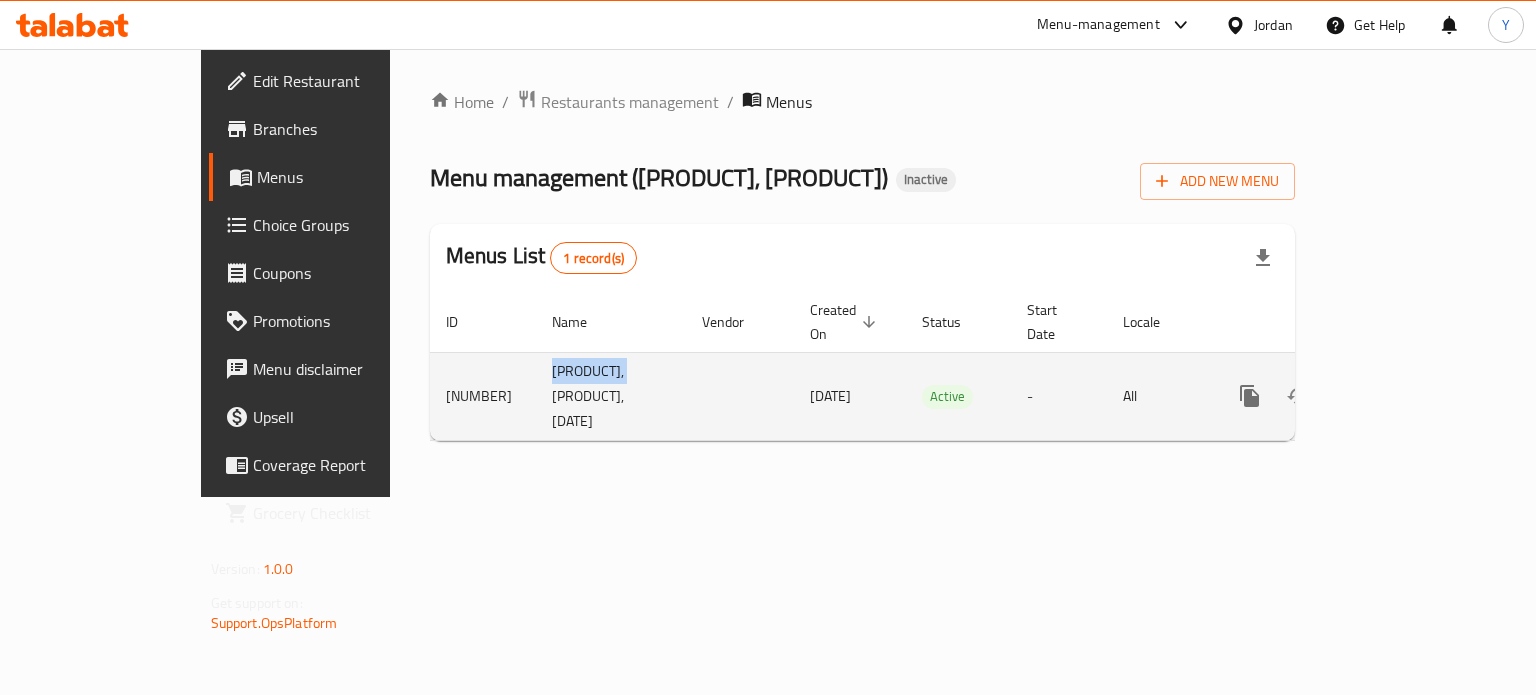 drag, startPoint x: 405, startPoint y: 352, endPoint x: 479, endPoint y: 357, distance: 74.168724 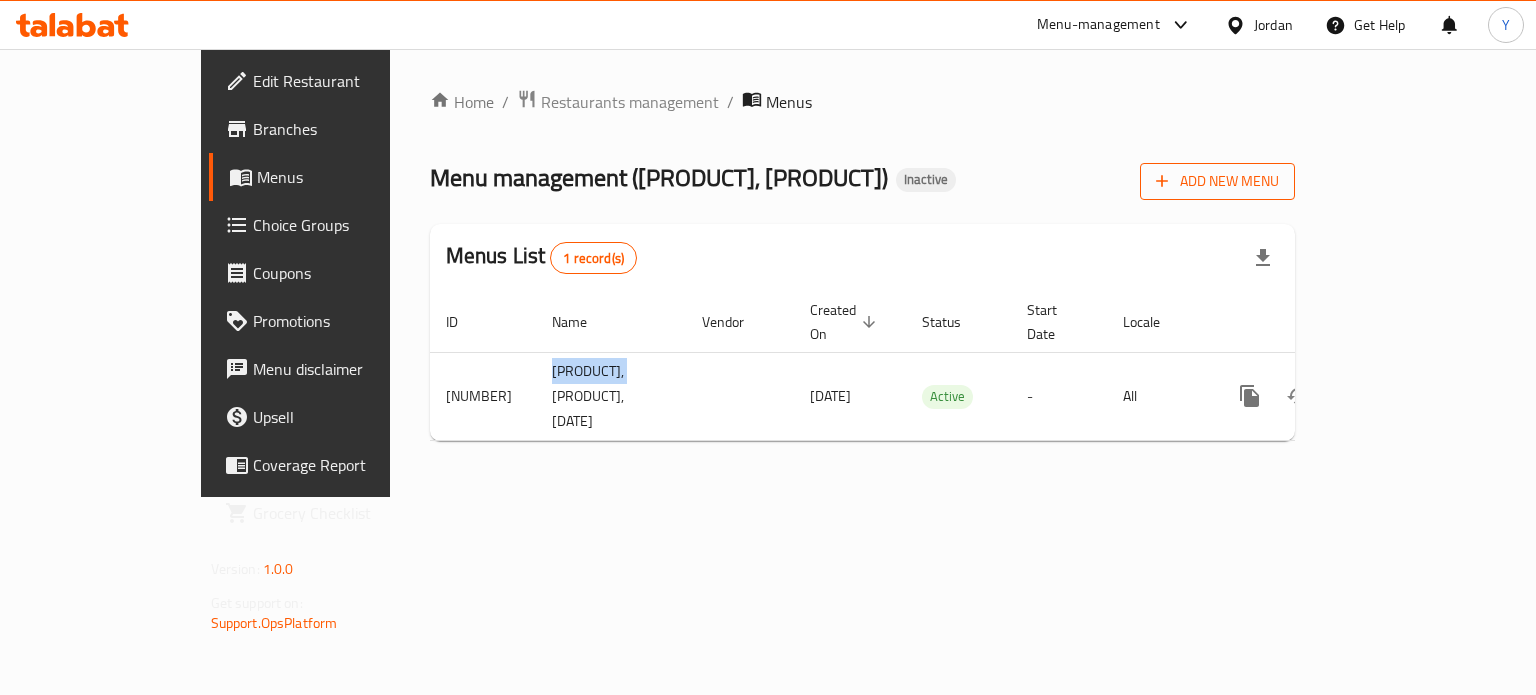 click on "Add New Menu" at bounding box center (1217, 181) 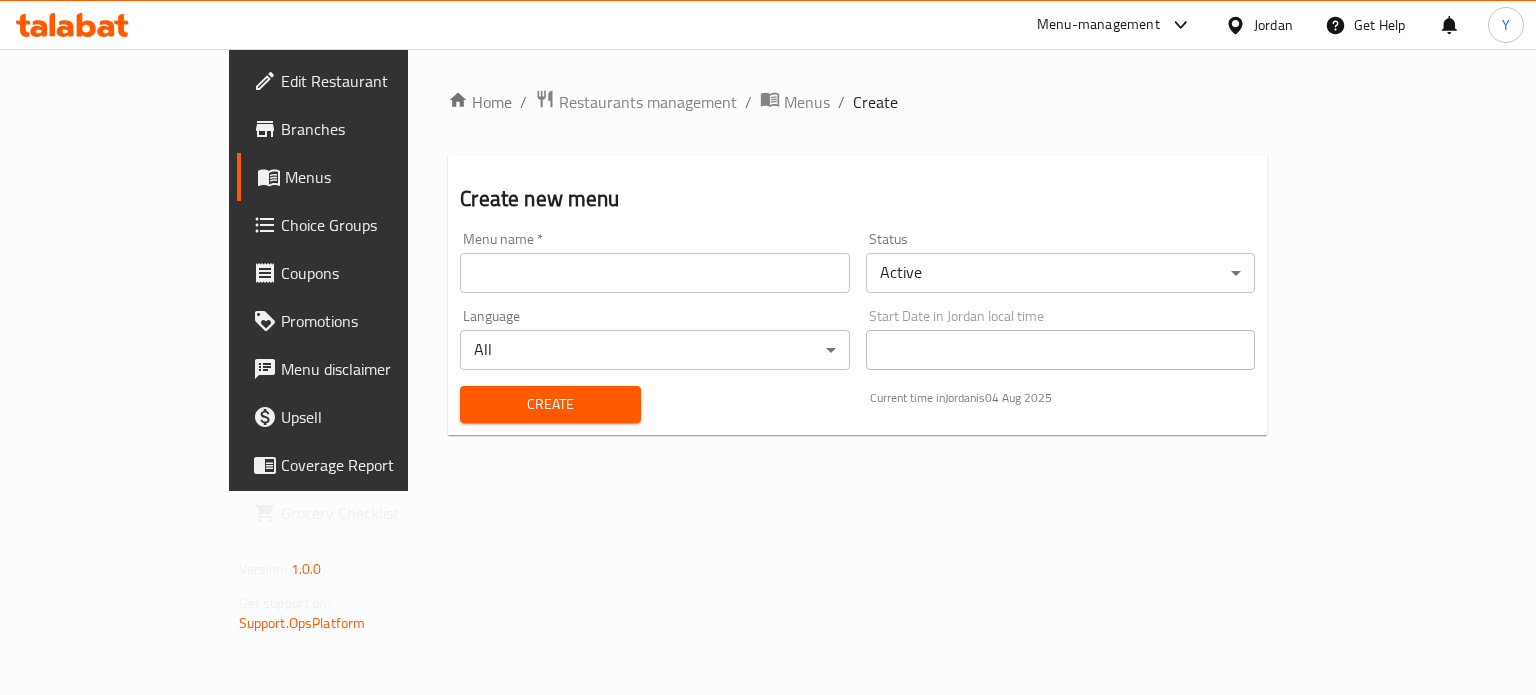 click at bounding box center (655, 273) 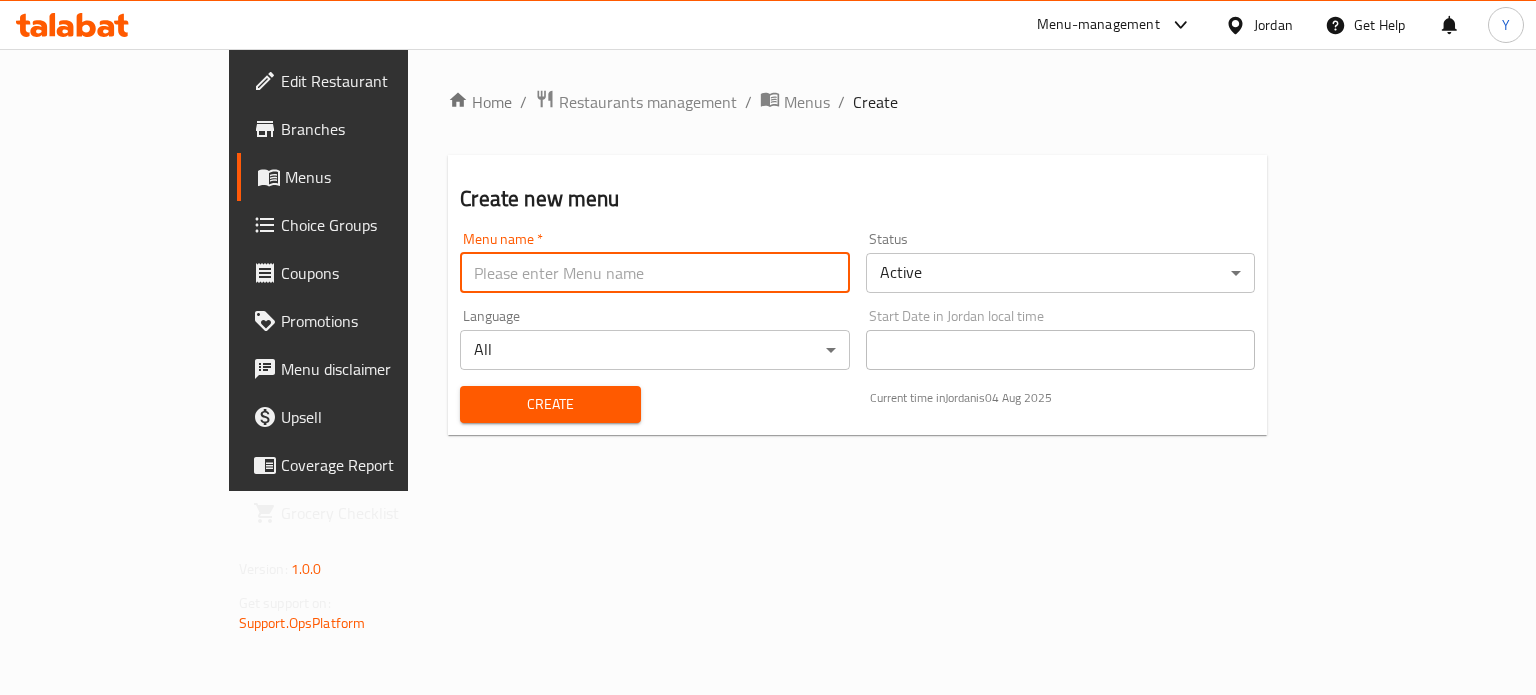paste on "[PRODUCT]" 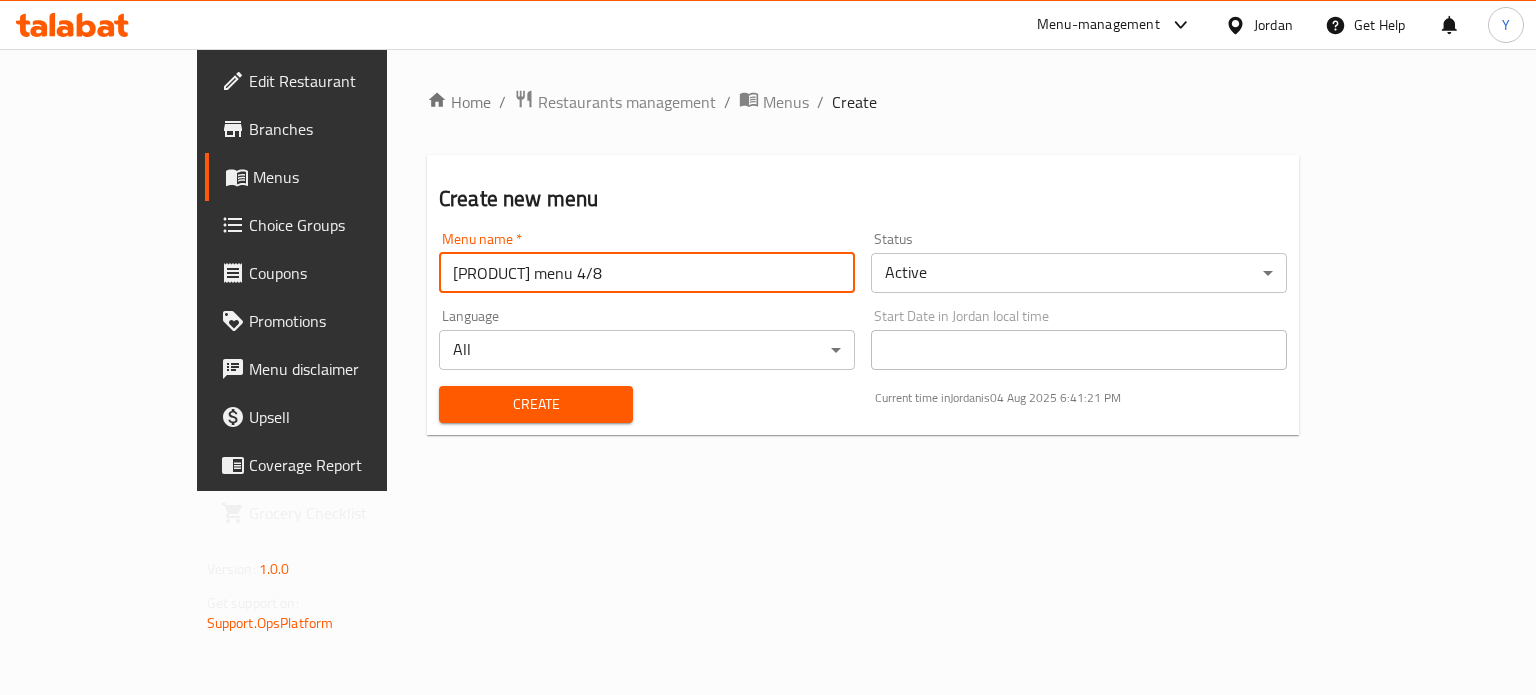 type on "[PRODUCT] menu 4/8" 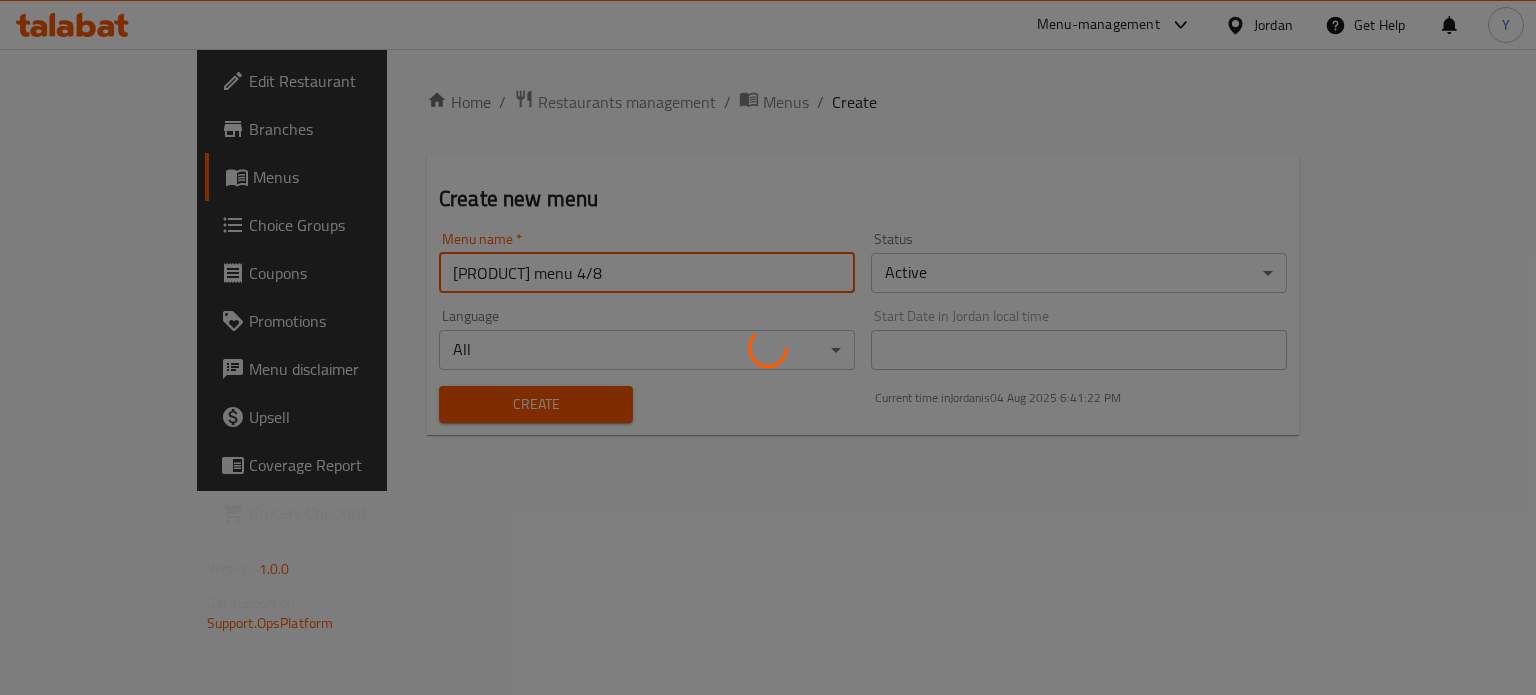type 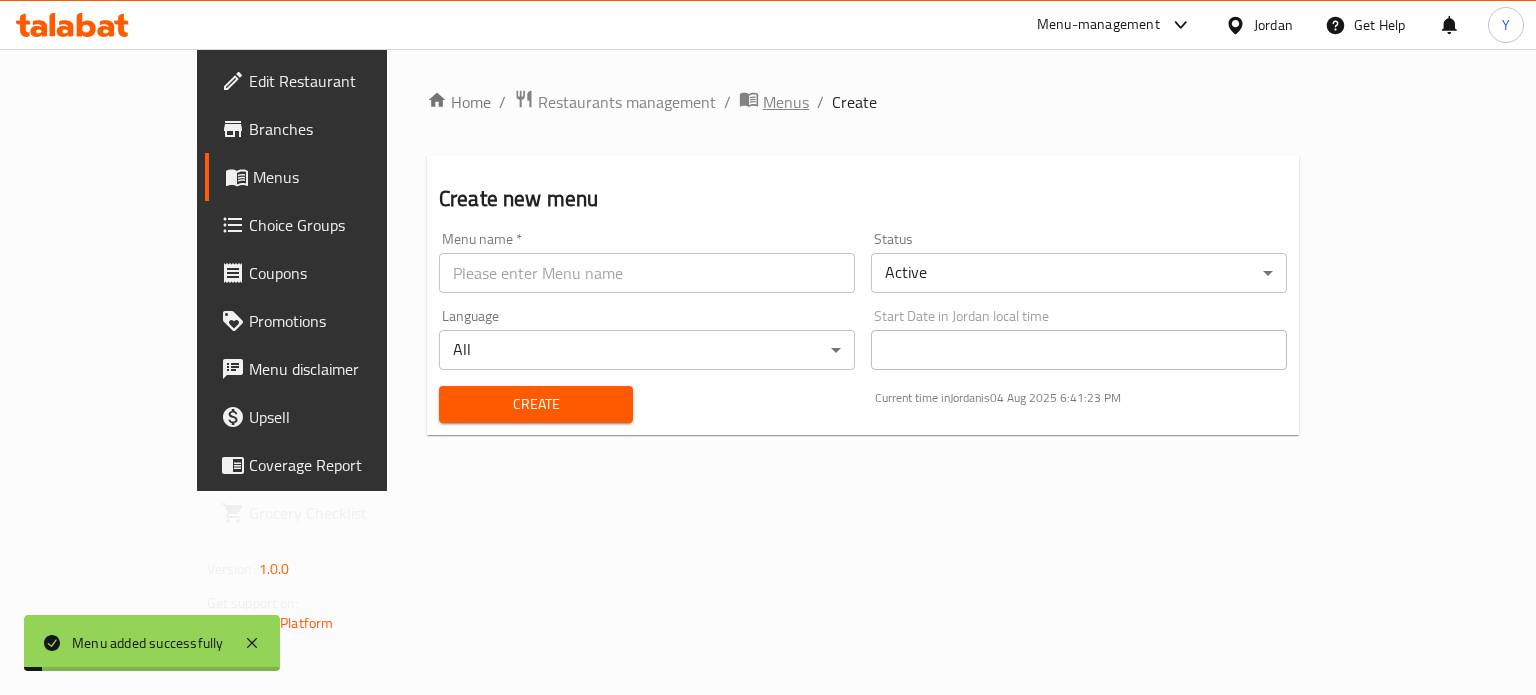 click on "Menus" at bounding box center [786, 102] 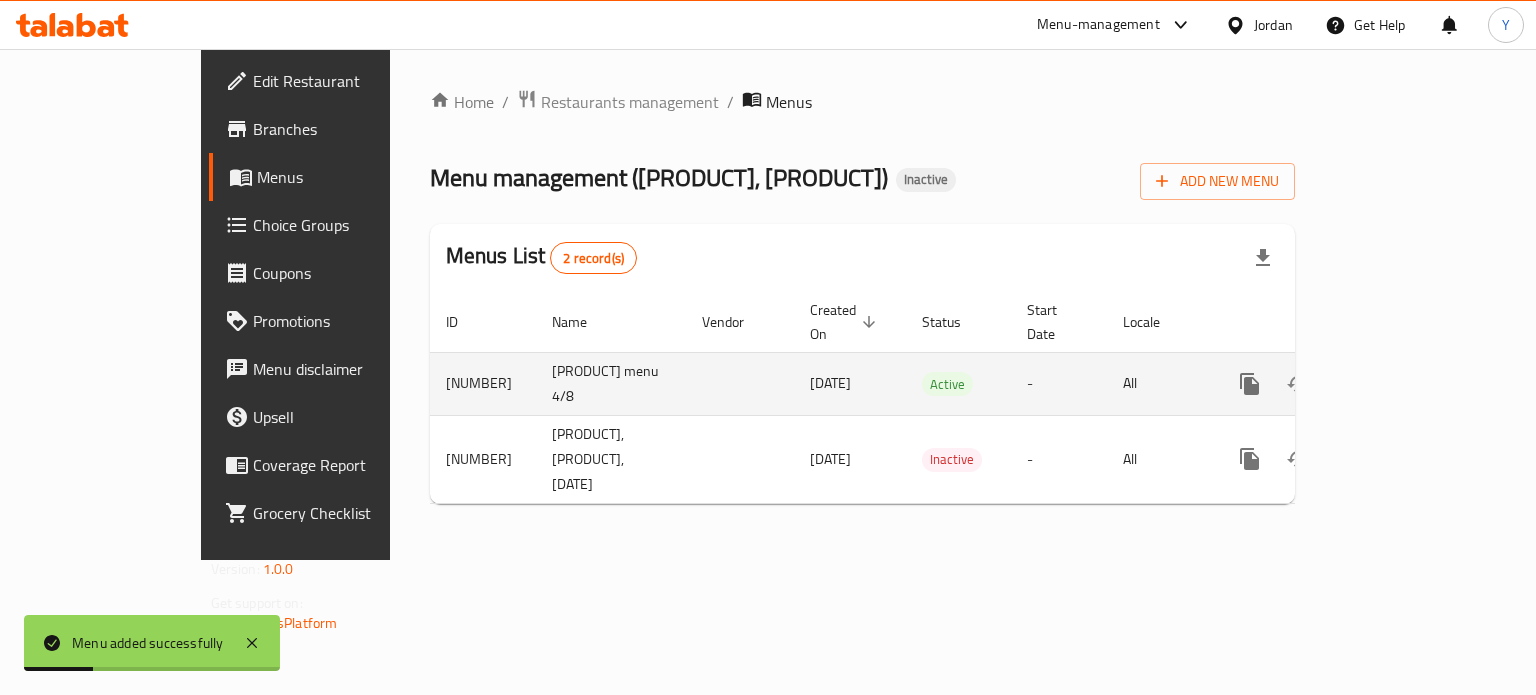 click 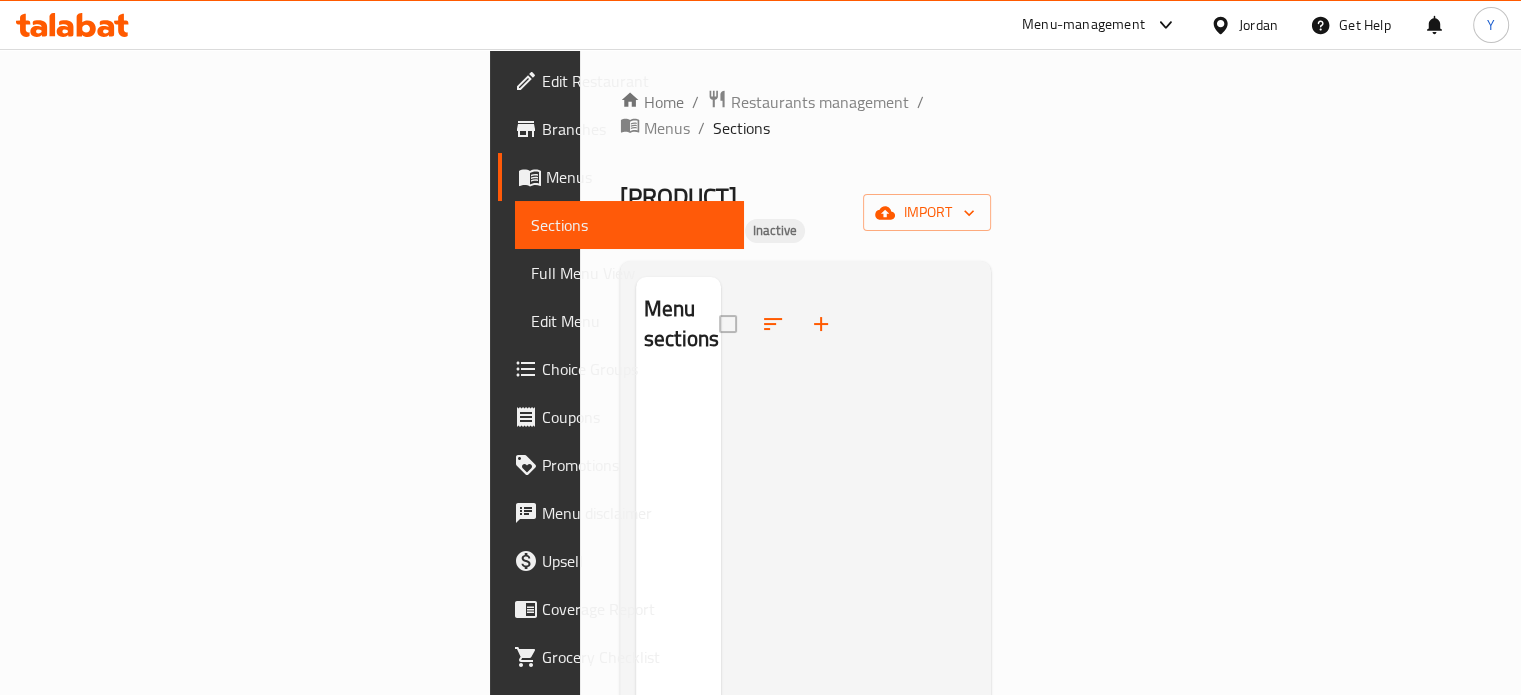 click on "Home / Restaurants management / Menus / Sections Rude Health, JIFF Inactive import Menu sections" at bounding box center [806, 538] 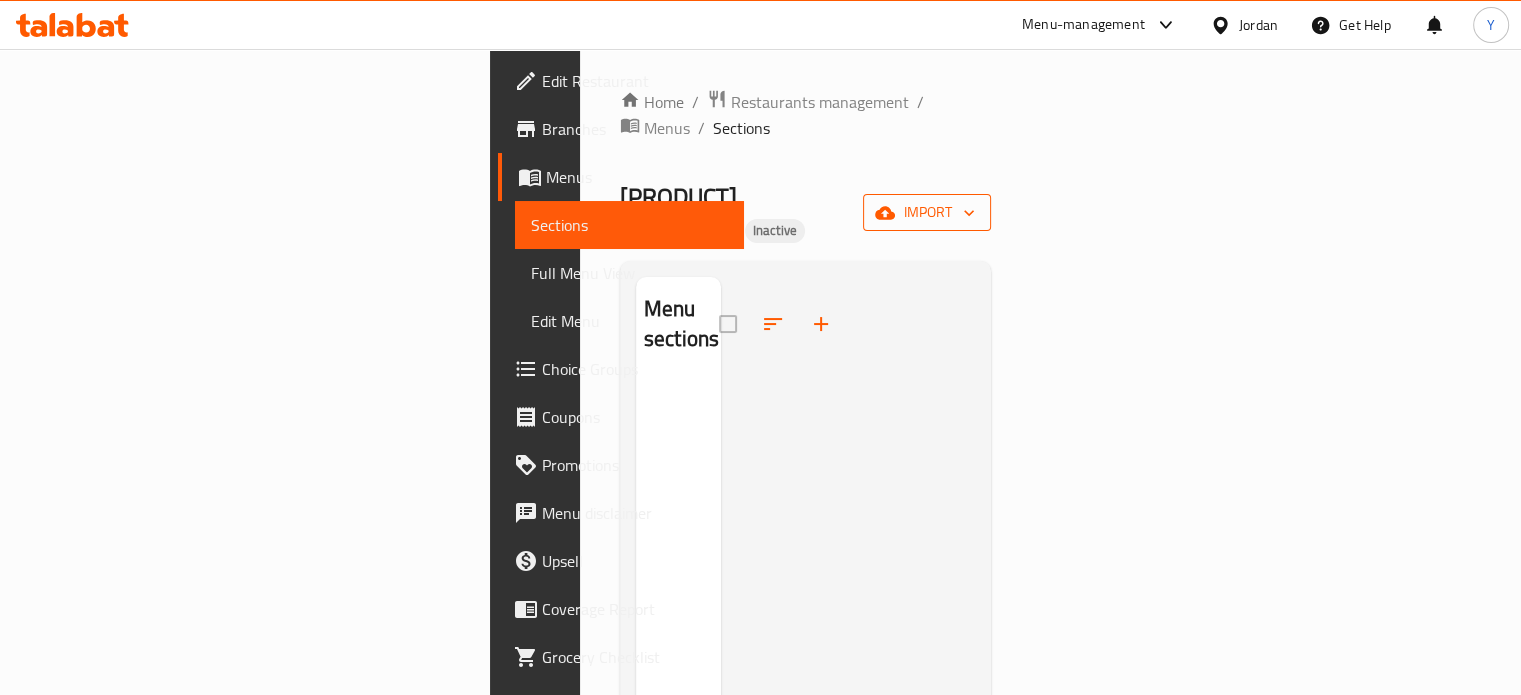 click on "import" at bounding box center (927, 212) 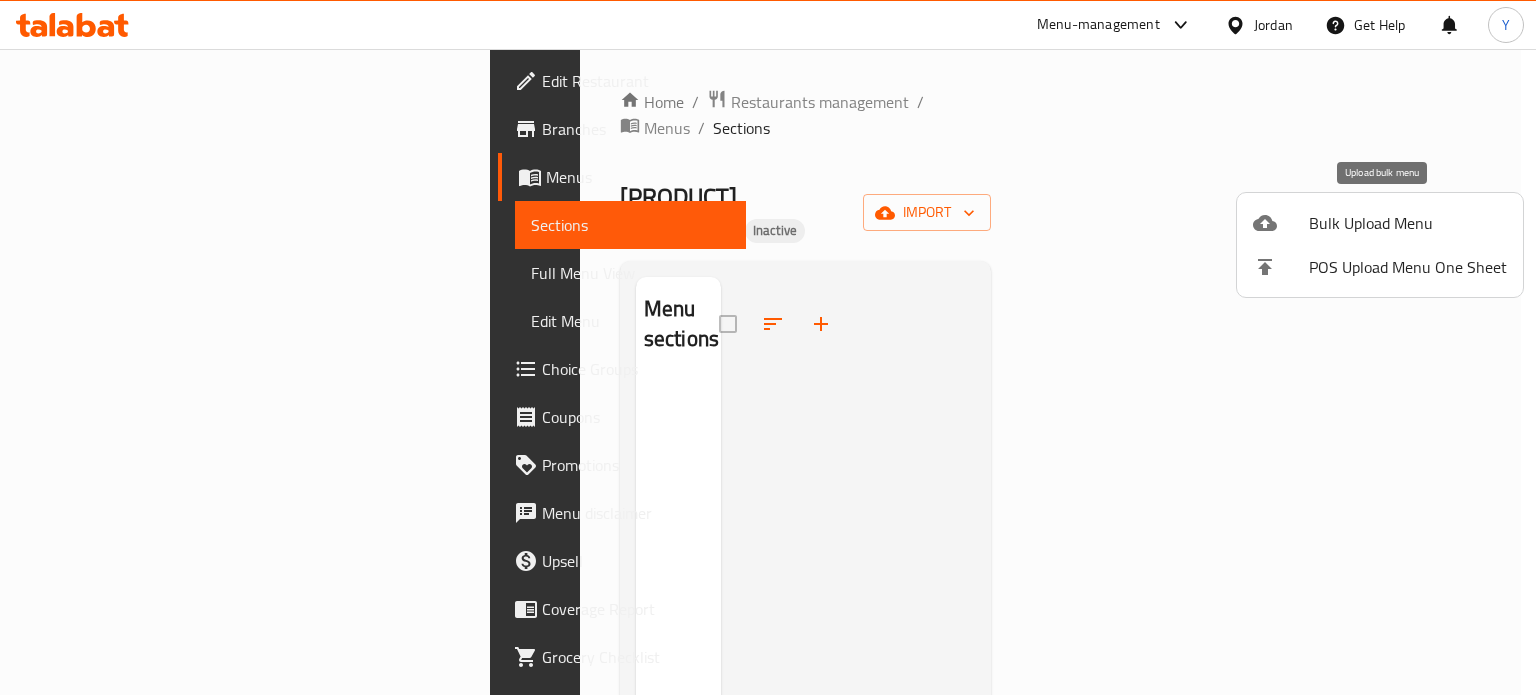 click on "Bulk Upload Menu" at bounding box center (1408, 223) 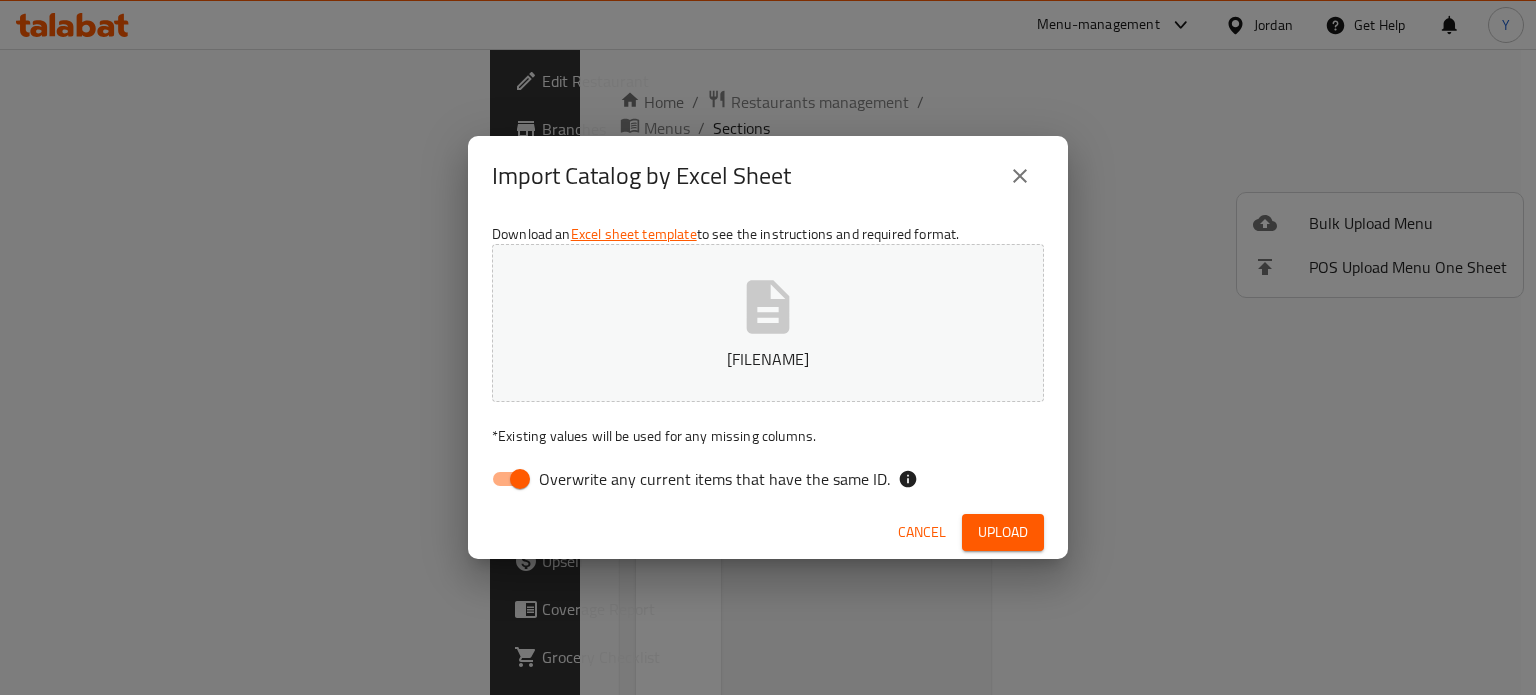 click on "Overwrite any current items that have the same ID." at bounding box center [520, 479] 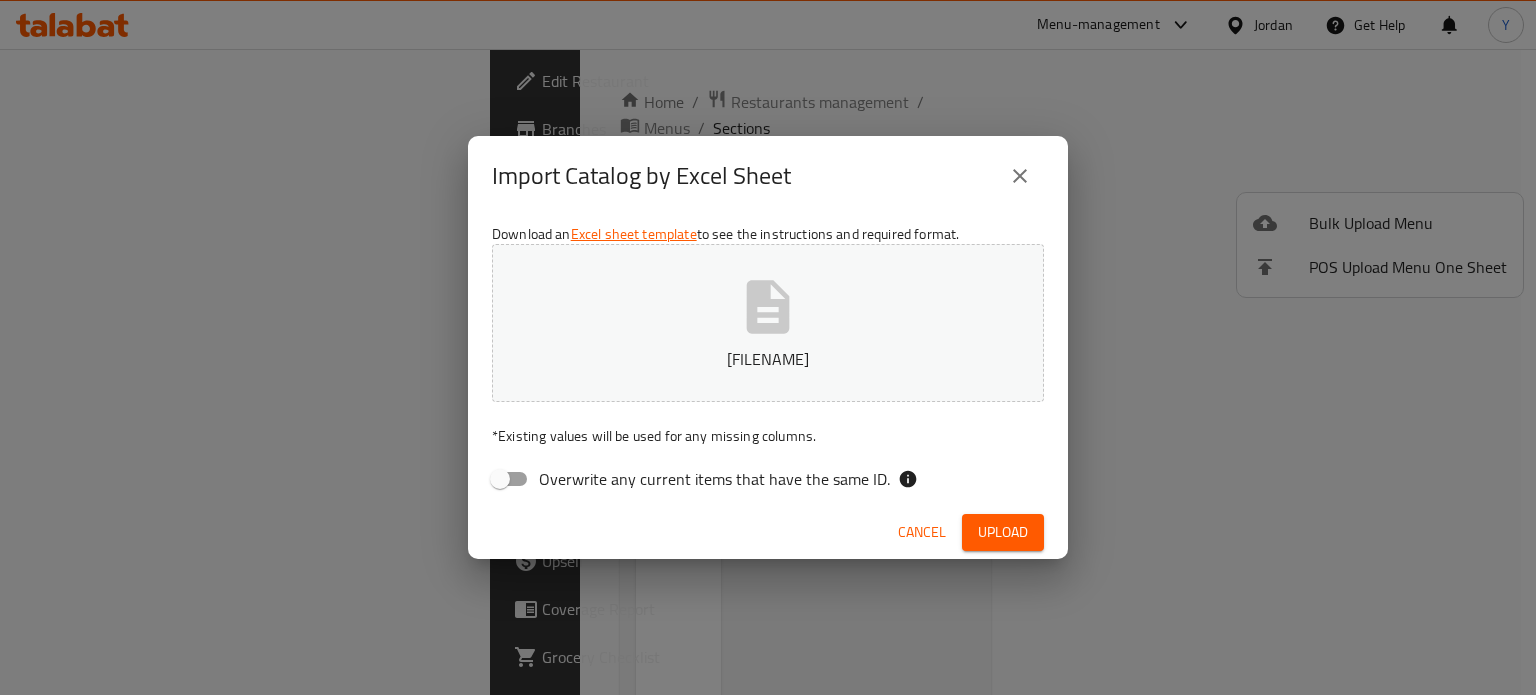 click on "Upload" at bounding box center (1003, 532) 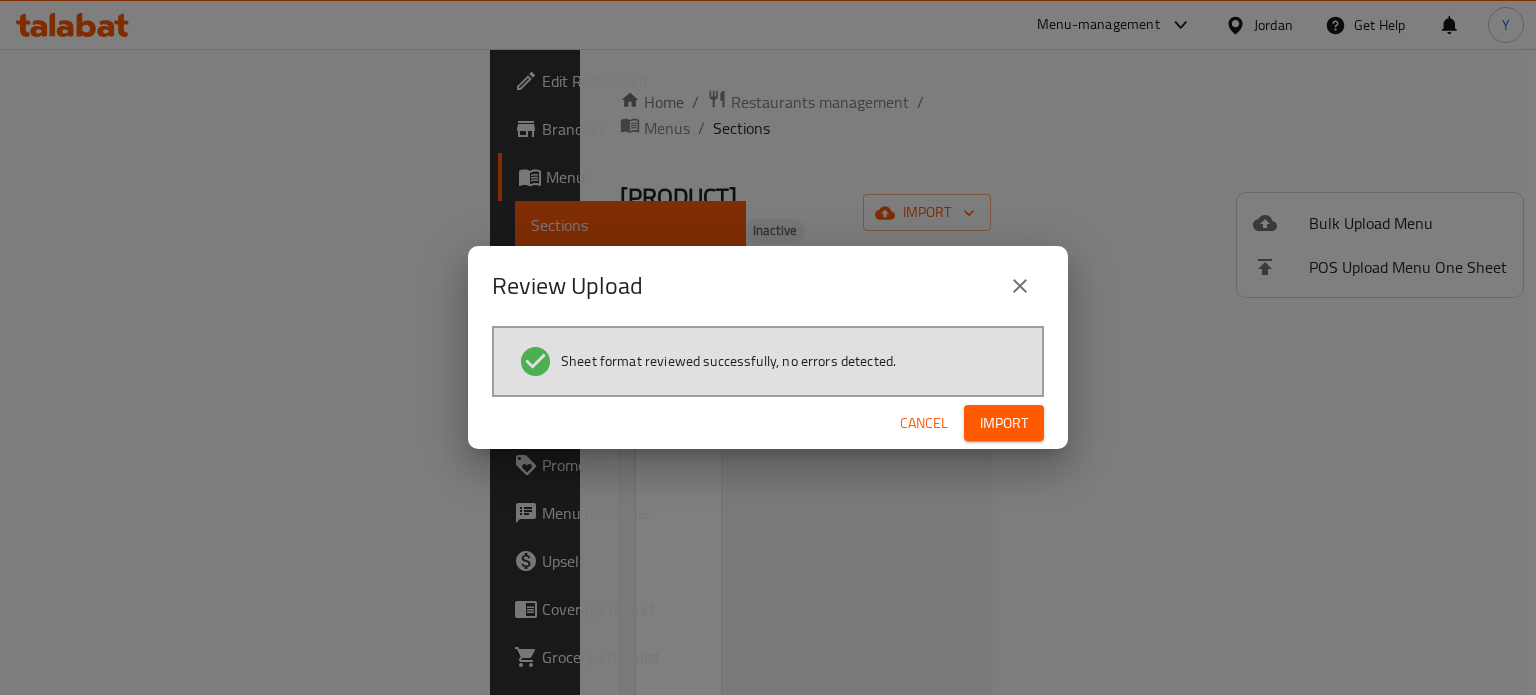 click on "Import" at bounding box center [1004, 423] 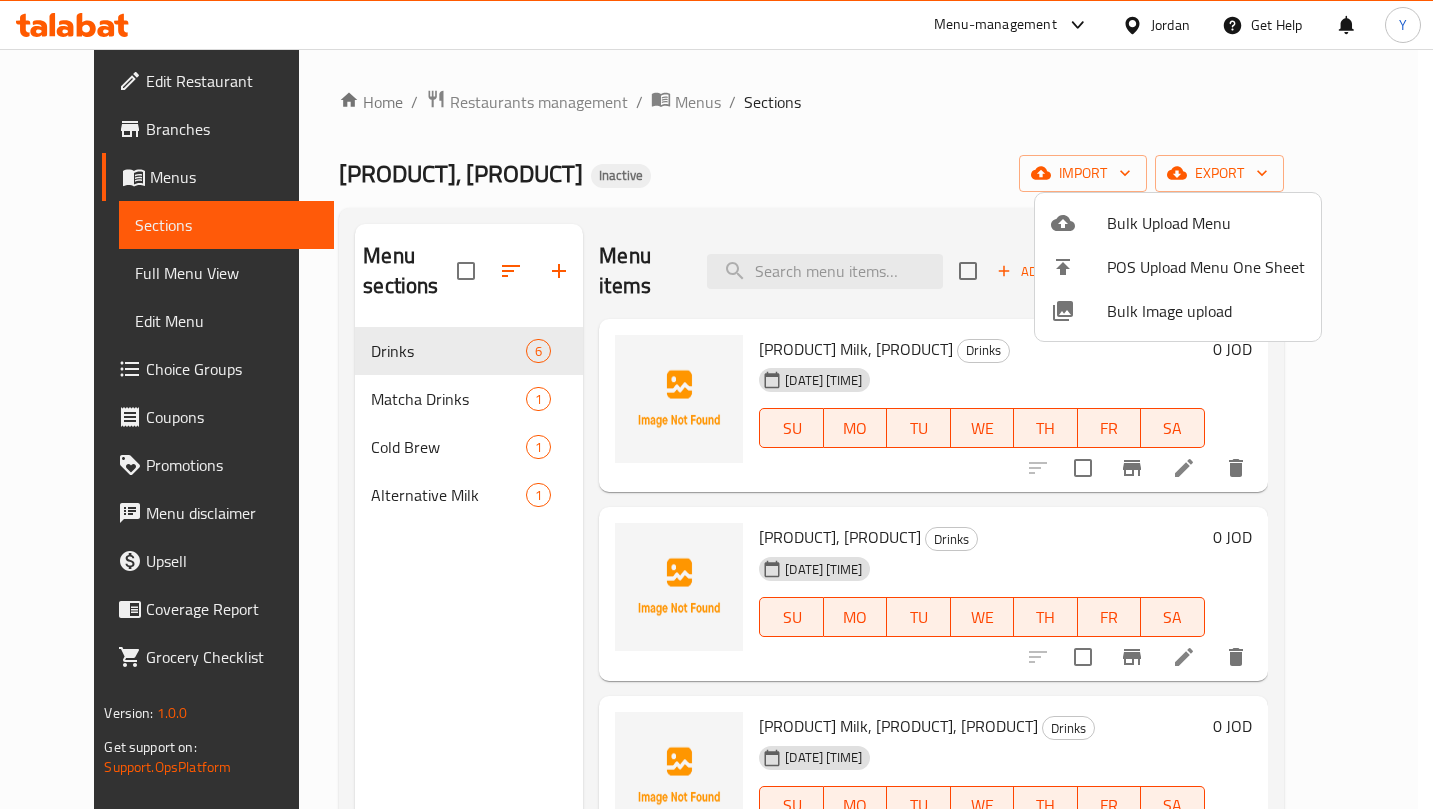 click at bounding box center [716, 404] 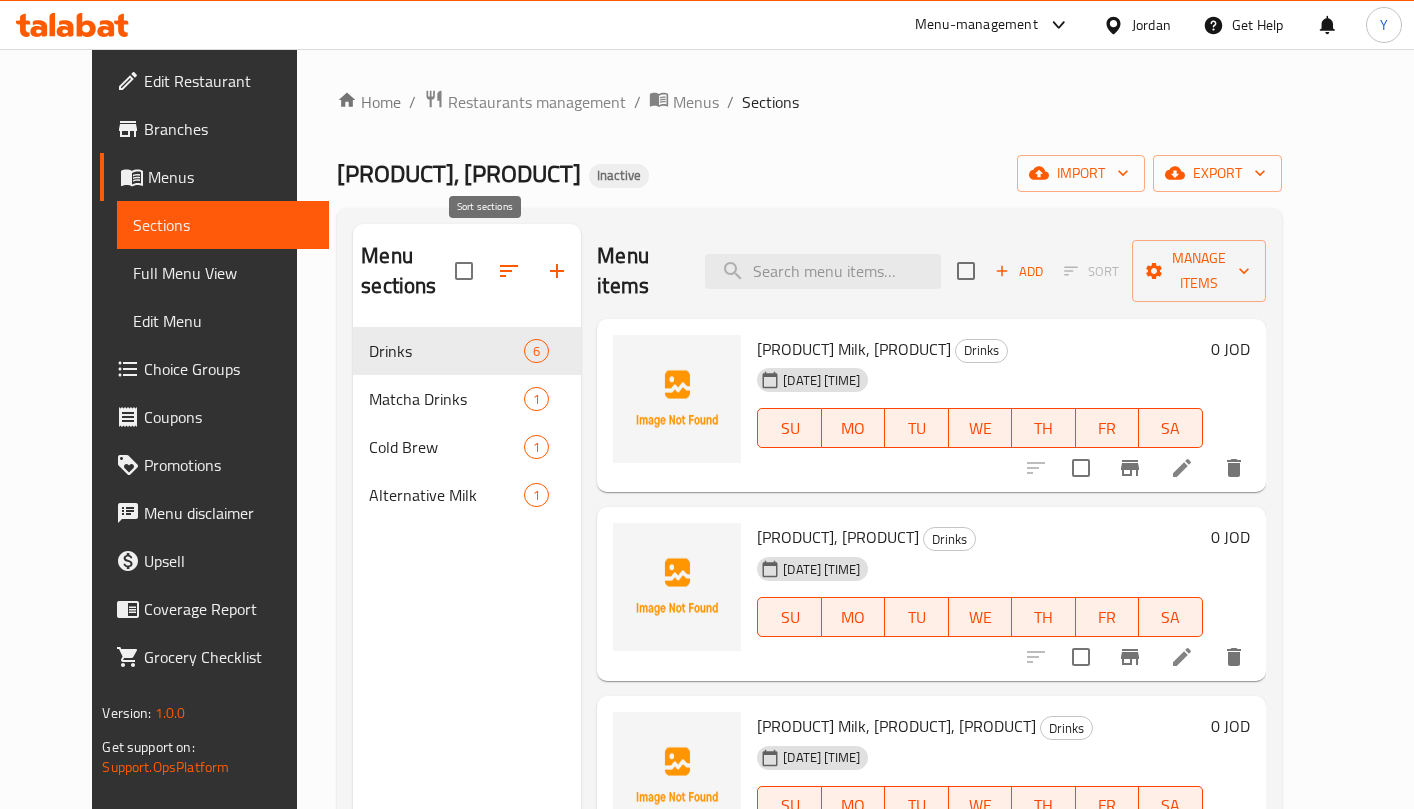 click 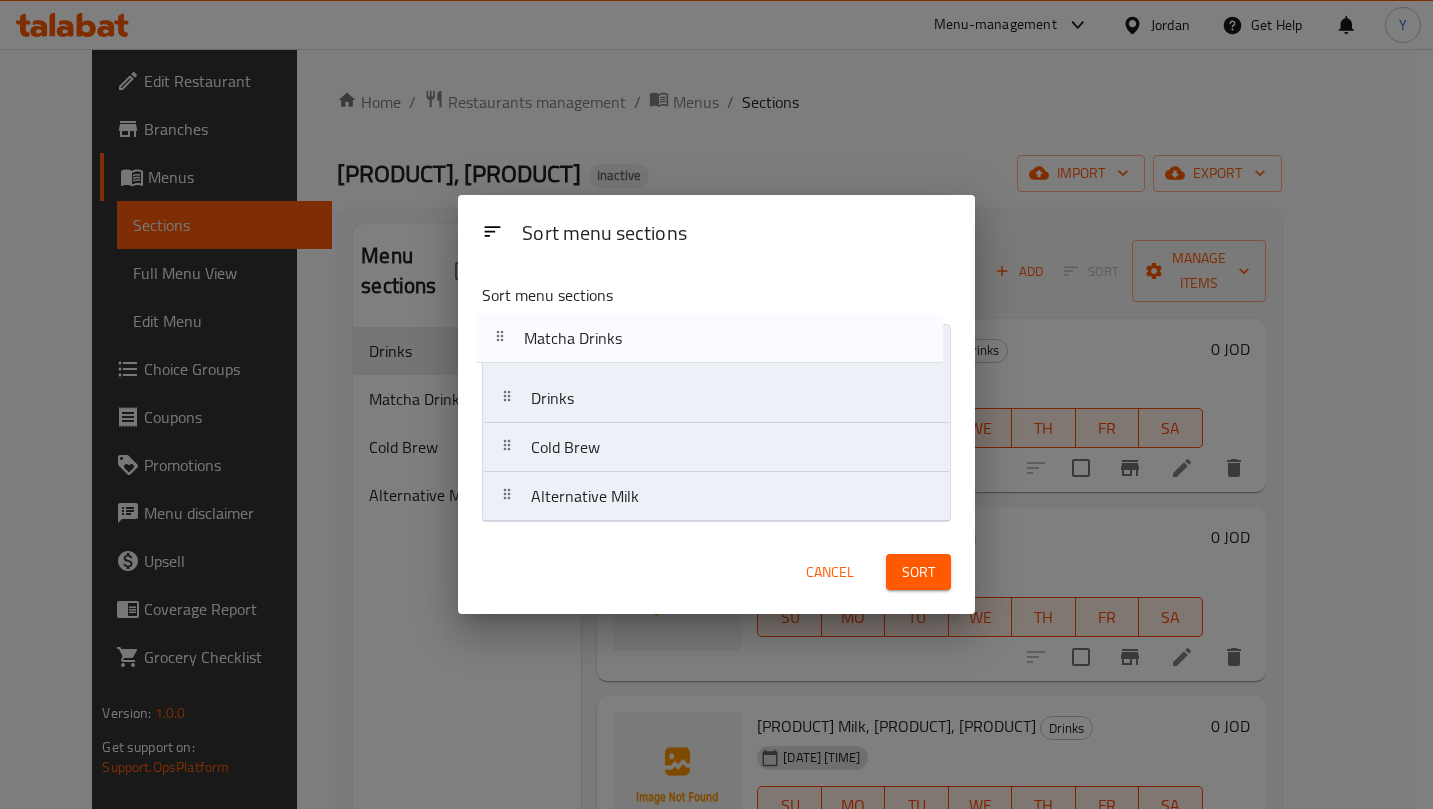 drag, startPoint x: 609, startPoint y: 403, endPoint x: 601, endPoint y: 338, distance: 65.490456 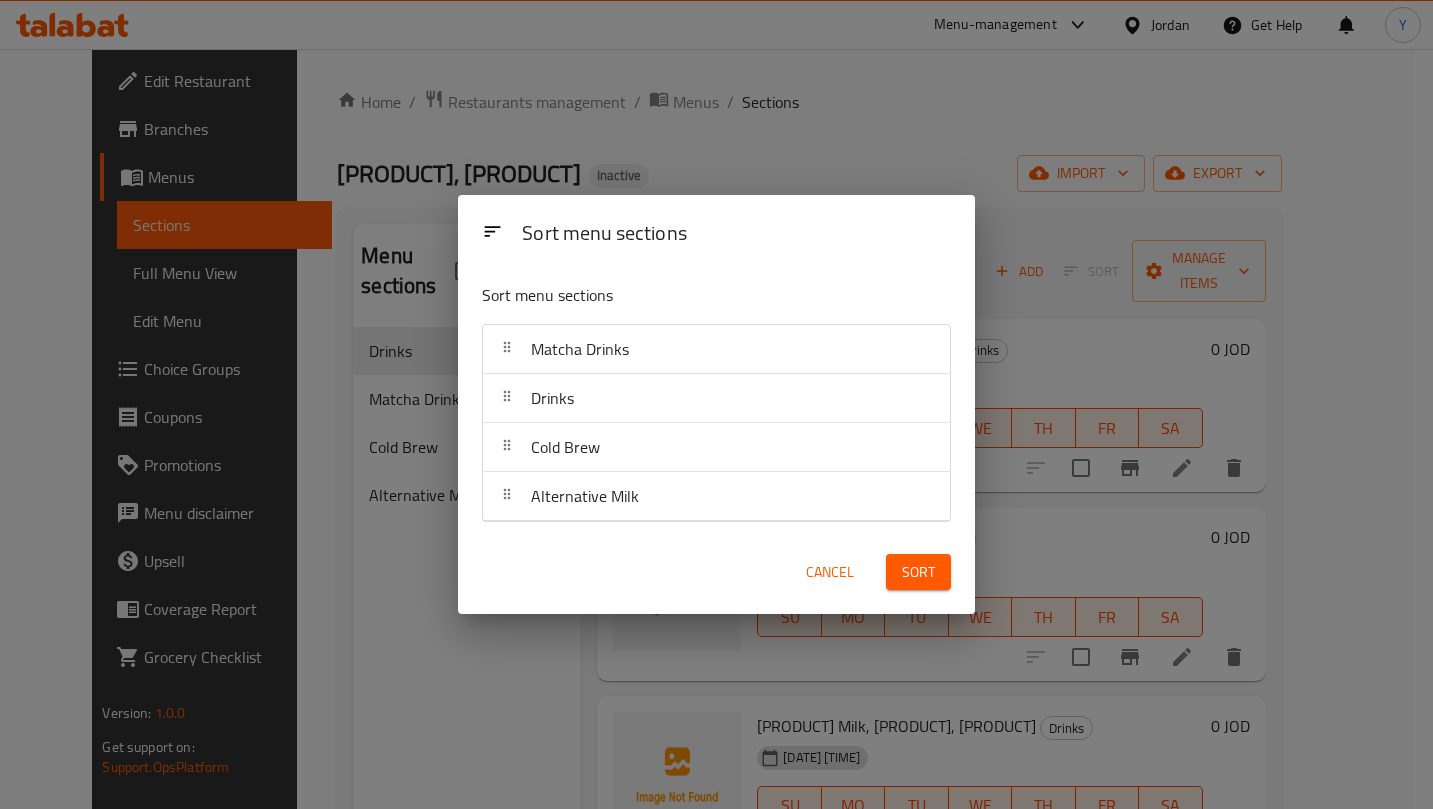 click on "Cancel" at bounding box center [830, 572] 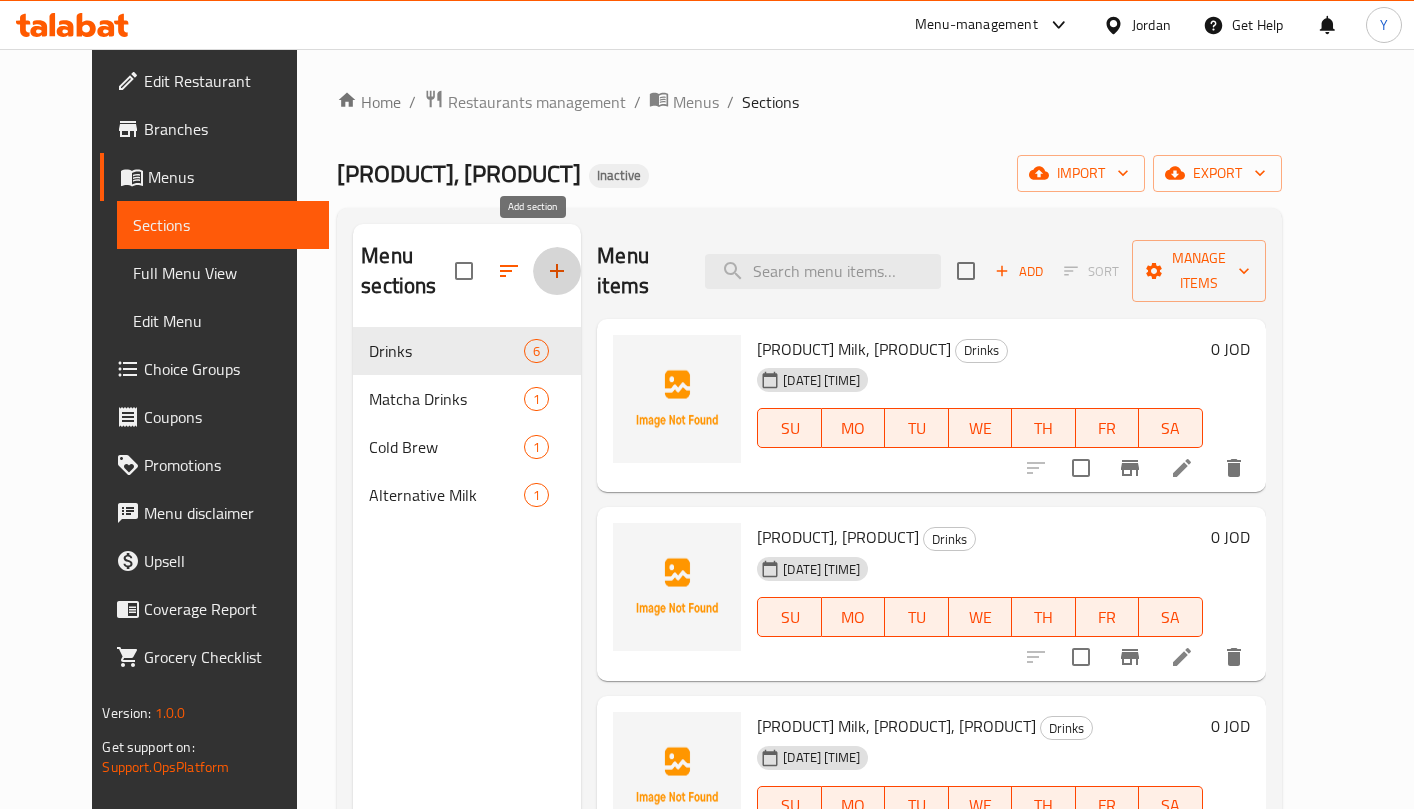 click 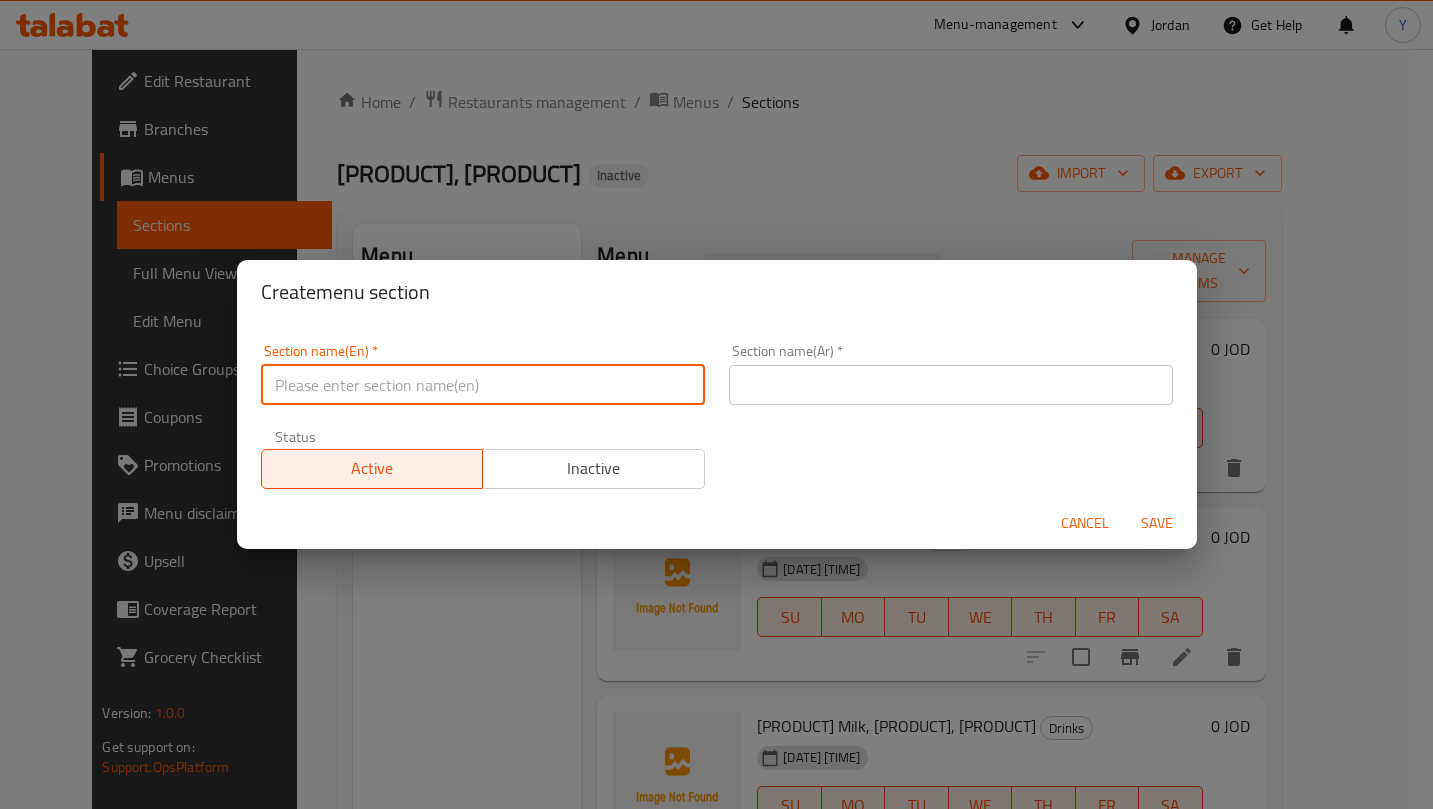 click at bounding box center [483, 385] 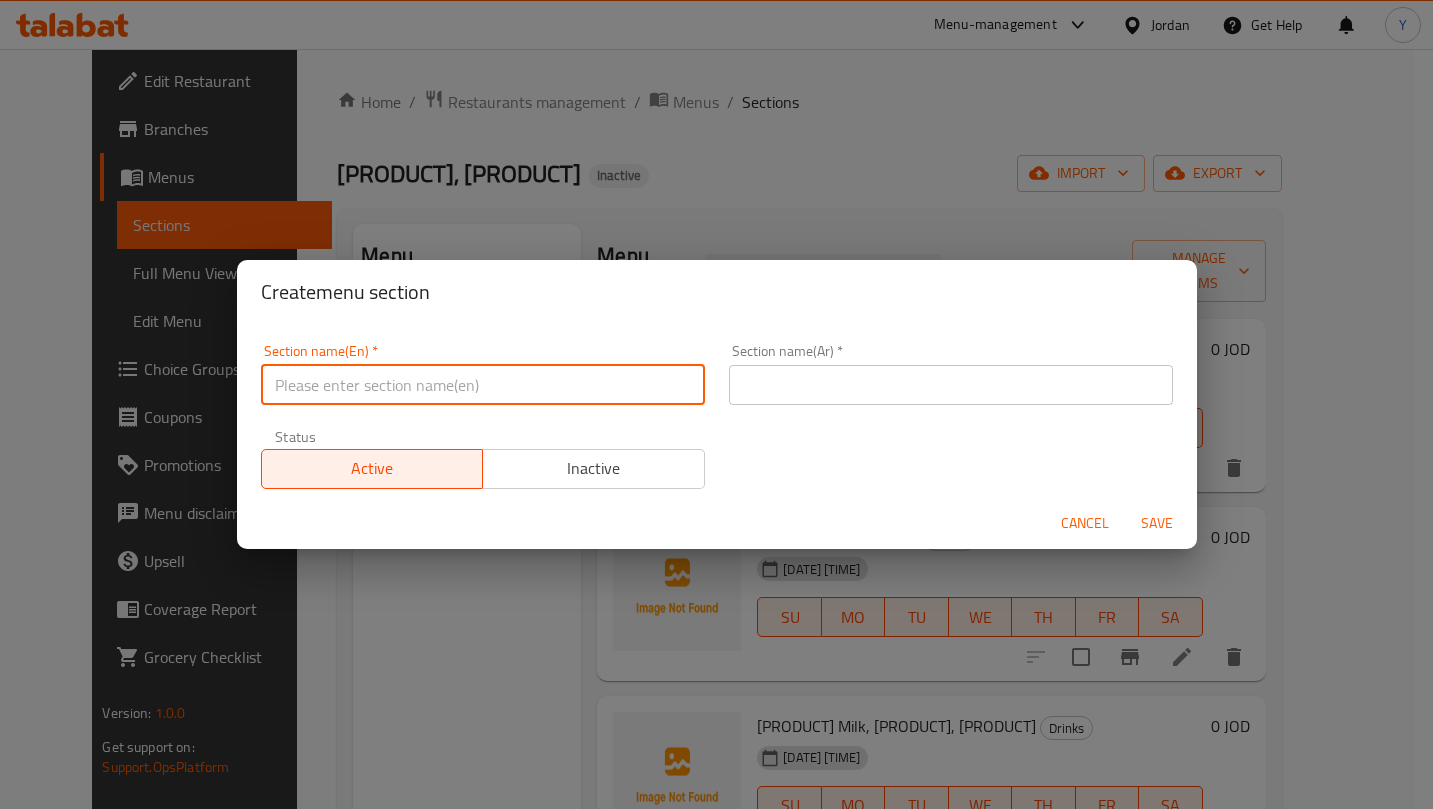 type on "v" 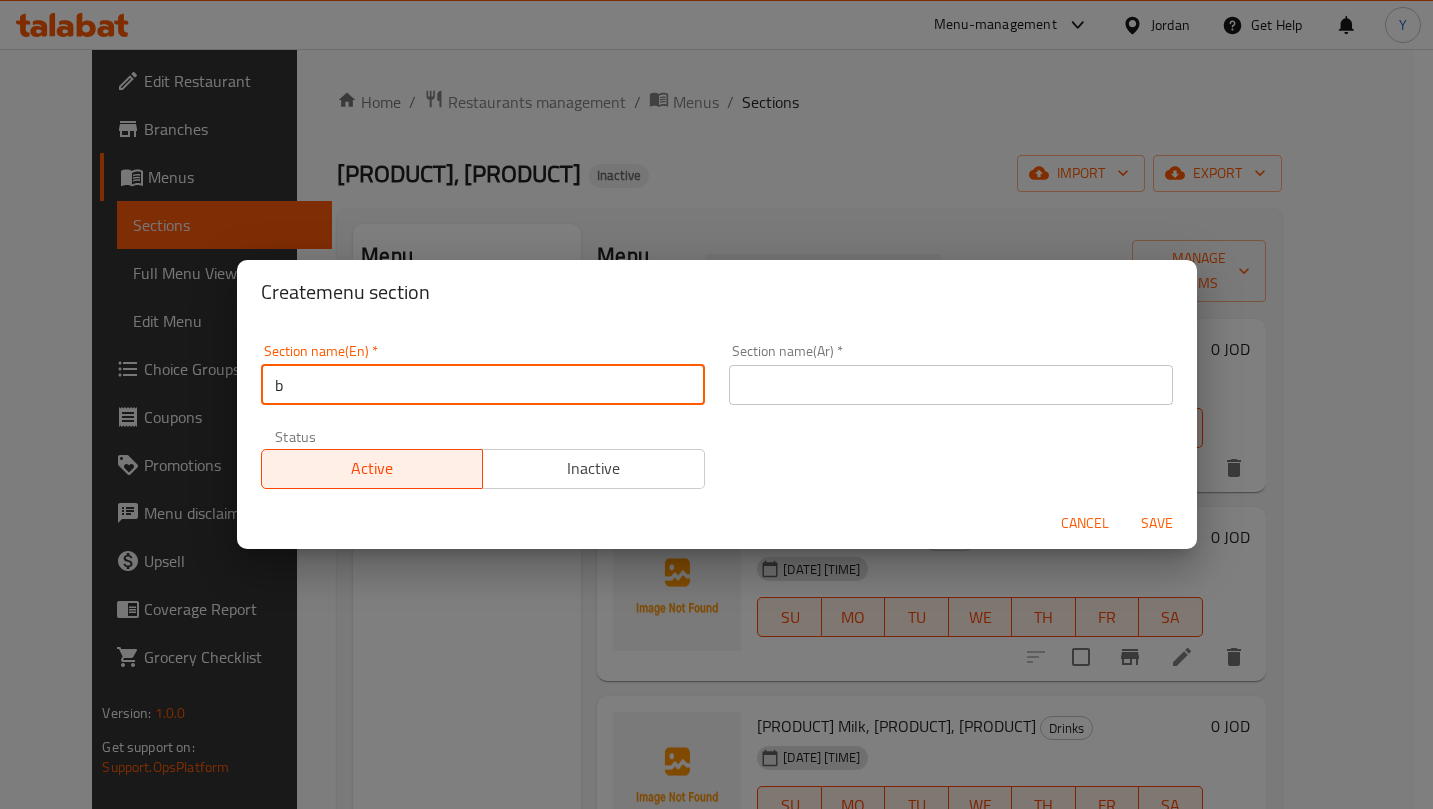 type on "Beverages" 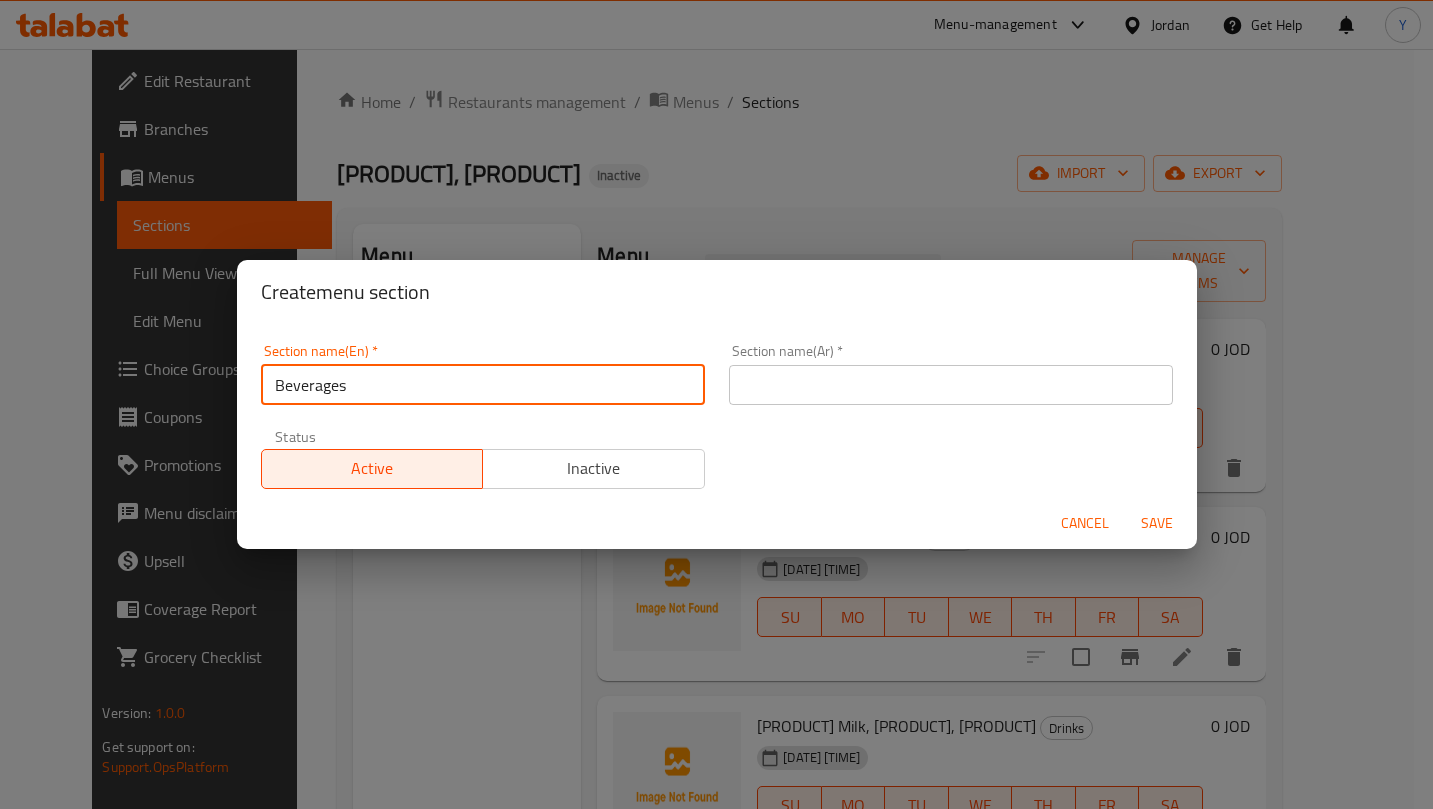 click at bounding box center (951, 385) 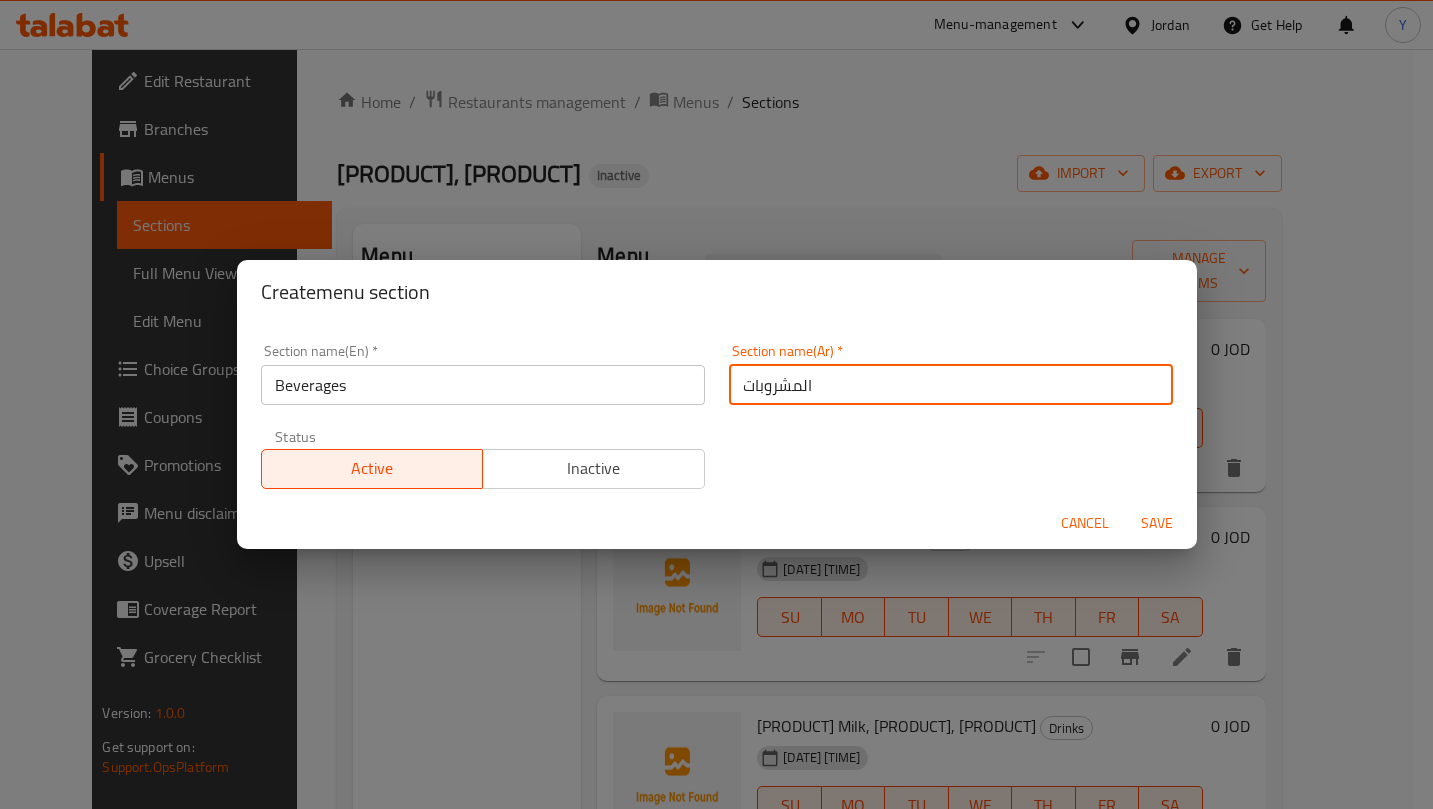 type on "المشروبات" 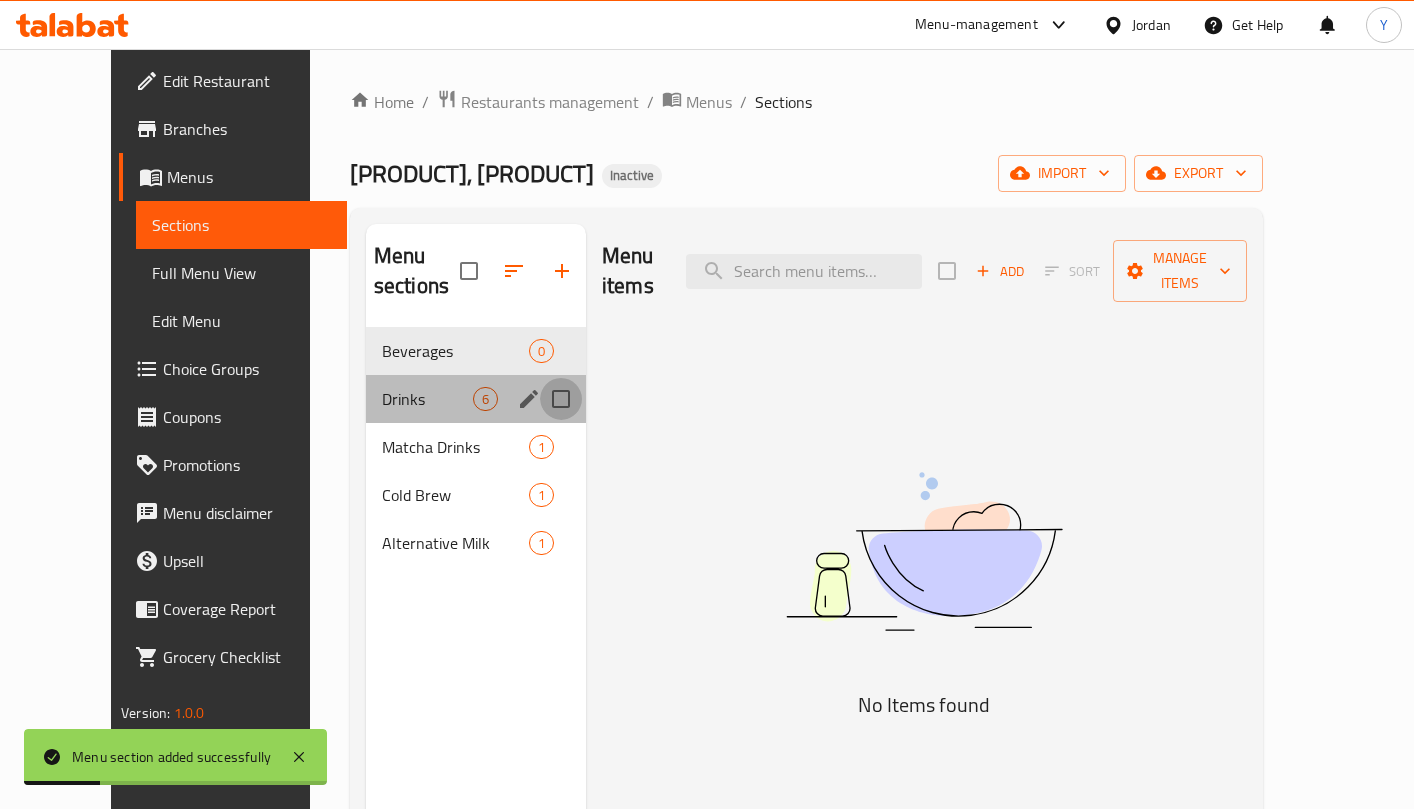 click at bounding box center (561, 399) 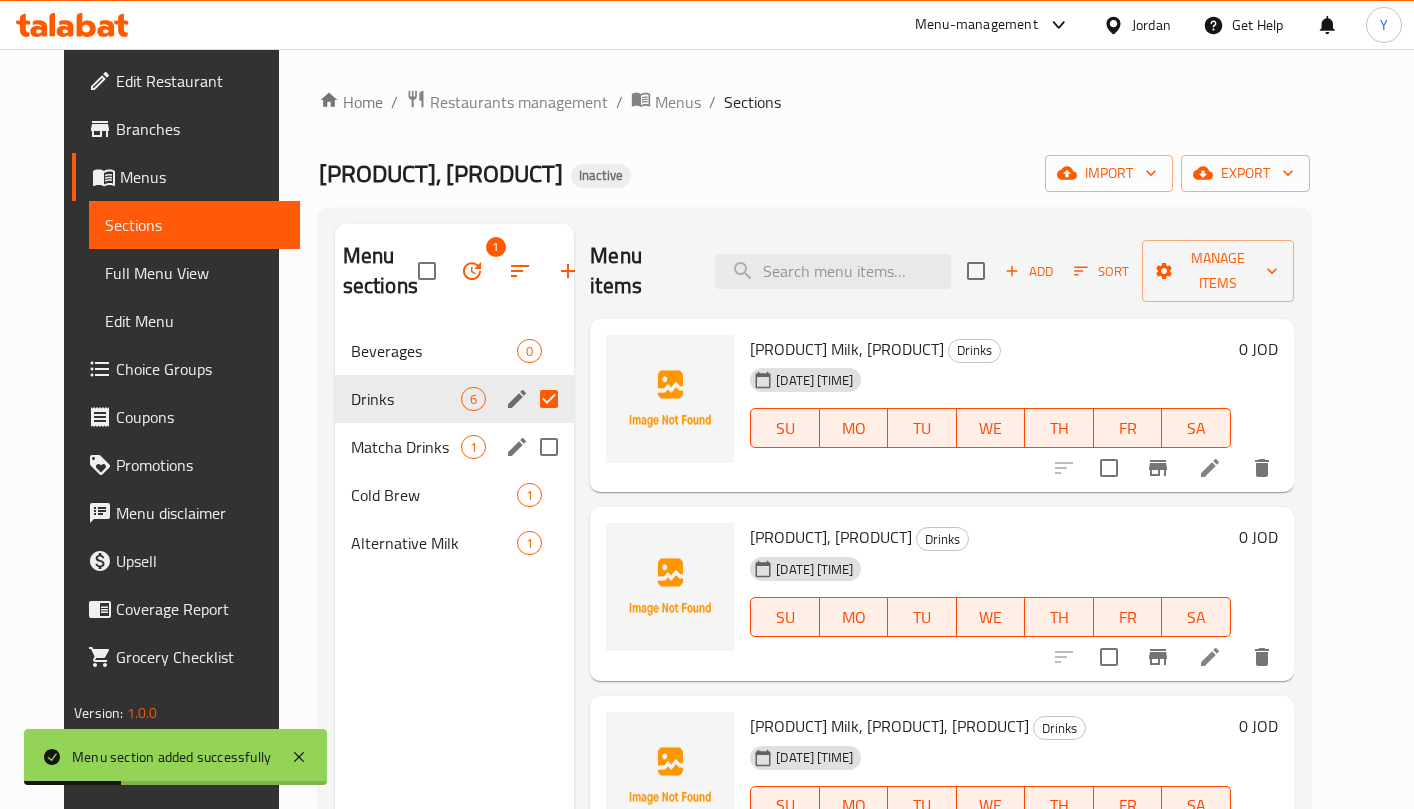 click at bounding box center [549, 447] 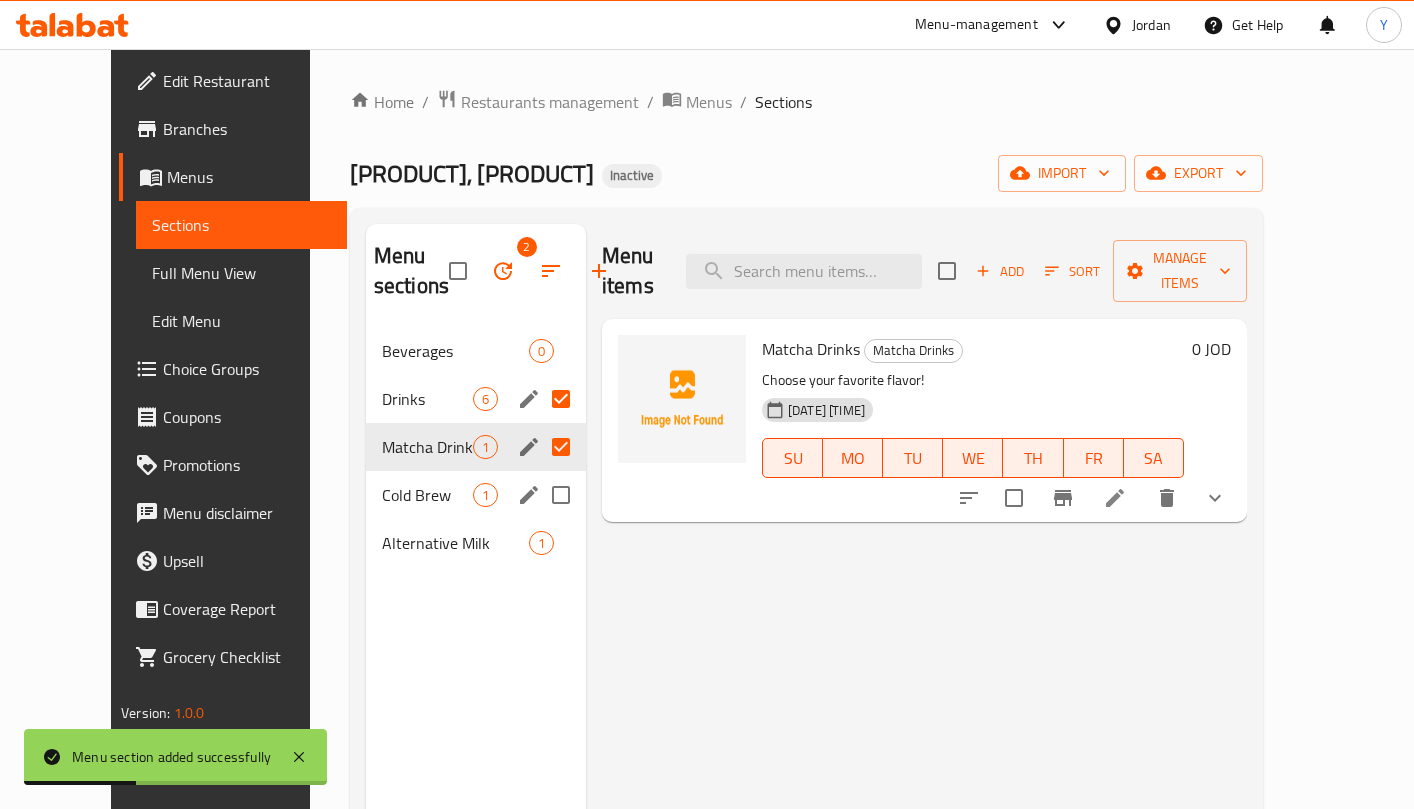 click at bounding box center [561, 495] 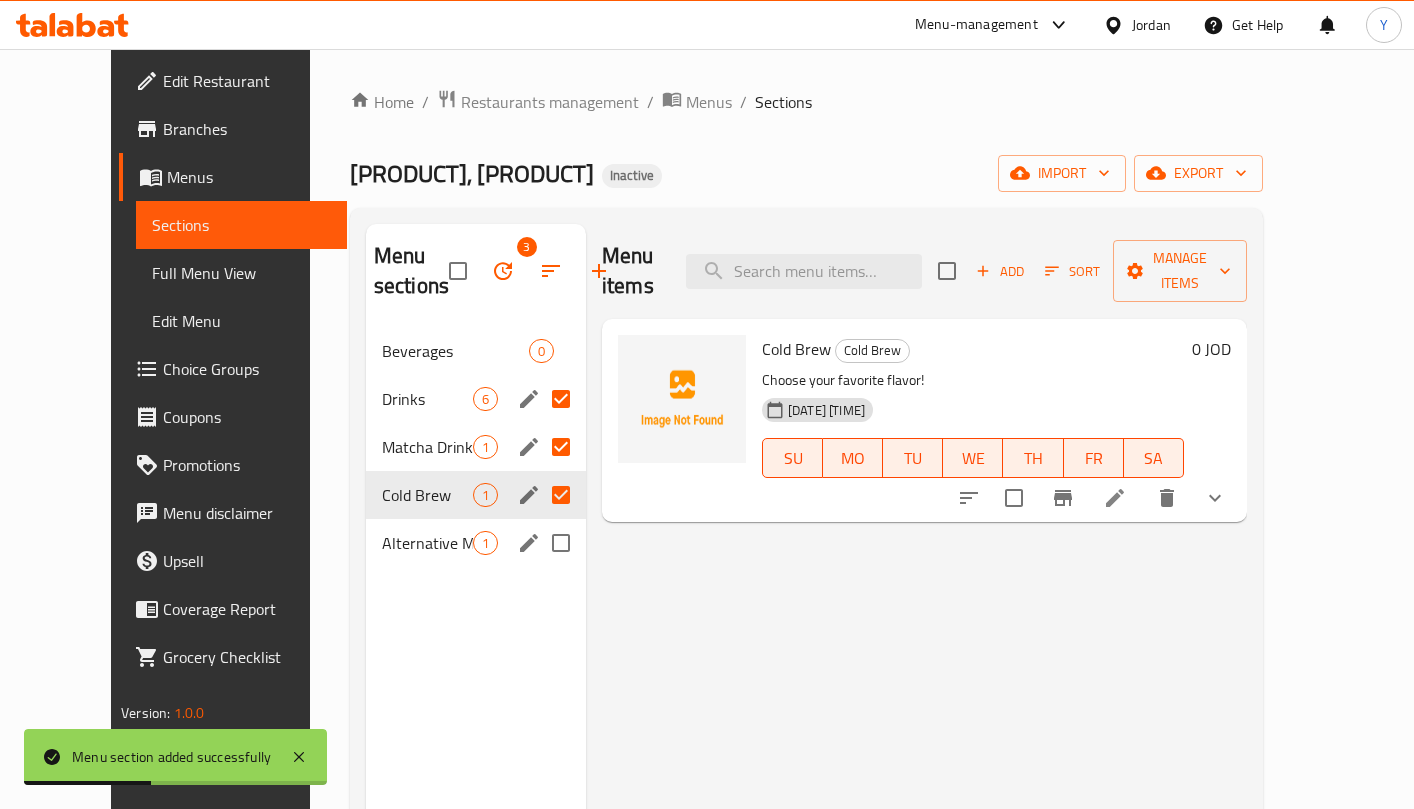 click at bounding box center [561, 543] 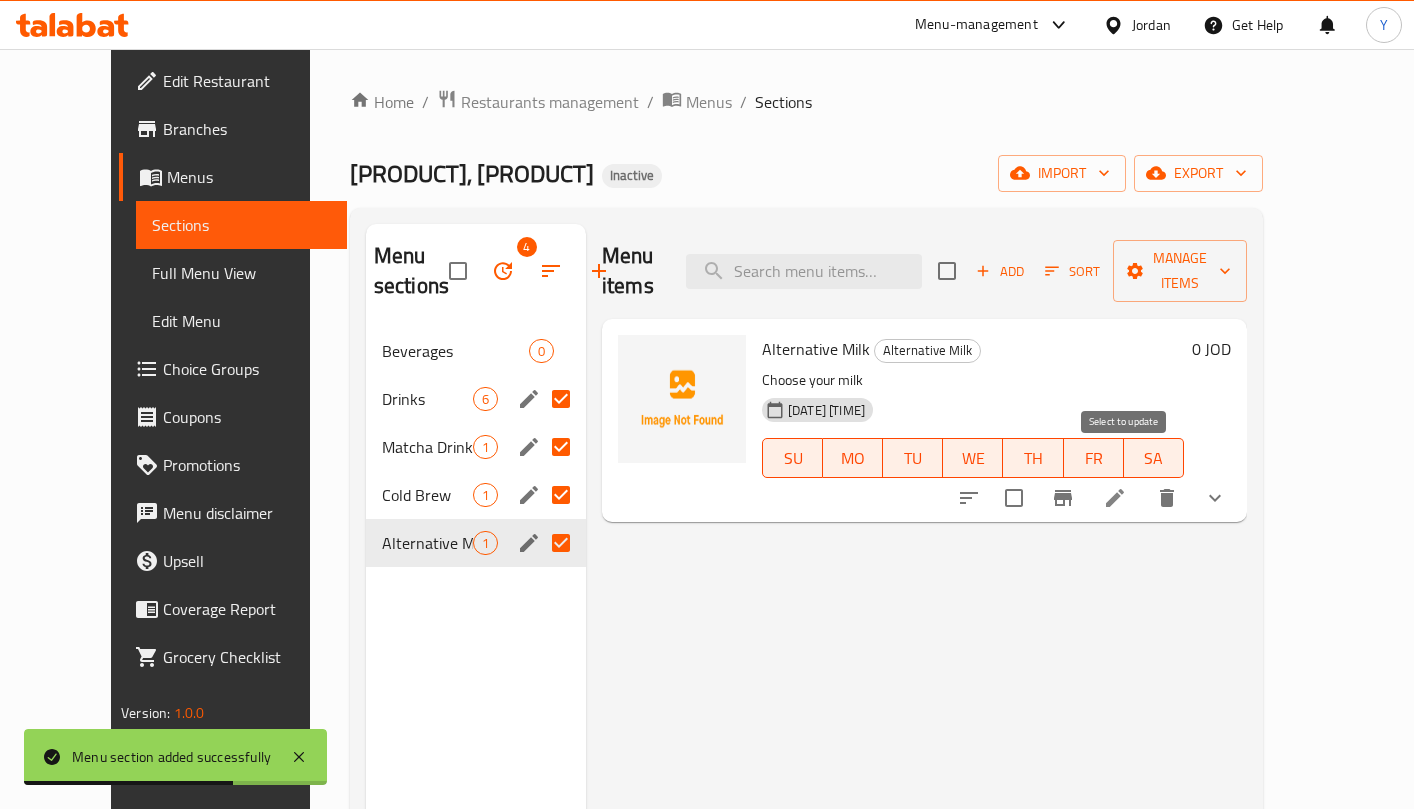 click at bounding box center [1014, 498] 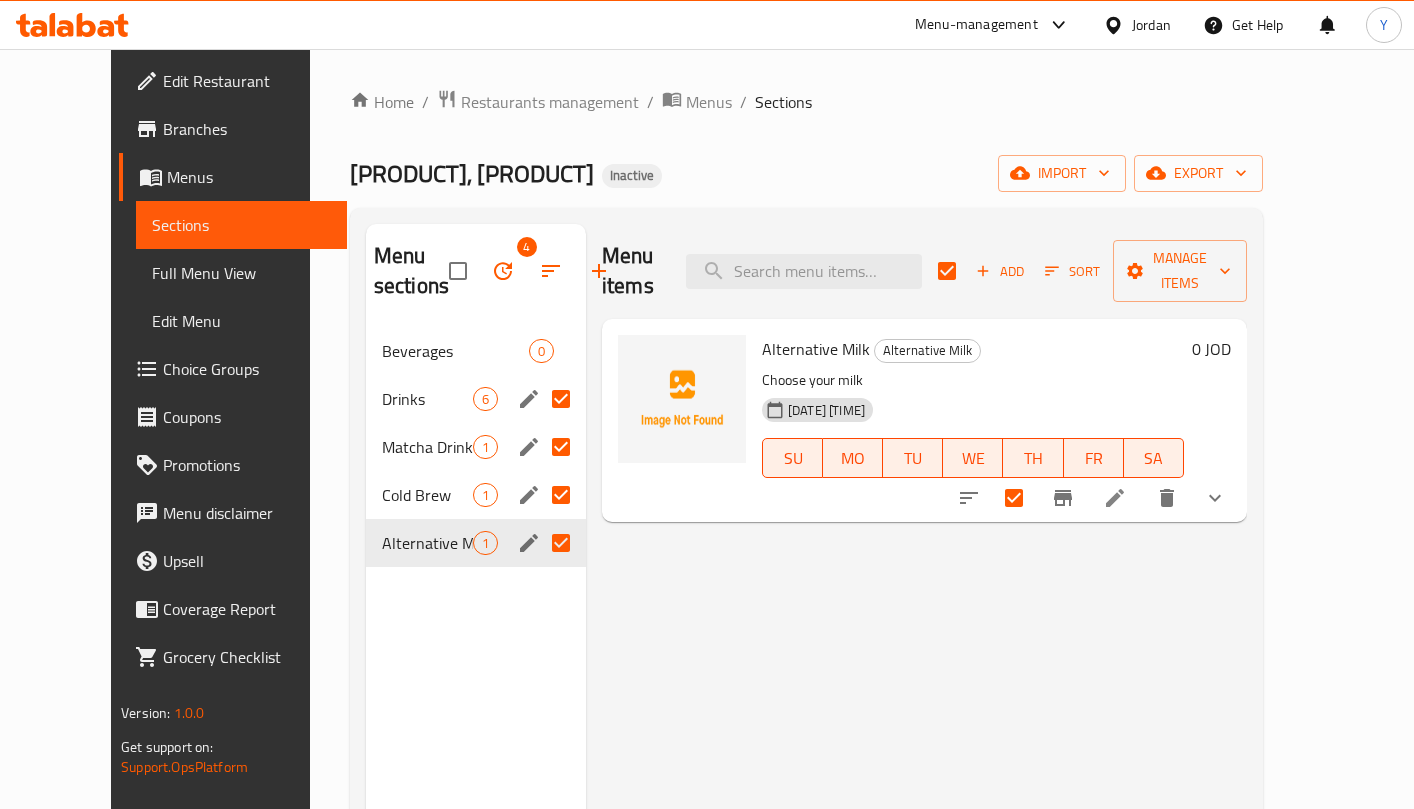 drag, startPoint x: 530, startPoint y: 278, endPoint x: 583, endPoint y: 569, distance: 295.78708 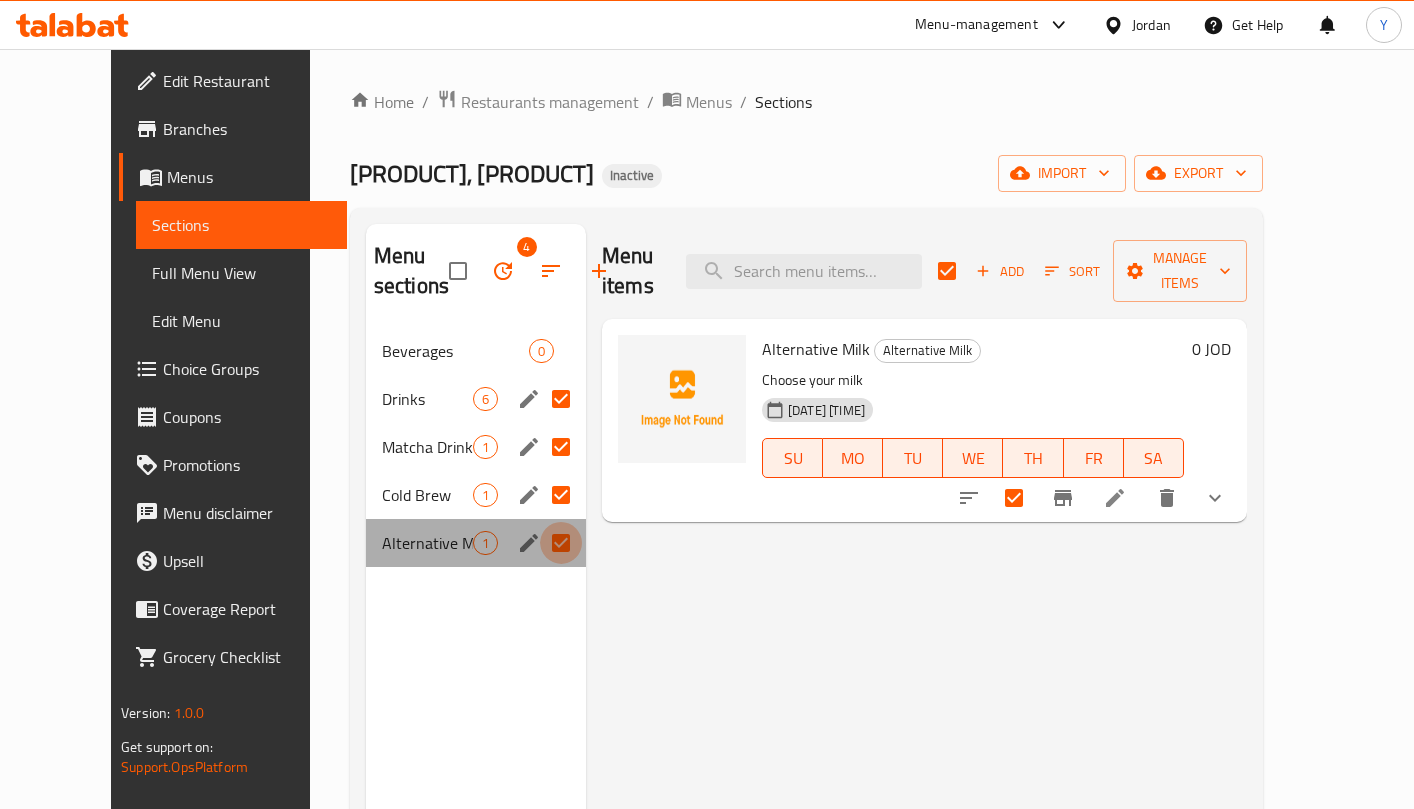 drag, startPoint x: 533, startPoint y: 536, endPoint x: 523, endPoint y: 494, distance: 43.174065 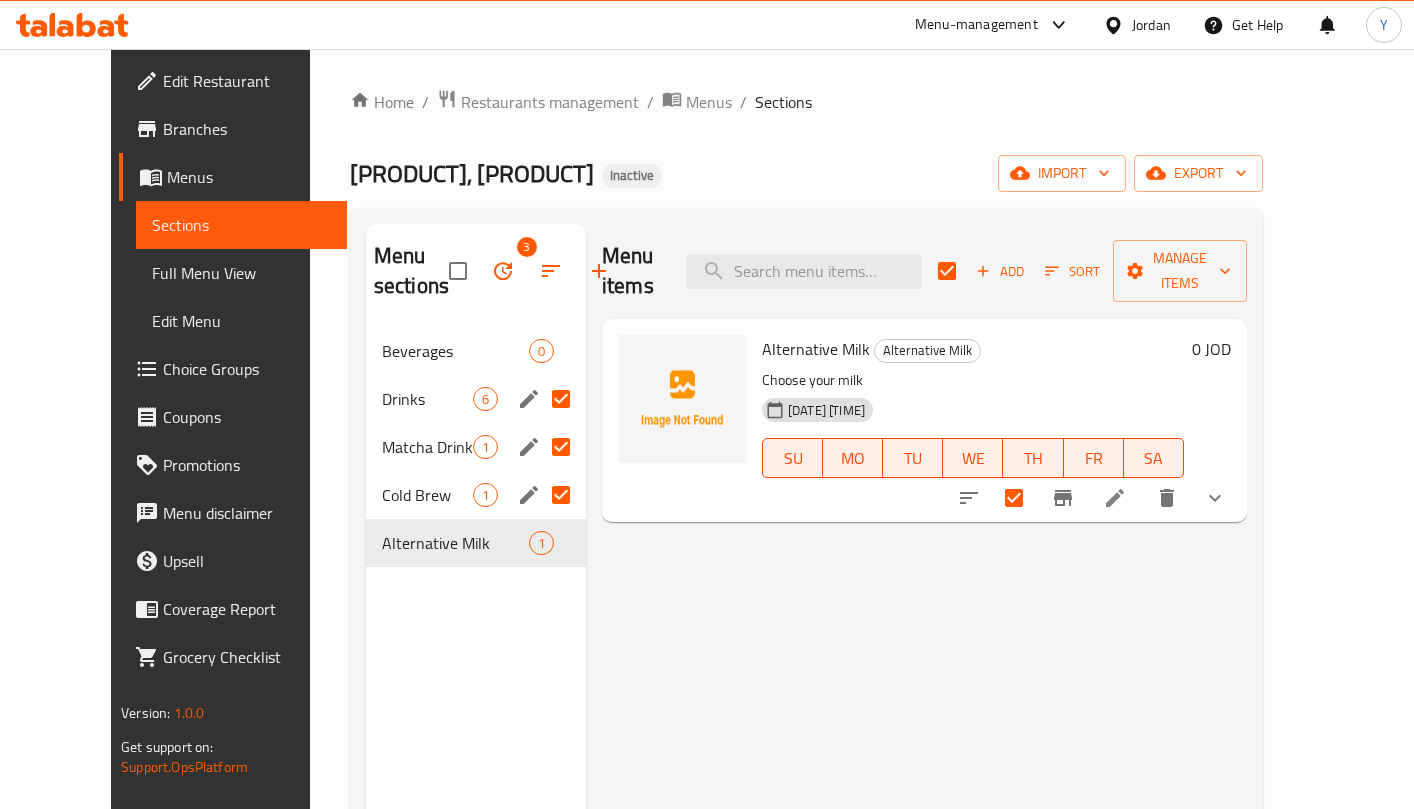 click at bounding box center [561, 495] 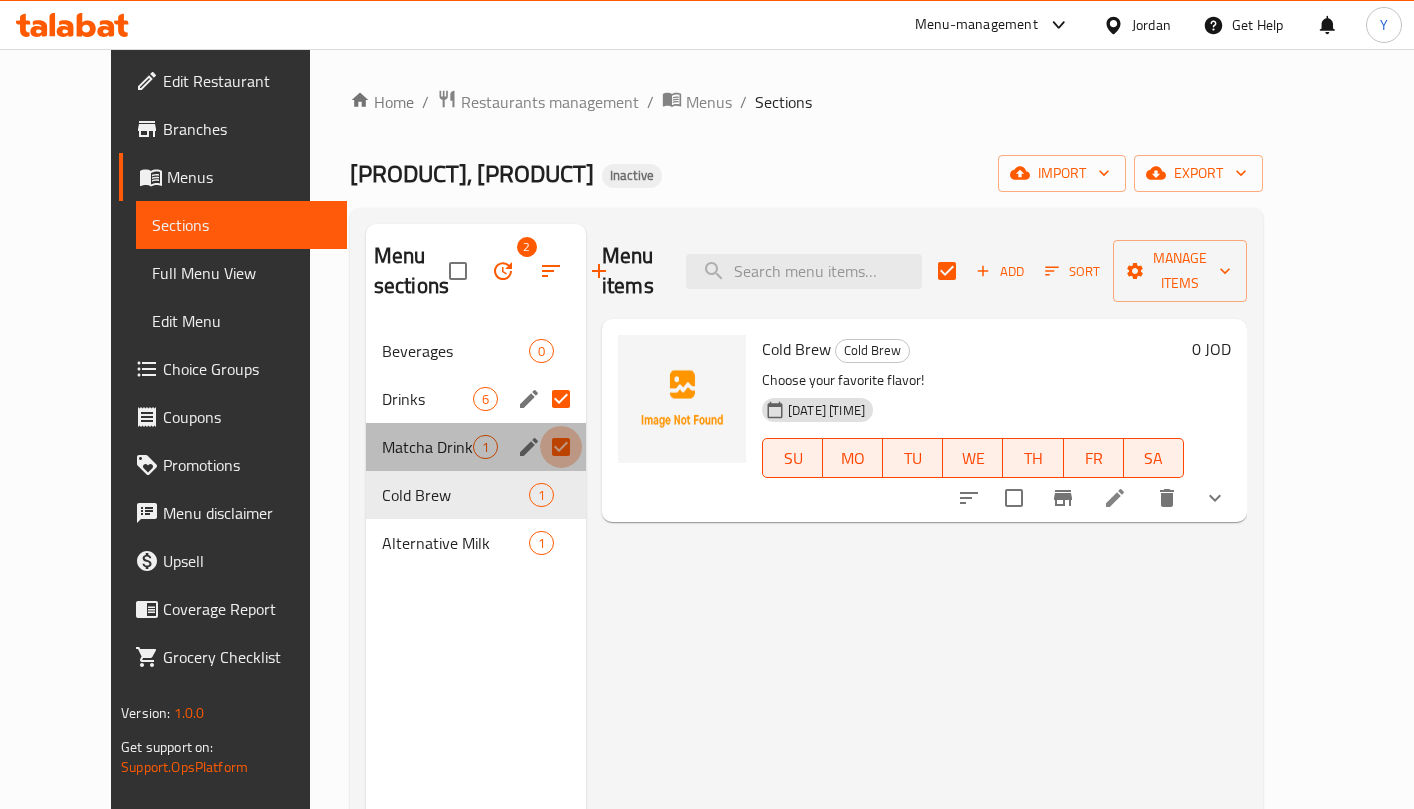 drag, startPoint x: 537, startPoint y: 453, endPoint x: 536, endPoint y: 420, distance: 33.01515 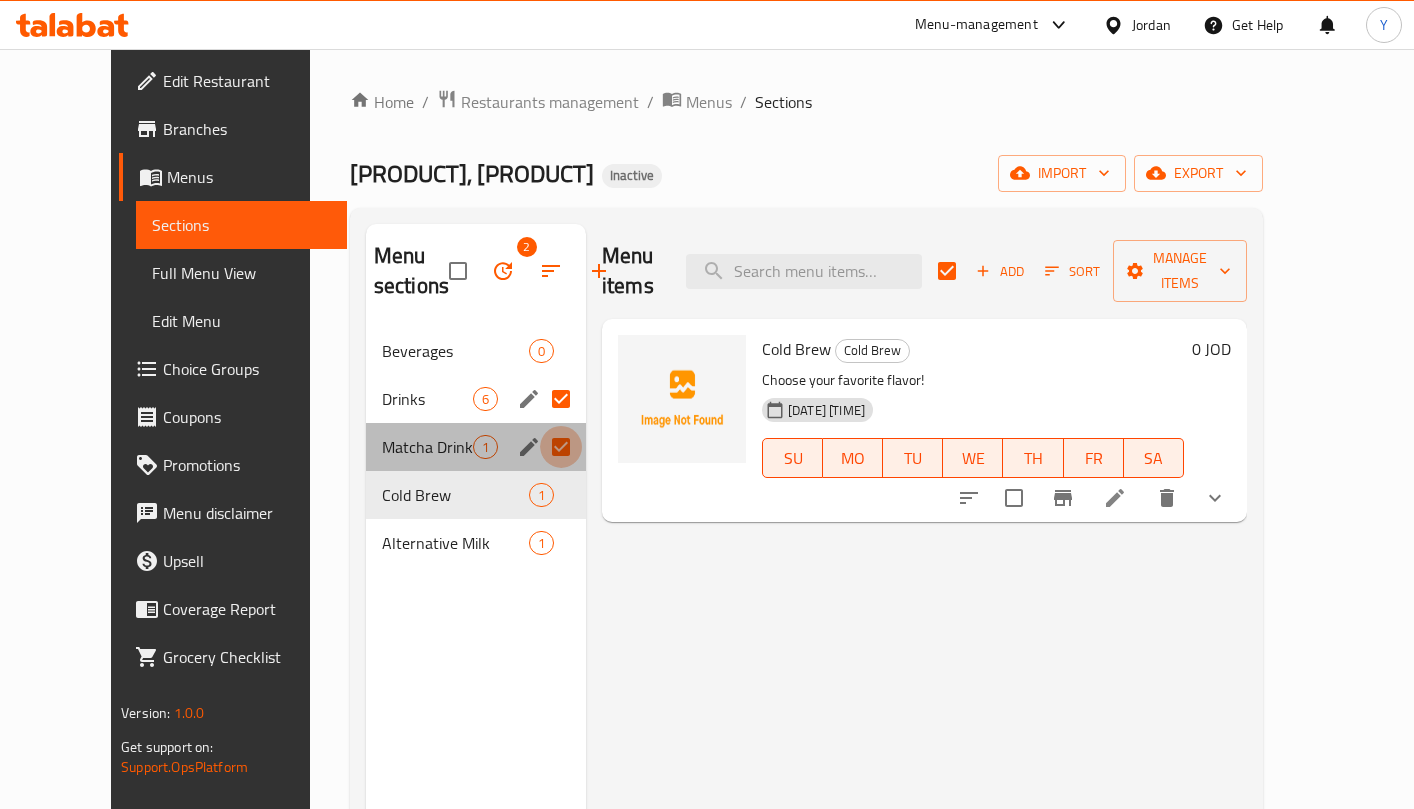click at bounding box center [561, 447] 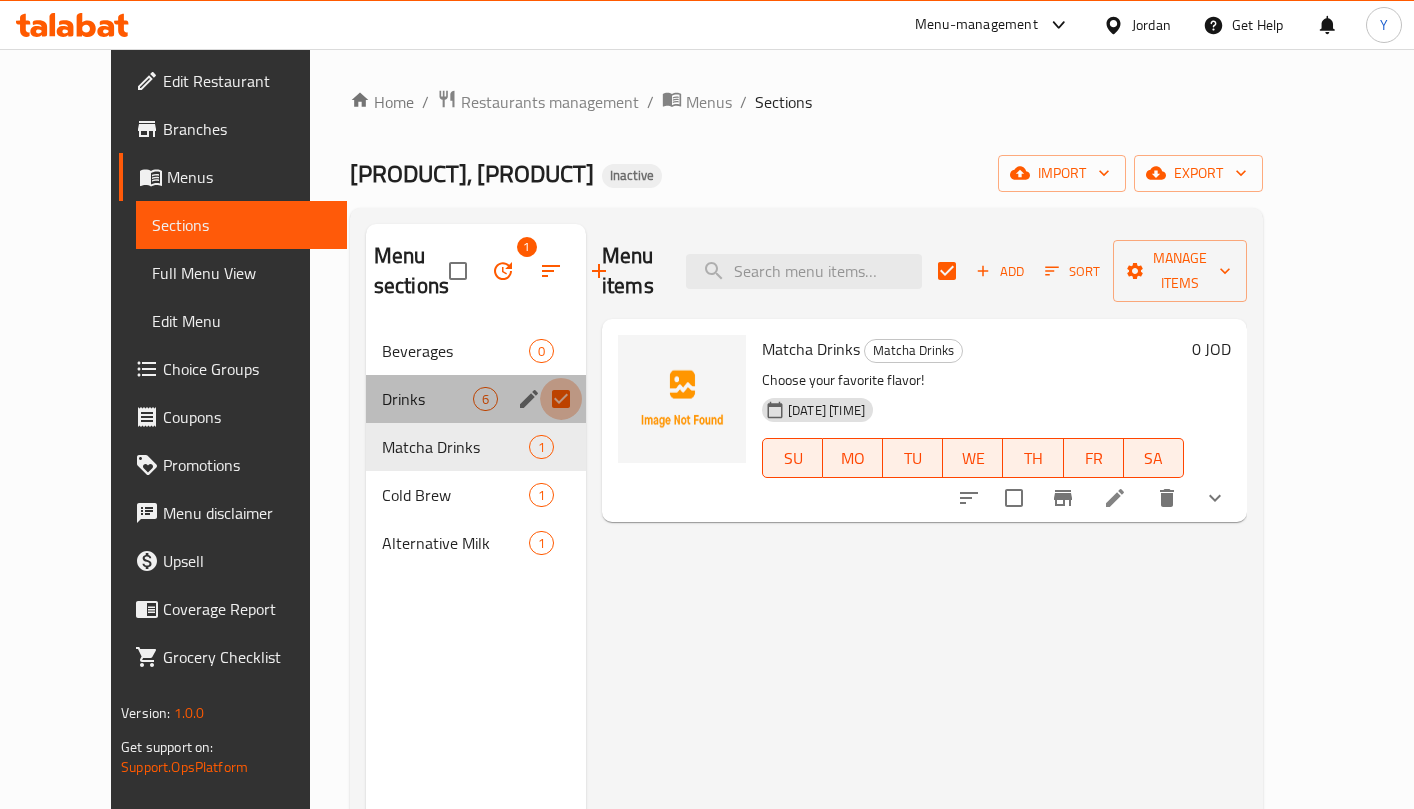 click at bounding box center [561, 399] 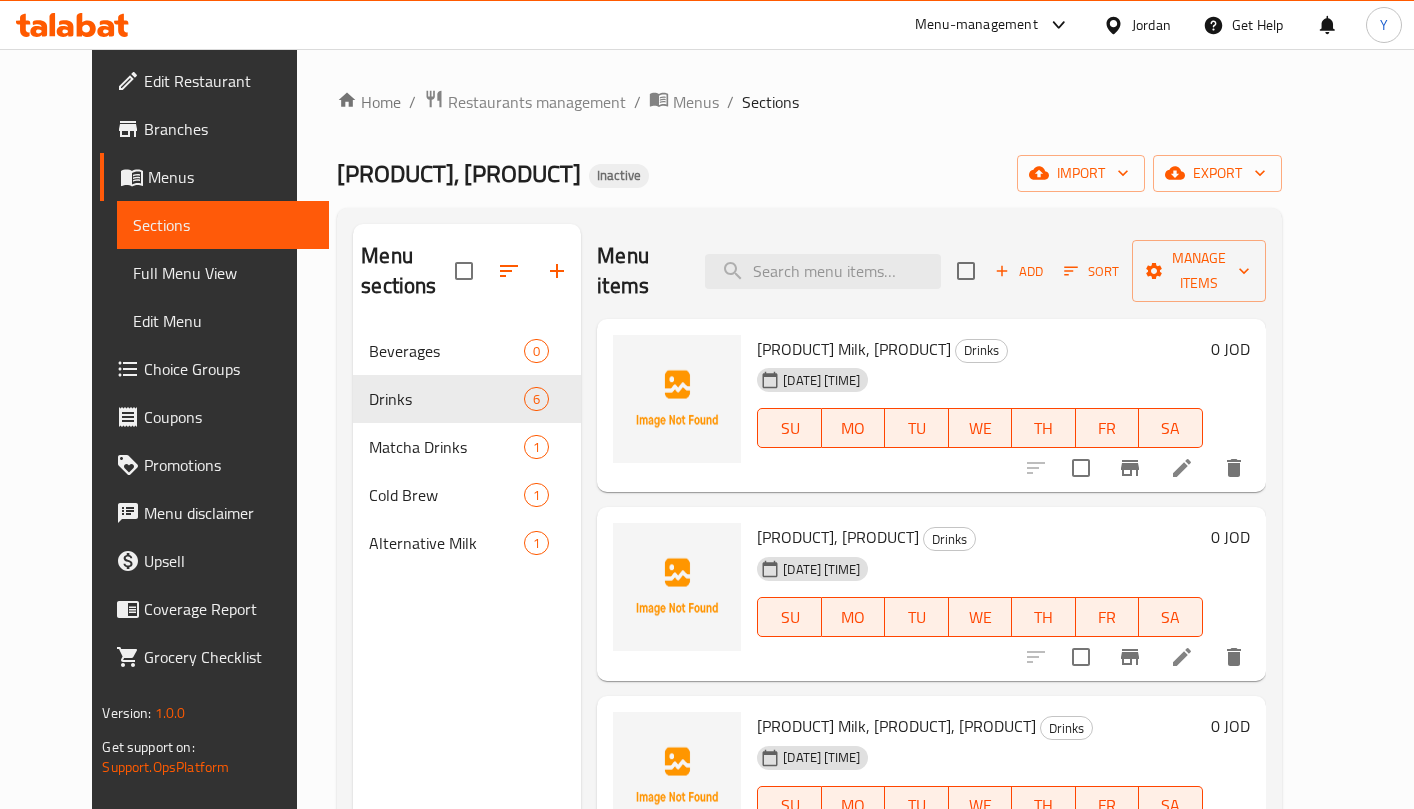 click at bounding box center [966, 271] 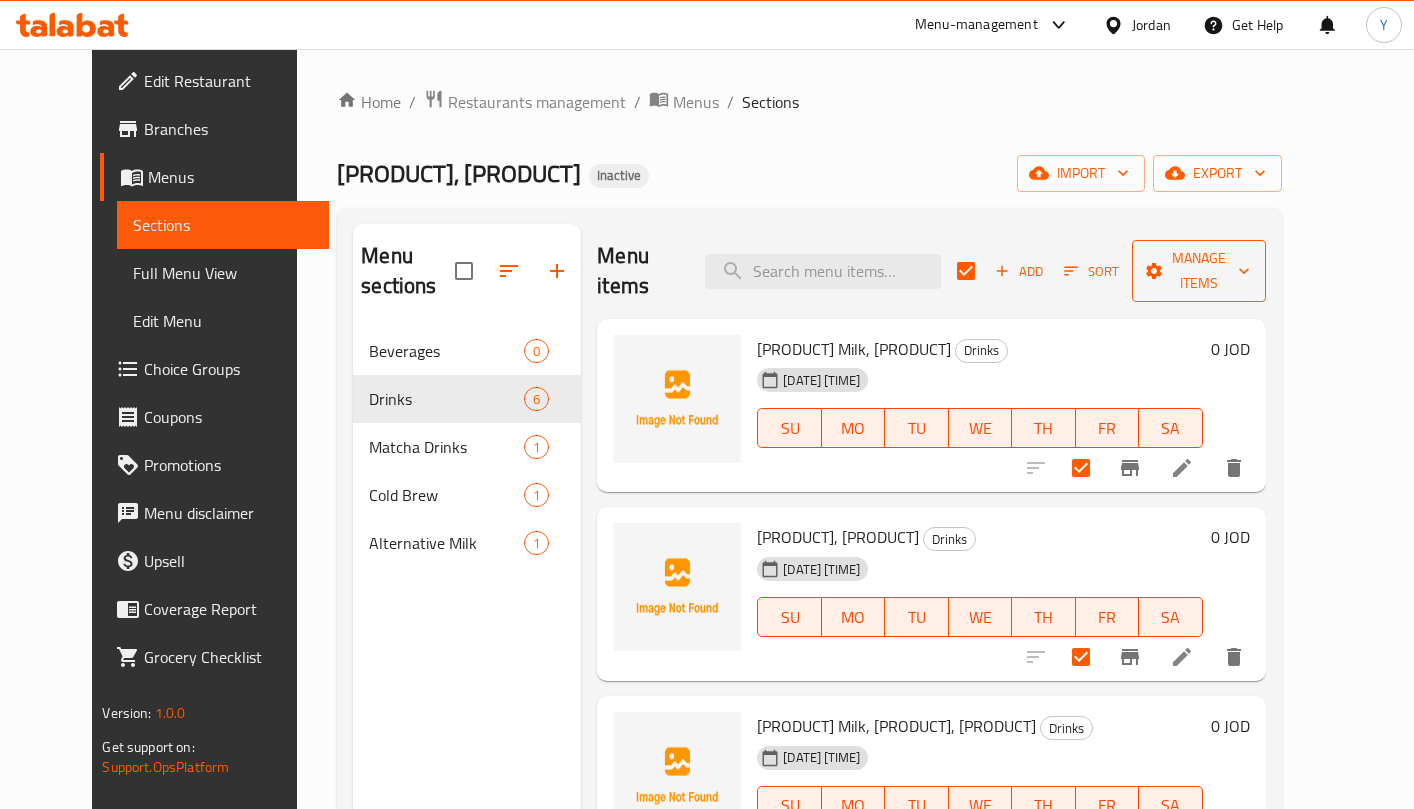 click on "Manage items" at bounding box center [1199, 271] 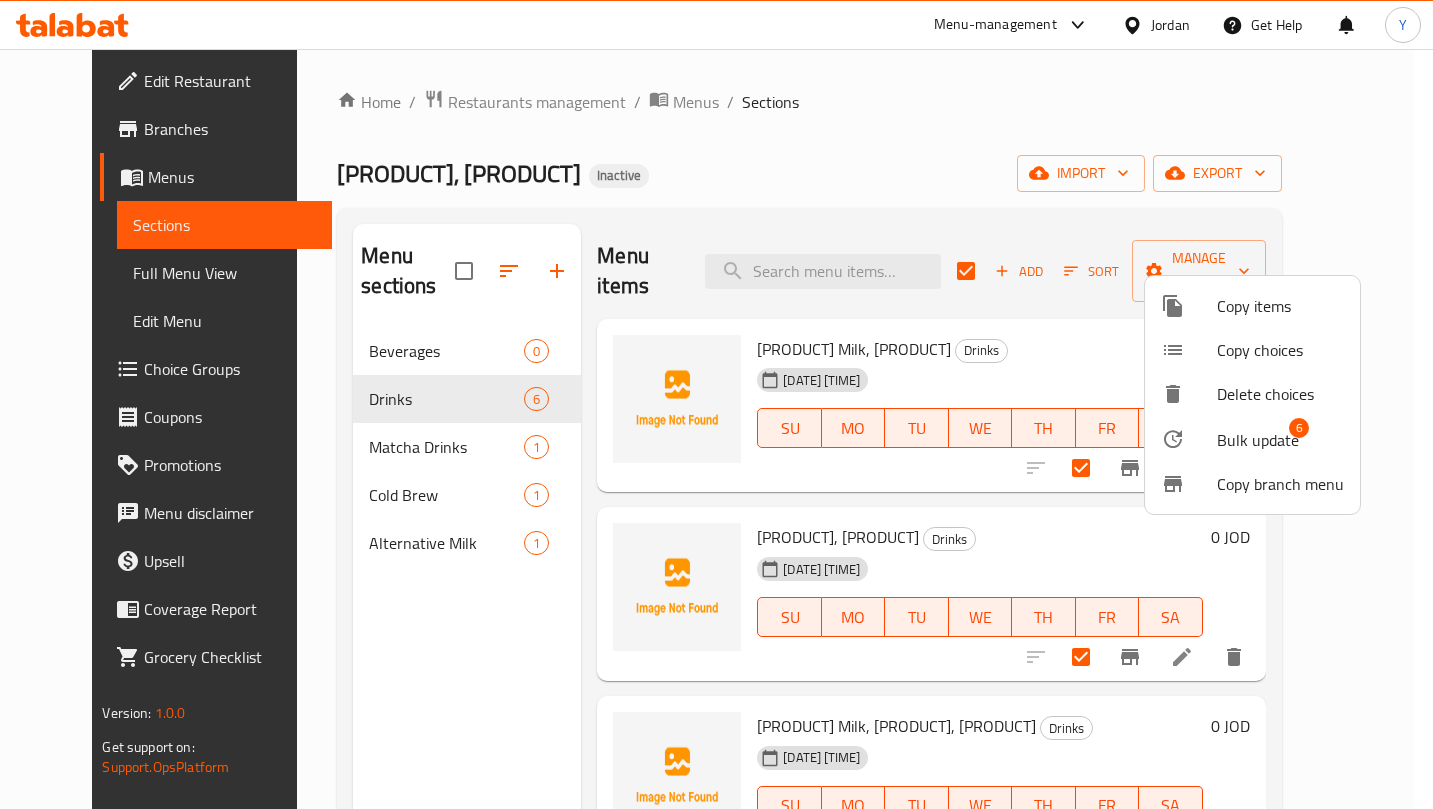 click on "Bulk update" at bounding box center [1258, 440] 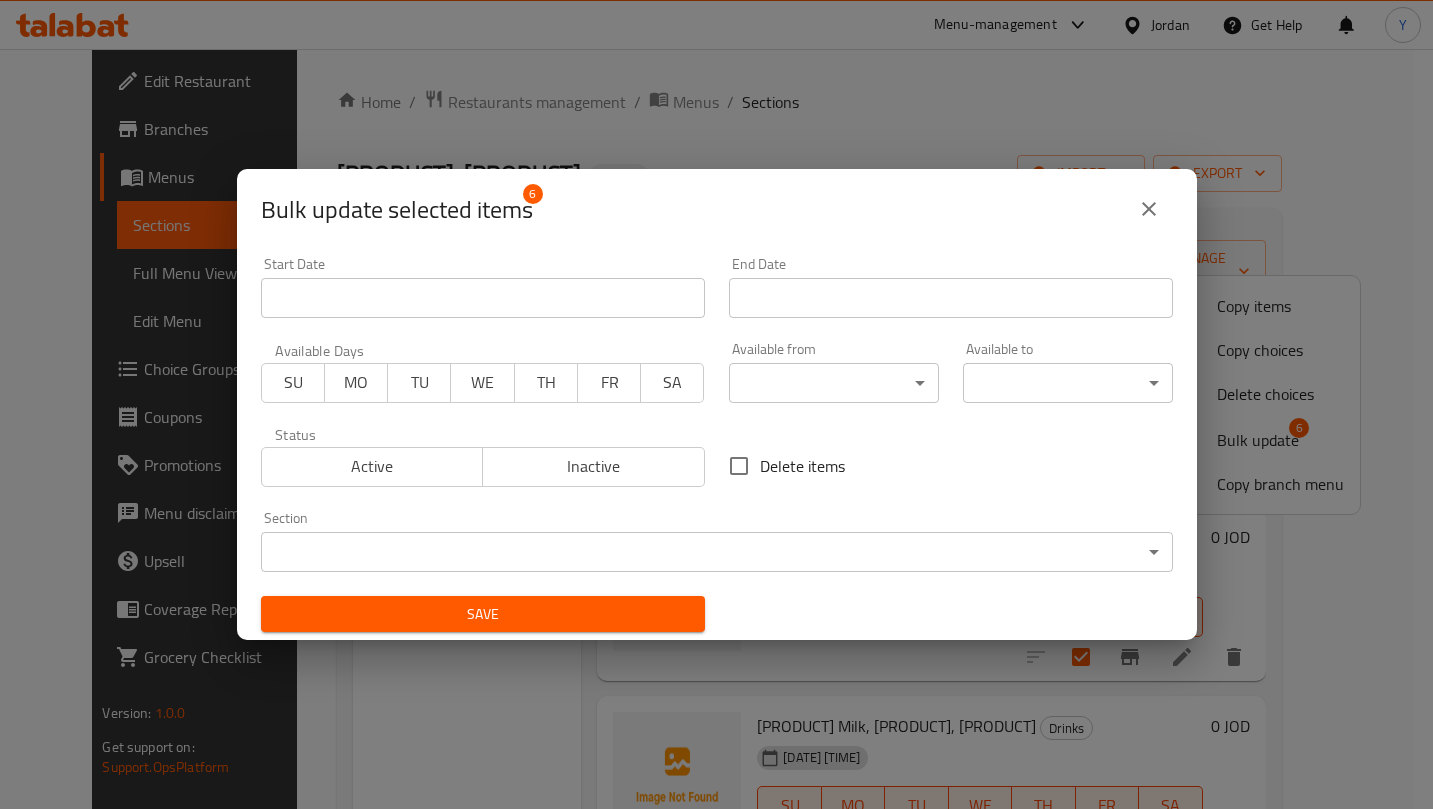 click on "​ Menu-management Jordan Get Help Y   Edit Restaurant   Branches   Menus   Sections   Full Menu View   Edit Menu   Choice Groups   Coupons   Promotions   Menu disclaimer   Upsell   Coverage Report   Grocery Checklist  Version:    1.0.0  Get support on:    Support.OpsPlatform Home / Restaurants management / Menus / Sections [PRODUCT], [PRODUCT] Inactive import export Menu sections Beverages  0 Drinks 6 Matcha Drinks 1 Cold Brew 1 Alternative Milk 1 Menu items Add Sort Manage items Coconut Milk, Strawberry   Drinks [DATE] [TIME] SU MO TU WE TH FR SA 0   JOD Oat Milk, Greenapple   Drinks [DATE] [TIME] SU MO TU WE TH FR SA 0   JOD Soya Milk, Litchi, Vanilla   Drinks [DATE] [TIME] SU MO TU WE TH FR SA 0   JOD Almond Milk, Peach   Drinks [DATE] [TIME] SU MO TU WE TH FR SA 0   JOD Pina Colada   Drinks A tropical blend of pineapple juice and coconut milk, smooth and refreshing with a sweet, creamy flavor. [DATE] [TIME] SU MO TU WE TH FR SA 3   JOD Iced Karak   Drinks [DATE] [TIME] 3" at bounding box center [716, 429] 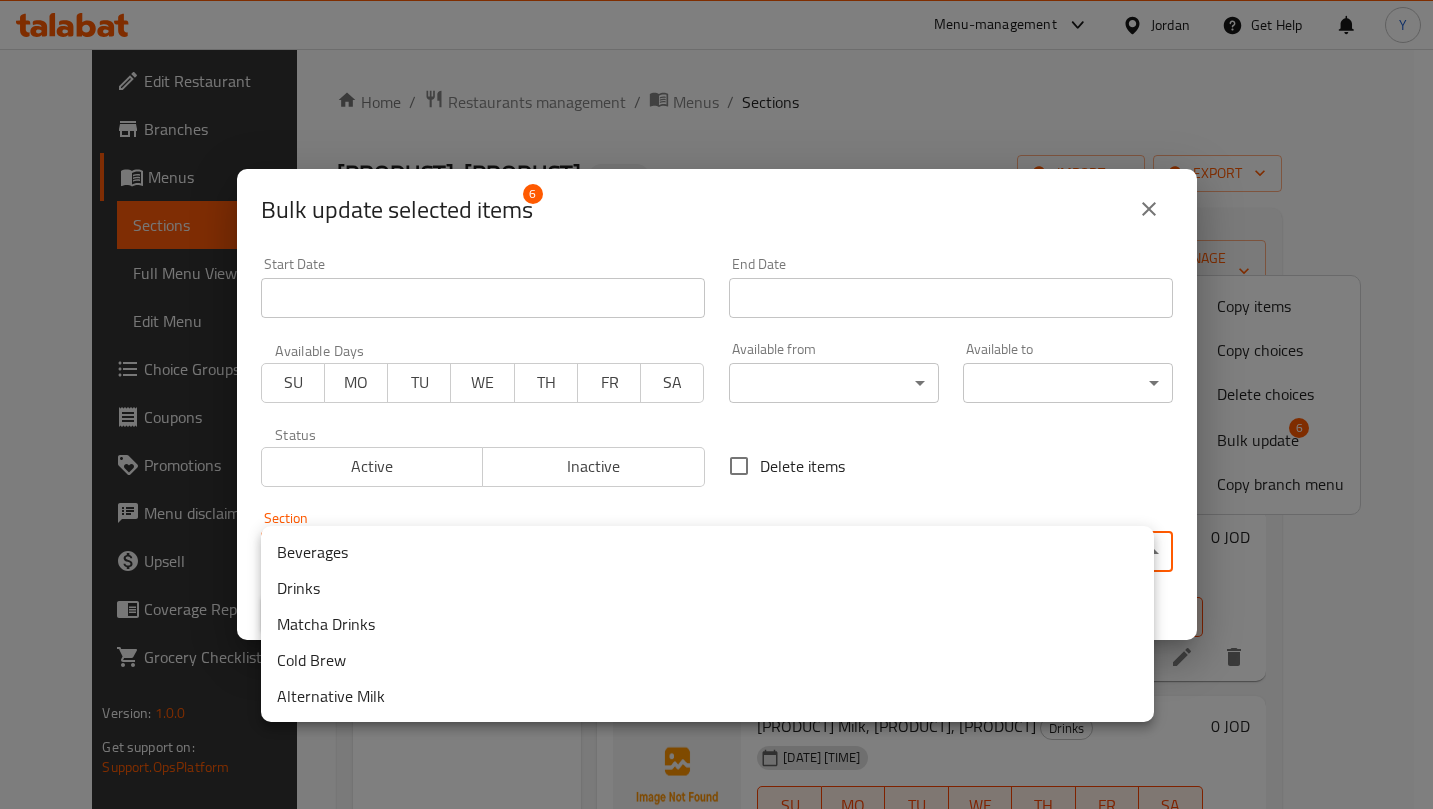 click on "Beverages" at bounding box center [707, 552] 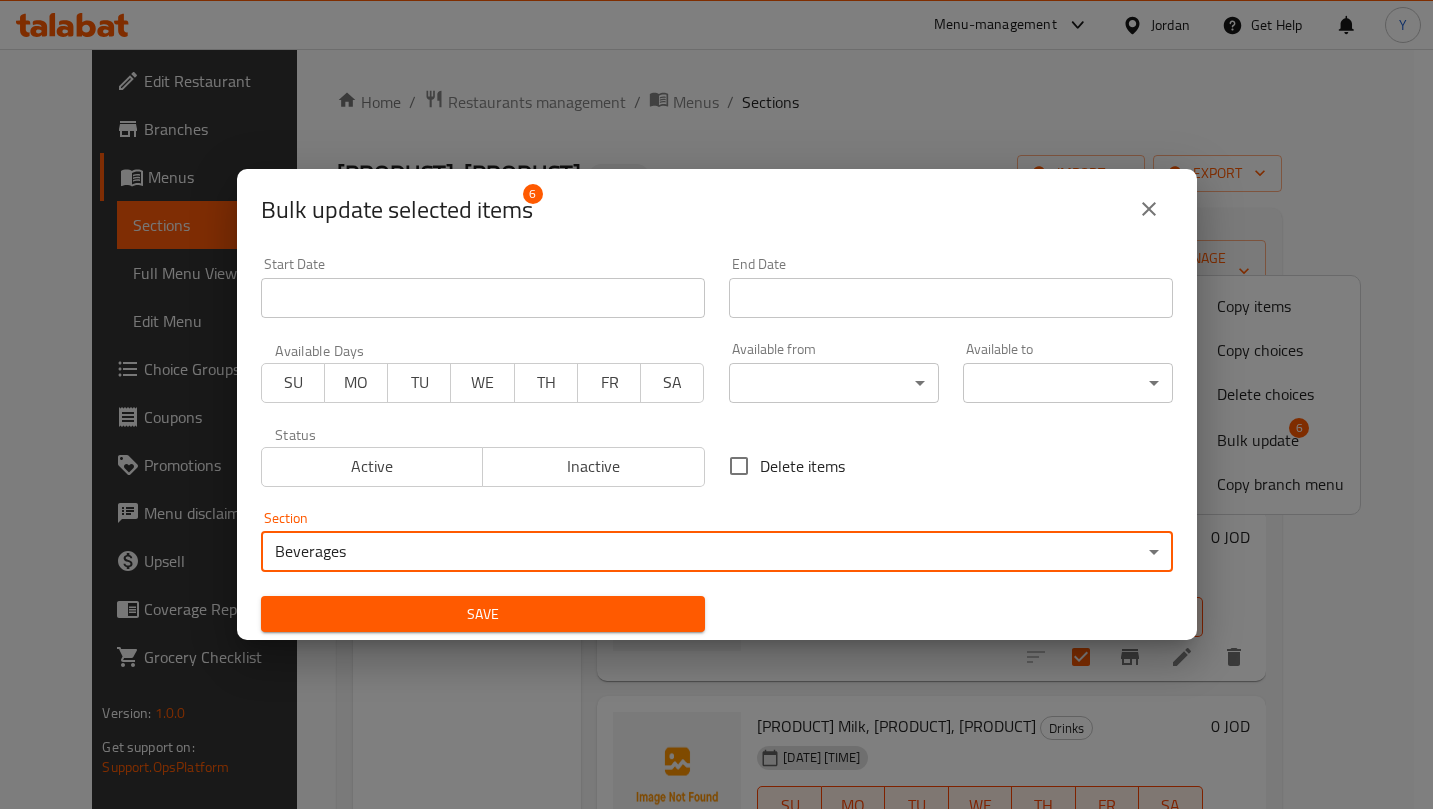 click on "Save" at bounding box center [483, 614] 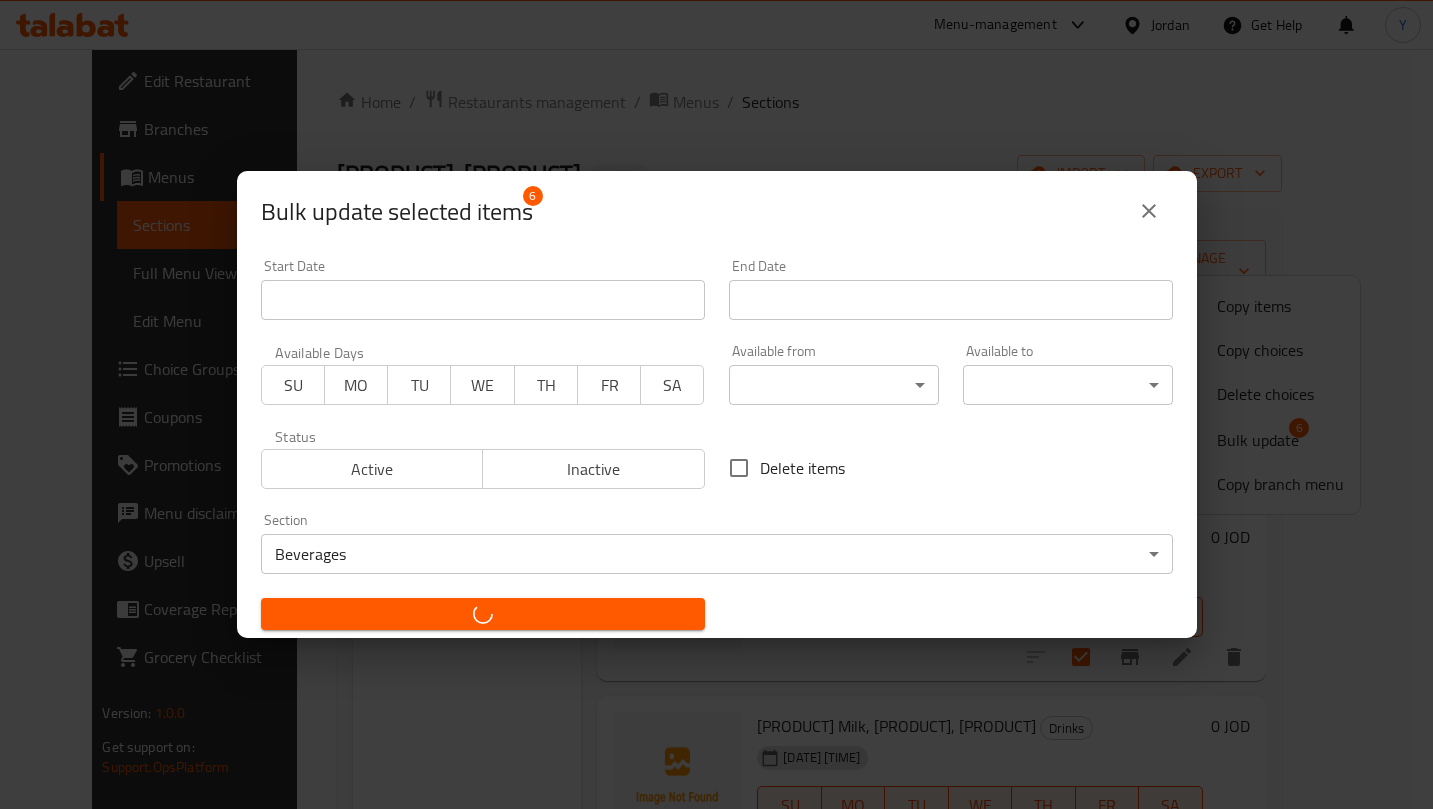 checkbox on "false" 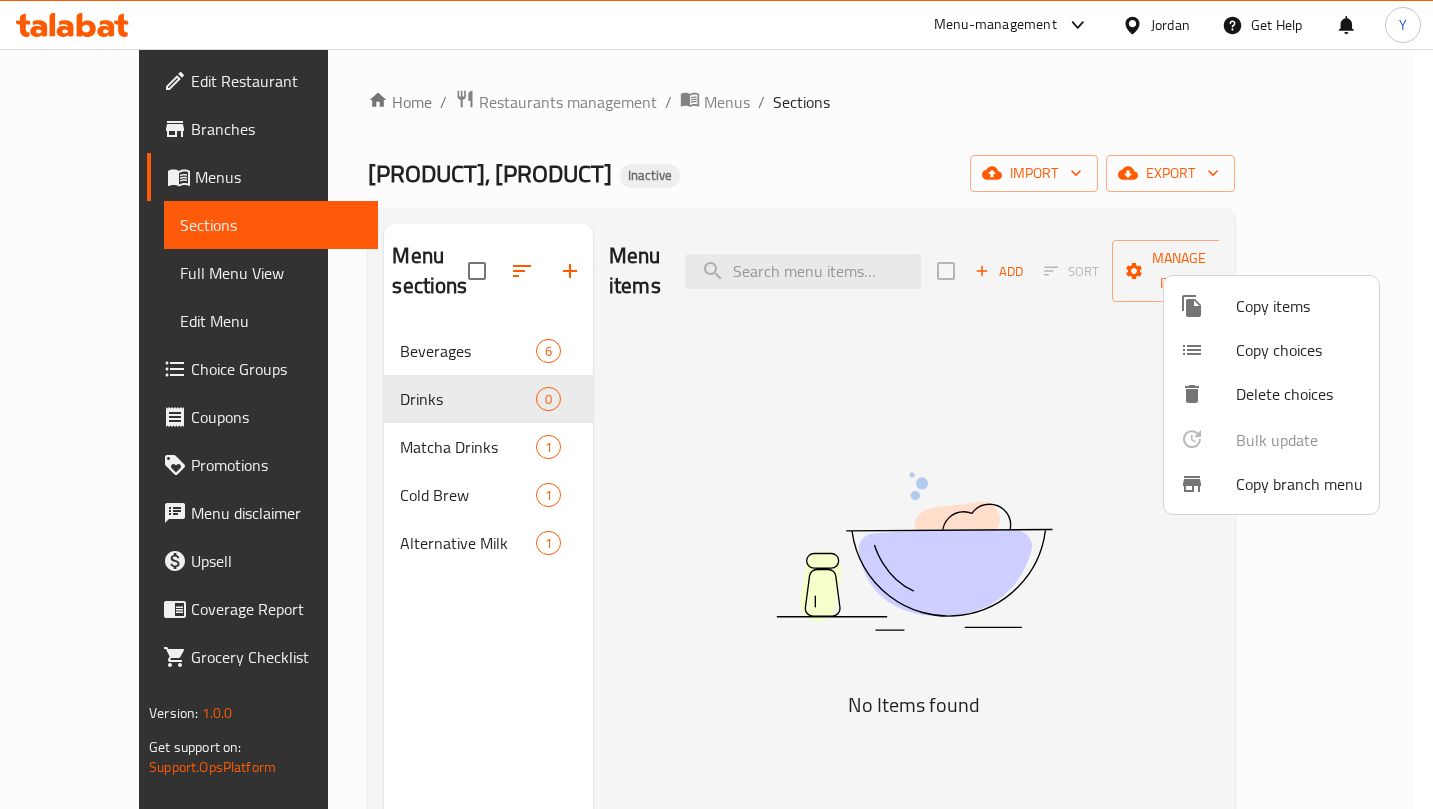 drag, startPoint x: 813, startPoint y: 444, endPoint x: 775, endPoint y: 438, distance: 38.470768 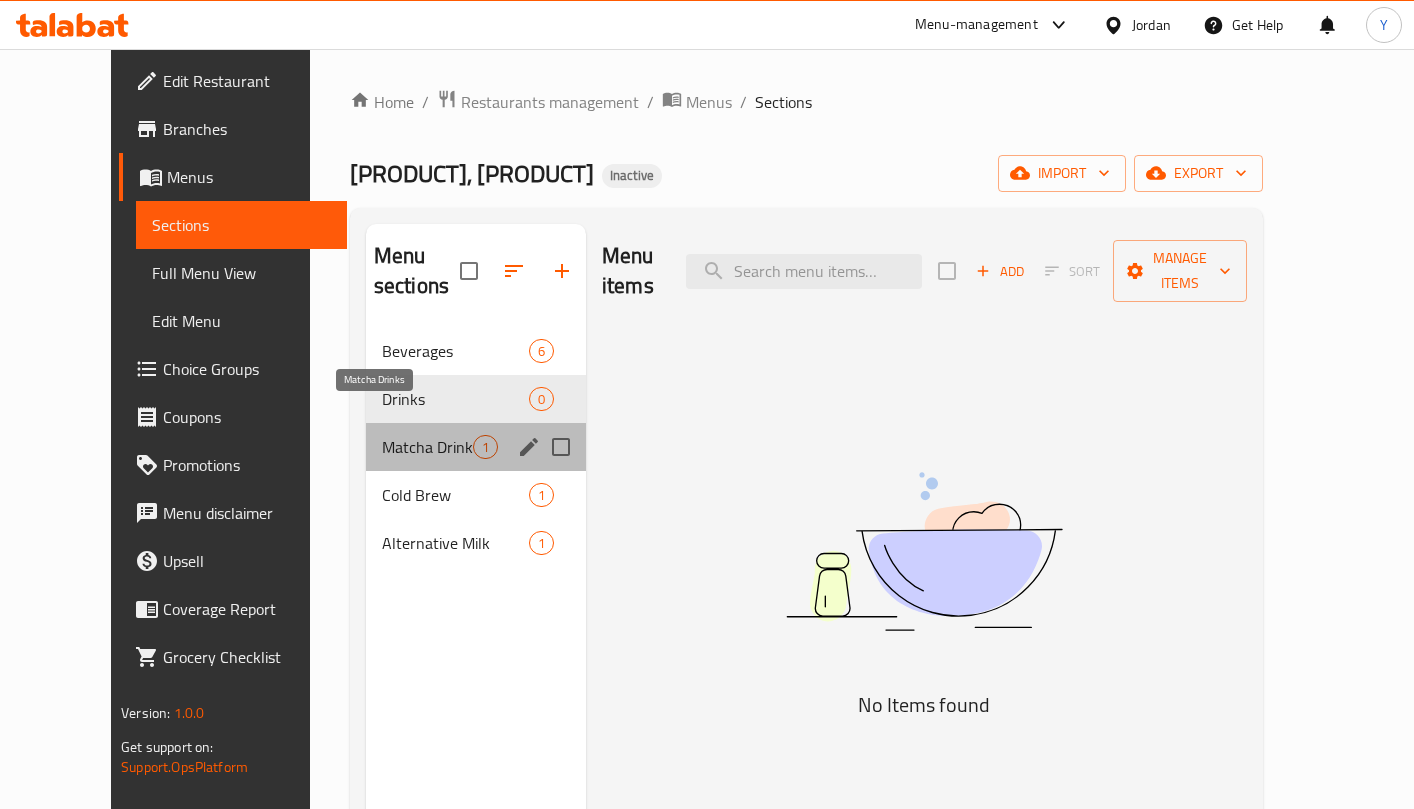 click on "Matcha Drinks" at bounding box center [427, 447] 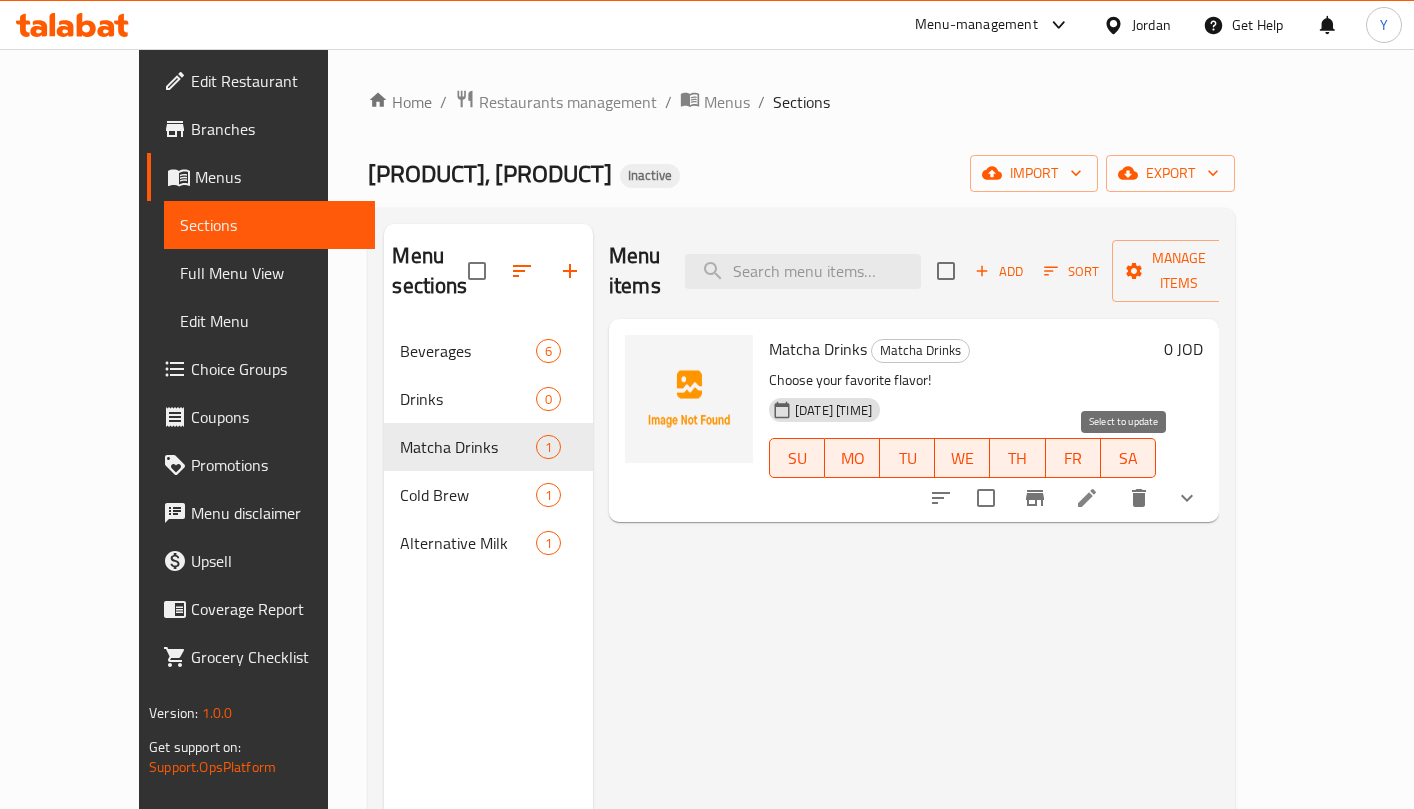 click at bounding box center (986, 498) 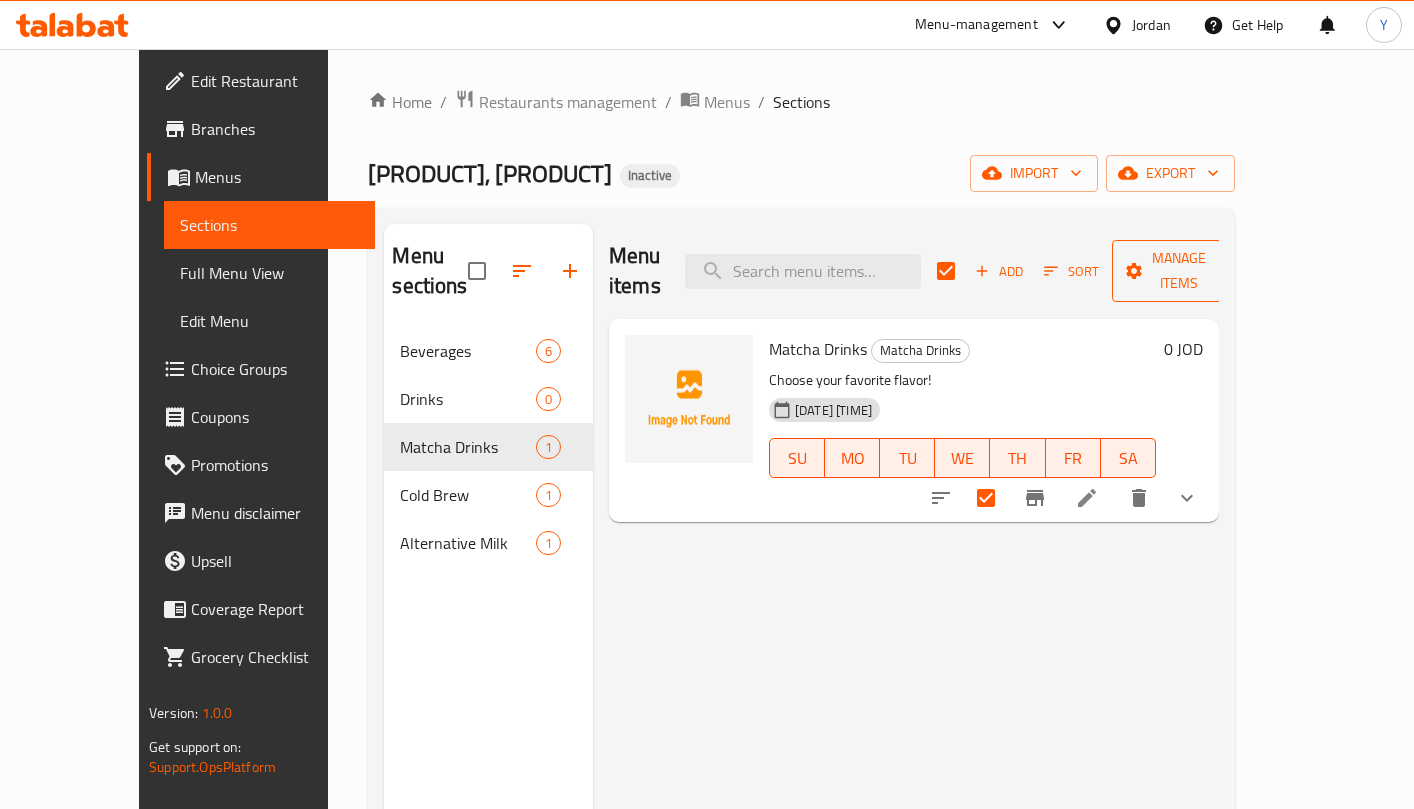 click on "Manage items" at bounding box center (1179, 271) 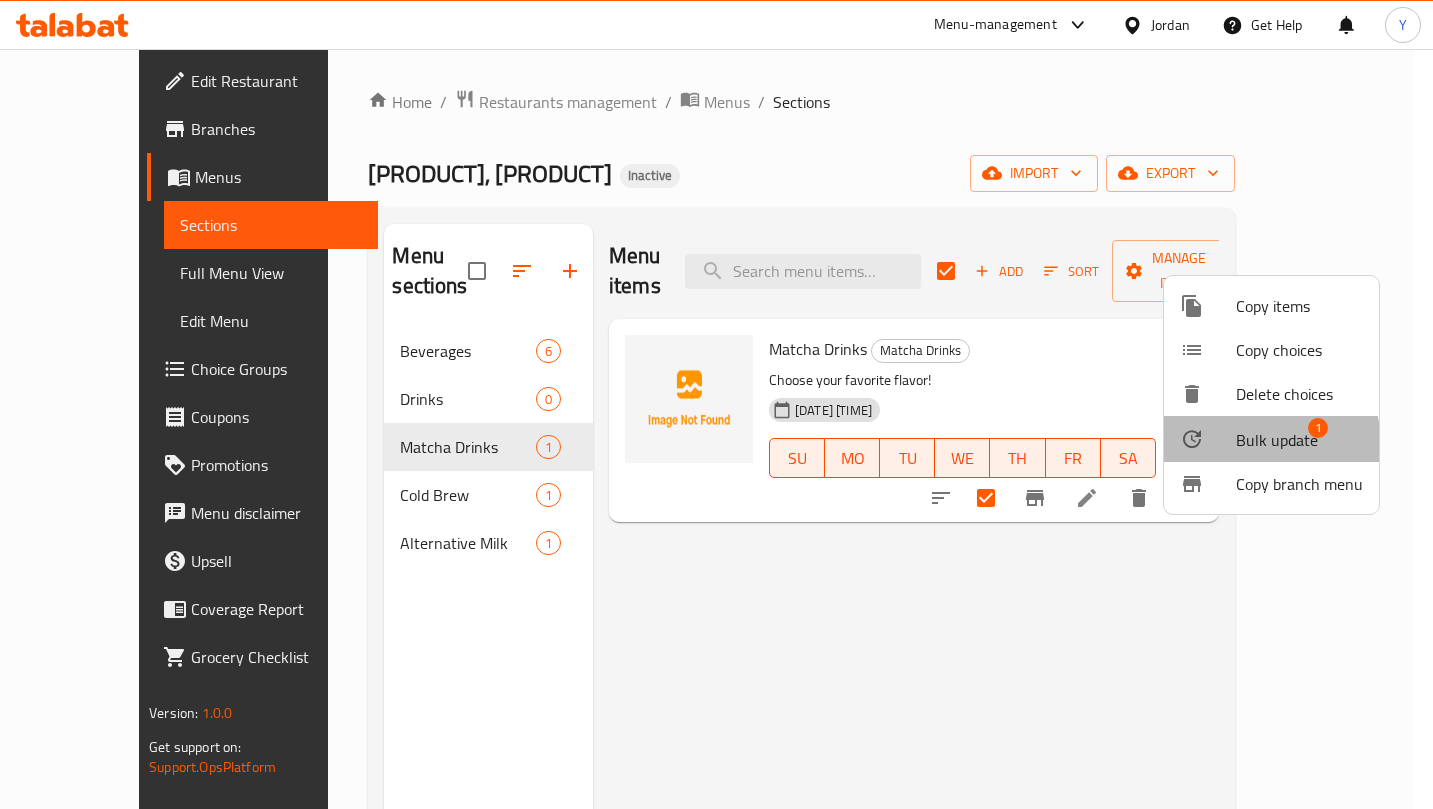click on "Bulk update" at bounding box center (1277, 440) 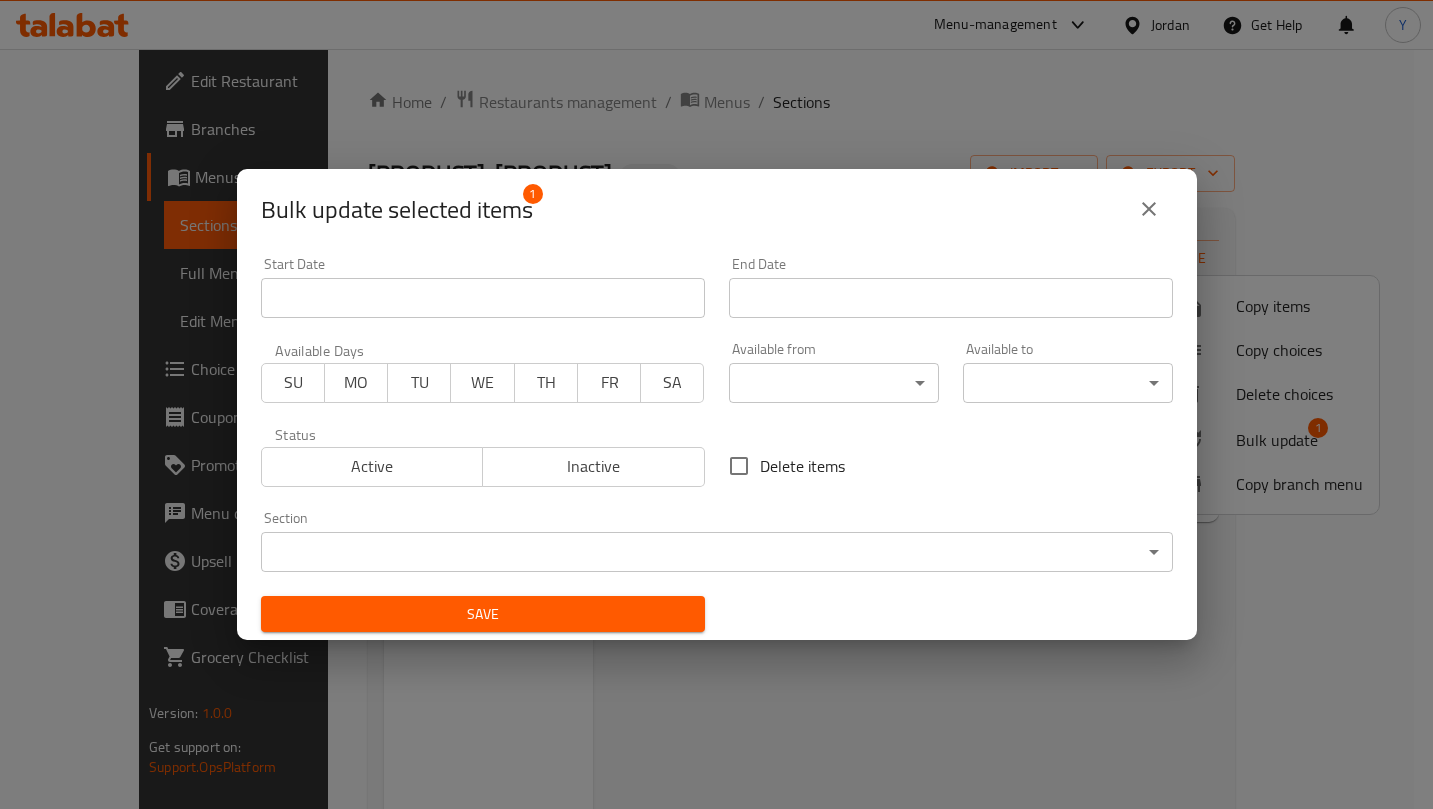 click on "​ Menu-management Jordan Get Help Y   Edit Restaurant   Branches   Menus   Sections   Full Menu View   Edit Menu   Choice Groups   Coupons   Promotions   Menu disclaimer   Upsell   Coverage Report   Grocery Checklist  Version:    1.0.0  Get support on:    Support.OpsPlatform Home / Restaurants management / Menus / Sections [PRODUCT], [PRODUCT] Inactive import export Menu sections Beverages  6 Drinks 0 Matcha Drinks 1 Cold Brew 1 Alternative Milk 1 Menu items Add Sort Manage items Matcha Drinks   Matcha Drinks Choose your favorite flavor! [DATE] [TIME] SU MO TU WE TH FR SA 0   JOD Bug report Fill out the following information to report your bug Error text Steps to reproduce * Expected behaviour Your bug report will be sent along with the screenshot: Cancel Submit ticket Get Help Primary Support Currently using the Menu-management plugin and facing challenges? Reach out through their dedicated support channel. Get help via Slack Close Notification center Updated:  Now You do not have any Notifications 1 1" at bounding box center [716, 429] 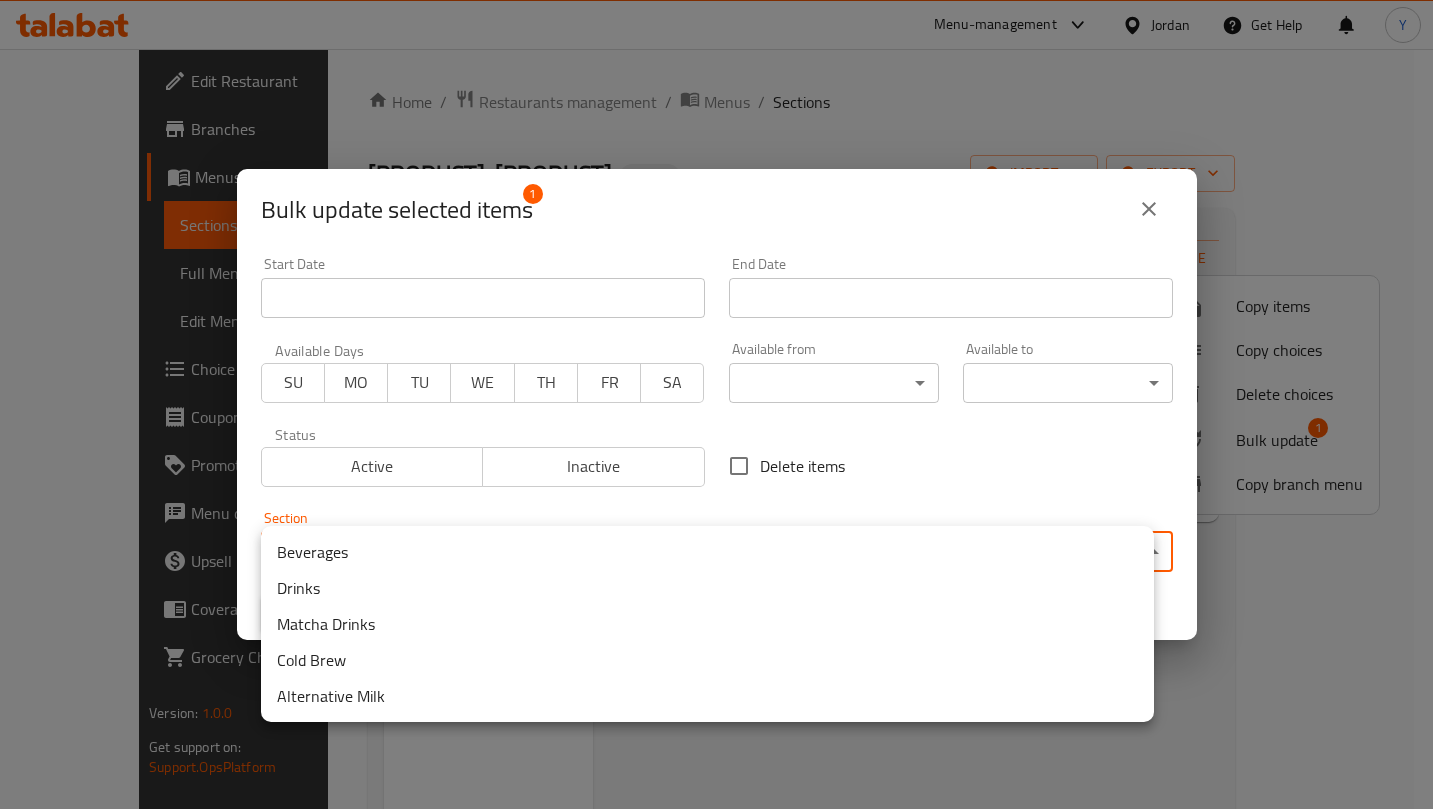 click on "Beverages" at bounding box center [707, 552] 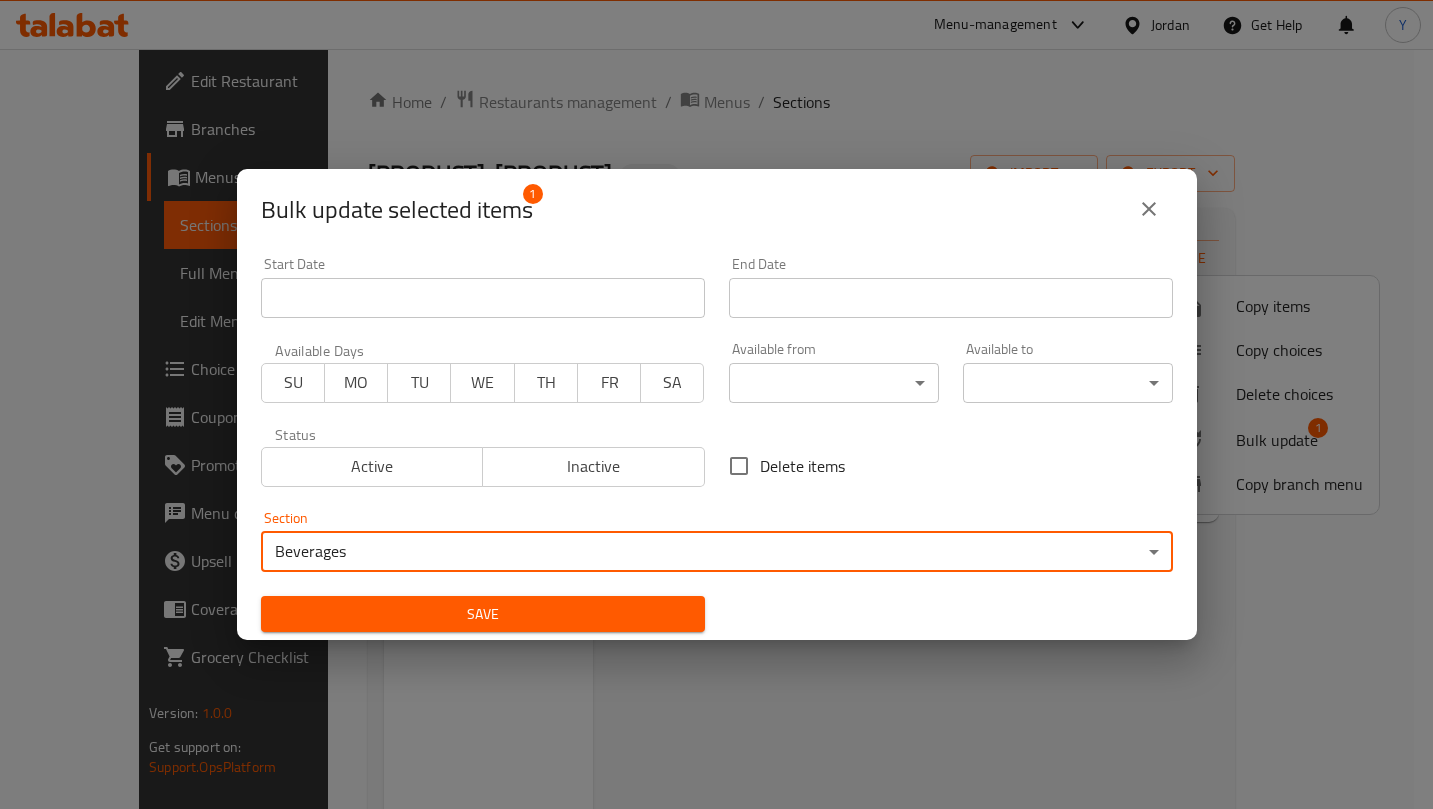 click on "Save" at bounding box center (483, 614) 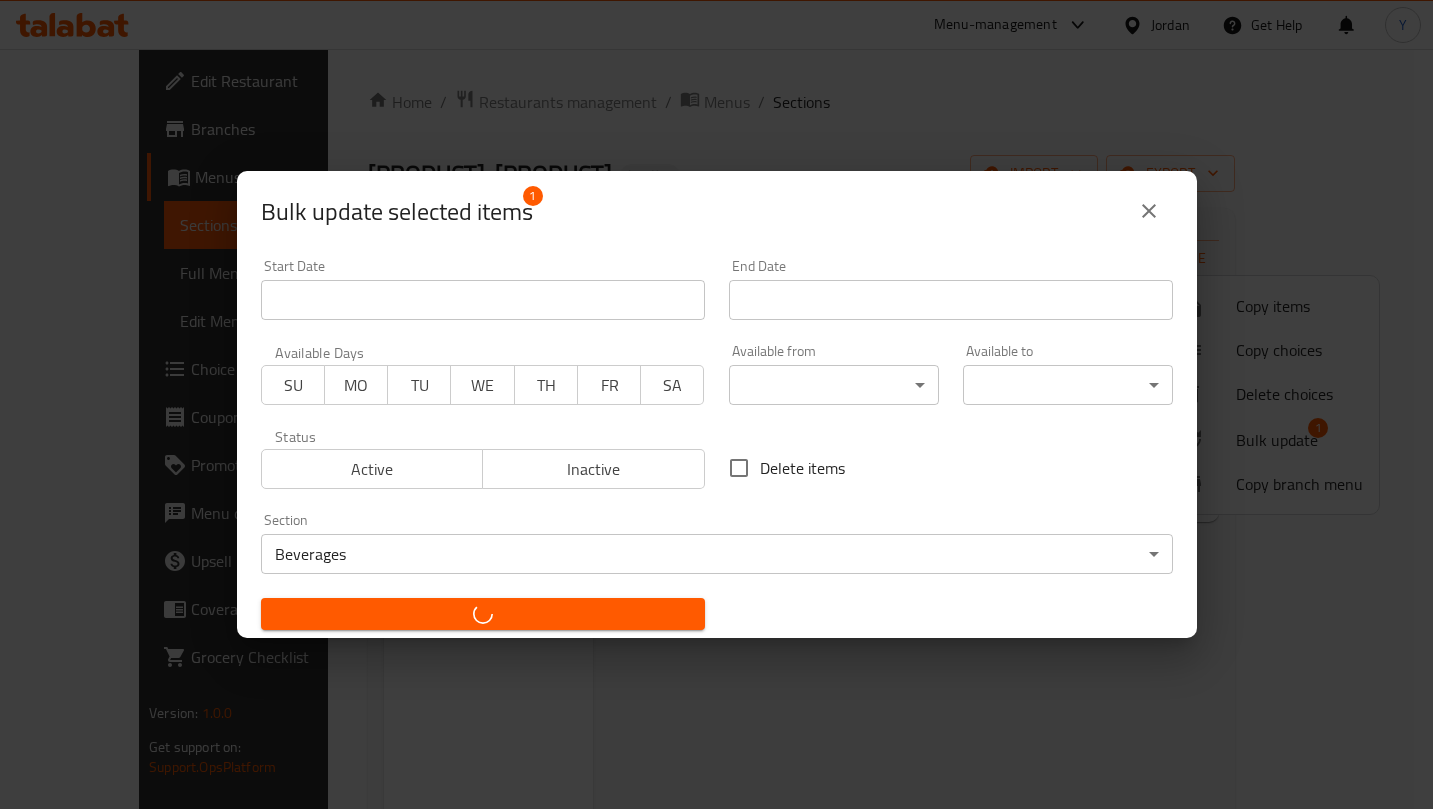 checkbox on "false" 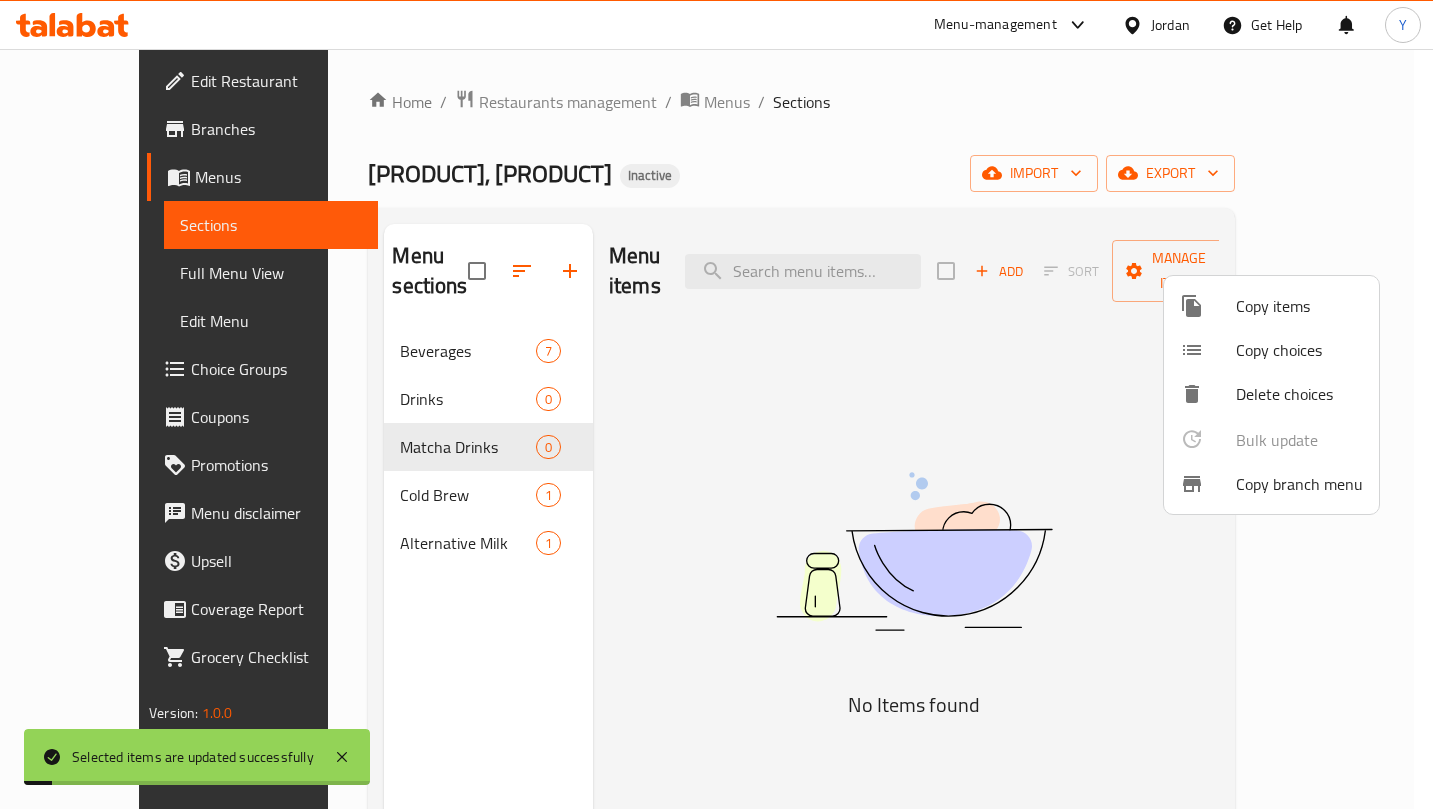 click at bounding box center [716, 404] 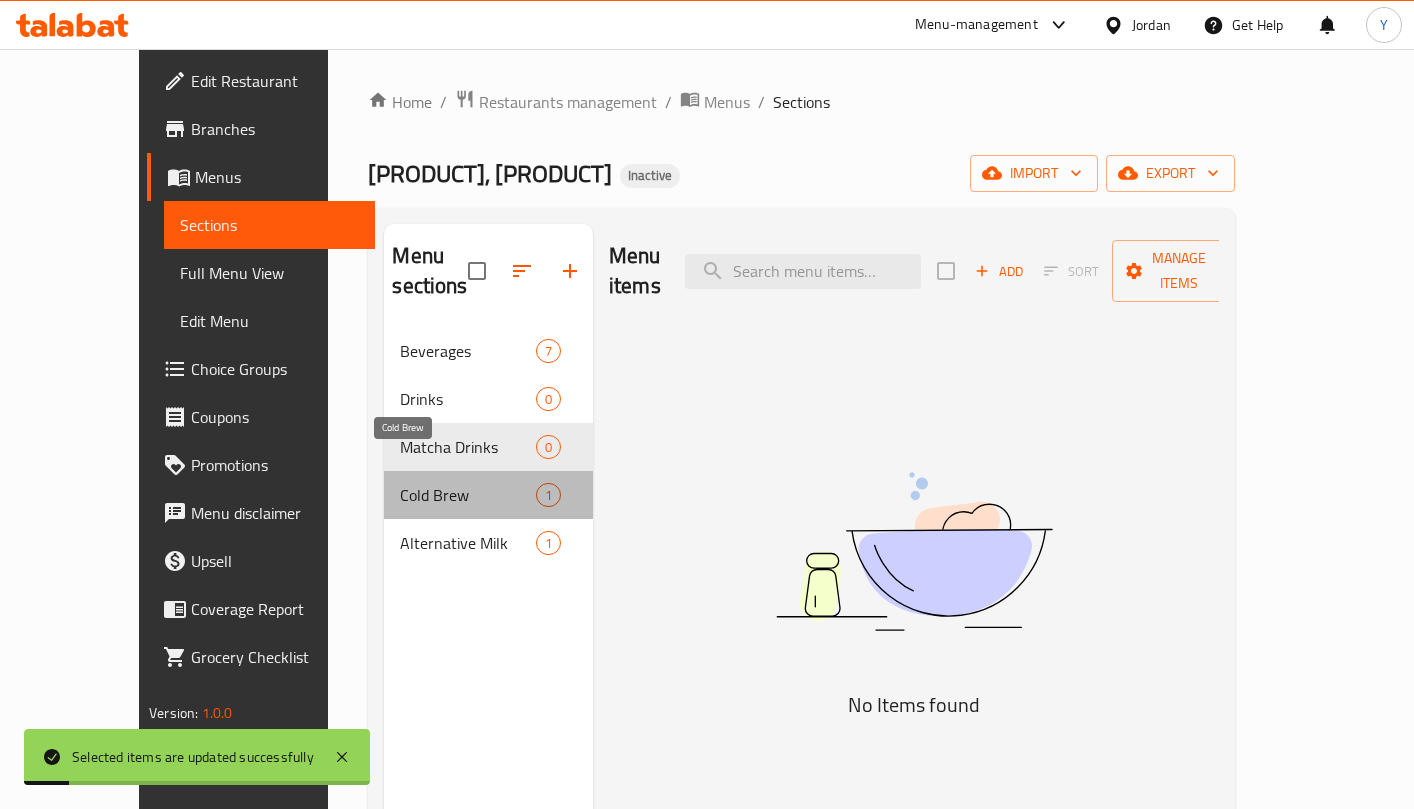 click on "Cold Brew" at bounding box center [467, 495] 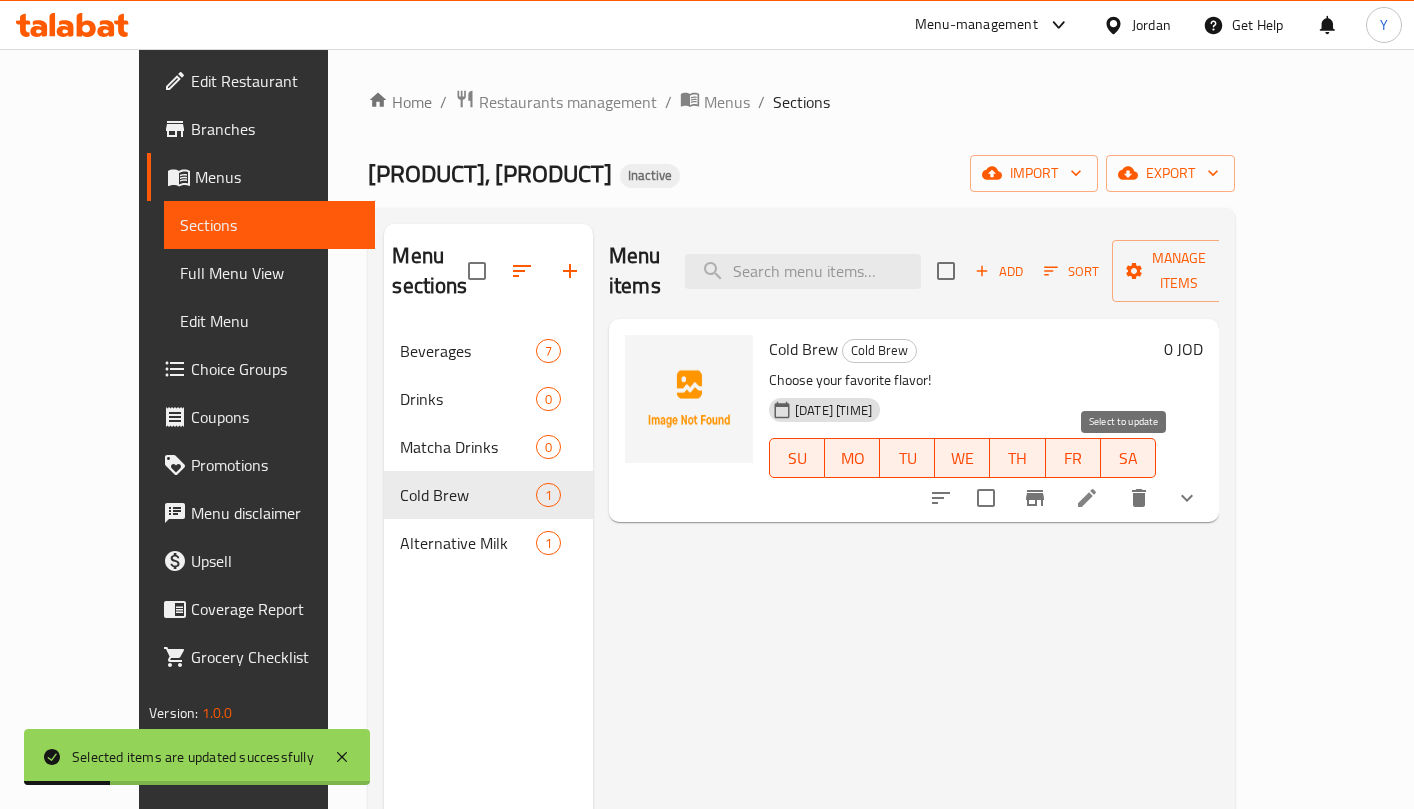 drag, startPoint x: 1131, startPoint y: 463, endPoint x: 1207, endPoint y: 326, distance: 156.66844 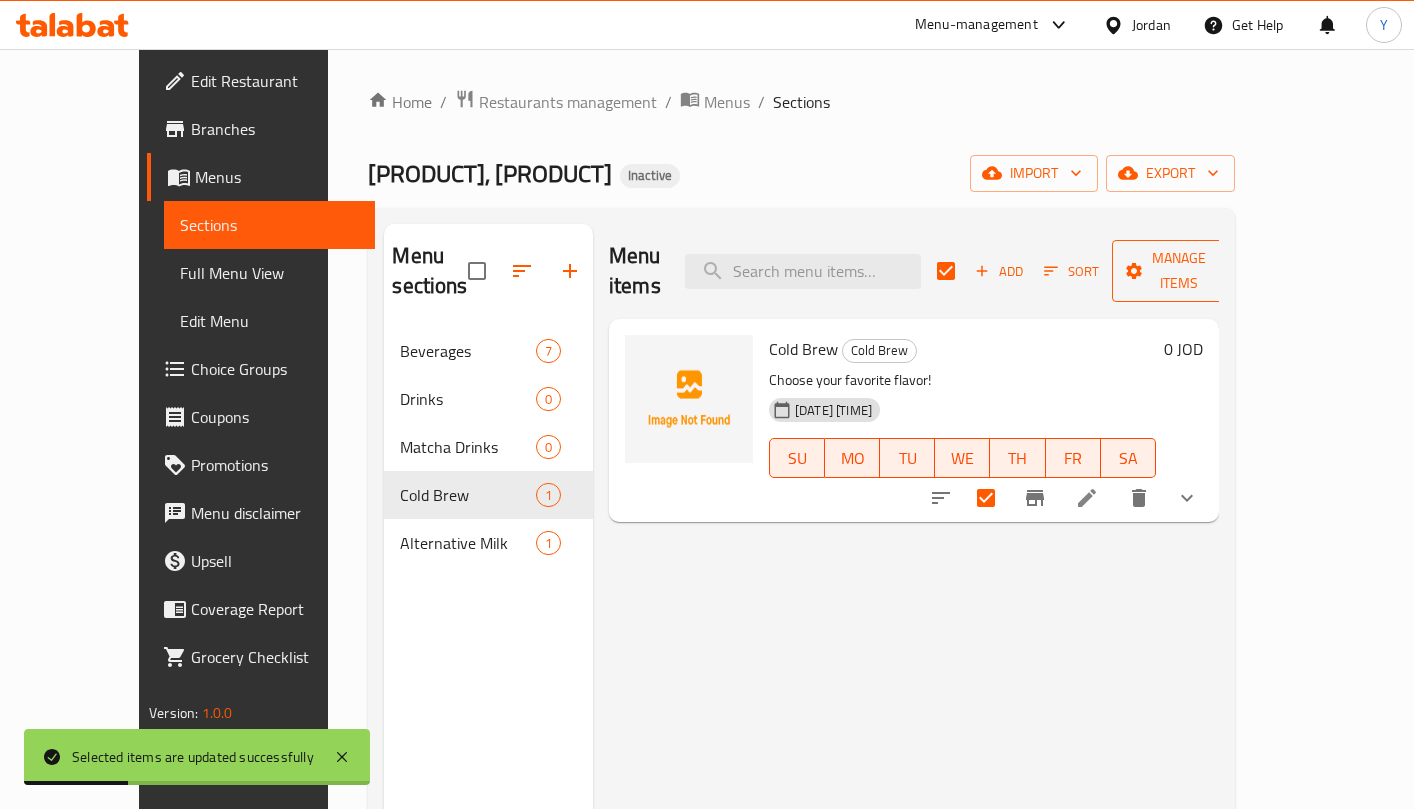 click on "Manage items" at bounding box center [1179, 271] 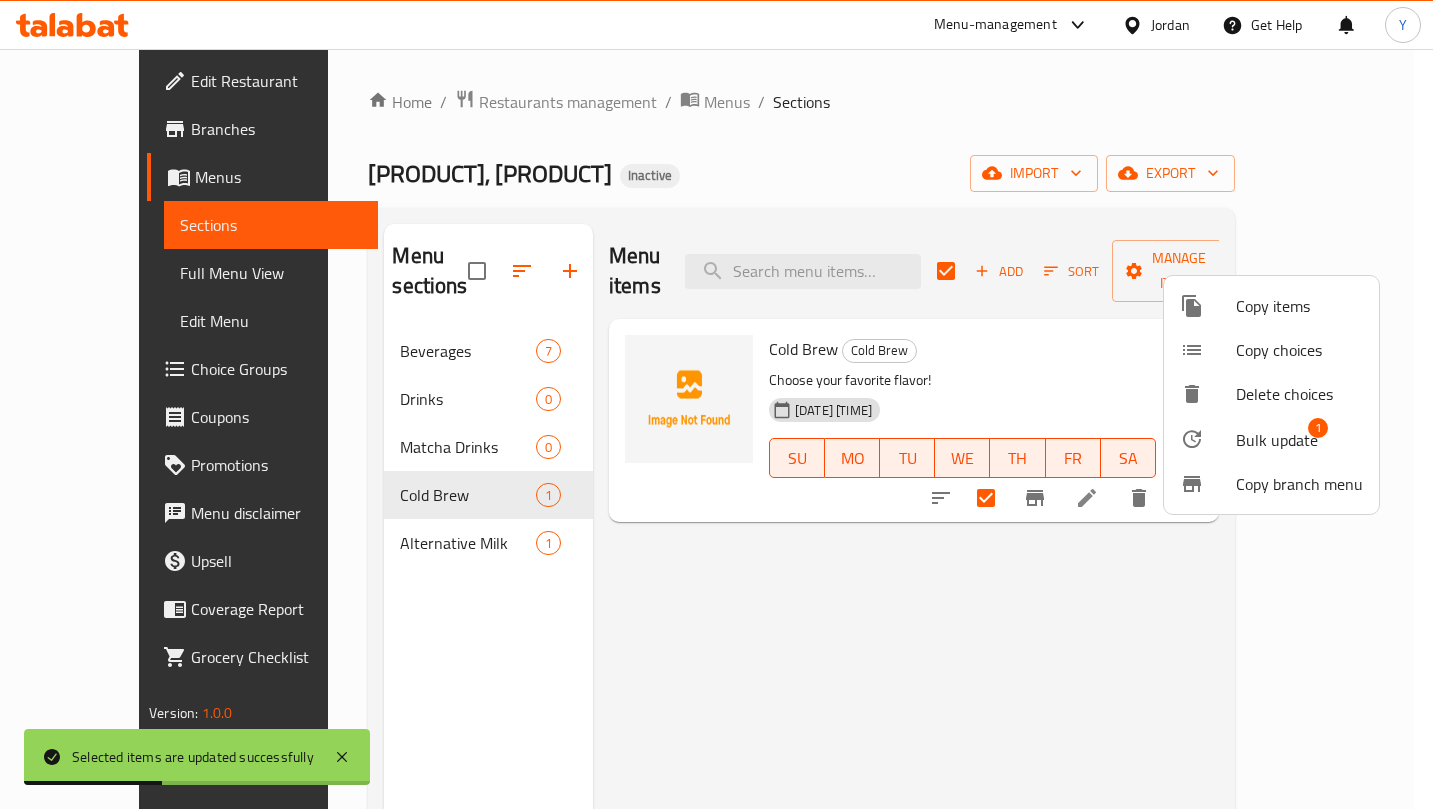 click on "Bulk update" at bounding box center (1277, 440) 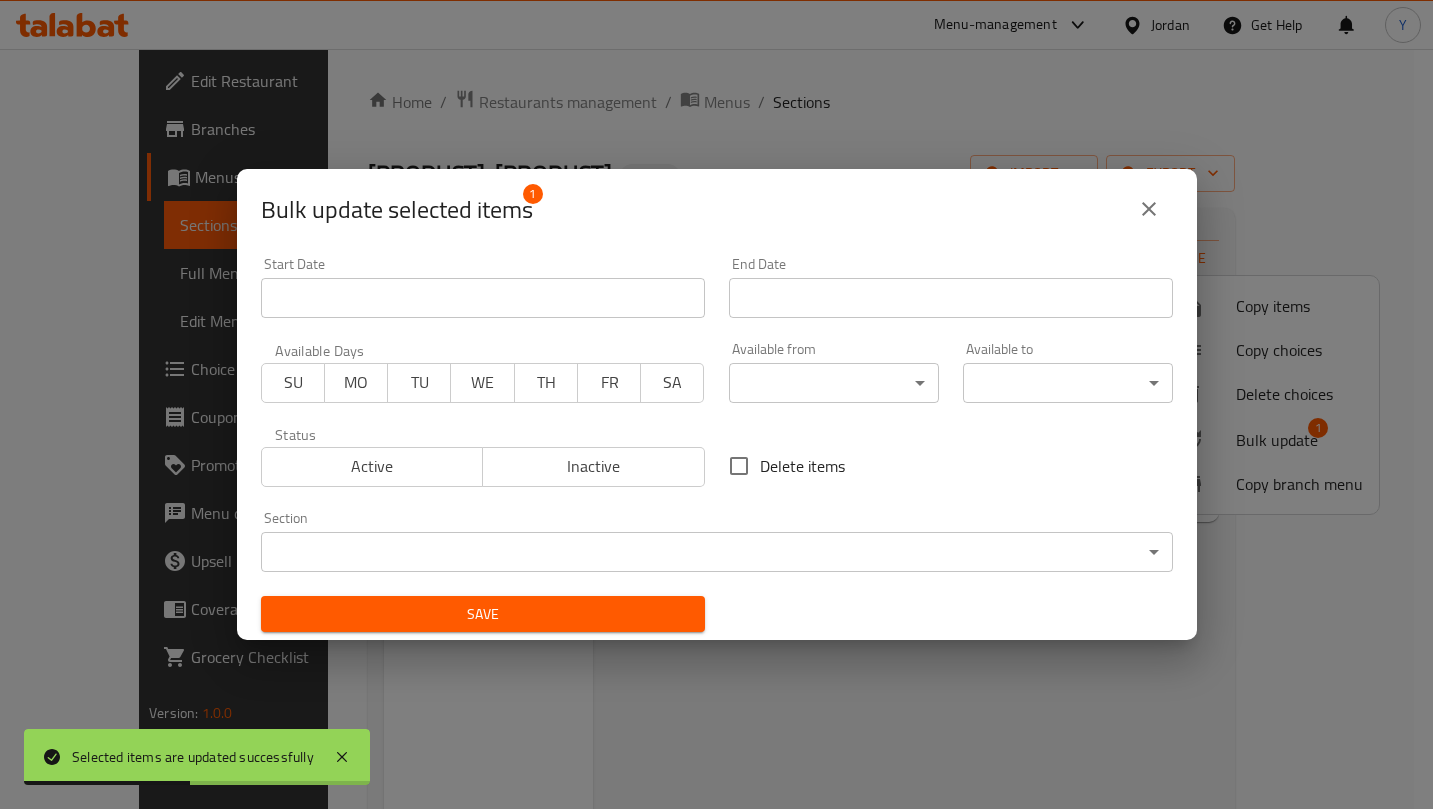 click on "Selected items are updated successfully ​ Menu-management Jordan Get Help Y   Edit Restaurant   Branches   Menus   Sections   Full Menu View   Edit Menu   Choice Groups   Coupons   Promotions   Menu disclaimer   Upsell   Coverage Report   Grocery Checklist  Version:    1.0.0  Get support on:    Support.OpsPlatform Home / Restaurants management / Menus / Sections [PRODUCT], [PRODUCT] Inactive import export Menu sections Beverages  8 Drinks 0 Matcha Drinks 0 Cold Brew 1 Alternative Milk 1 Menu items Add Sort Manage items Cold Brew   Cold Brew Choose your favorite flavor! [DATE] [TIME] SU MO TU WE TH FR SA 0   JOD Bug report Fill out the following information to report your bug Error text Steps to reproduce * Expected behaviour Your bug report will be sent along with the screenshot: Cancel Submit ticket Get Help Primary Support Currently using the Menu-management plugin and facing challenges? Reach out through their dedicated support channel. Get help via Slack Close Notification center Updated:  Now 1 1 SU" at bounding box center (716, 429) 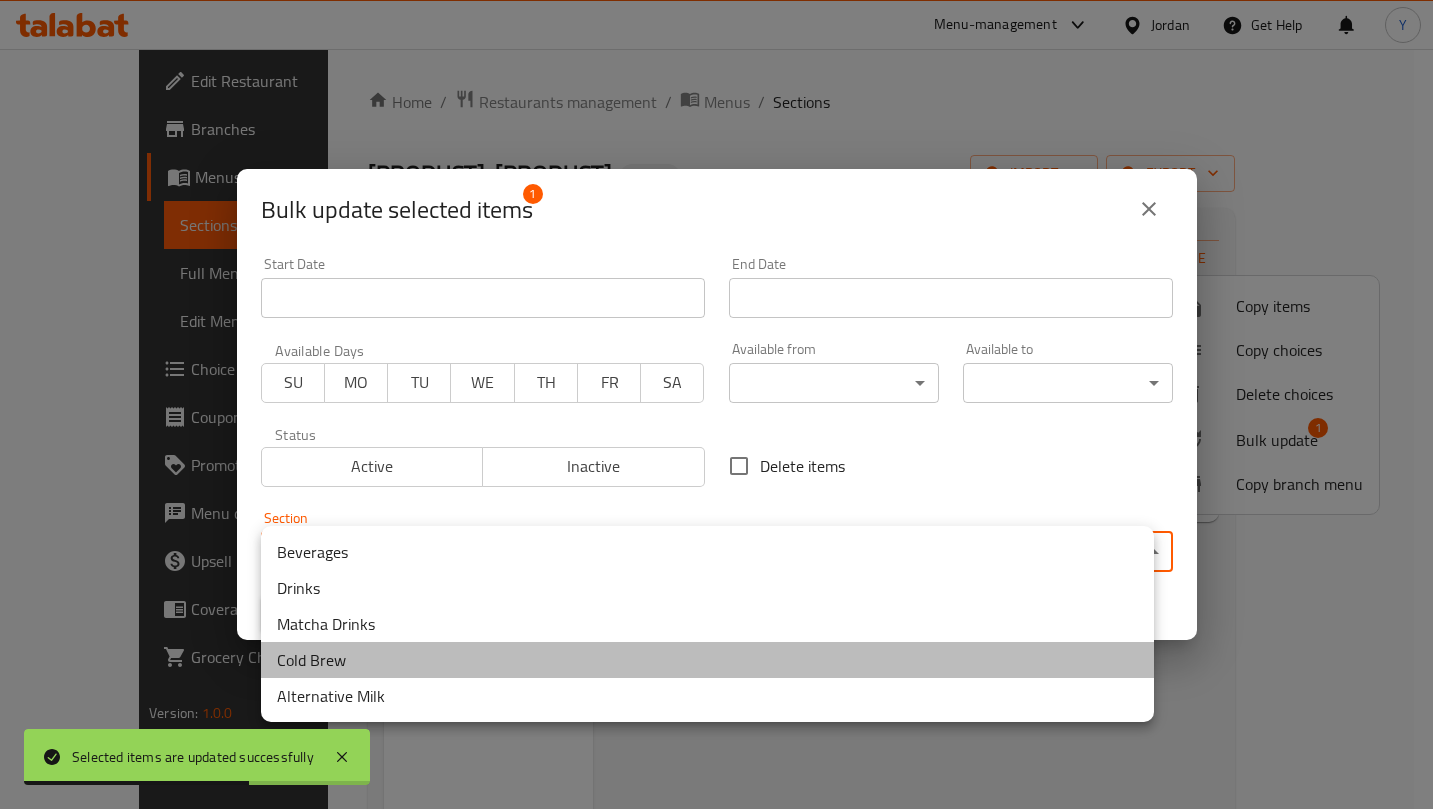 click on "Cold Brew" at bounding box center (707, 660) 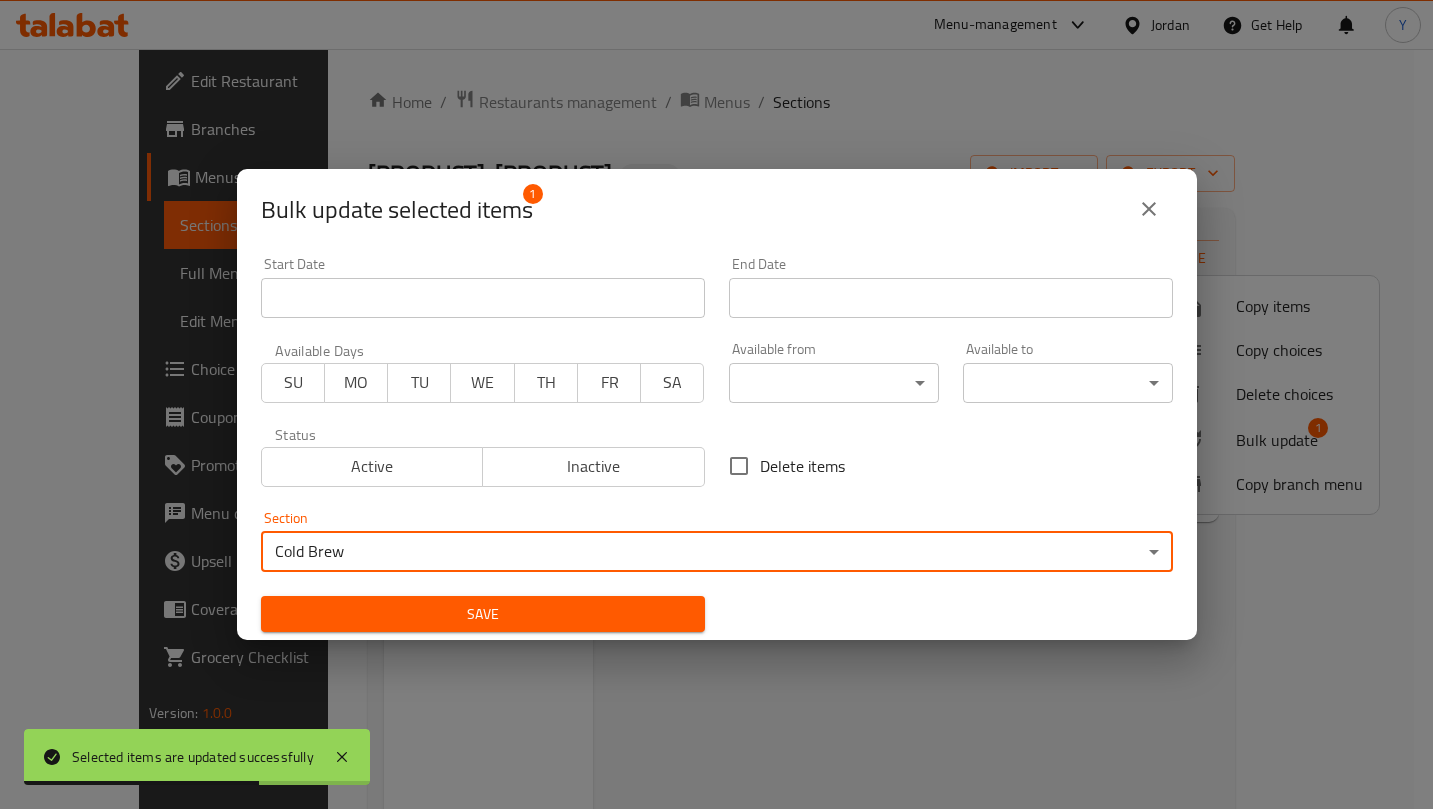 click on "Section Cold Brew ​" at bounding box center [717, 541] 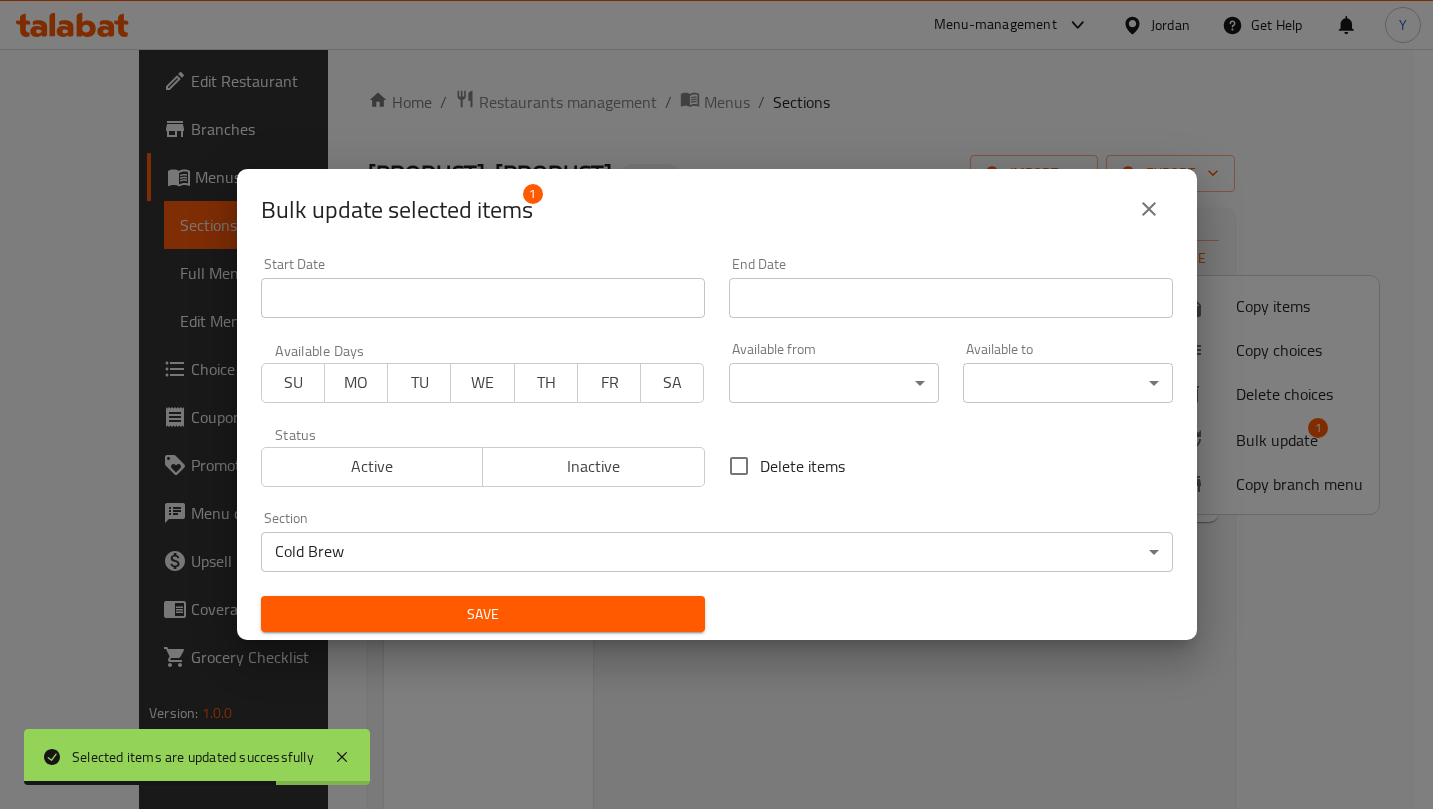 click on "Save" at bounding box center [483, 614] 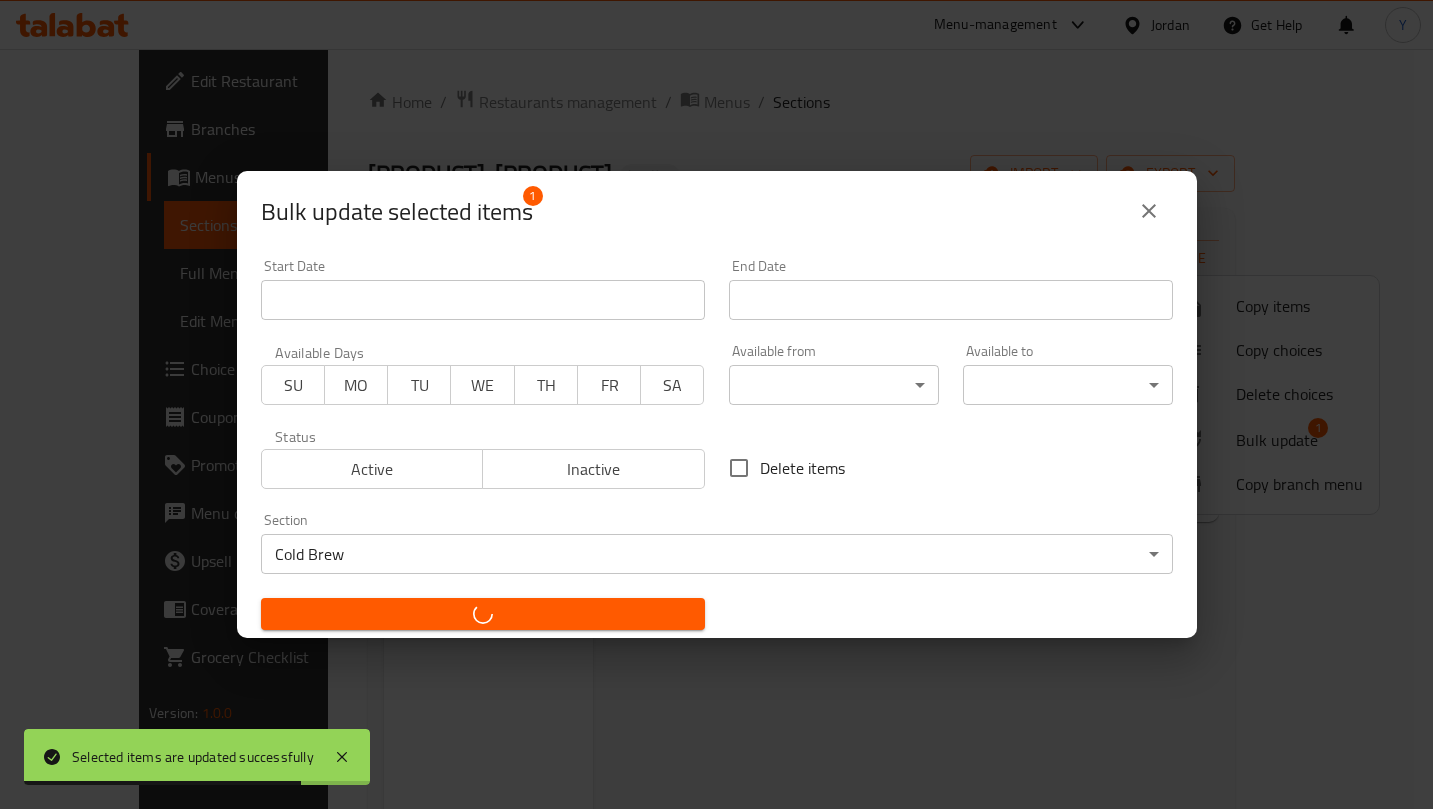 checkbox on "false" 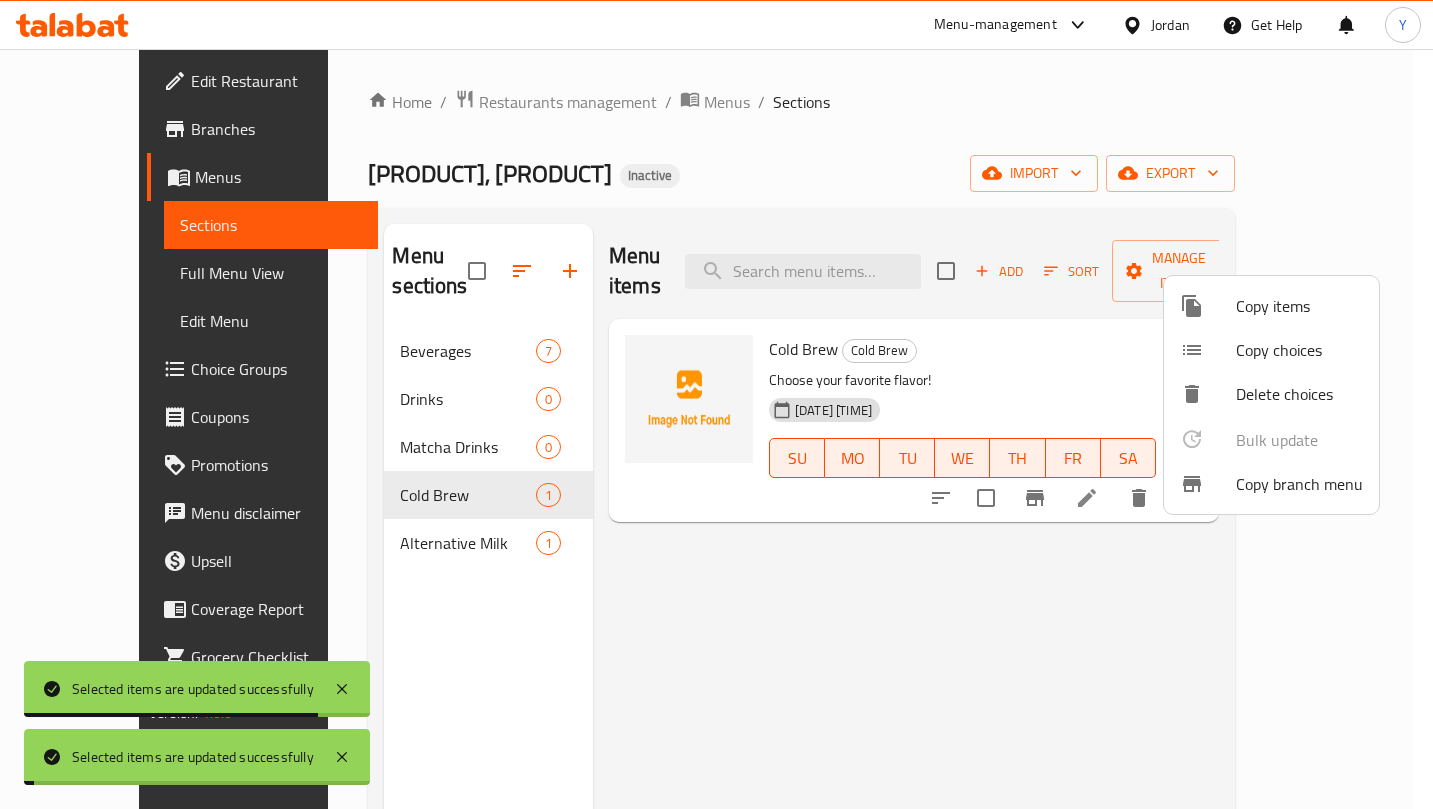 click at bounding box center [716, 404] 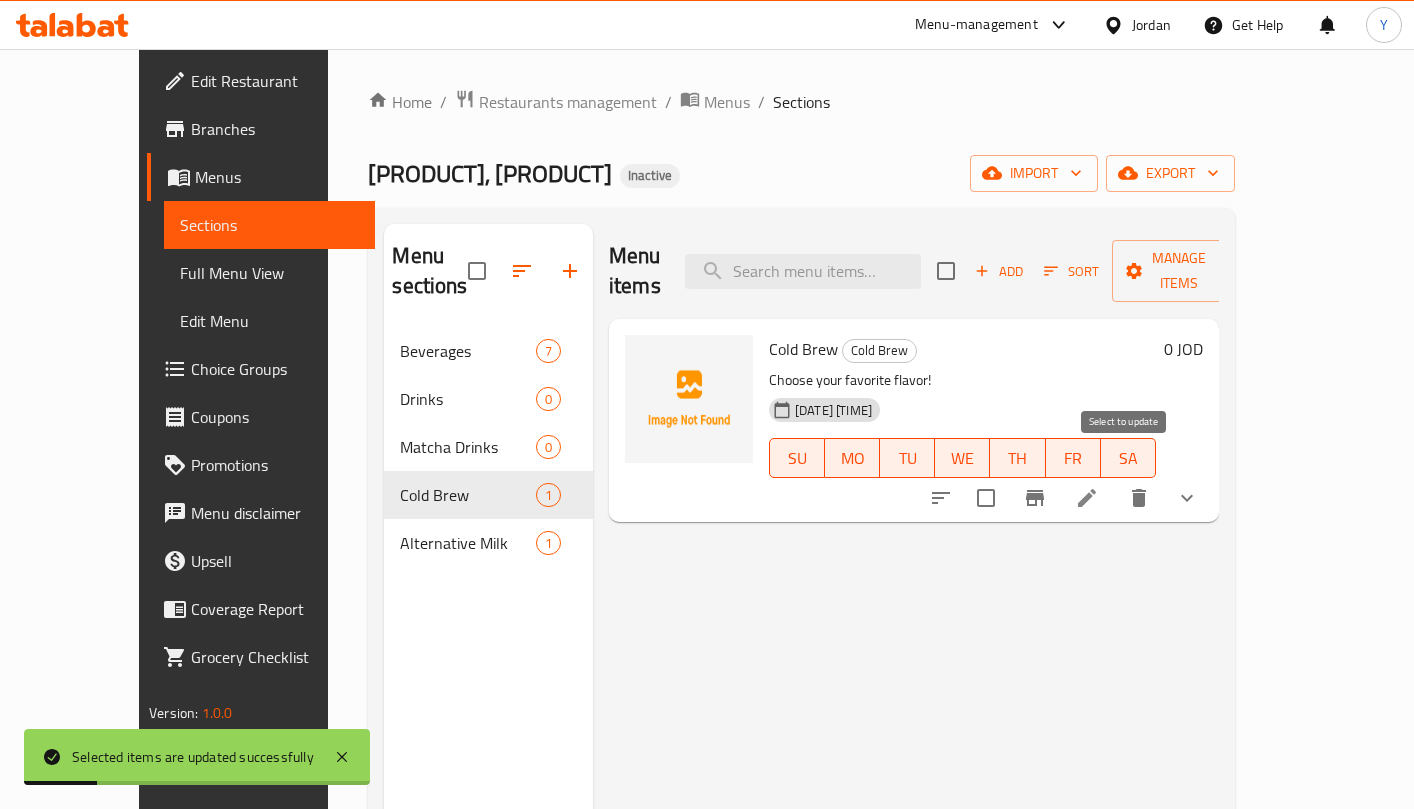 click at bounding box center [986, 498] 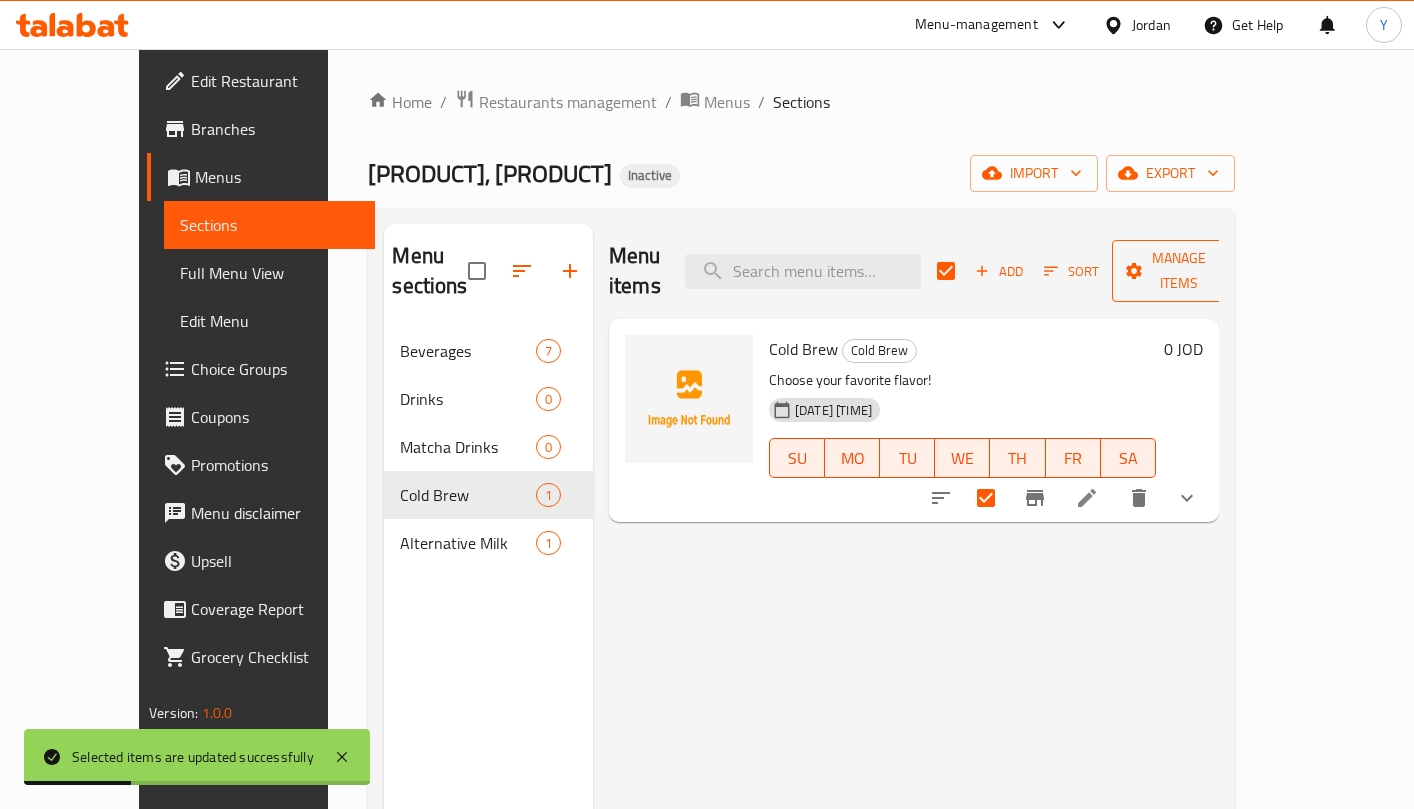 click on "Manage items" at bounding box center [1179, 271] 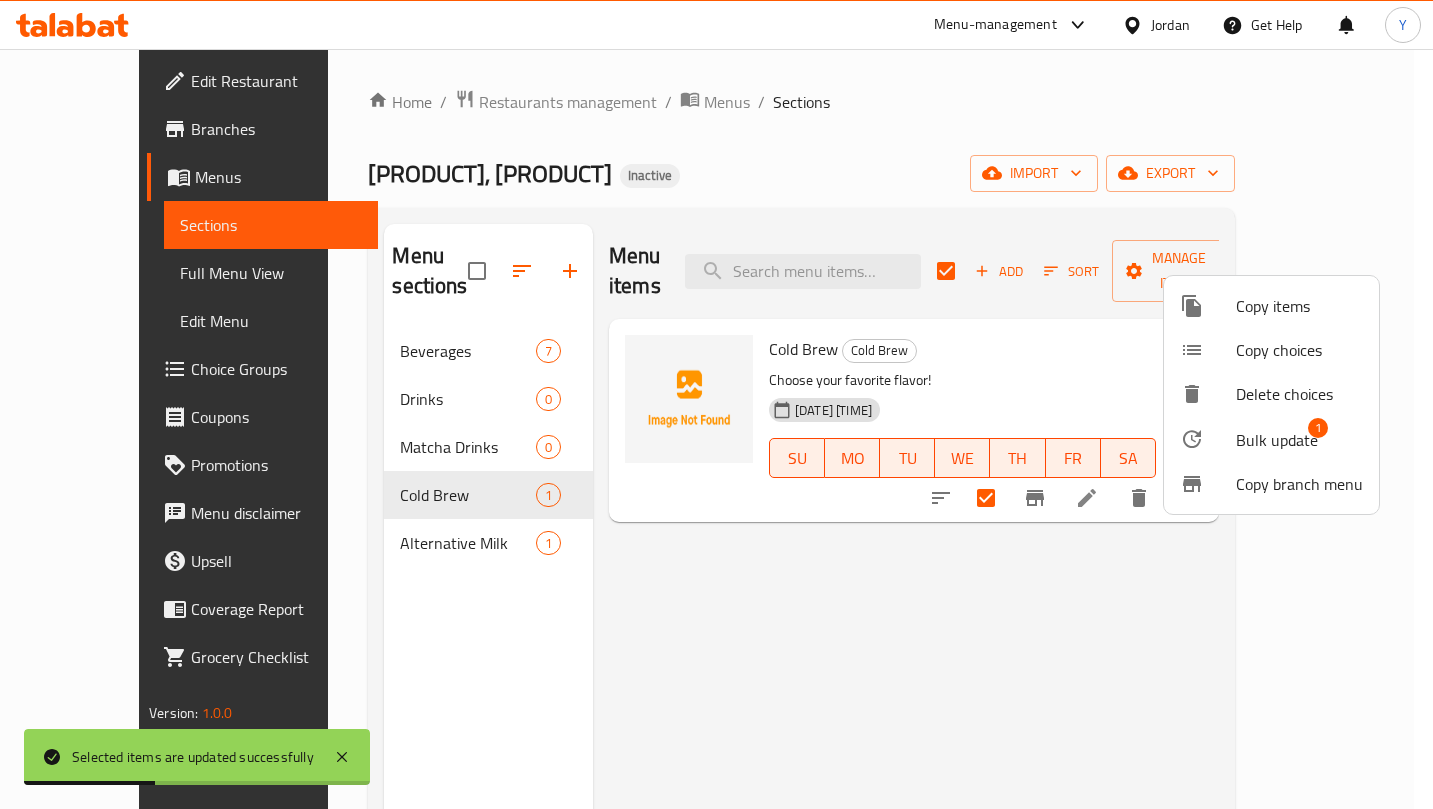click 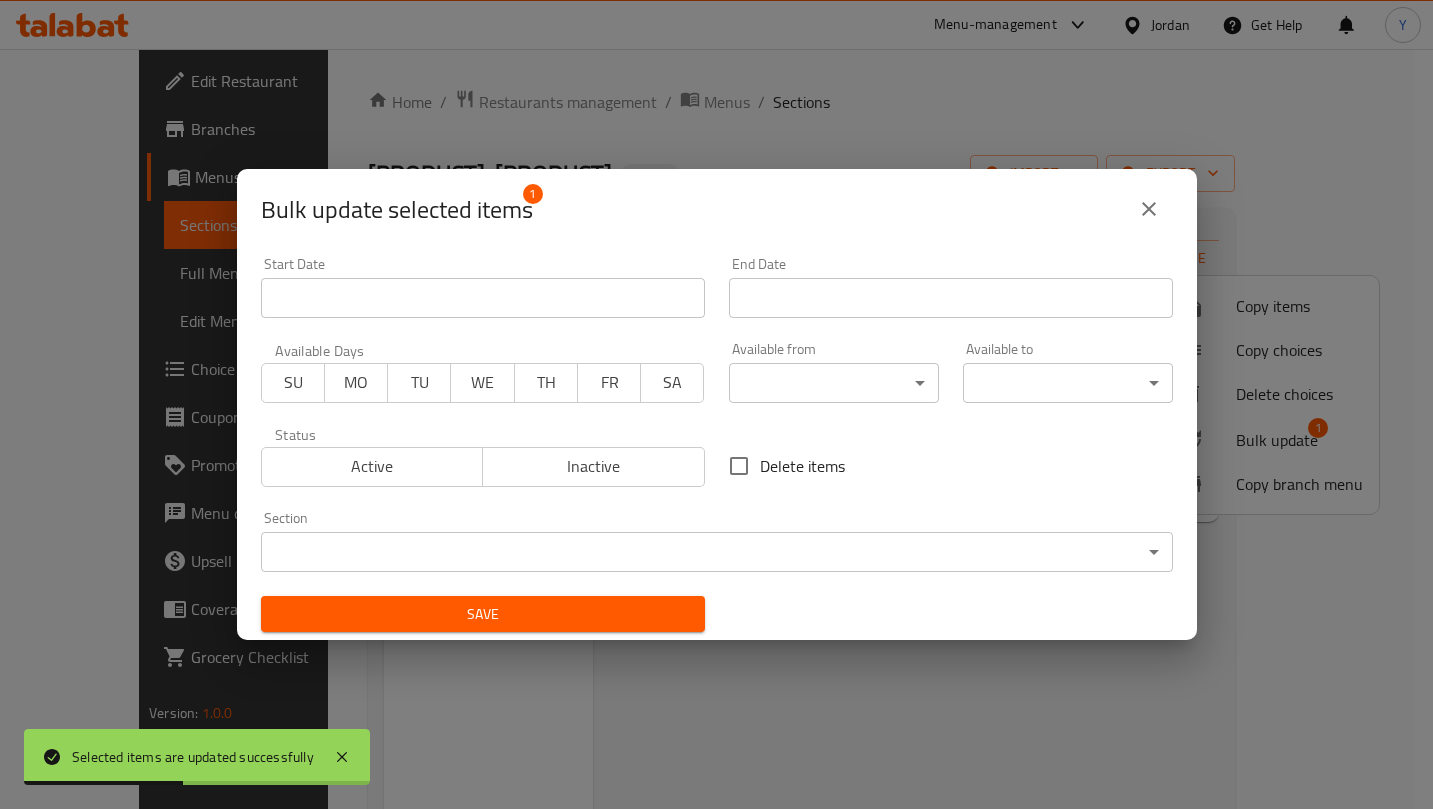 click on "Selected items are updated successfully ​ Menu-management Jordan Get Help Y   Edit Restaurant   Branches   Menus   Sections   Full Menu View   Edit Menu   Choice Groups   Coupons   Promotions   Menu disclaimer   Upsell   Coverage Report   Grocery Checklist  Version:    1.0.0  Get support on:    Support.OpsPlatform Home / Restaurants management / Menus / Sections [PRODUCT], [PRODUCT] Inactive import export Menu sections Beverages  8 Drinks 0 Matcha Drinks 0 Cold Brew 1 Alternative Milk 1 Menu items Add Sort Manage items Cold Brew   Cold Brew Choose your favorite flavor! [DATE] [TIME] SU MO TU WE TH FR SA 0   JOD Bug report Fill out the following information to report your bug Error text Steps to reproduce * Expected behaviour Your bug report will be sent along with the screenshot: Cancel Submit ticket Get Help Primary Support Currently using the Menu-management plugin and facing challenges? Reach out through their dedicated support channel. Get help via Slack Close Notification center Updated:  Now 1 1 SU" at bounding box center [716, 429] 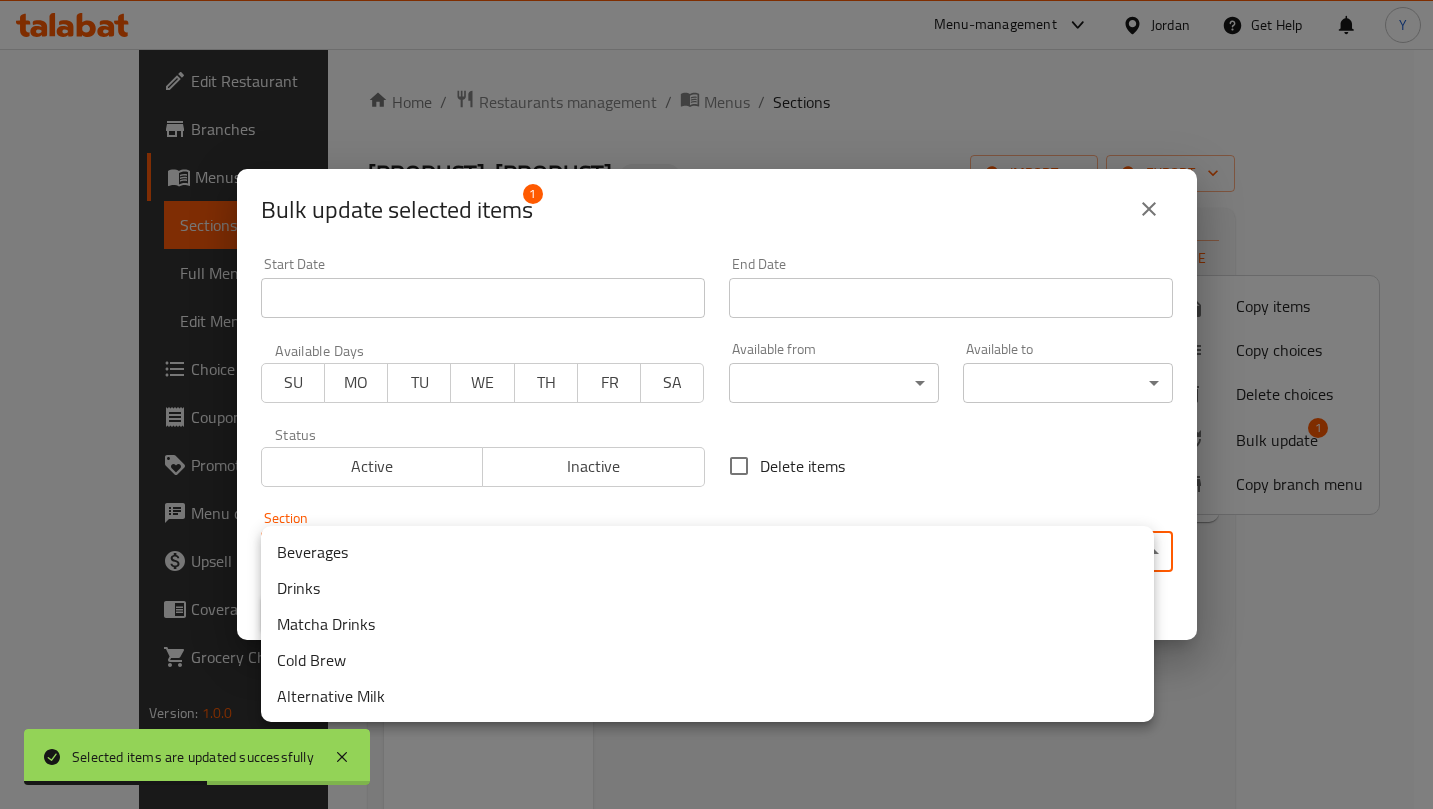 drag, startPoint x: 399, startPoint y: 548, endPoint x: 423, endPoint y: 572, distance: 33.941124 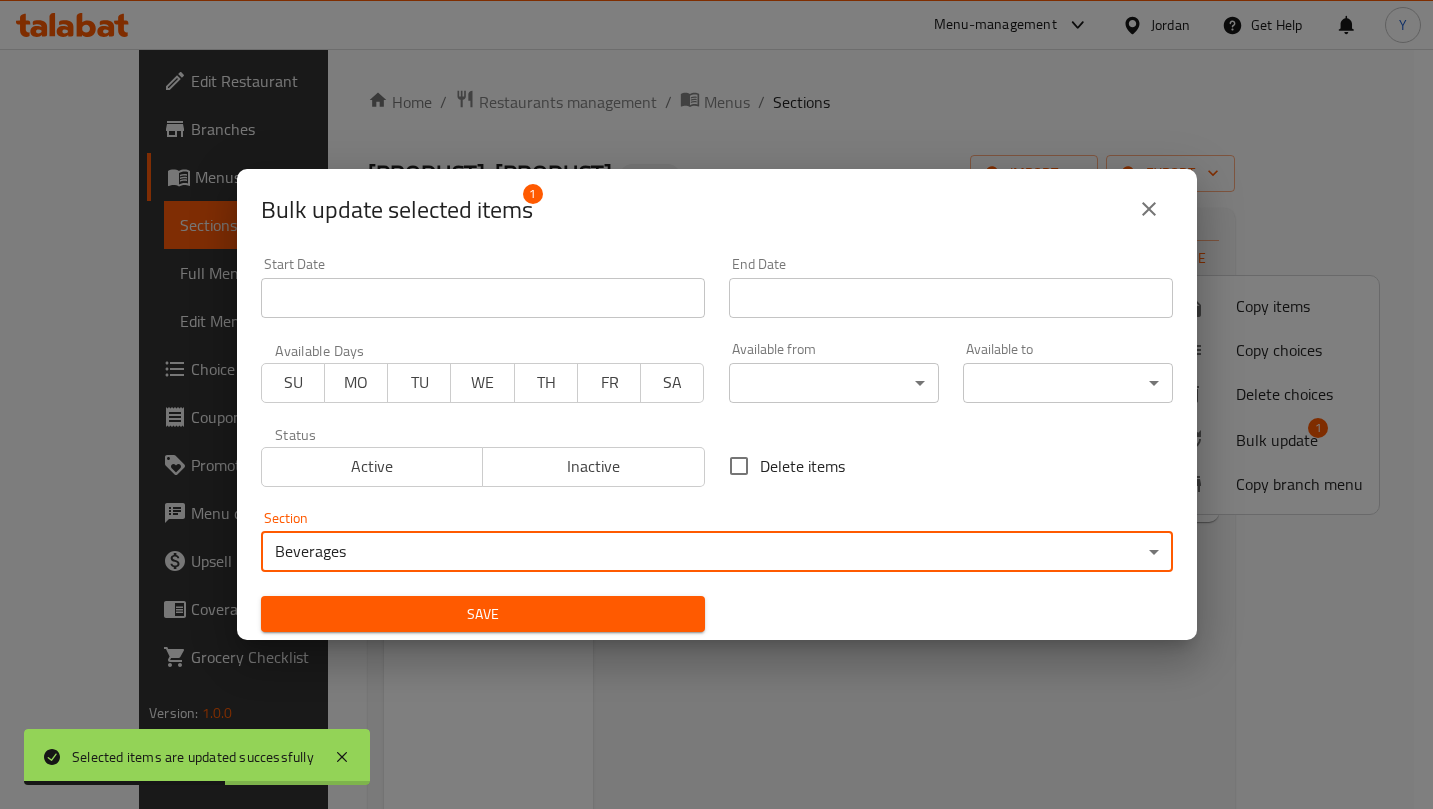 click on "Save" at bounding box center [483, 614] 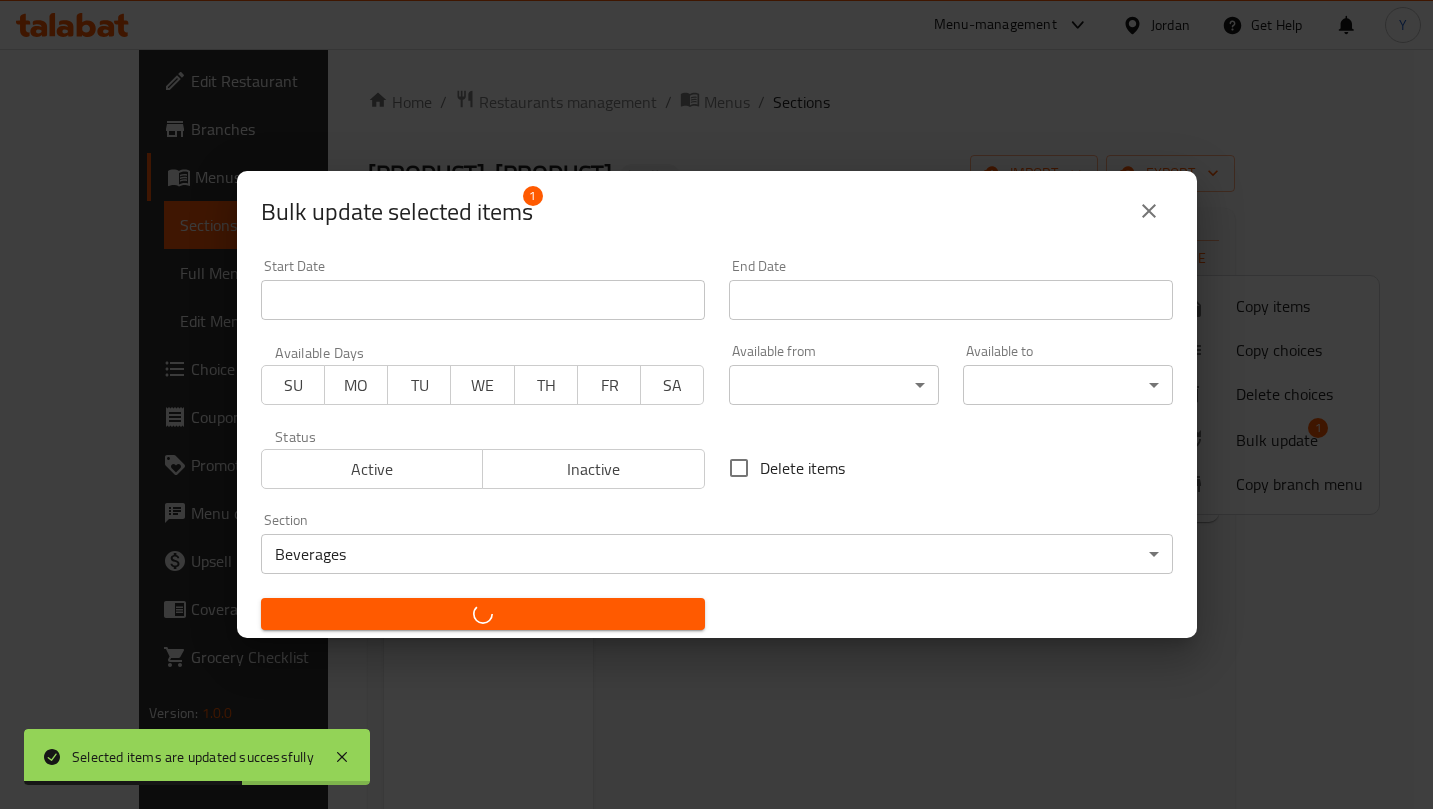 checkbox on "false" 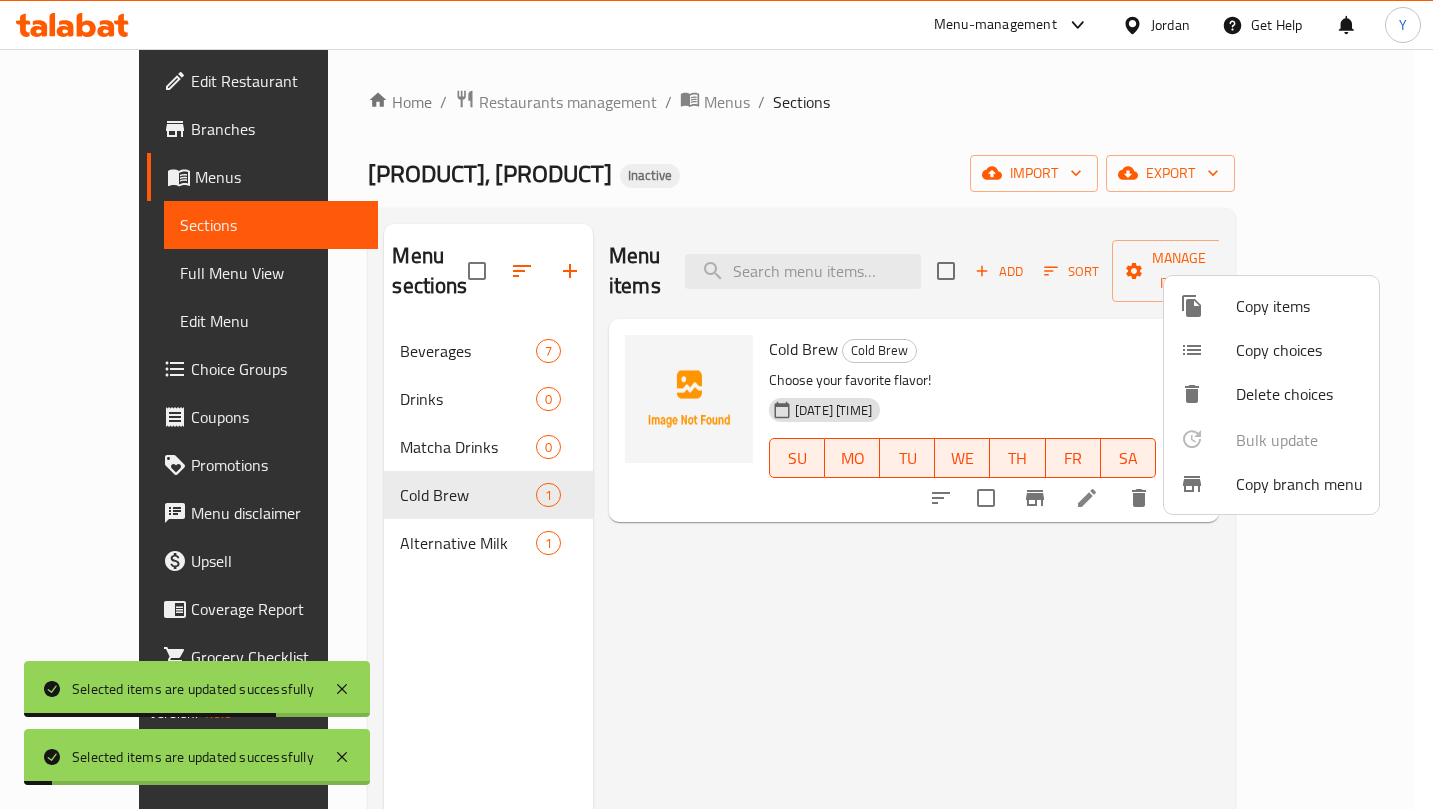 click at bounding box center [716, 404] 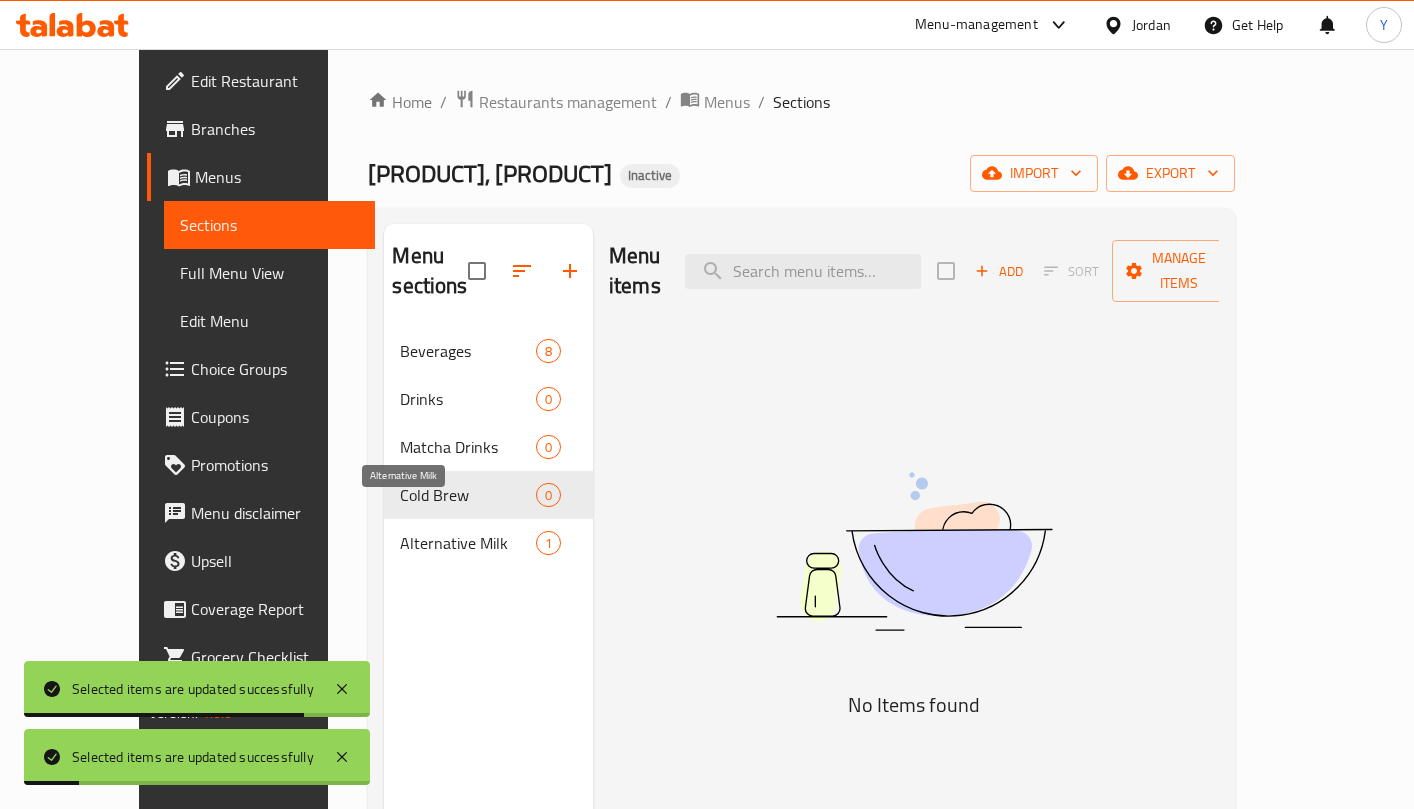 click on "Alternative Milk" at bounding box center [467, 543] 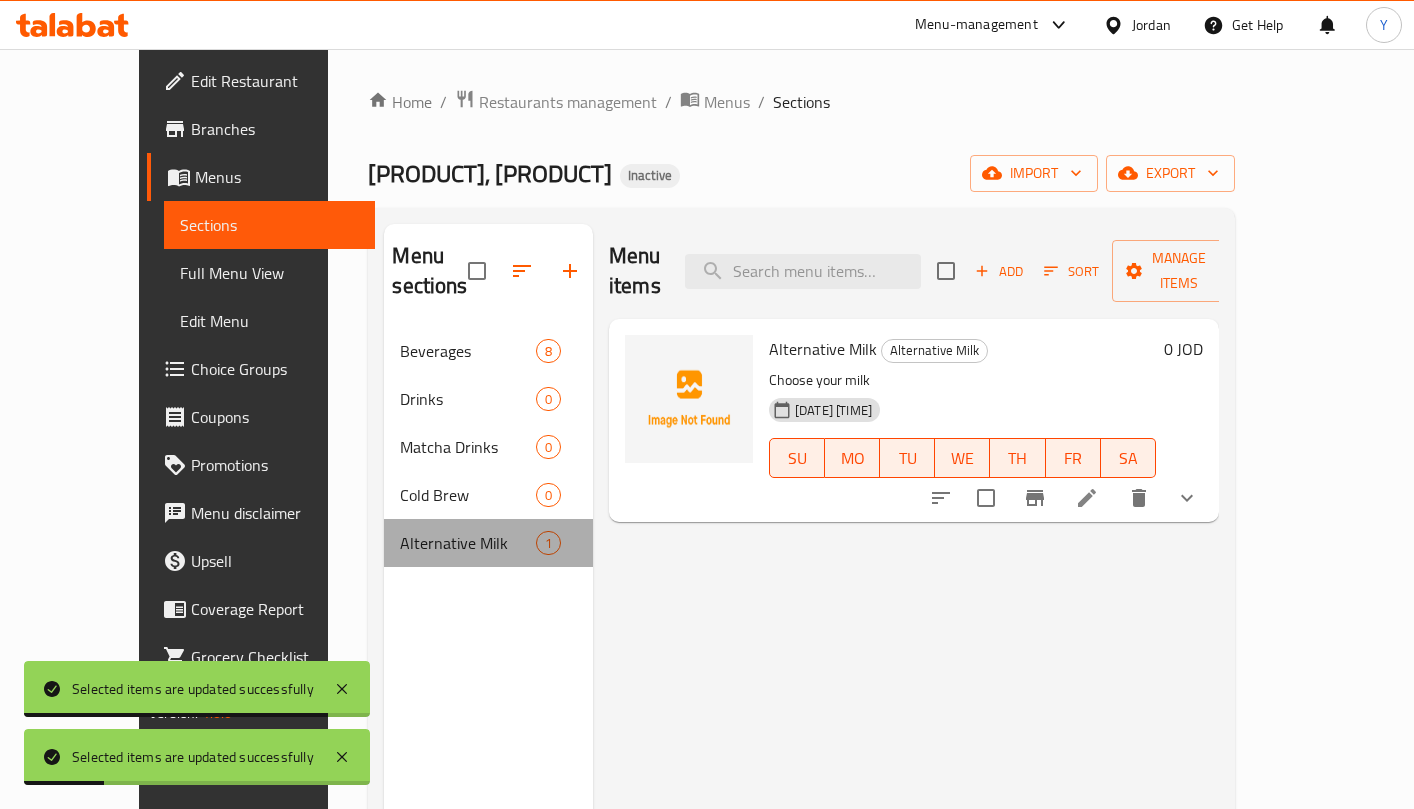 click on "Alternative Milk 1" at bounding box center (488, 543) 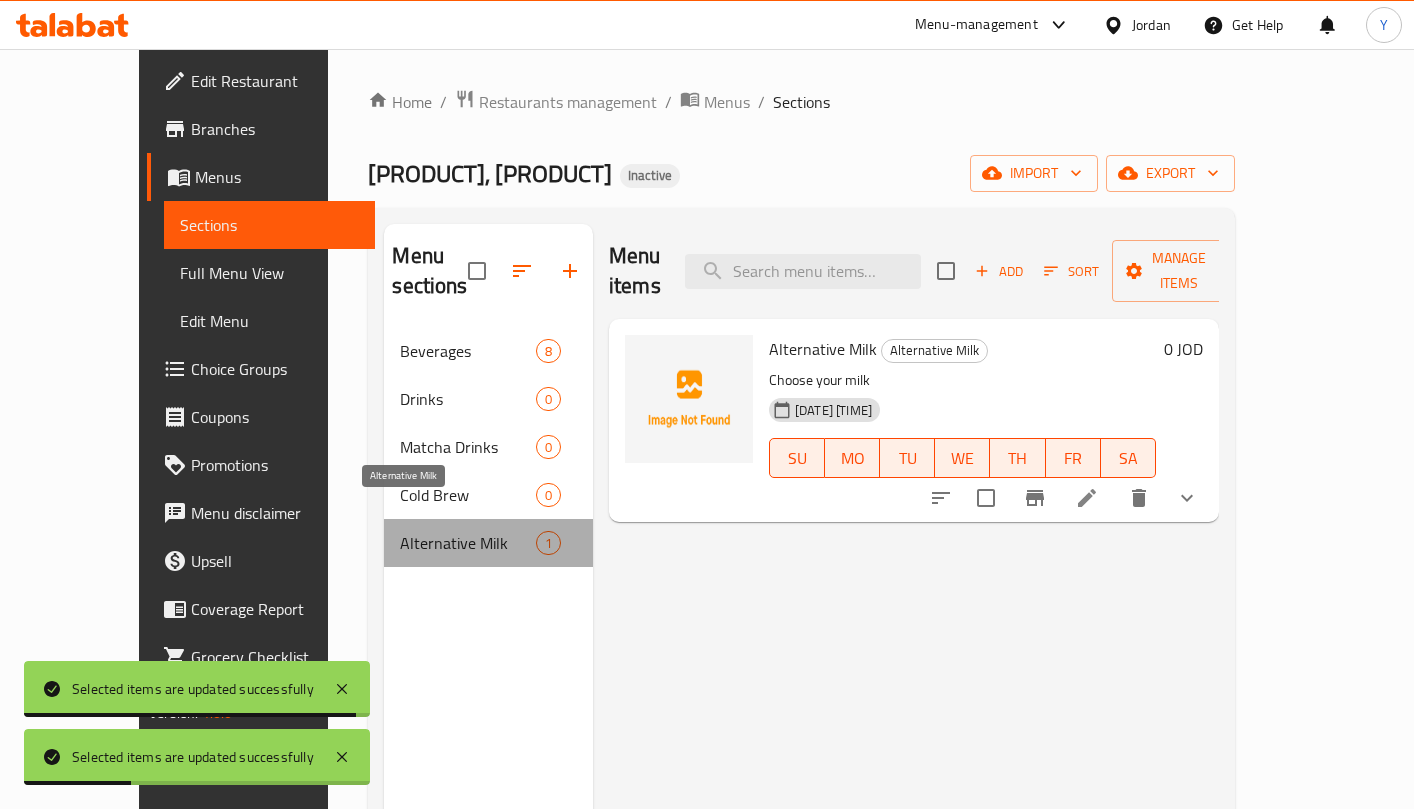 click on "Alternative Milk" at bounding box center [467, 543] 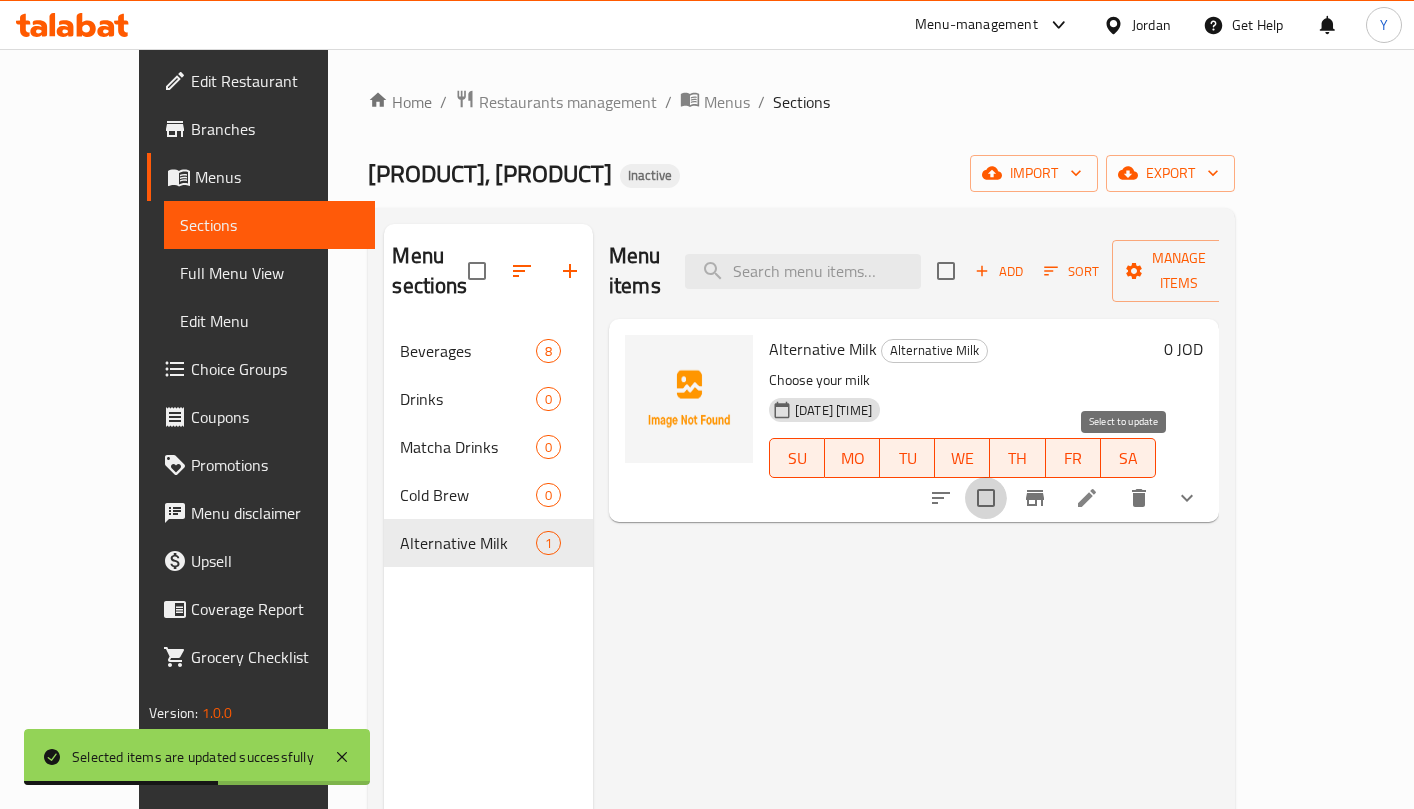 click at bounding box center [986, 498] 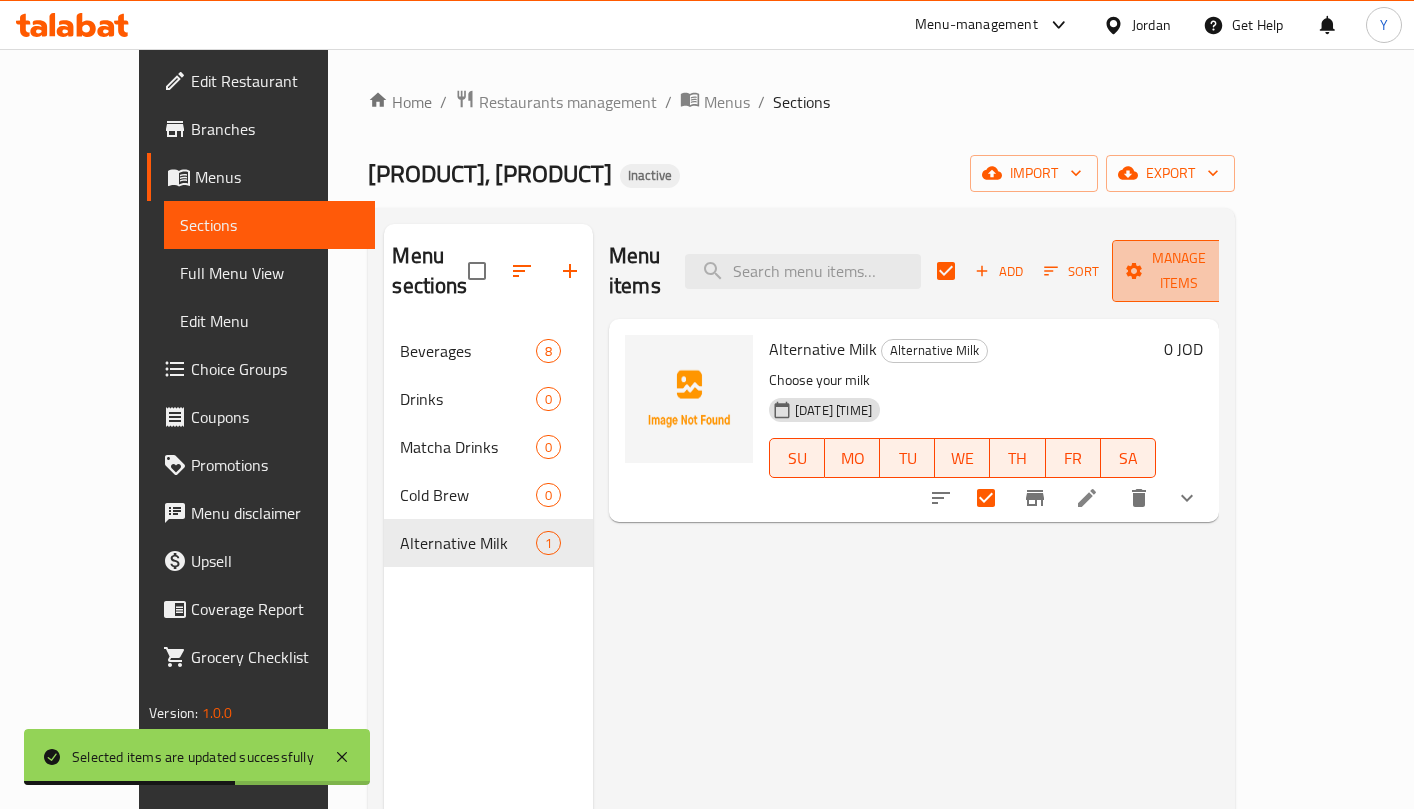 click on "Manage items" at bounding box center [1179, 271] 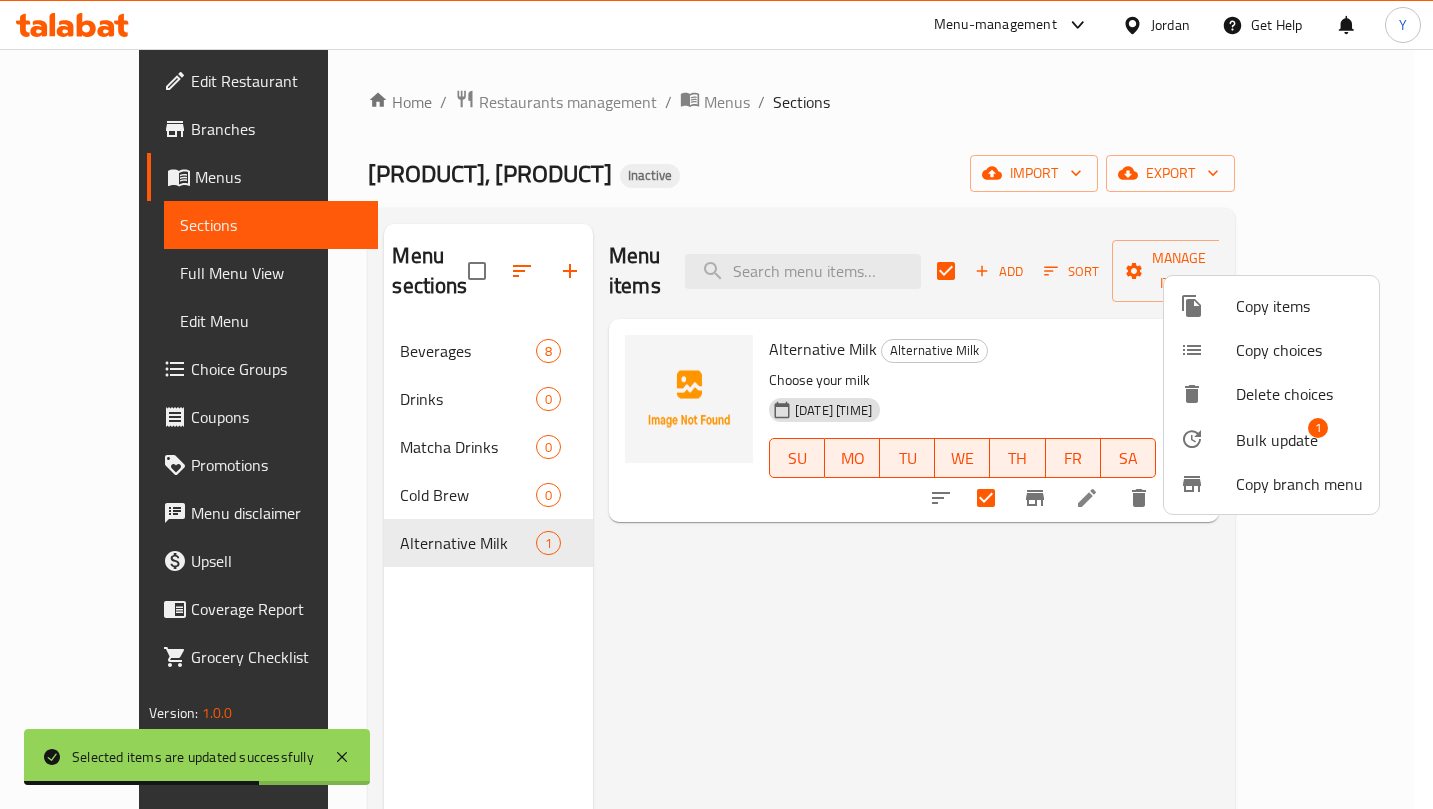 click at bounding box center [1208, 439] 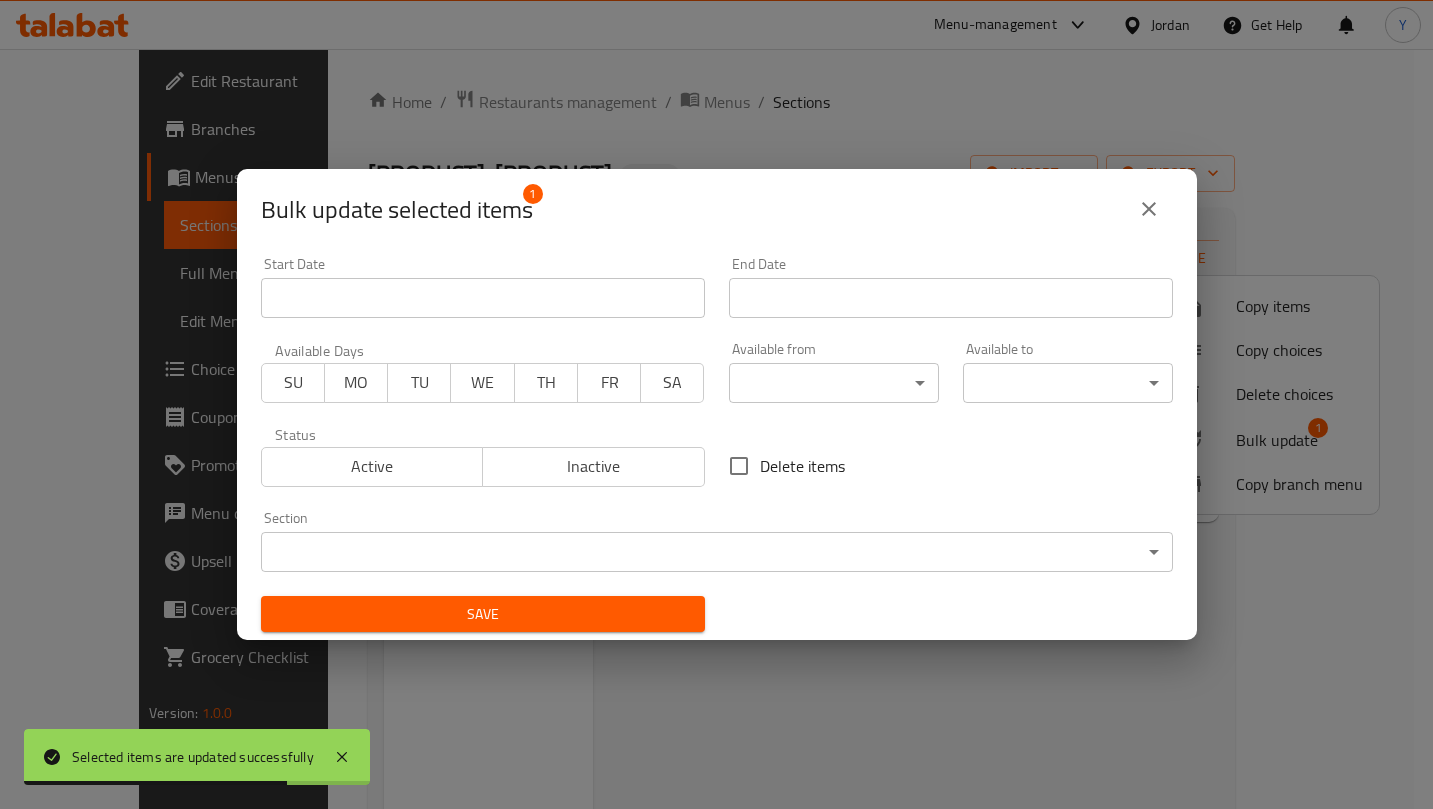click on "​ Menu-management Jordan Get Help Y   Edit Restaurant   Branches   Menus   Sections   Full Menu View   Edit Menu   Choice Groups   Coupons   Promotions   Menu disclaimer   Upsell   Coverage Report   Grocery Checklist  Version:    1.0.0  Get support on:    Support.OpsPlatform Home / Restaurants management / Menus / Sections [PRODUCT], [PRODUCT] Inactive import export Menu sections Beverages  0 Drinks 6 Matcha Drinks 1 Cold Brew 1 Alternative Milk 1 Menu items Add Sort Manage items Alternative Milk   Alternative Milk Choose your milk [DATE] [TIME] SU MO TU WE TH FR SA 0   JOD Bug report Fill out the following information to report your bug Error text Steps to reproduce * Expected behaviour Your bug report will be sent along with the screenshot: Cancel Submit ticket Get Help Primary Support Currently using the Menu-management plugin and facing challenges? Reach out through their dedicated support channel. Get help via Slack Close Notification center Updated:  Now 1 1" at bounding box center [716, 429] 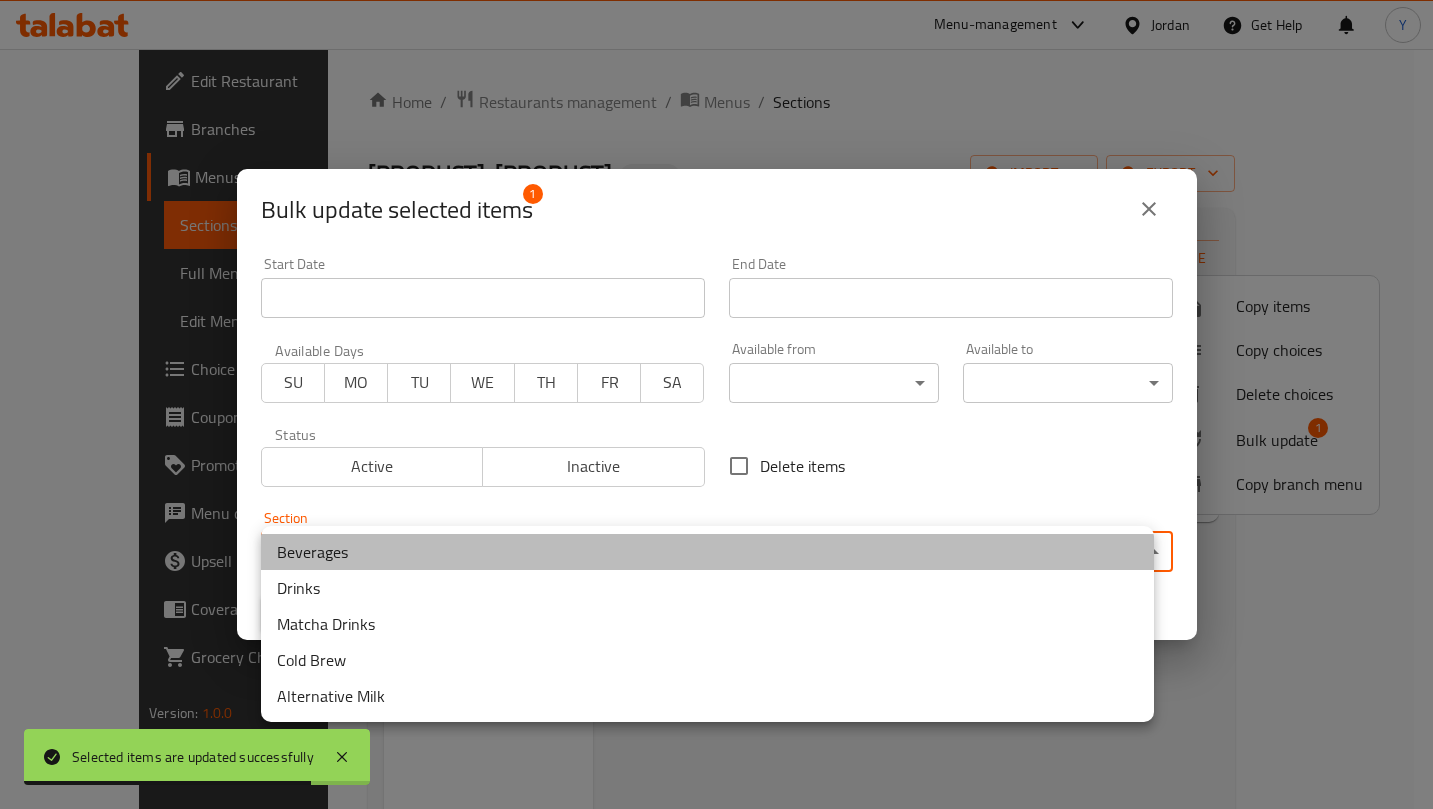 click on "Beverages" at bounding box center (707, 552) 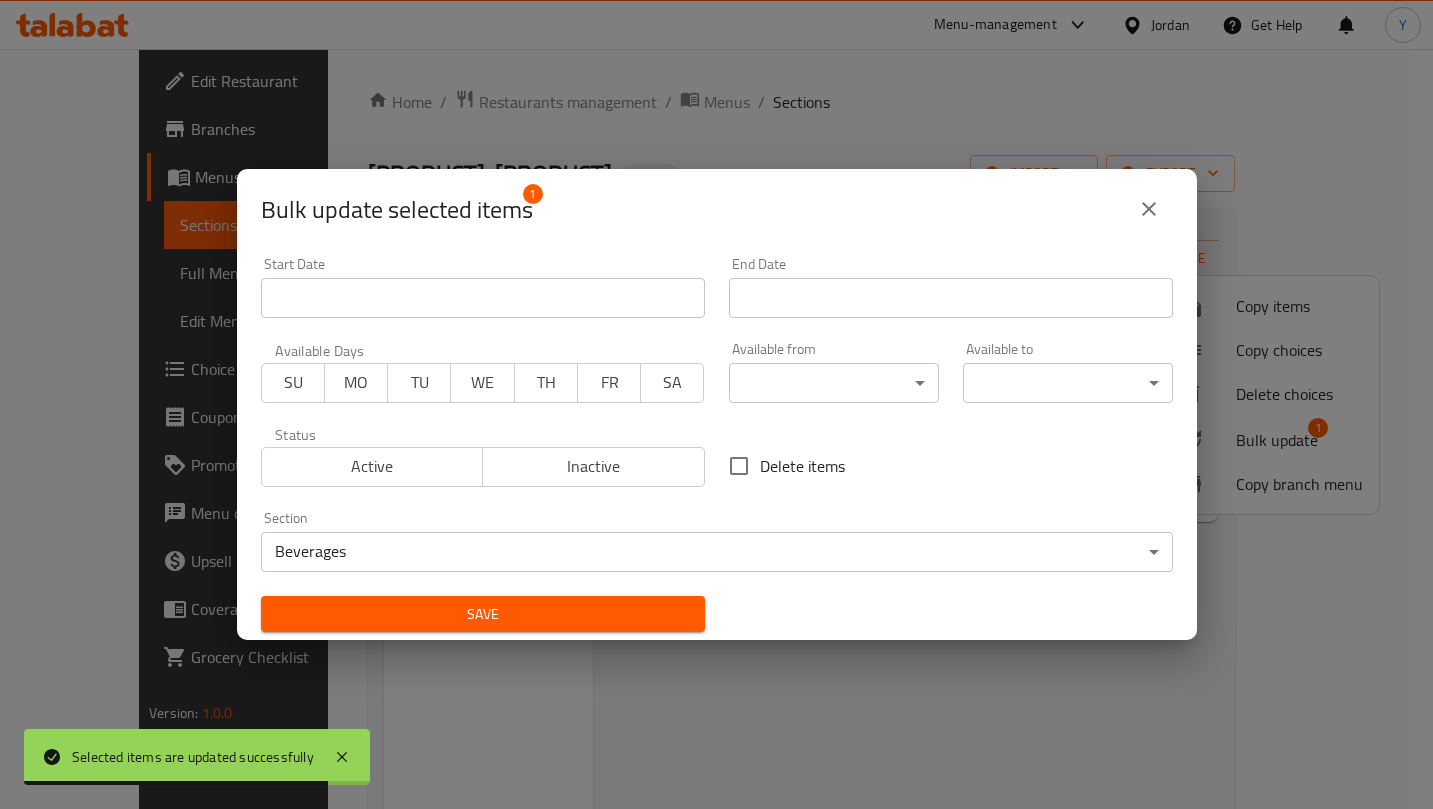drag, startPoint x: 489, startPoint y: 594, endPoint x: 489, endPoint y: 608, distance: 14 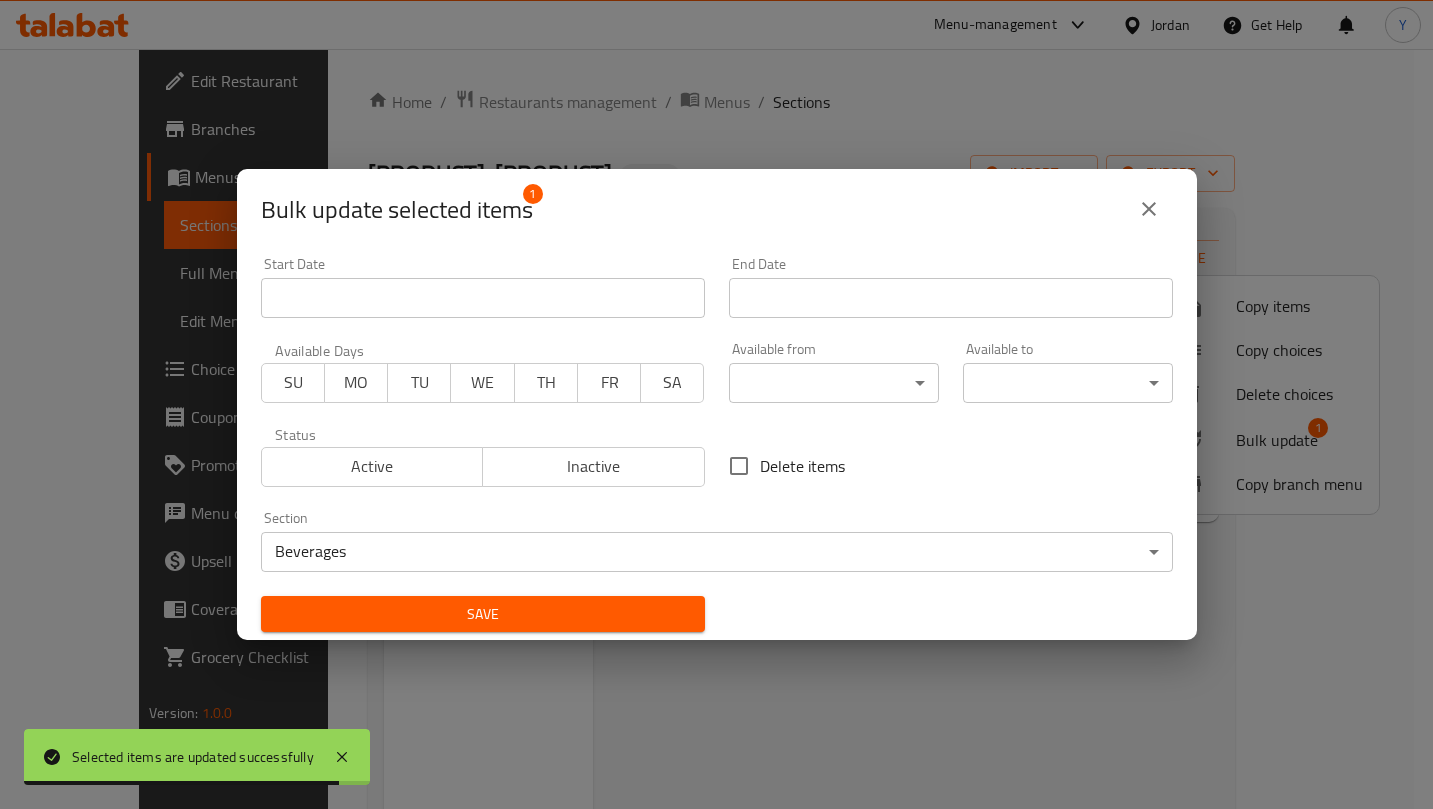 click on "Save" at bounding box center [483, 614] 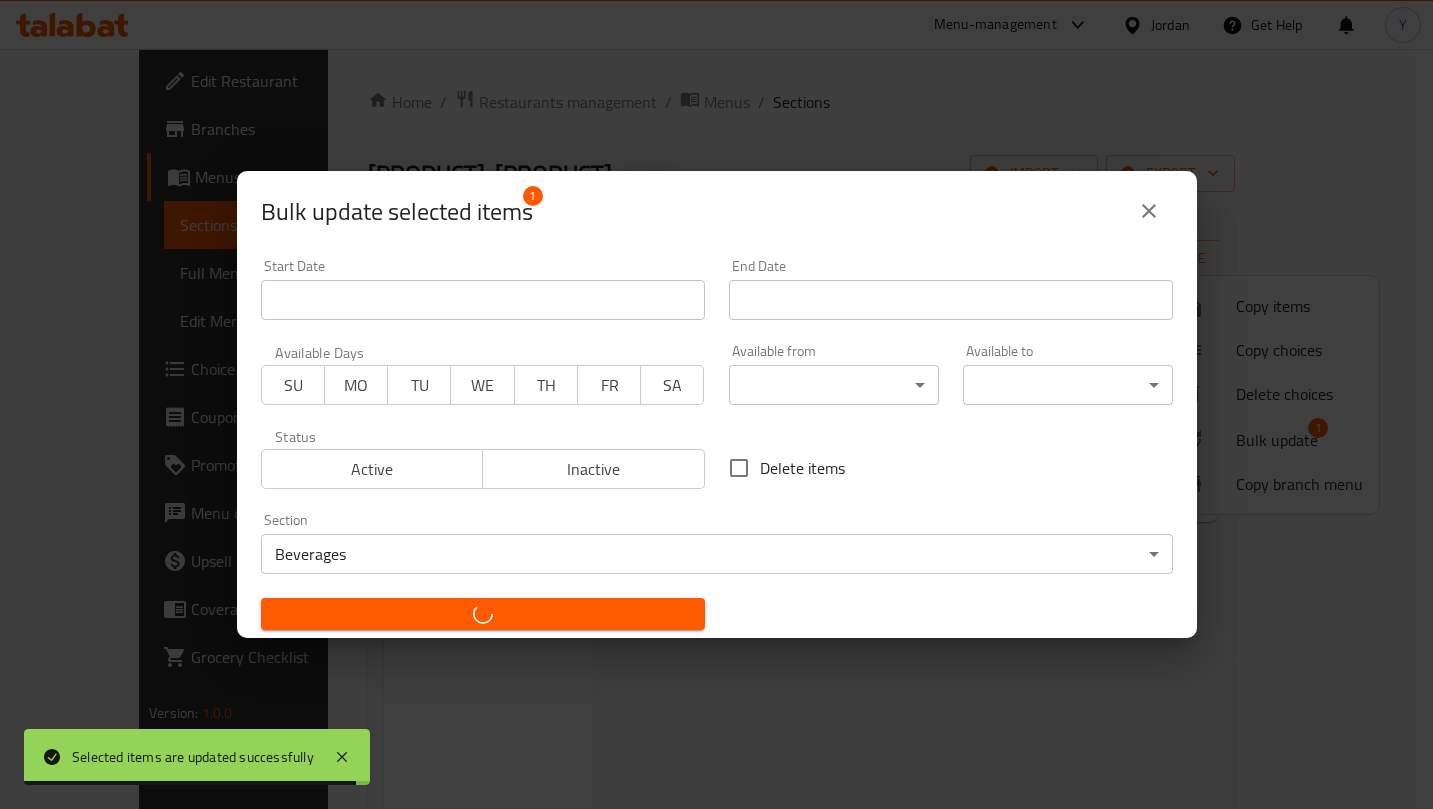 checkbox on "false" 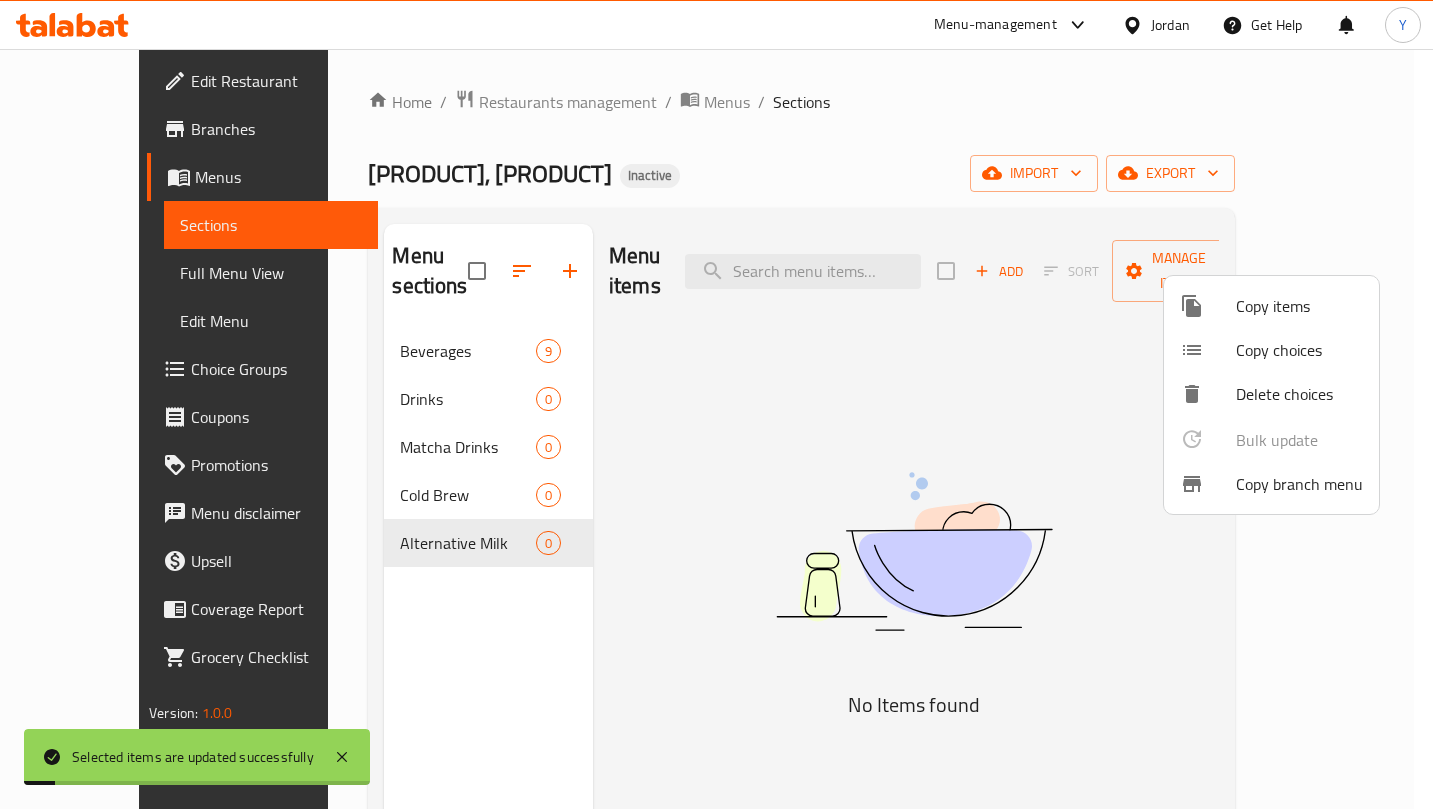 click at bounding box center (716, 404) 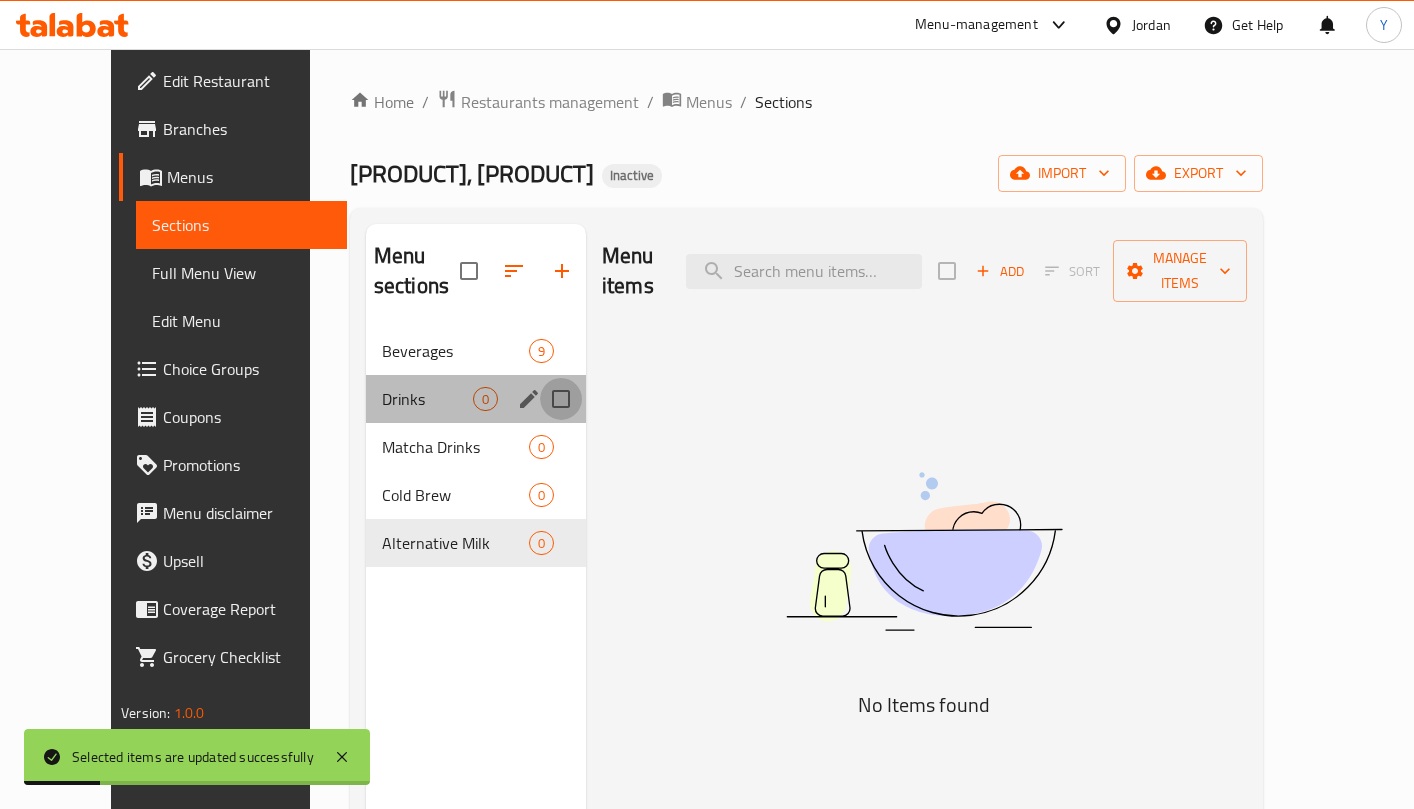 click at bounding box center [561, 399] 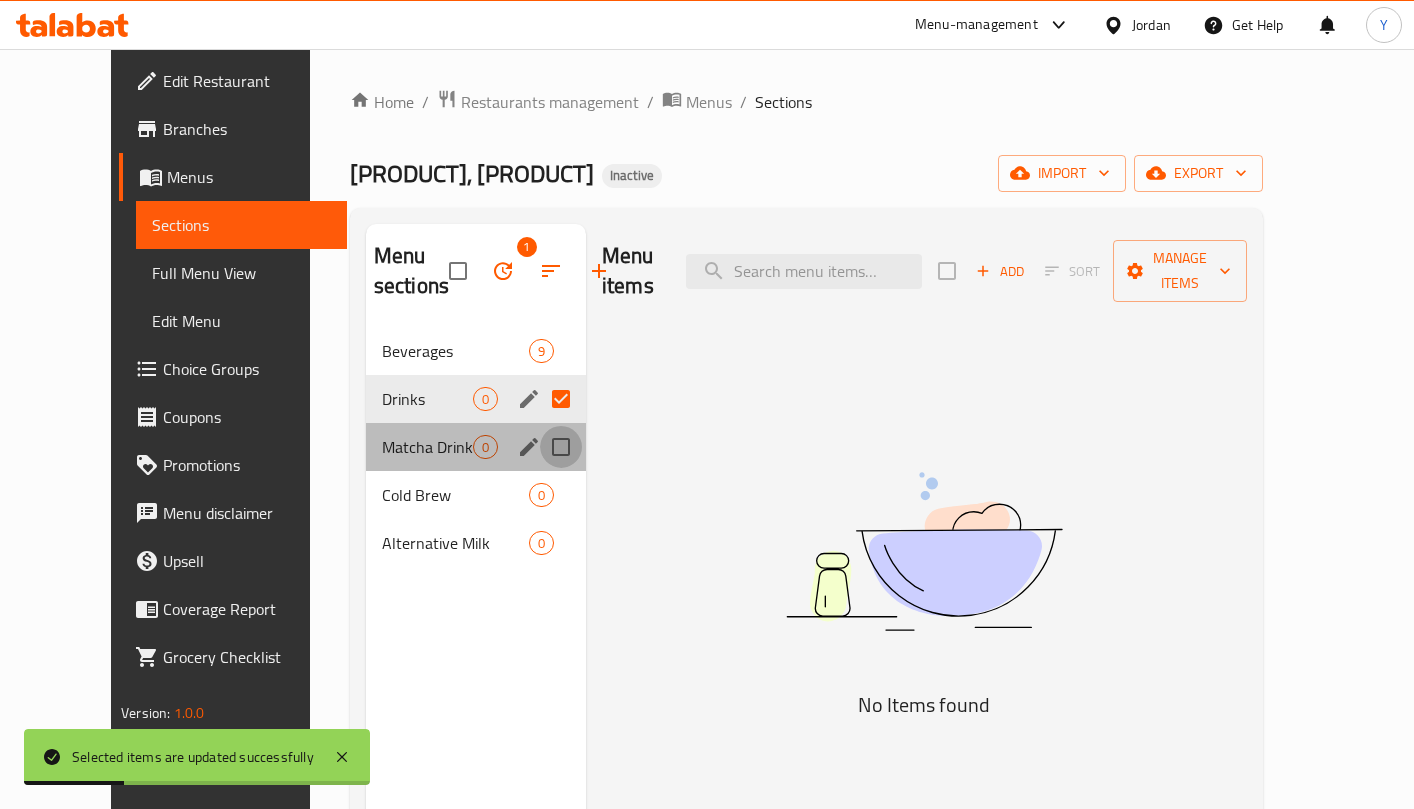 click at bounding box center (561, 447) 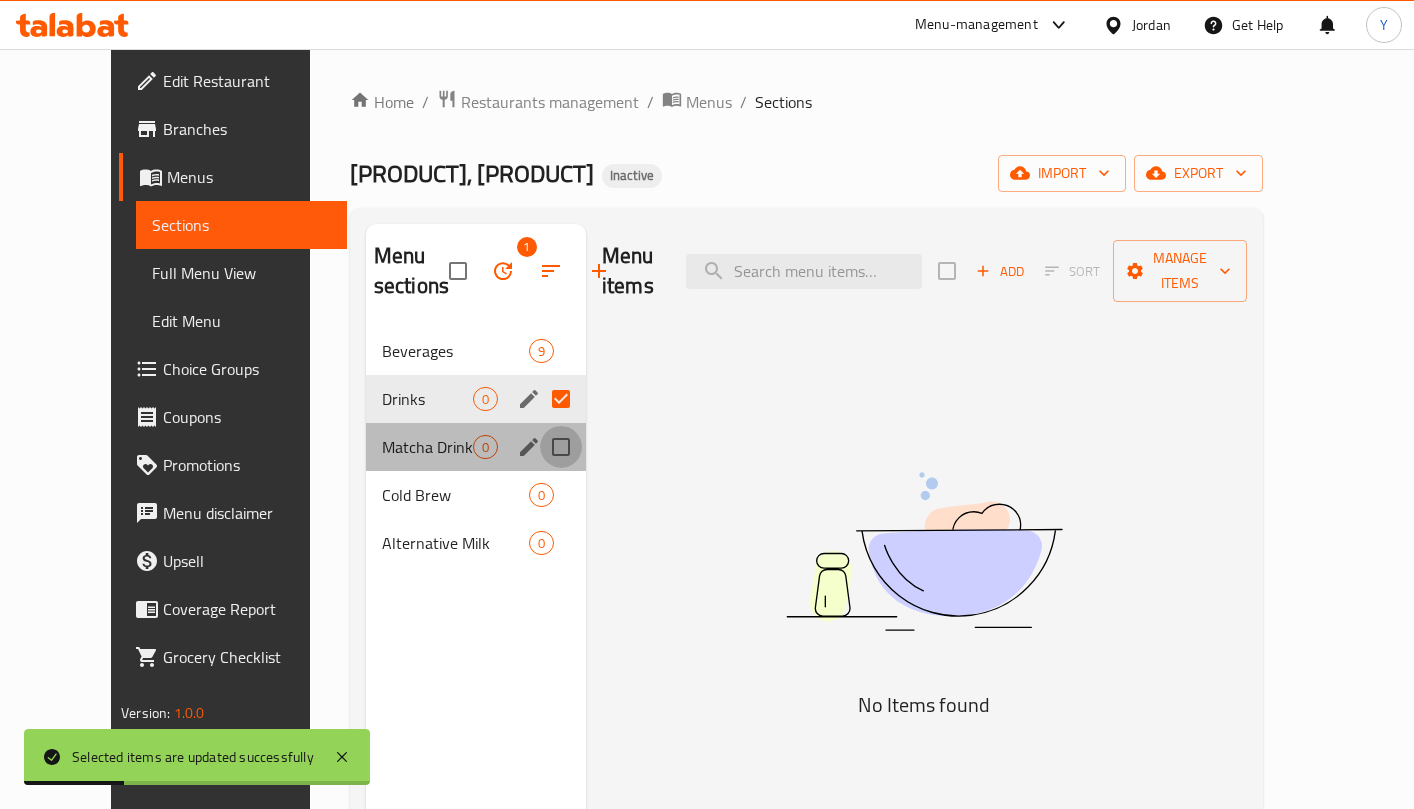 checkbox on "true" 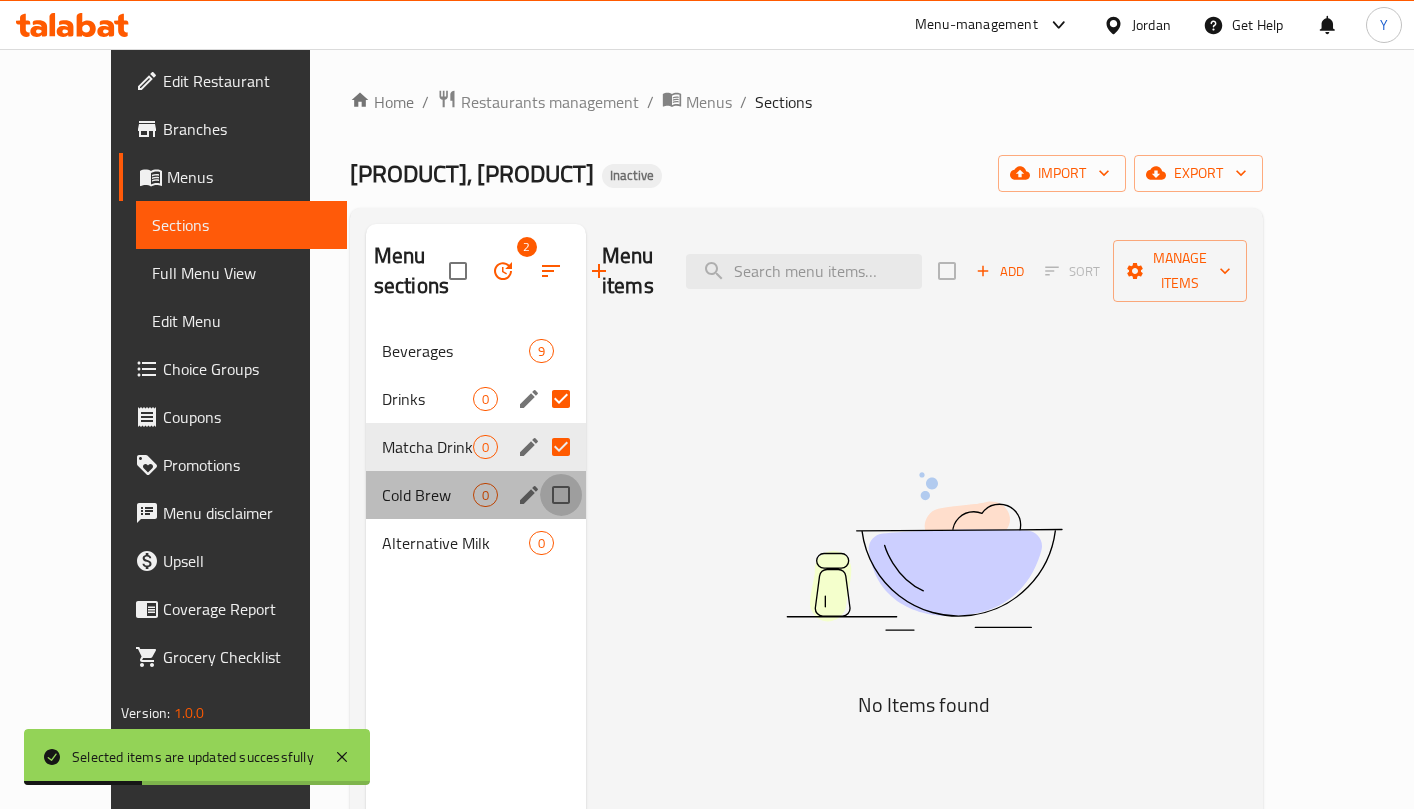 click at bounding box center (561, 495) 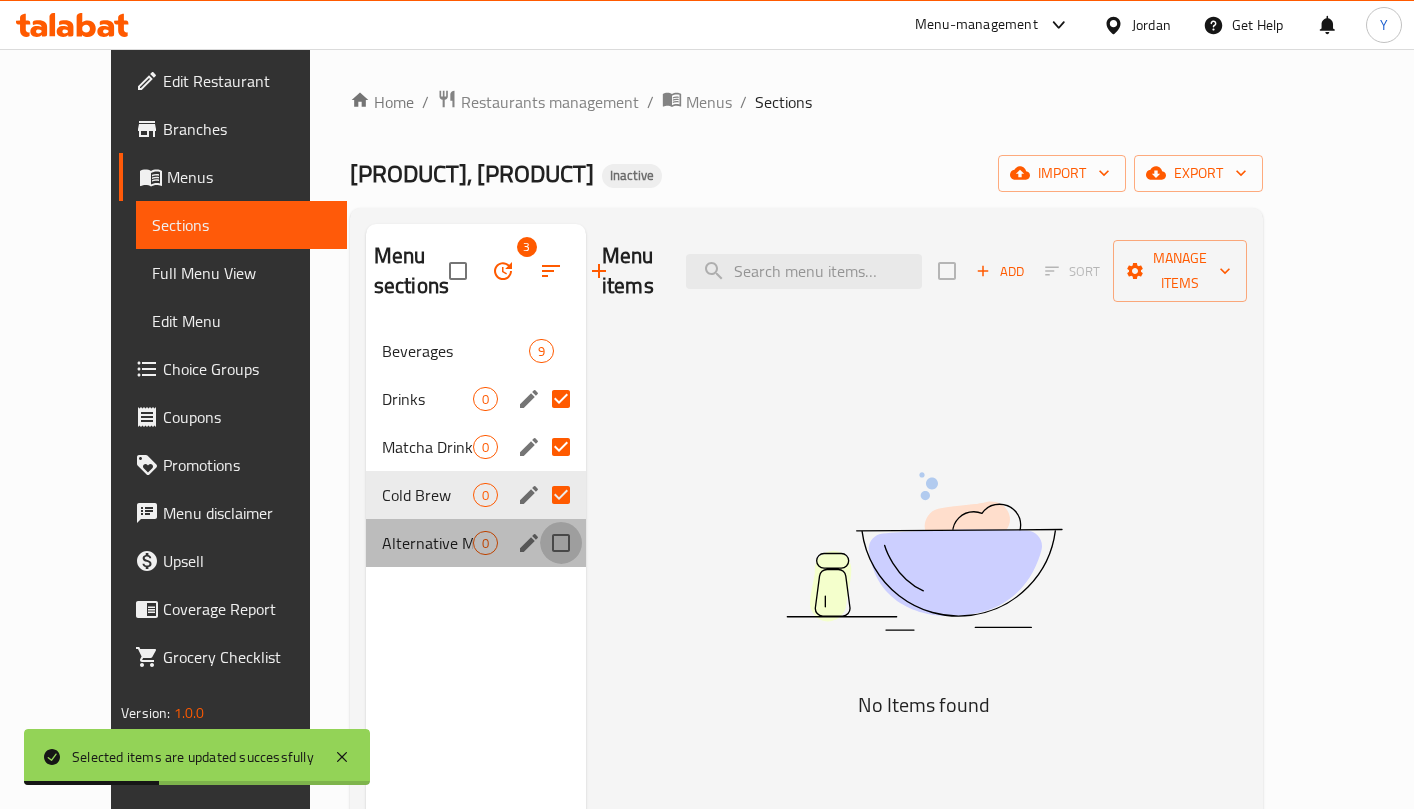 click at bounding box center [561, 543] 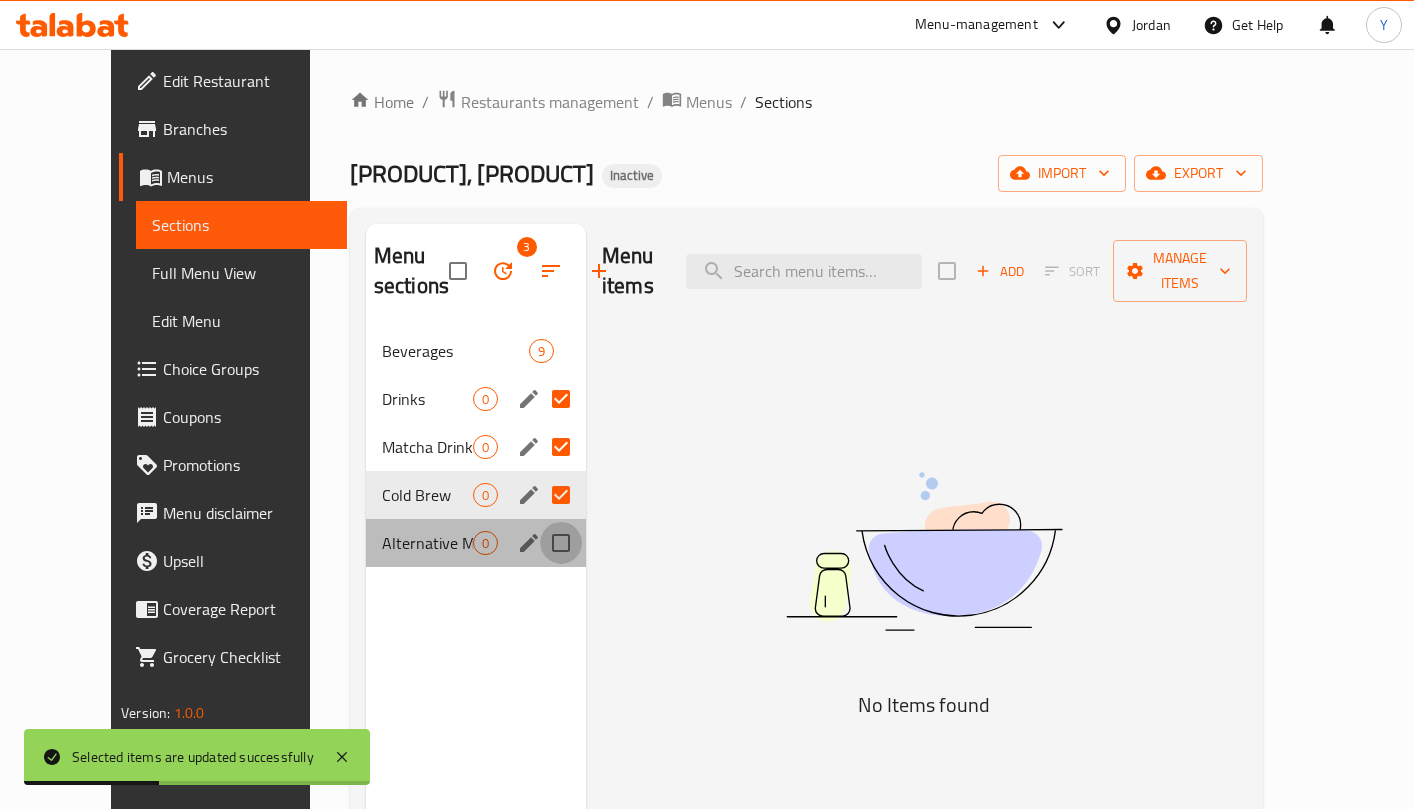 checkbox on "true" 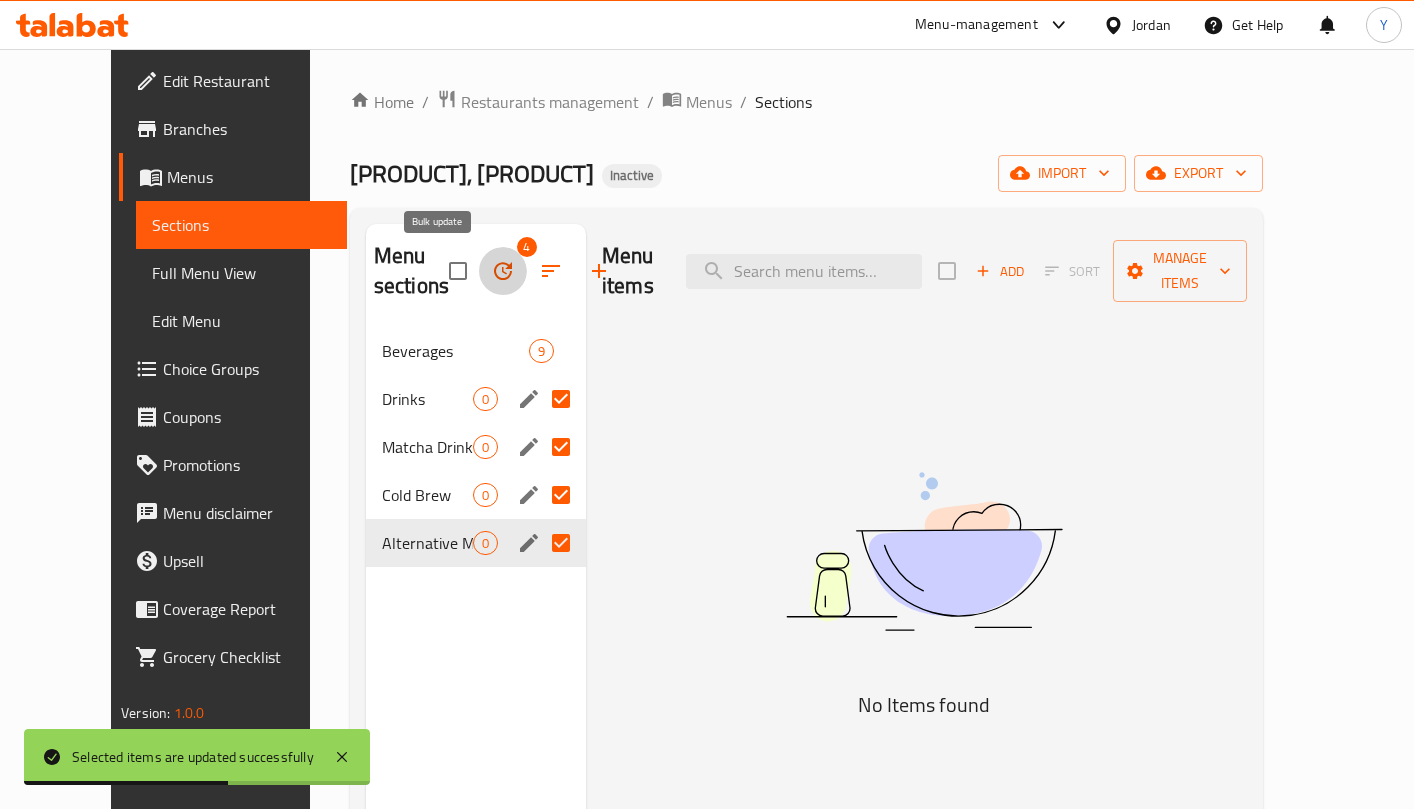 click 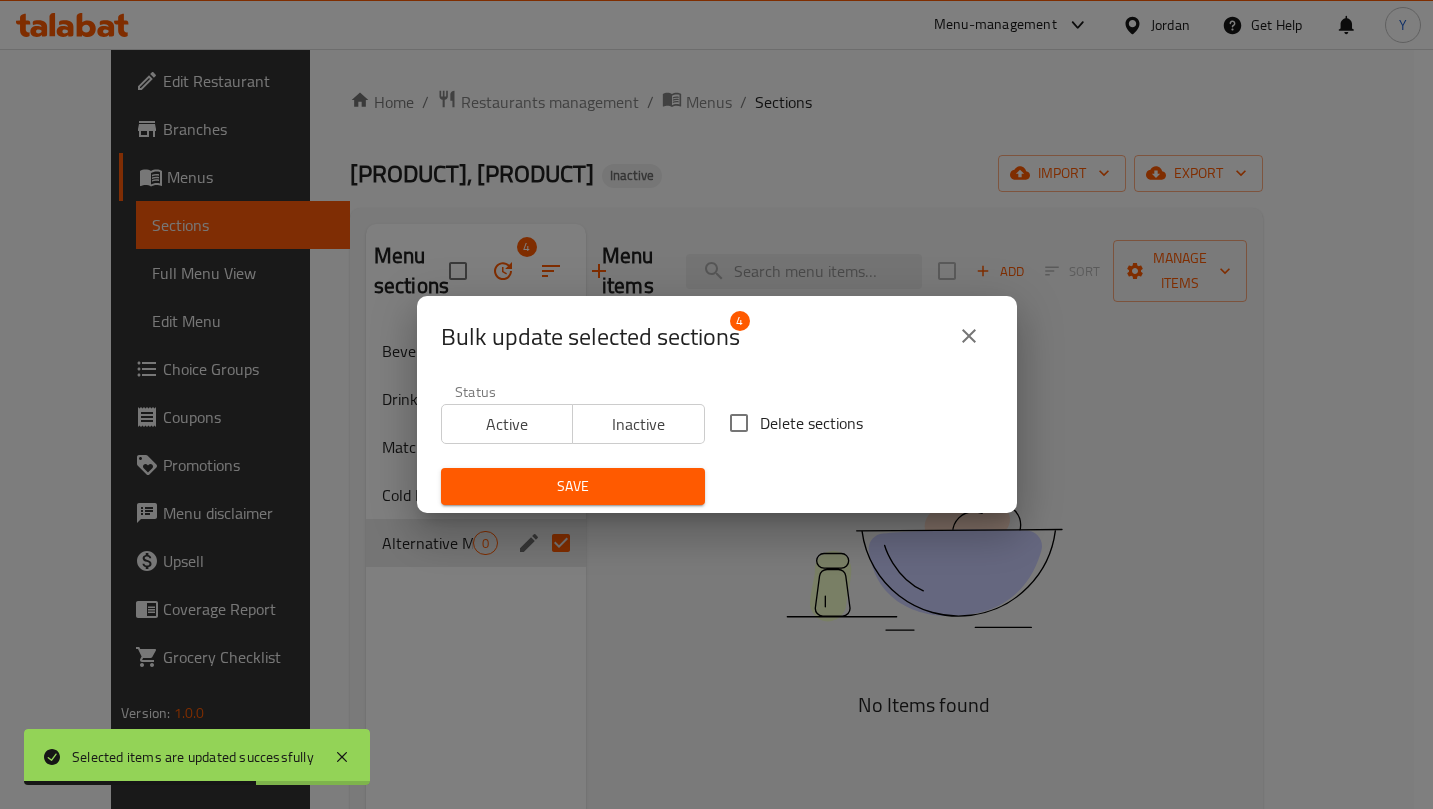 click on "Delete sections" at bounding box center [739, 423] 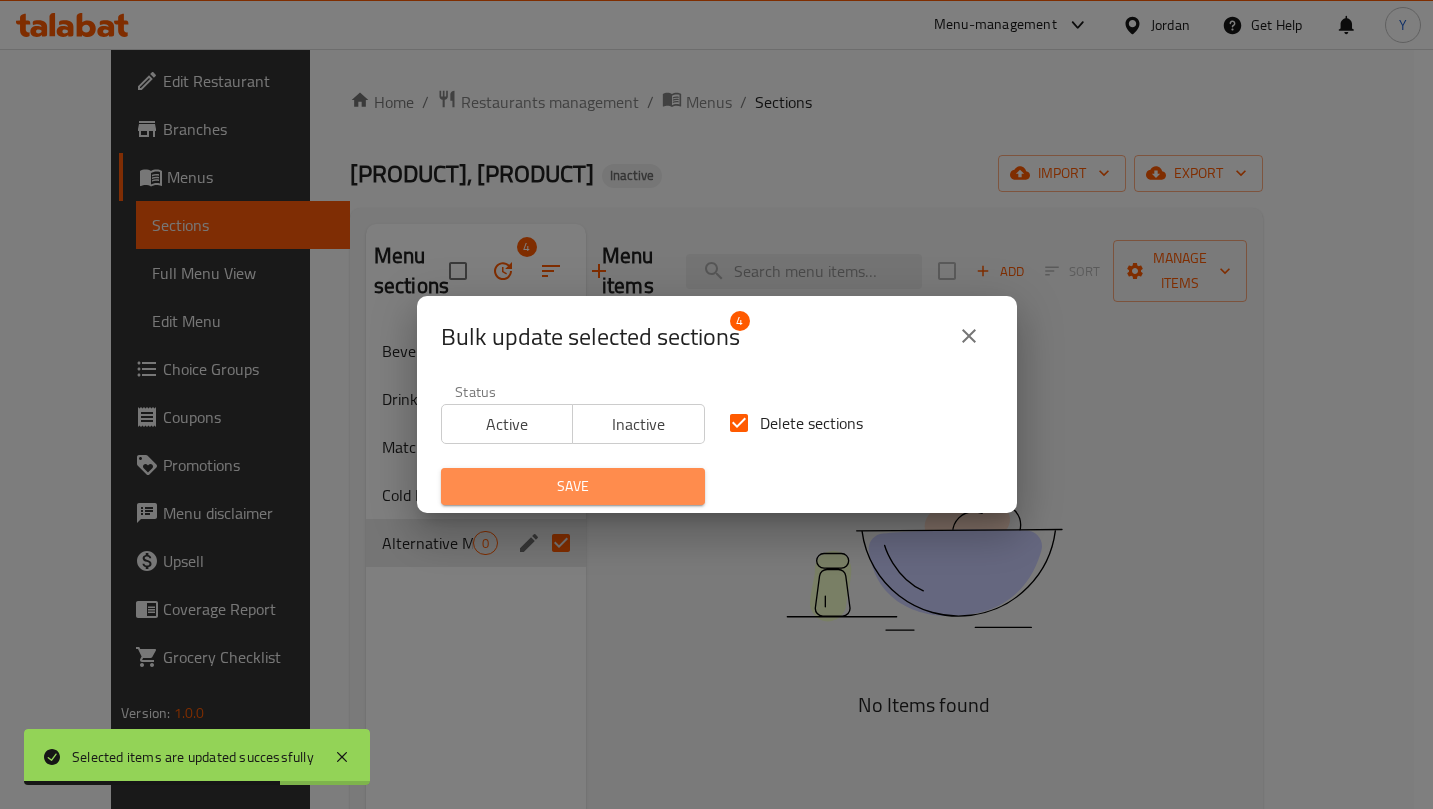 click on "Save" at bounding box center (573, 486) 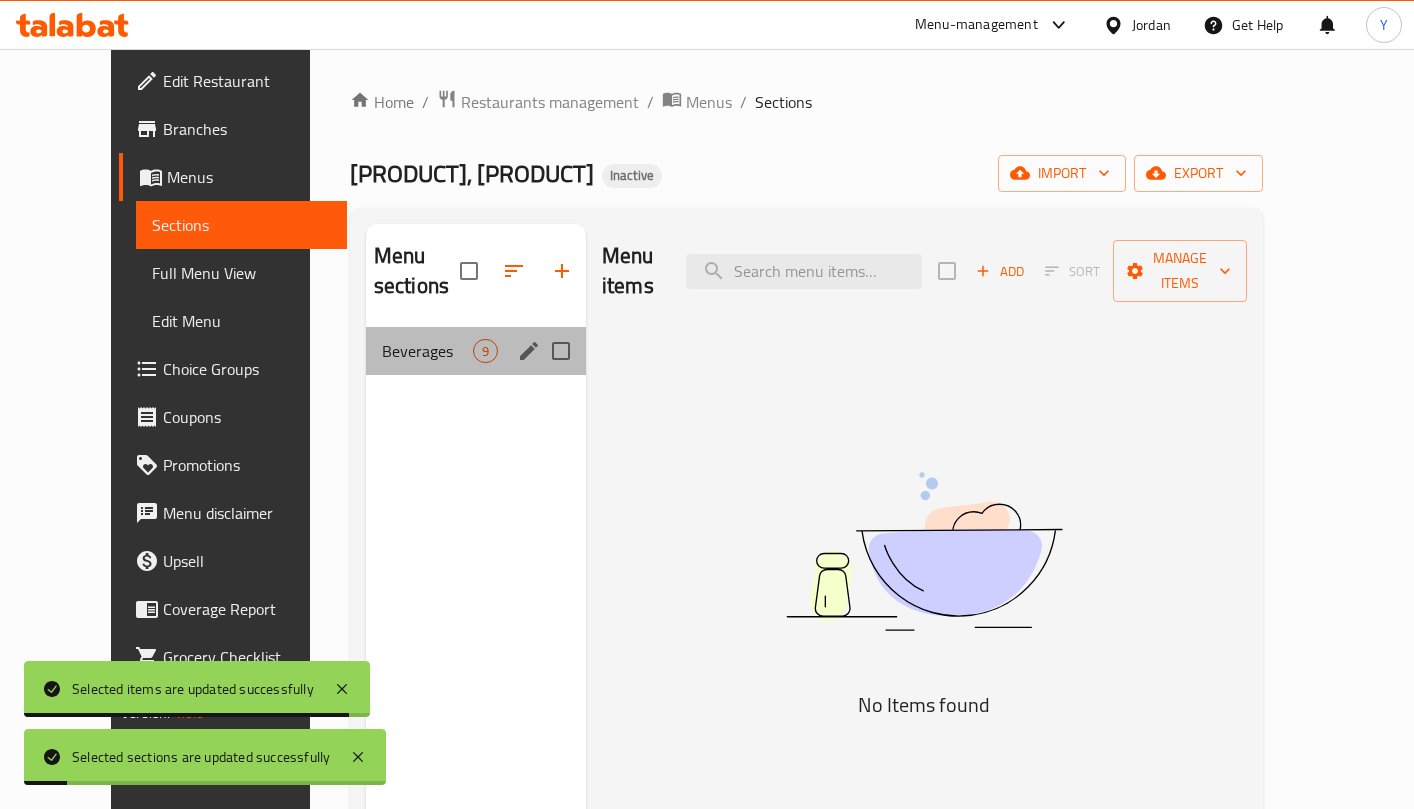 click on "Beverages  9" at bounding box center [476, 351] 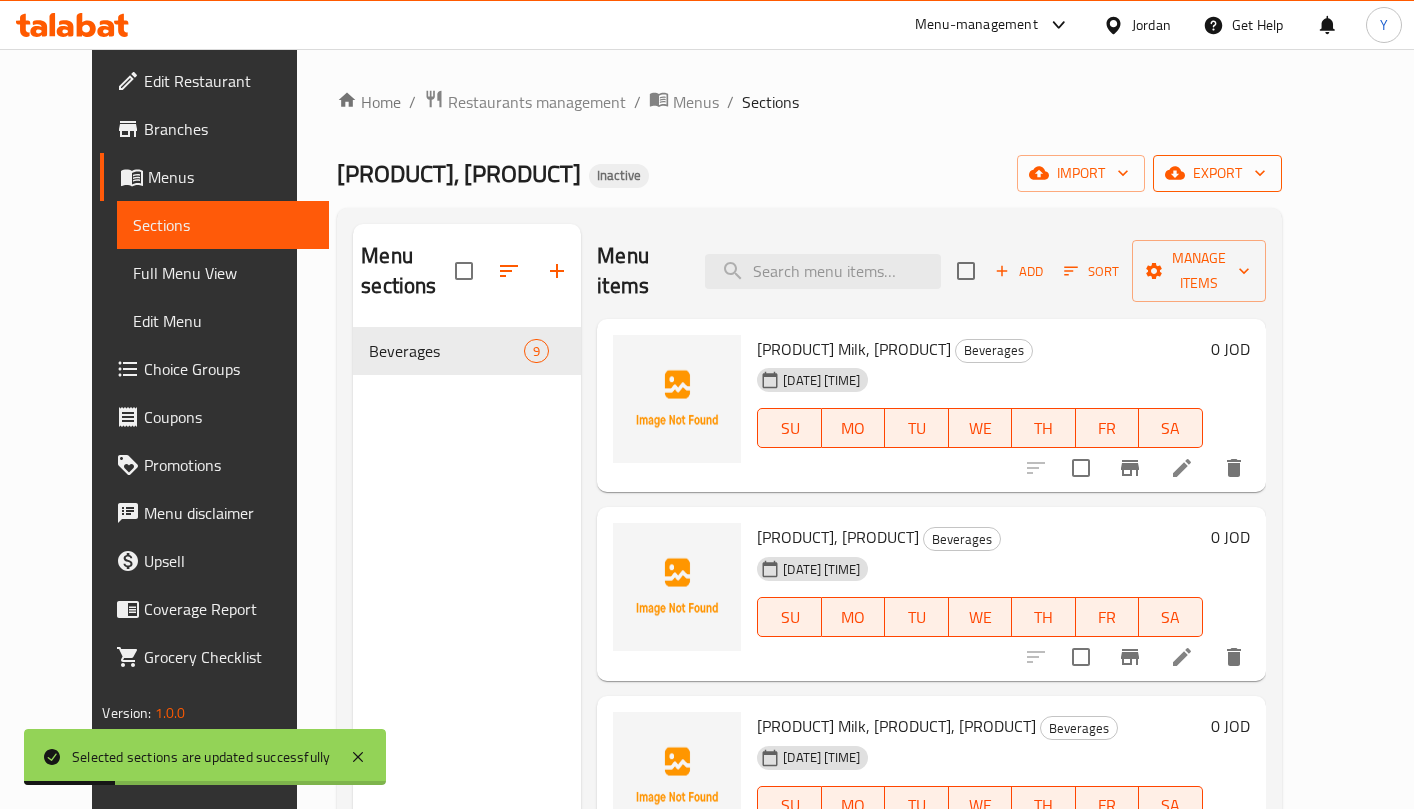 click on "export" at bounding box center (1217, 173) 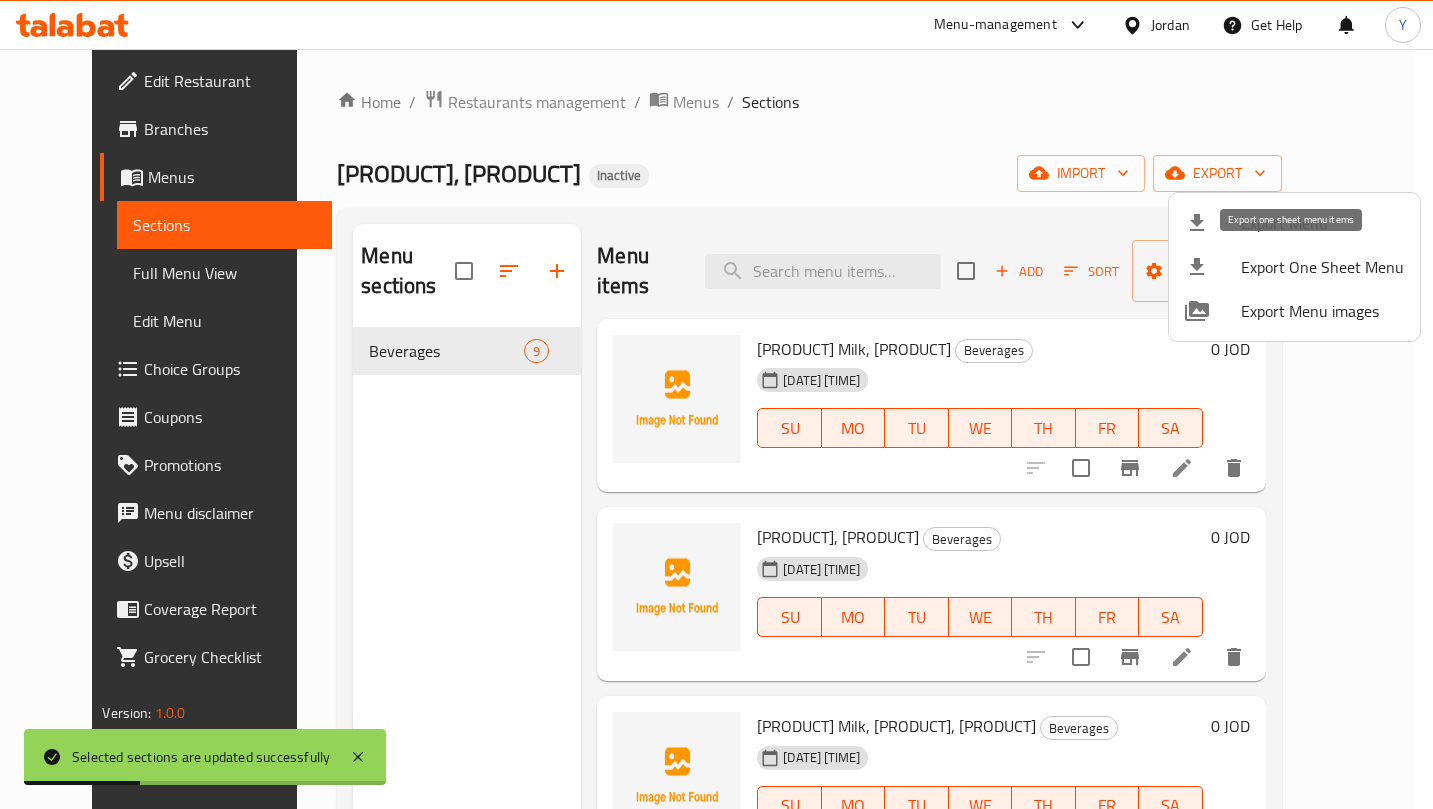 click on "Export Menu" at bounding box center [1294, 223] 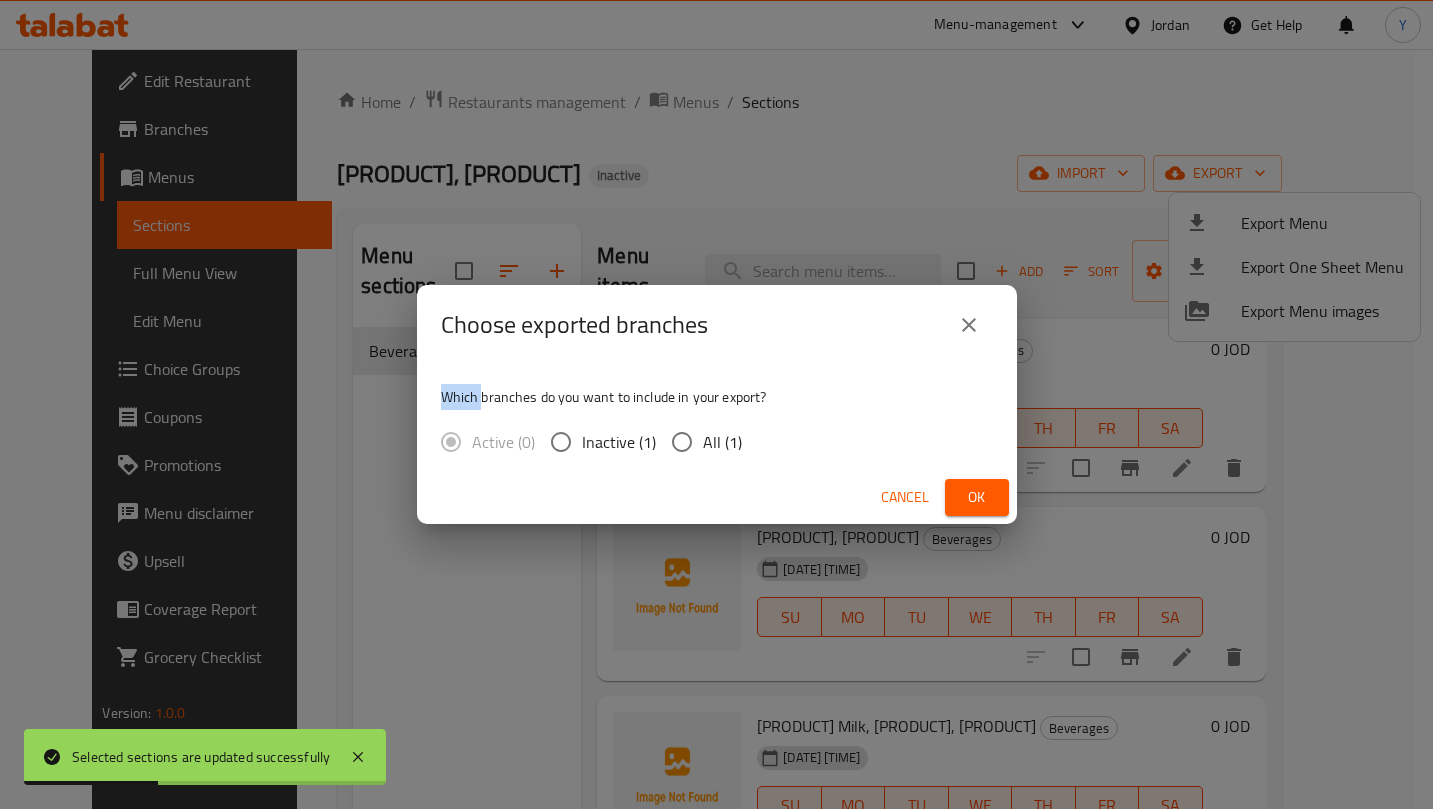 click on "Choose exported branches Which branches do you want to include in your export? Active (0) Inactive (1) All (1) Cancel Ok" at bounding box center (716, 404) 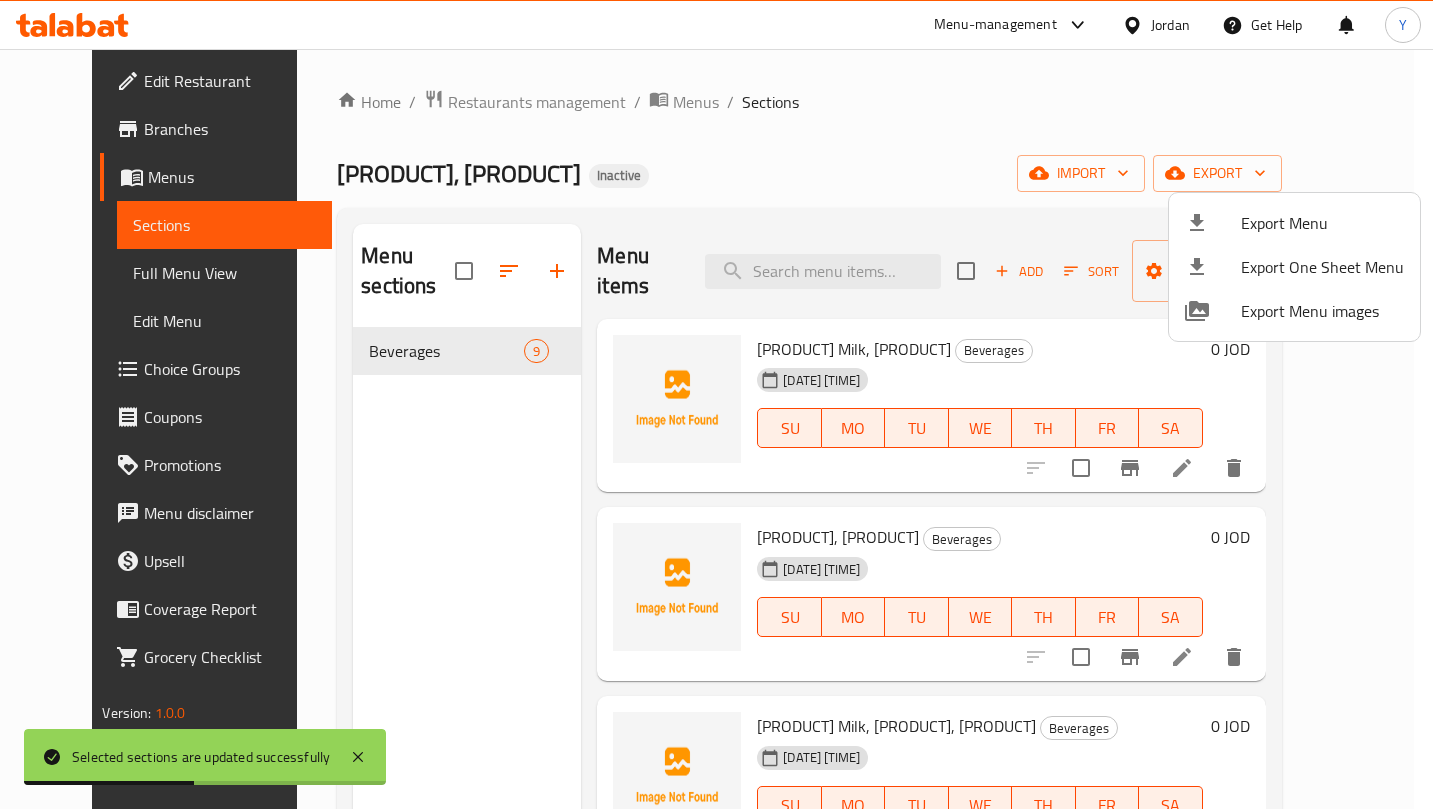 click at bounding box center [716, 404] 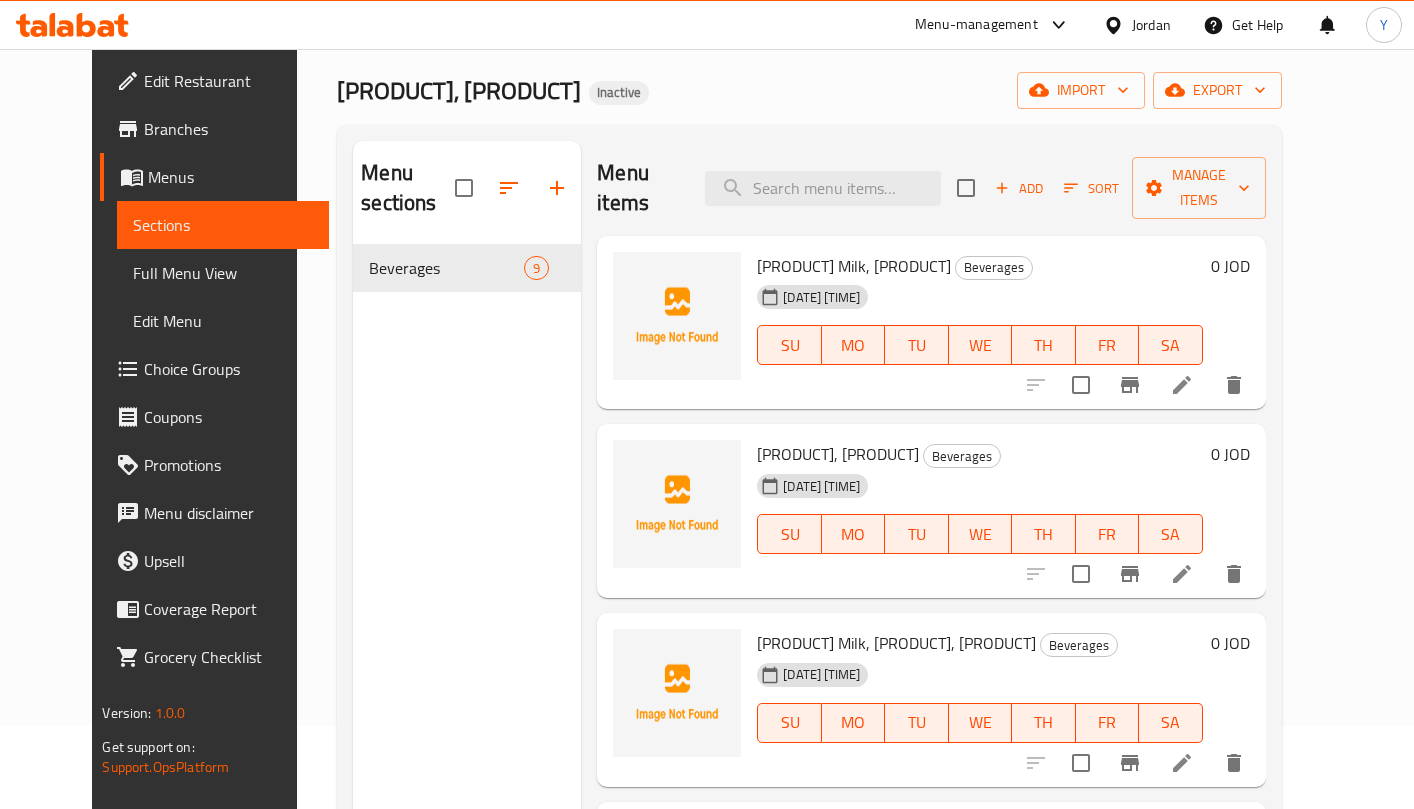 scroll, scrollTop: 0, scrollLeft: 0, axis: both 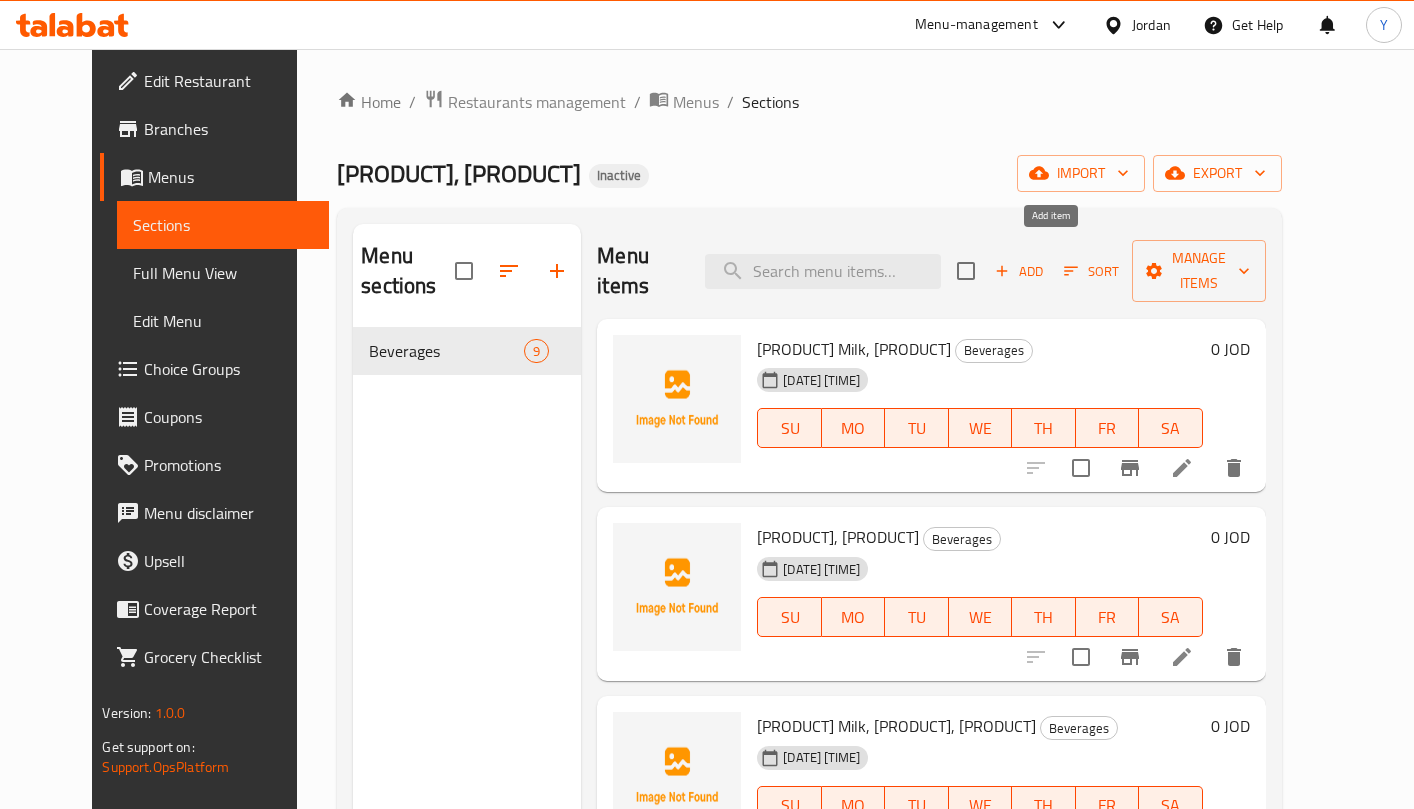 click on "Add" at bounding box center [1019, 271] 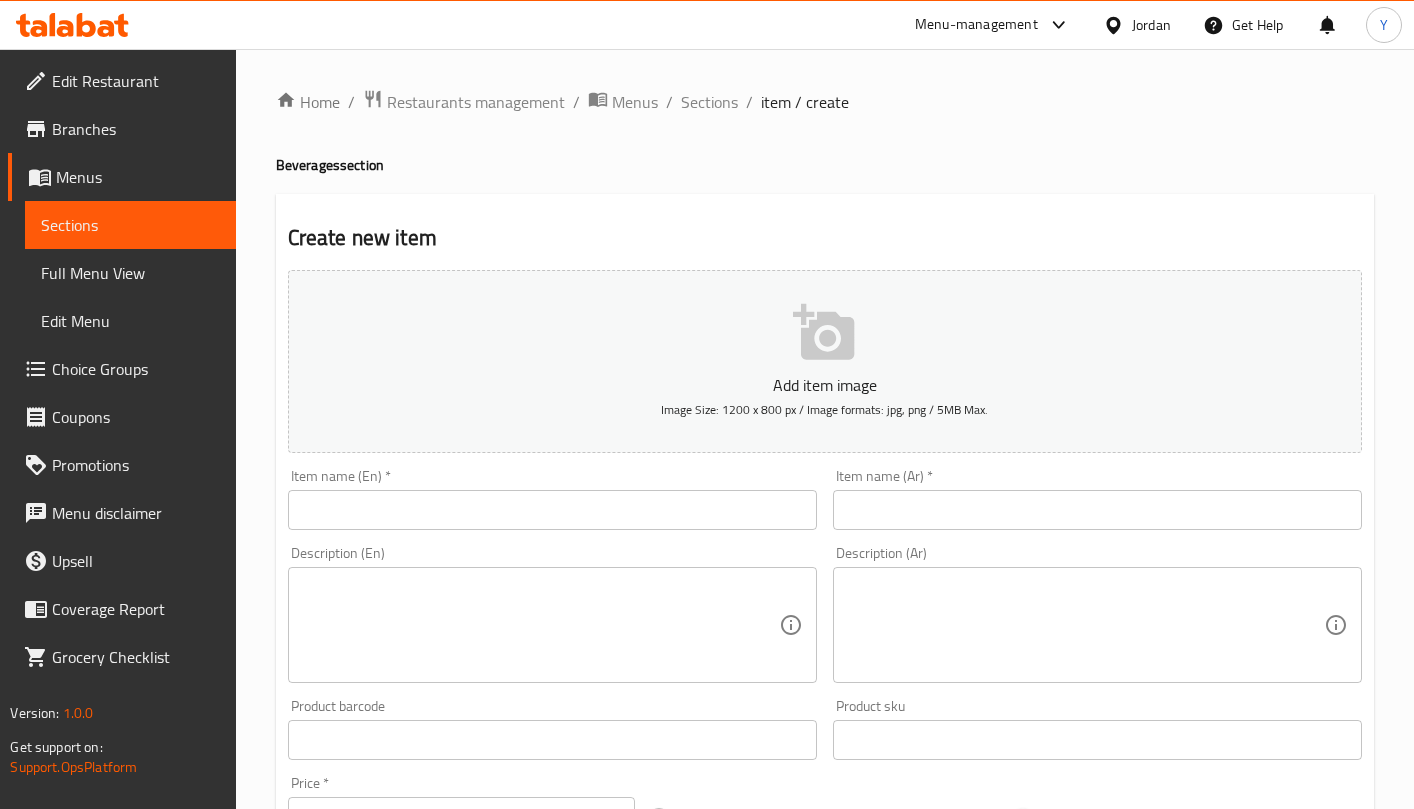 click at bounding box center (552, 510) 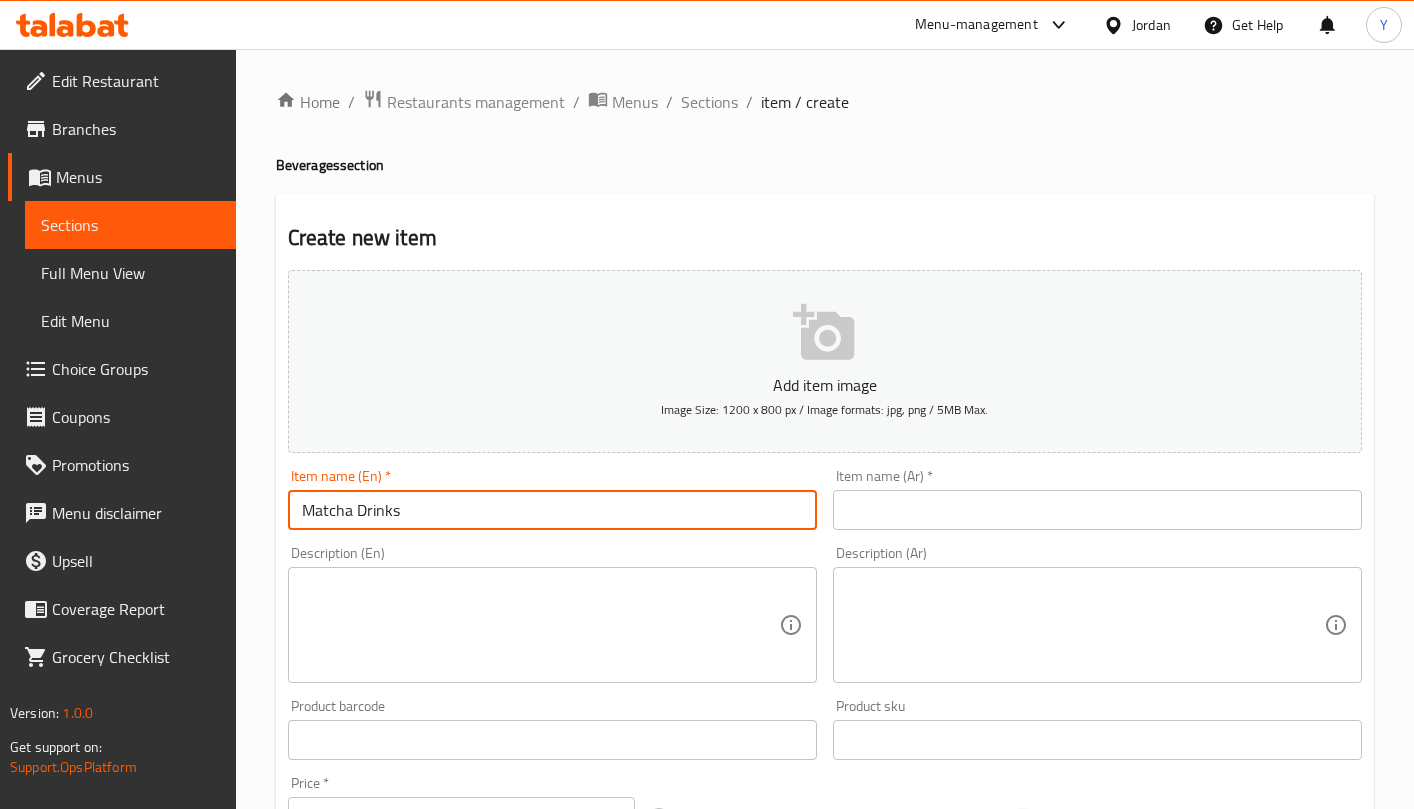 type on "Matcha Drinks" 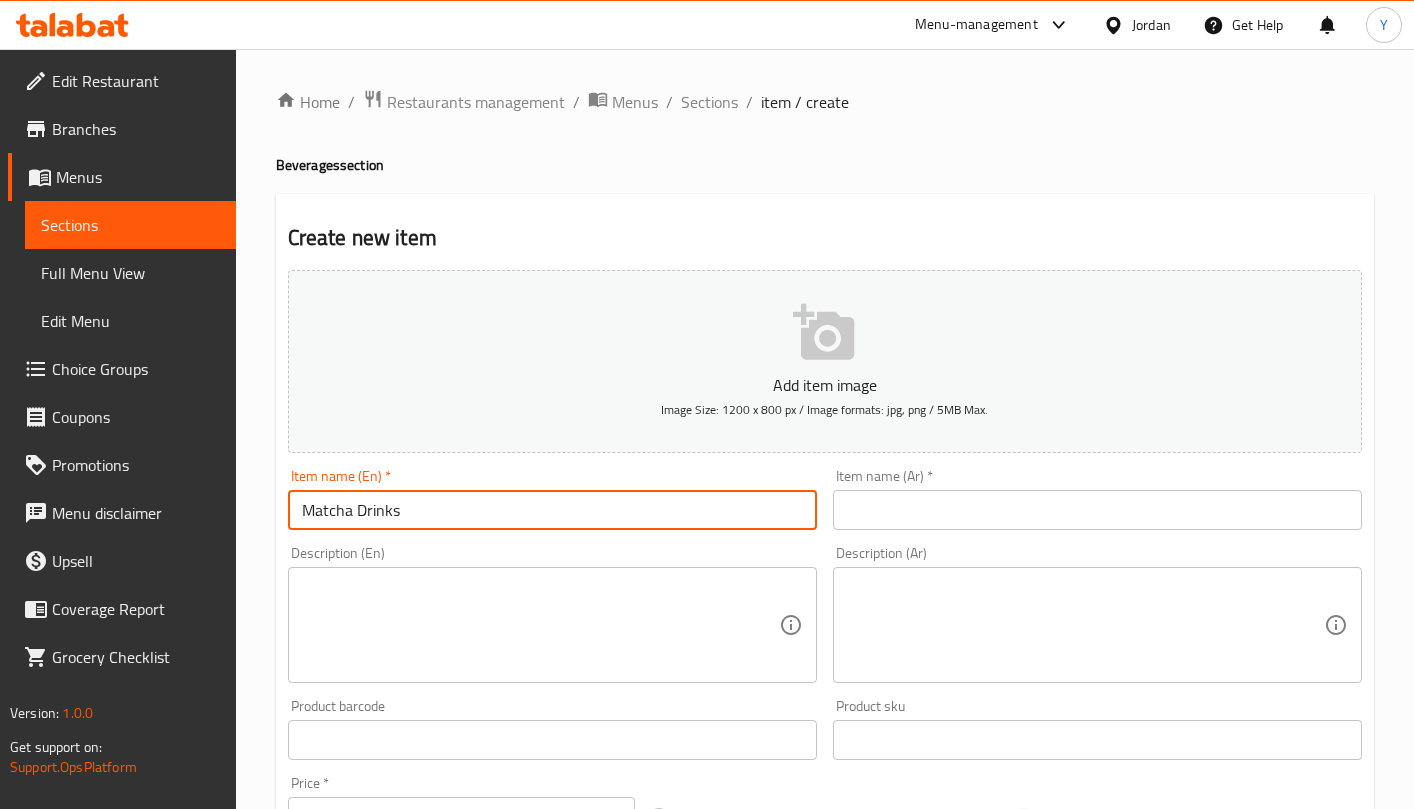 click at bounding box center [1097, 510] 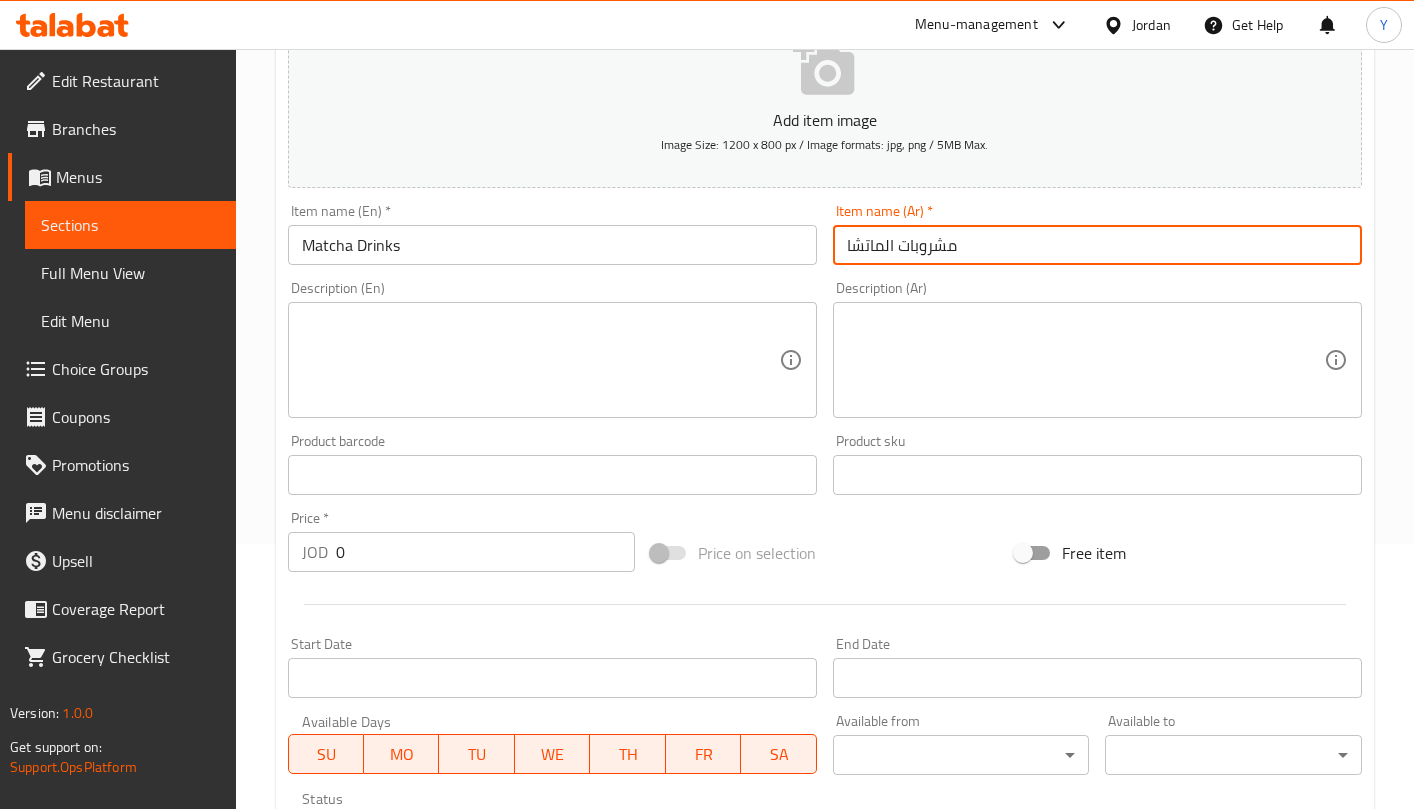 scroll, scrollTop: 293, scrollLeft: 0, axis: vertical 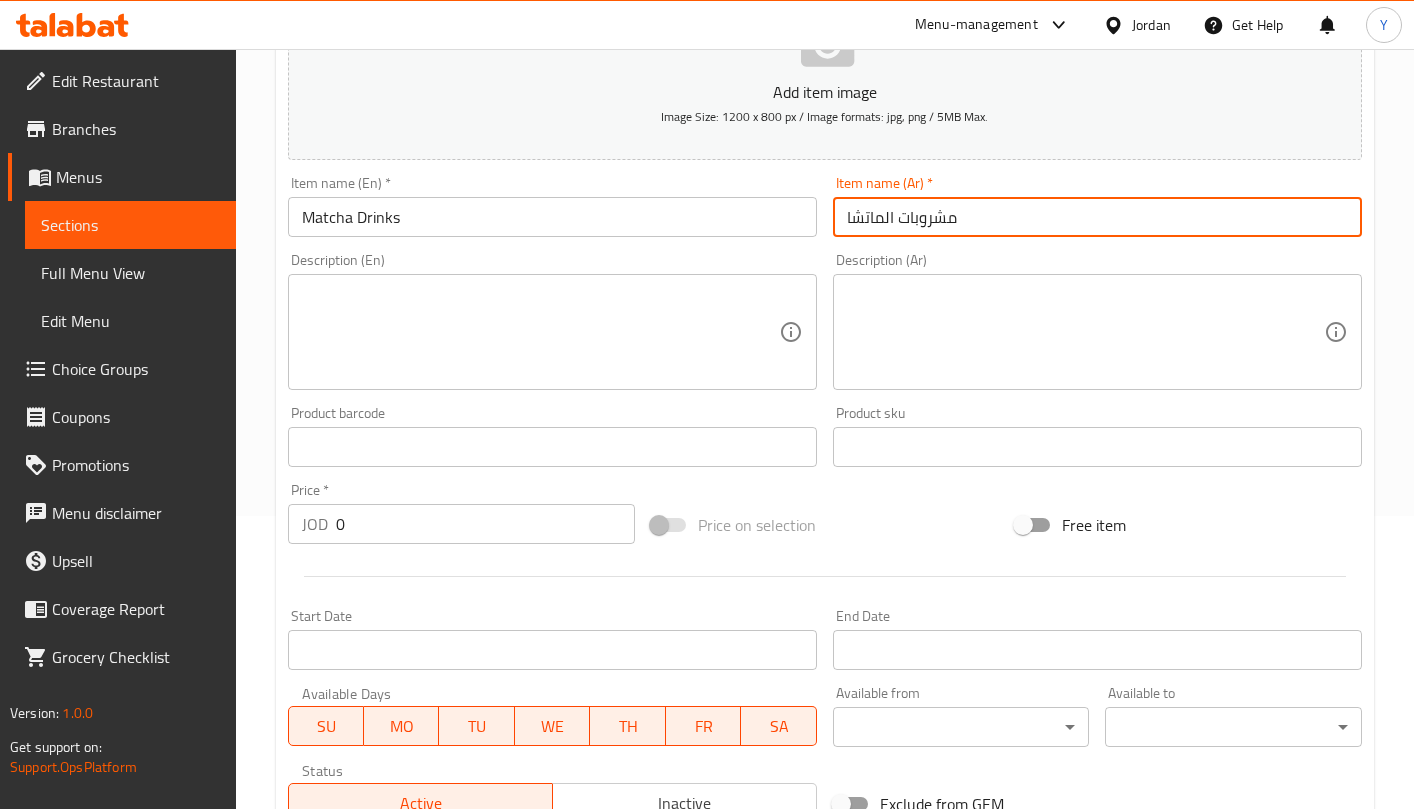 type on "مشروبات الماتشا" 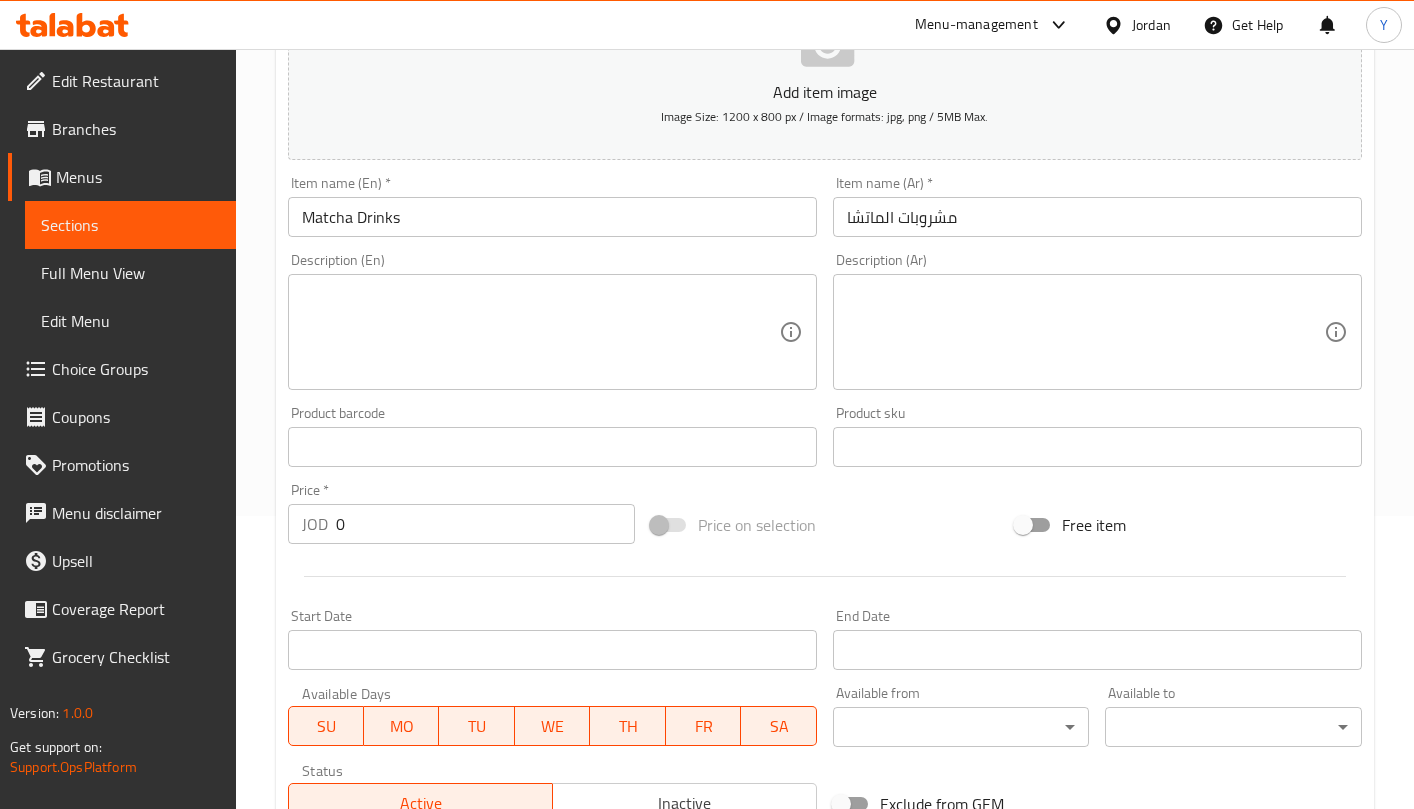 click at bounding box center [540, 332] 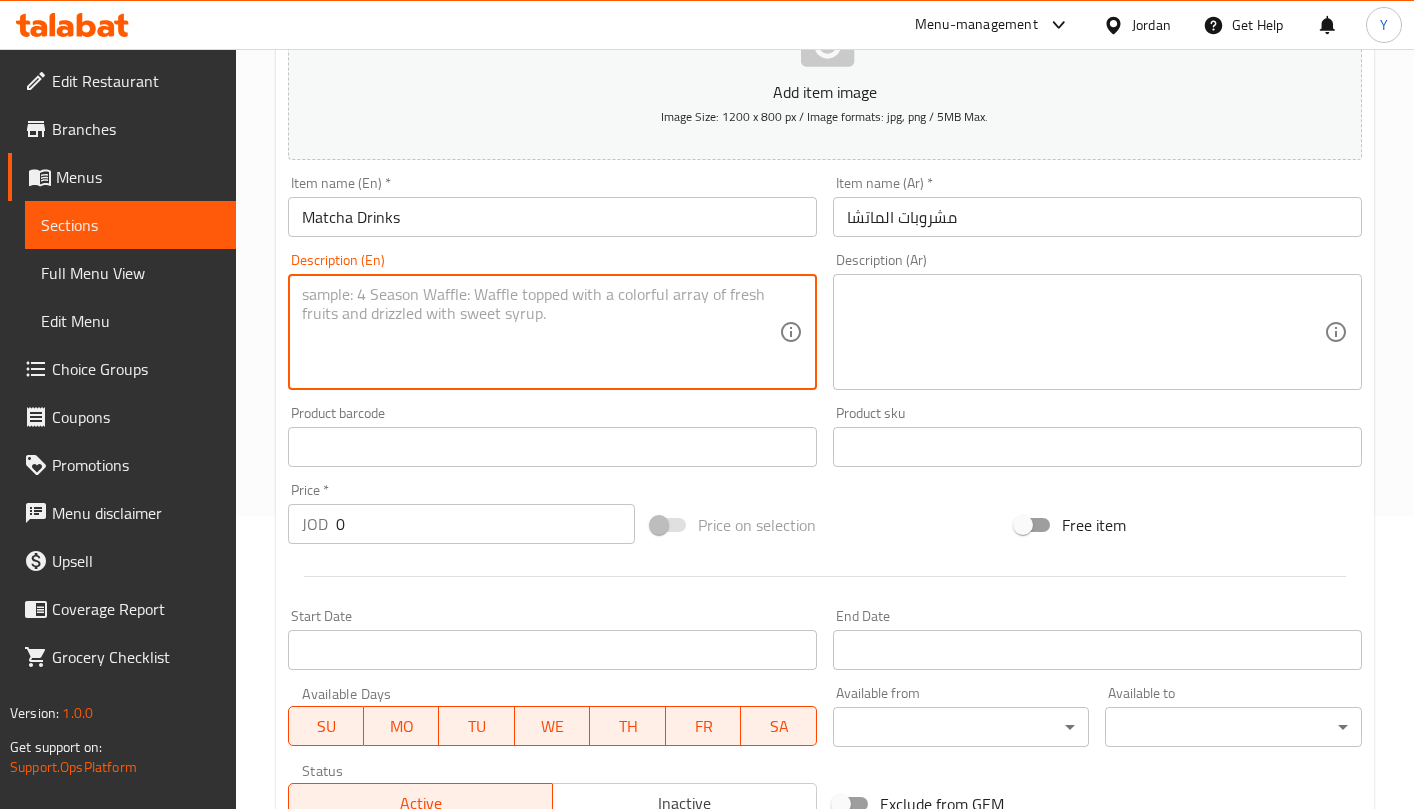 paste on "choose your favorite flavor!" 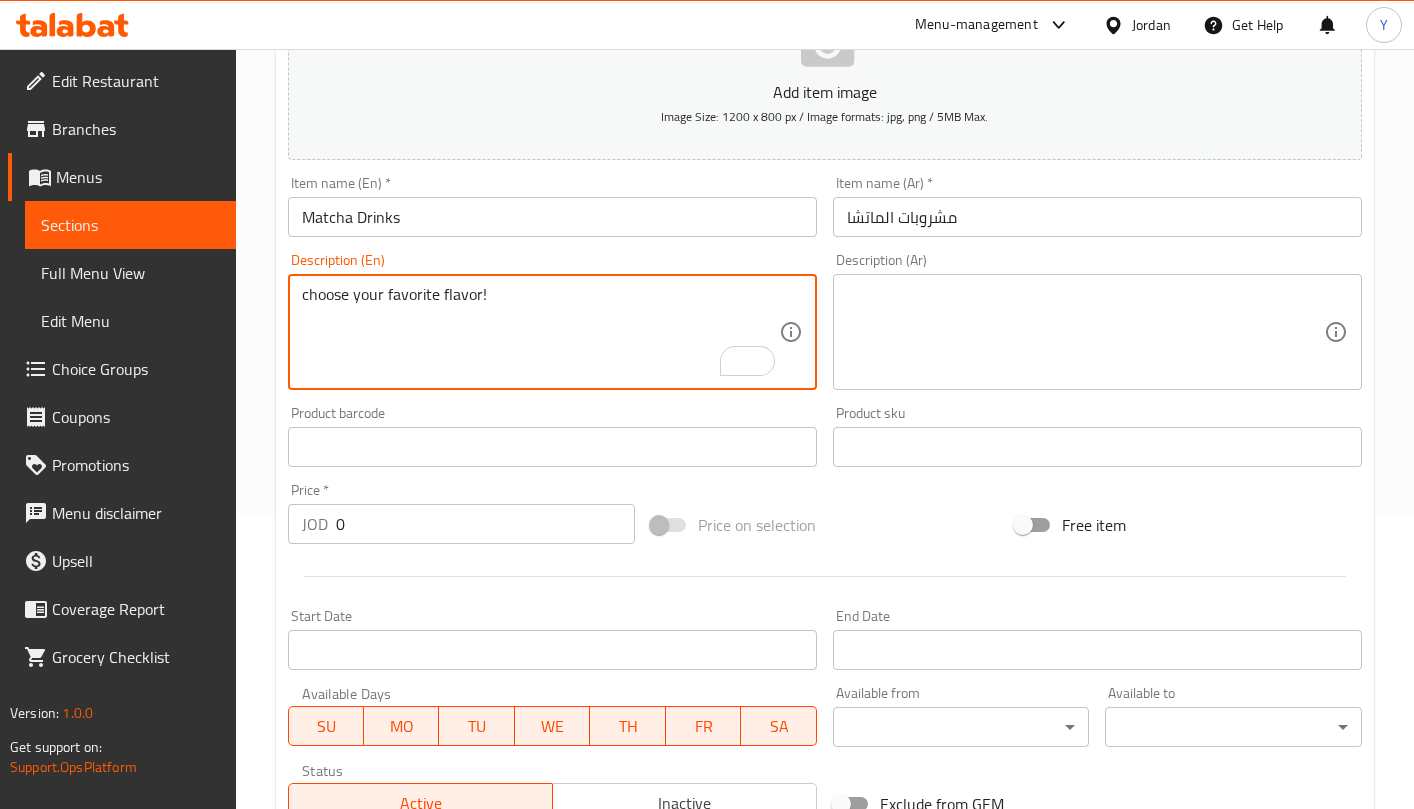 click on "choose your favorite flavor!" at bounding box center [540, 332] 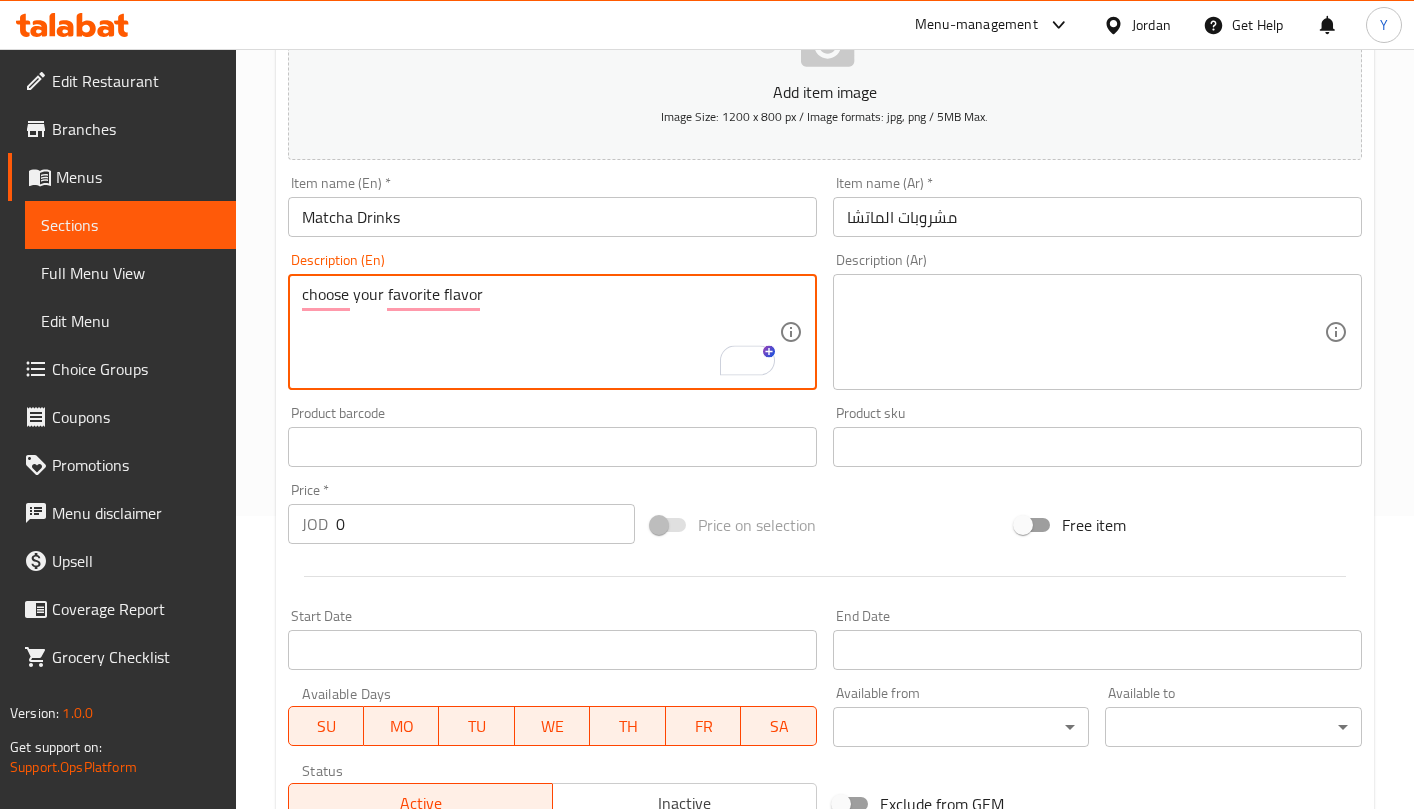 type on "choose your favorite flavor" 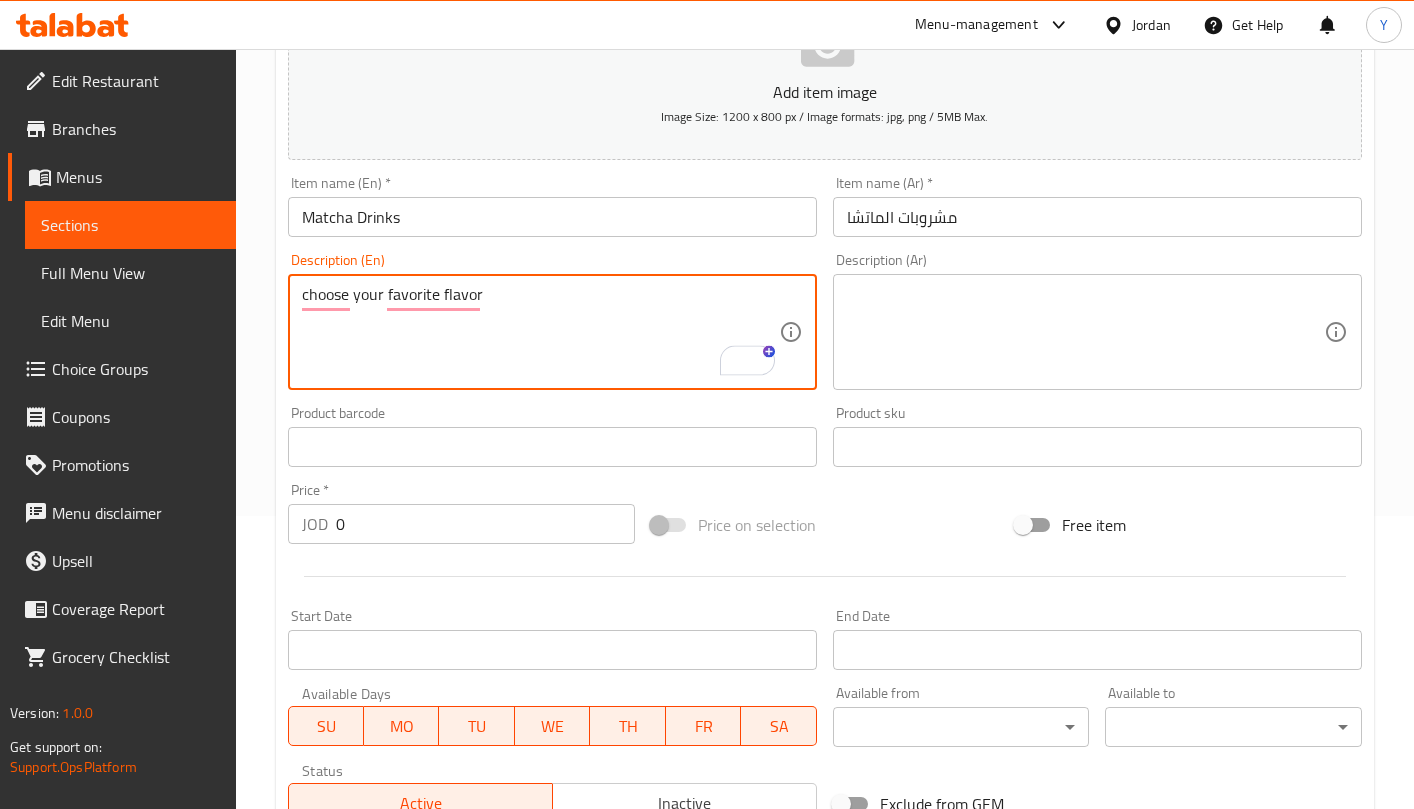 click at bounding box center (1085, 332) 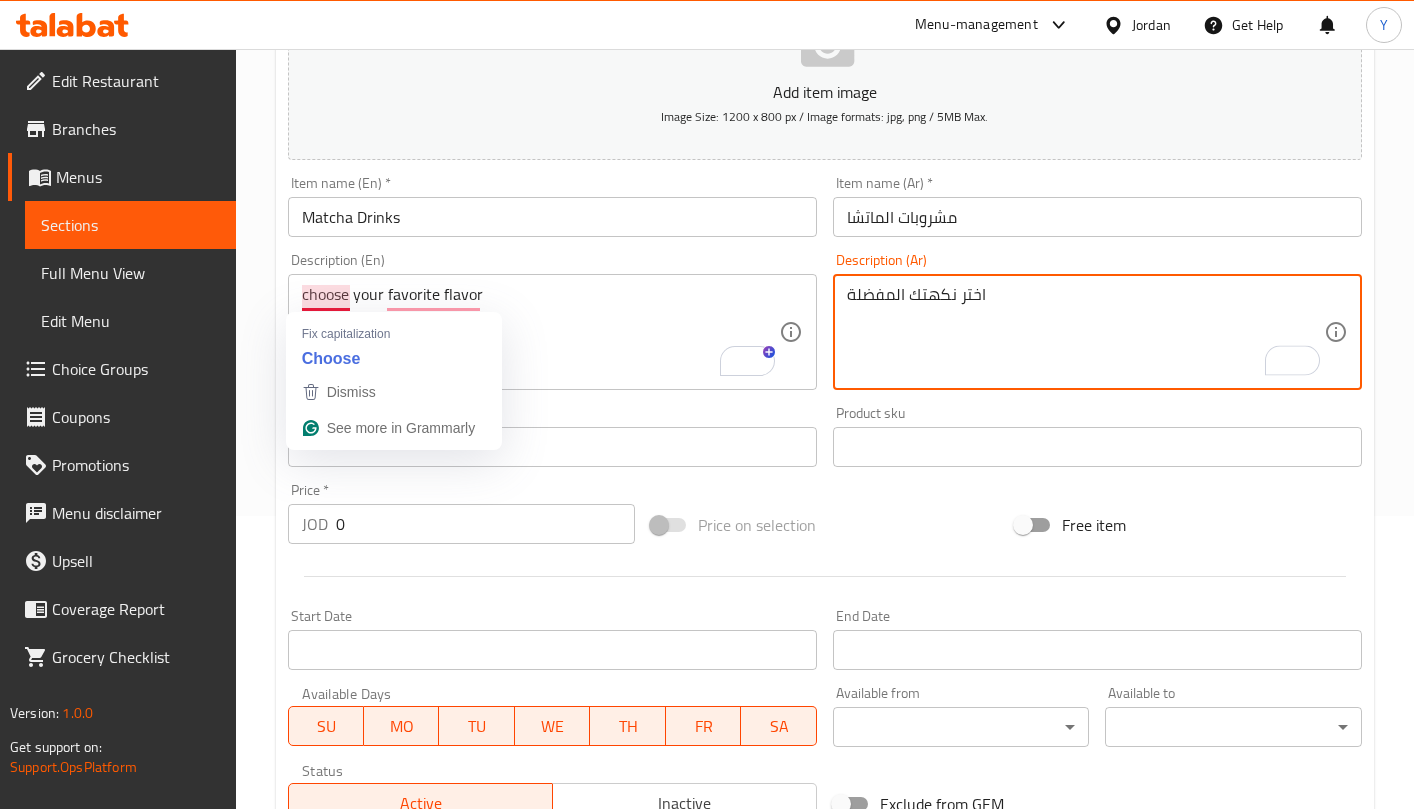 type on "اختر نكهتك المفضلة" 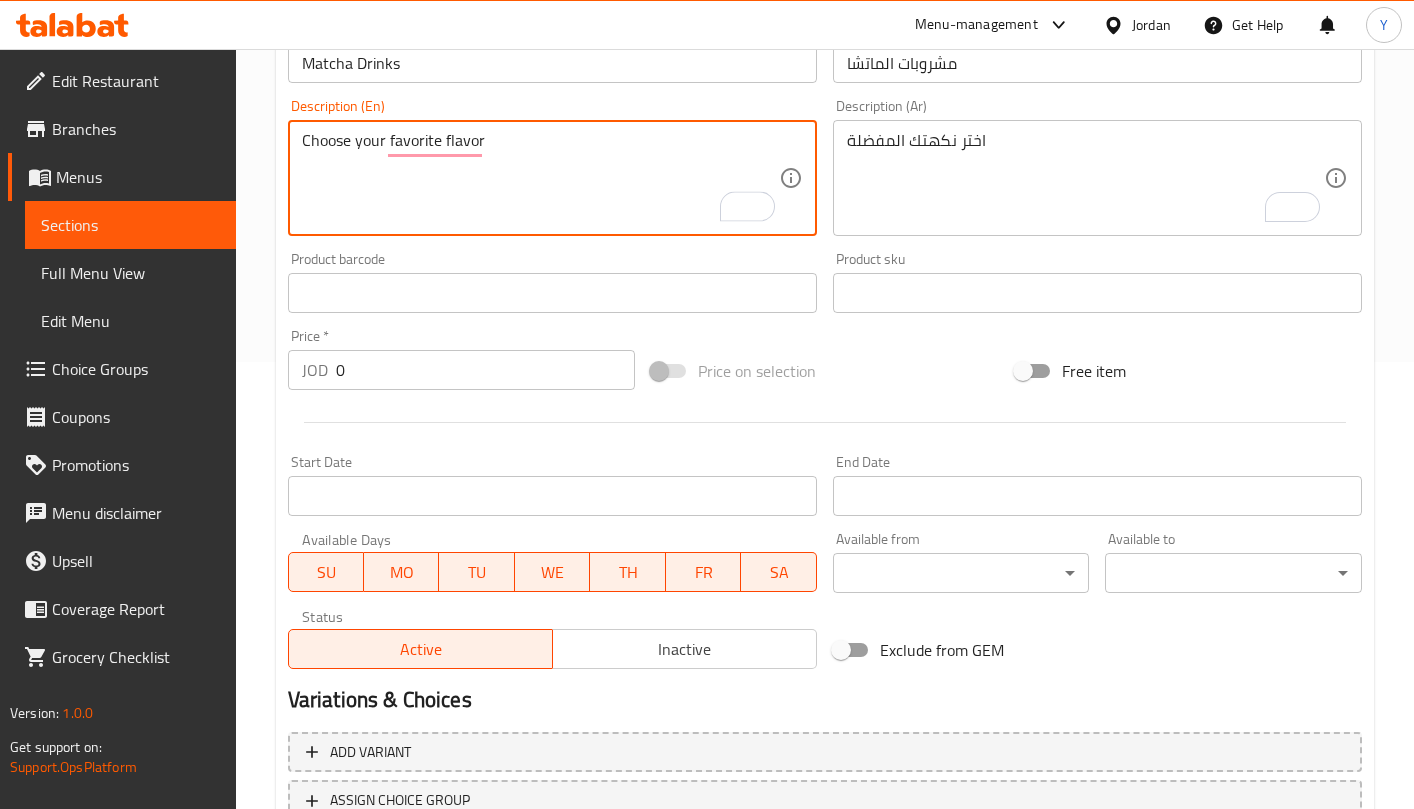 scroll, scrollTop: 460, scrollLeft: 0, axis: vertical 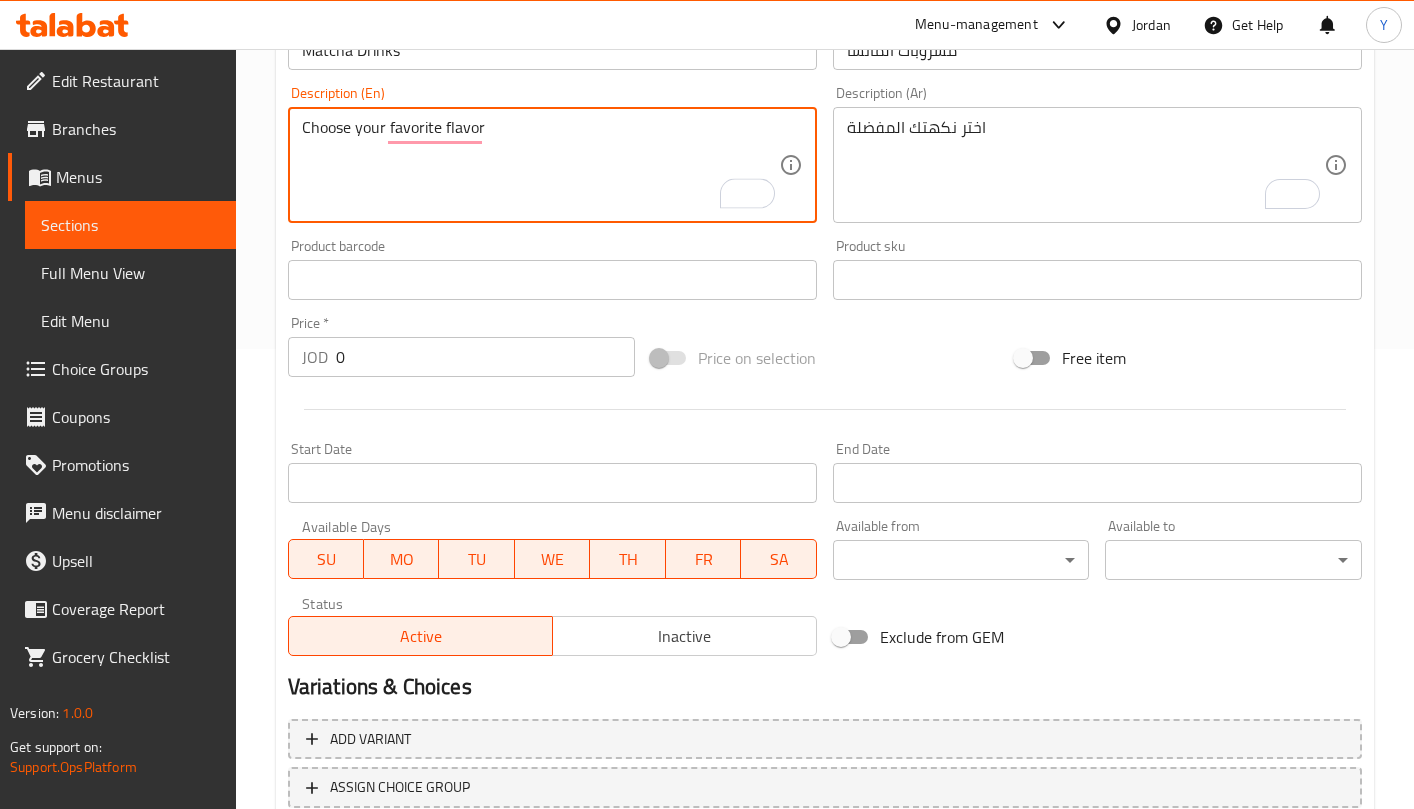type on "Choose your favorite flavor" 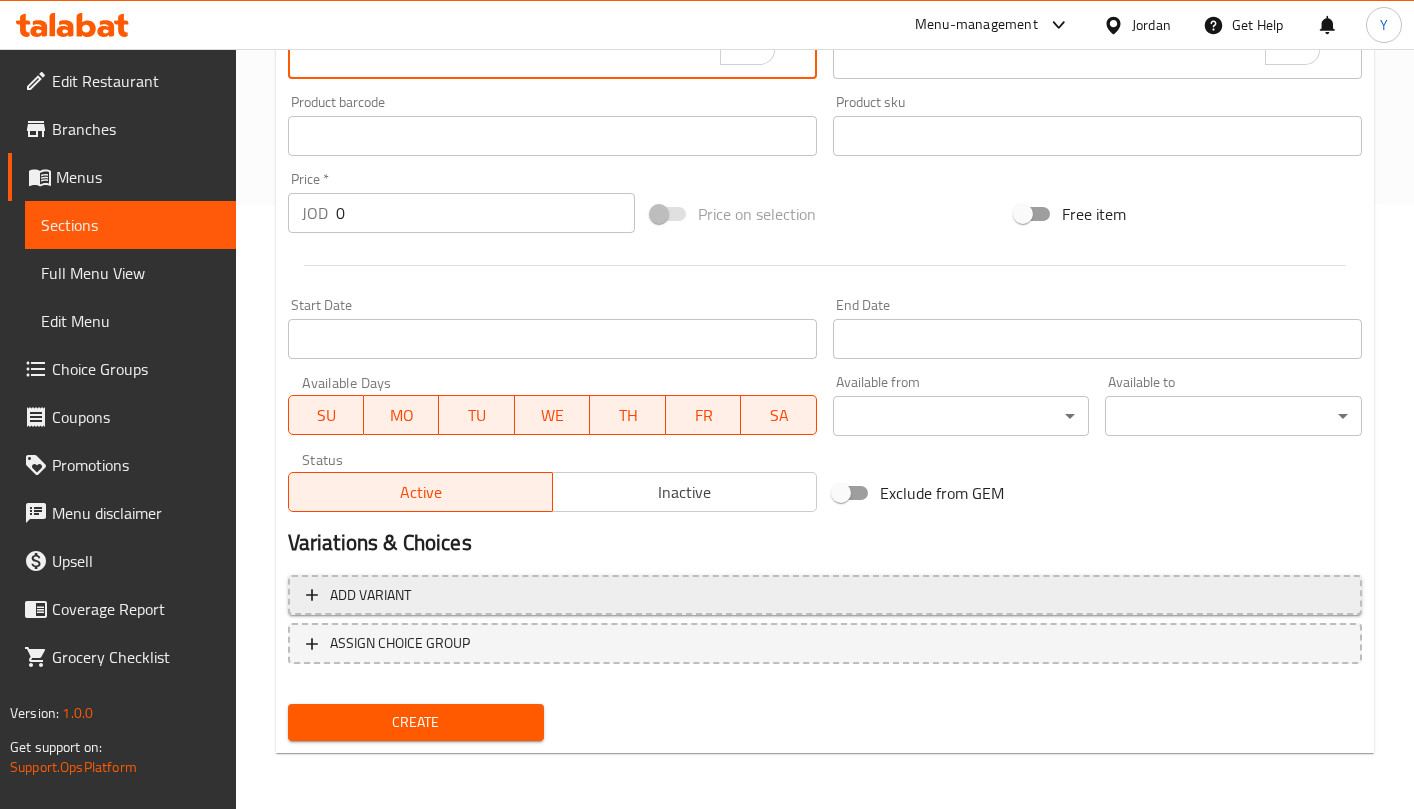 click on "Add variant" at bounding box center [825, 595] 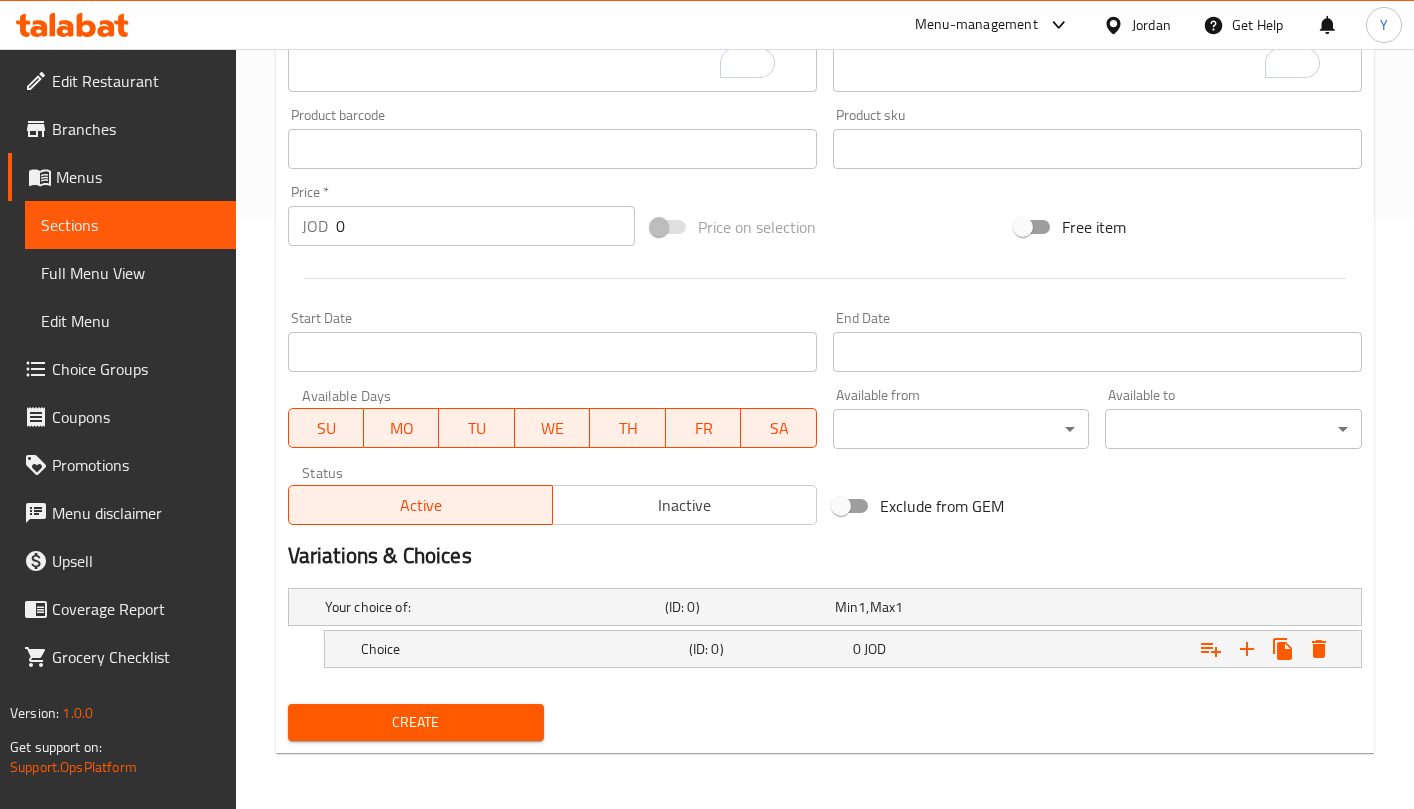 scroll, scrollTop: 591, scrollLeft: 0, axis: vertical 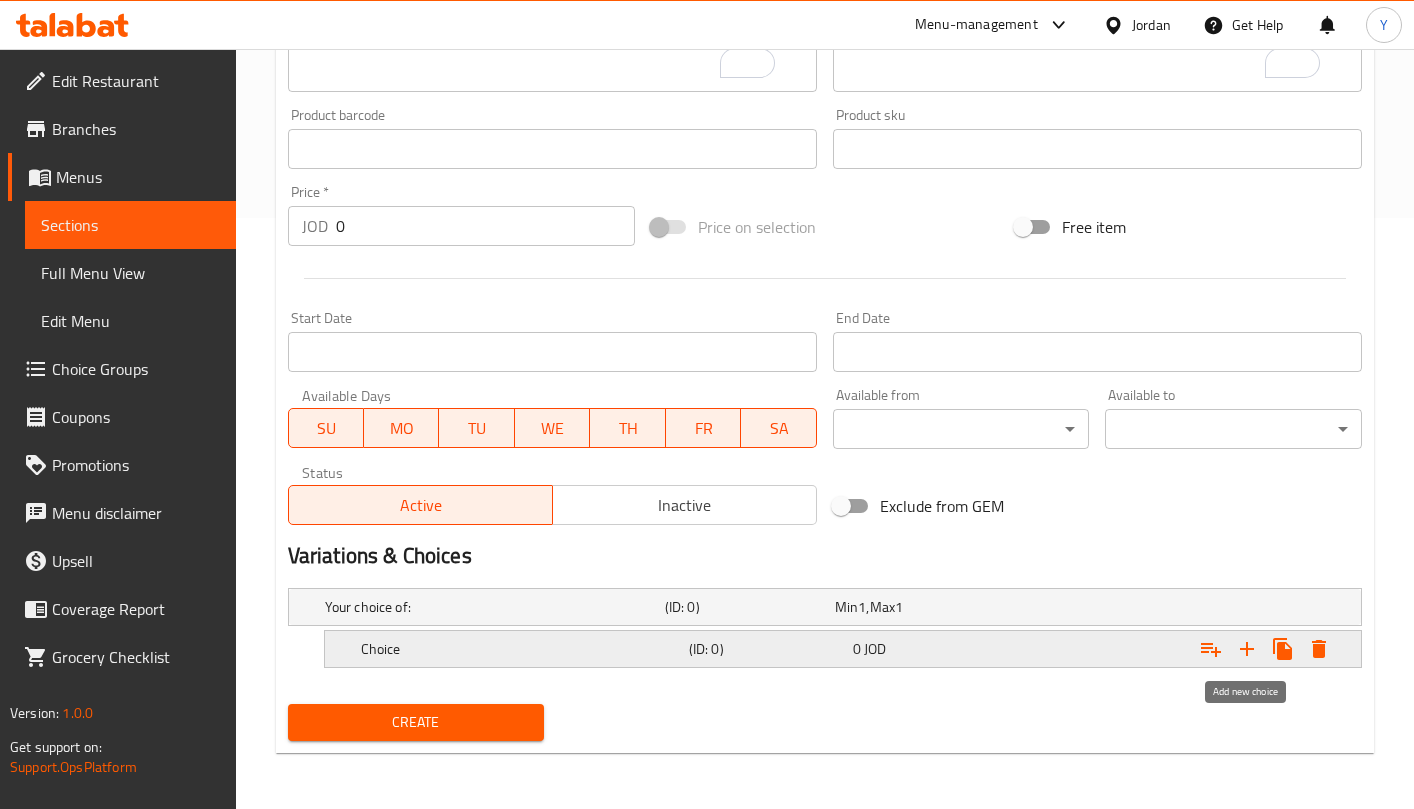 click 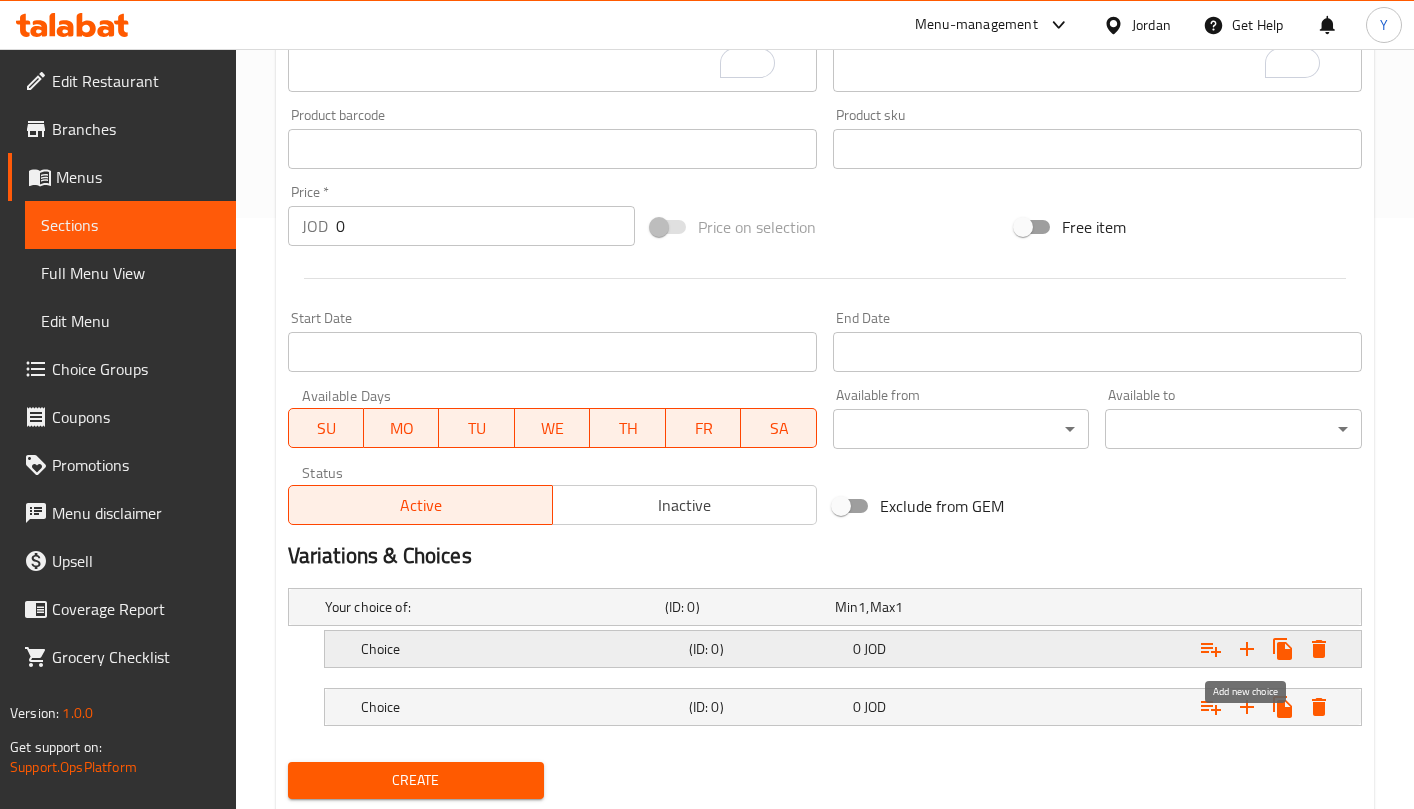 click 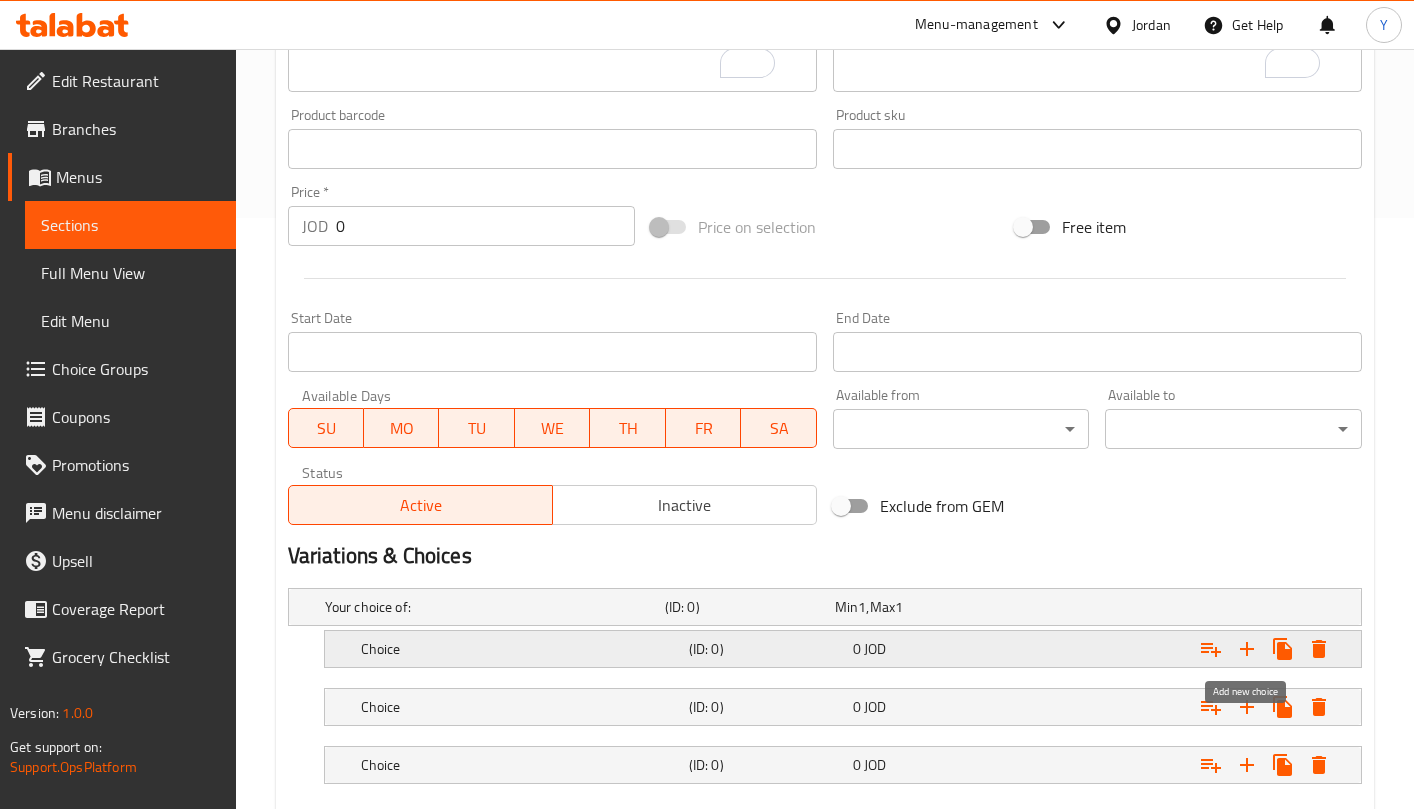 click 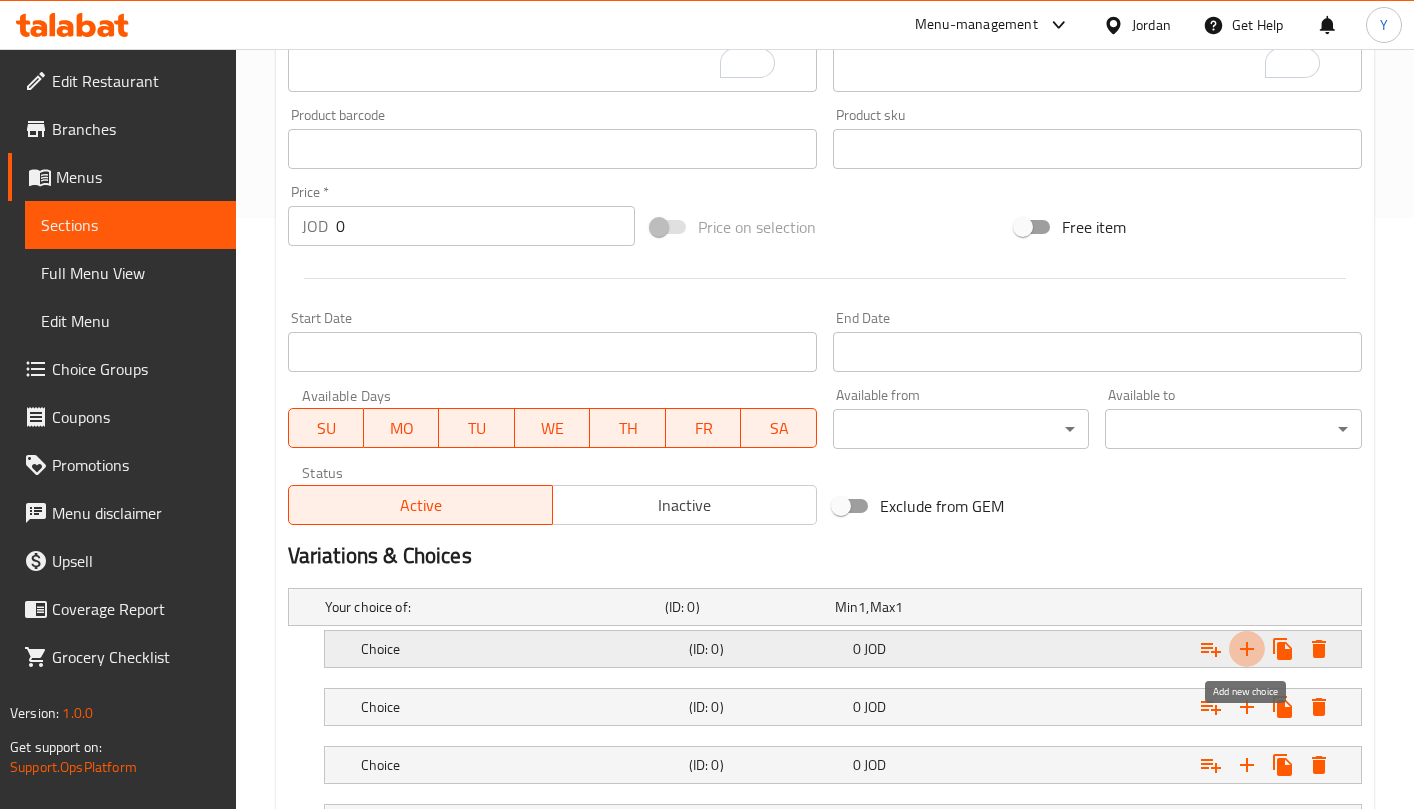 click 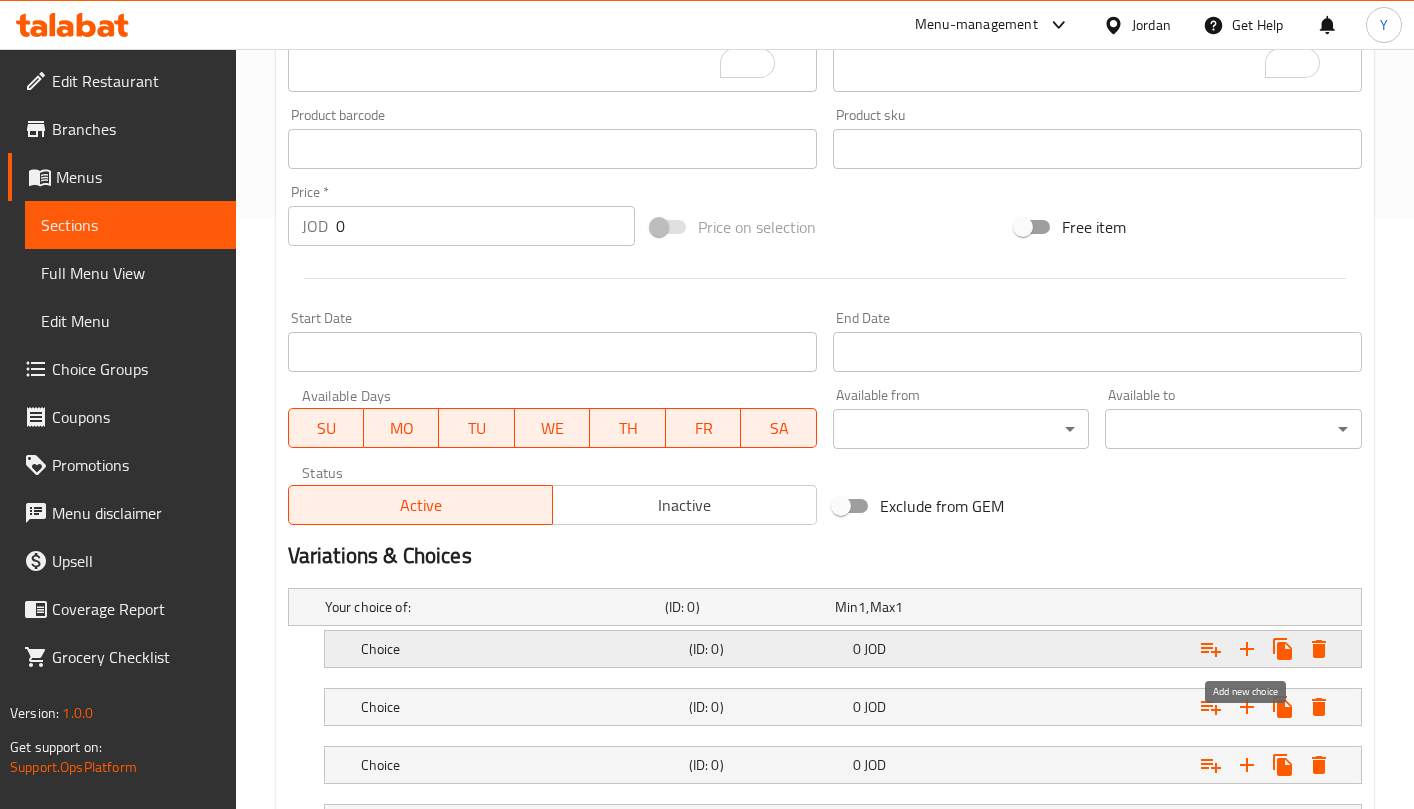 click 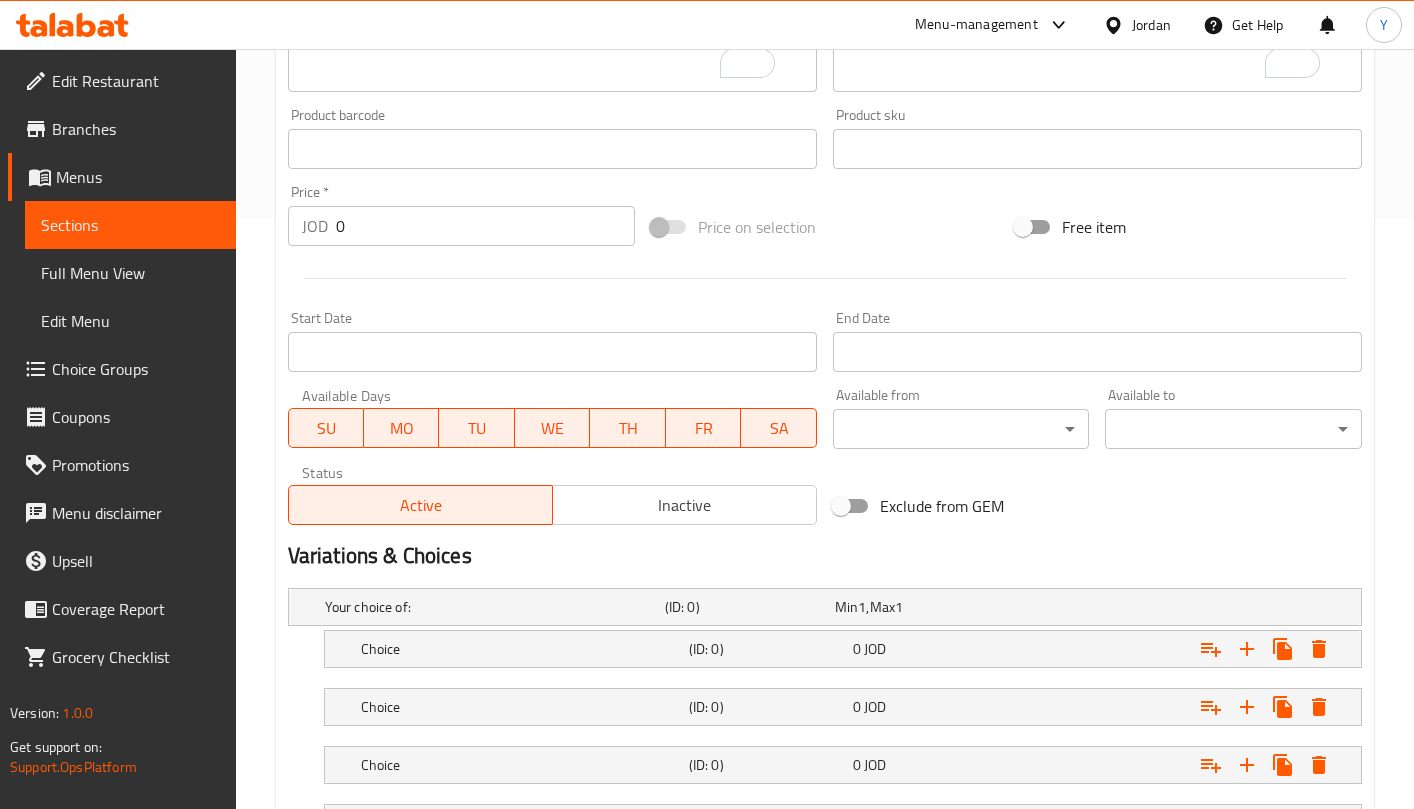 scroll, scrollTop: 937, scrollLeft: 0, axis: vertical 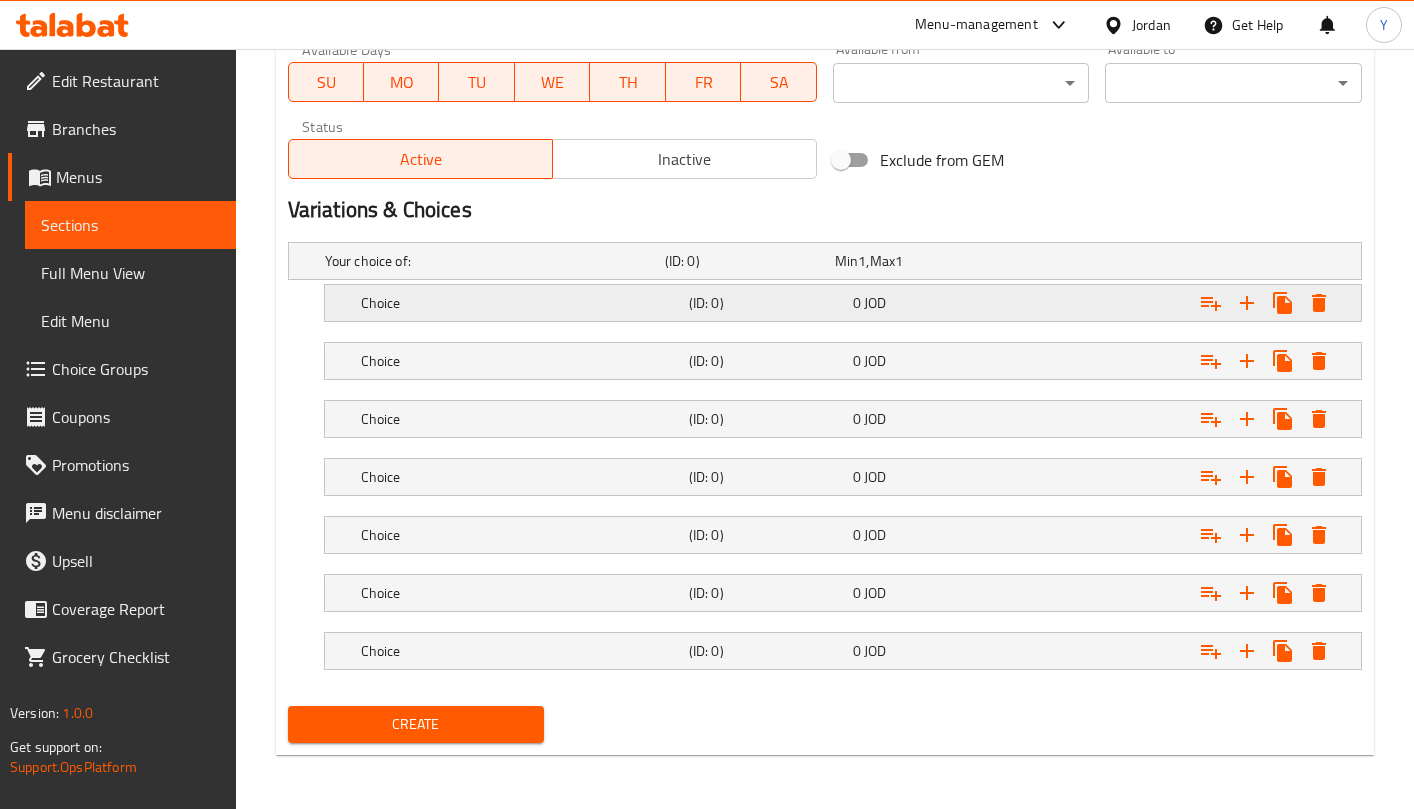 click on "0   JOD" at bounding box center (916, 261) 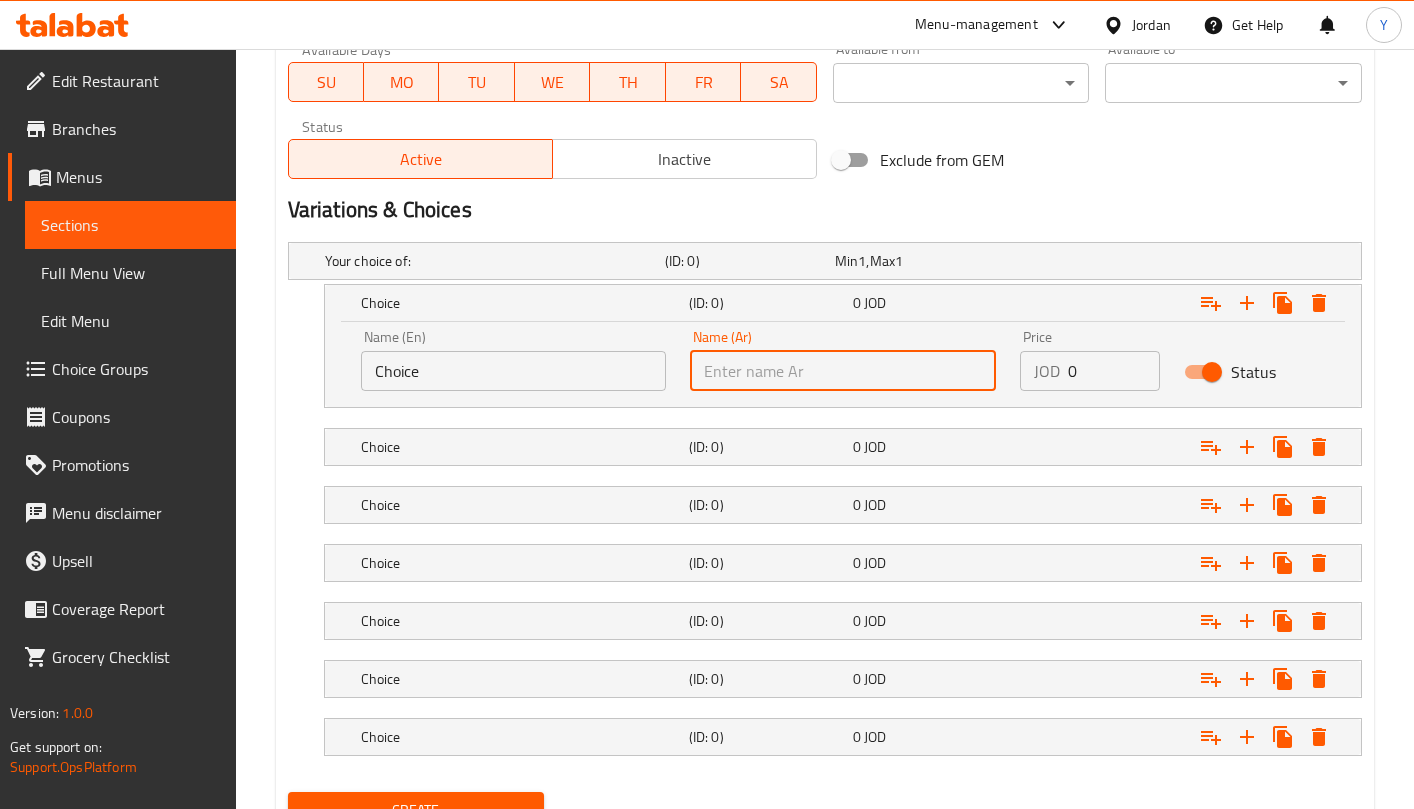 click at bounding box center (842, 371) 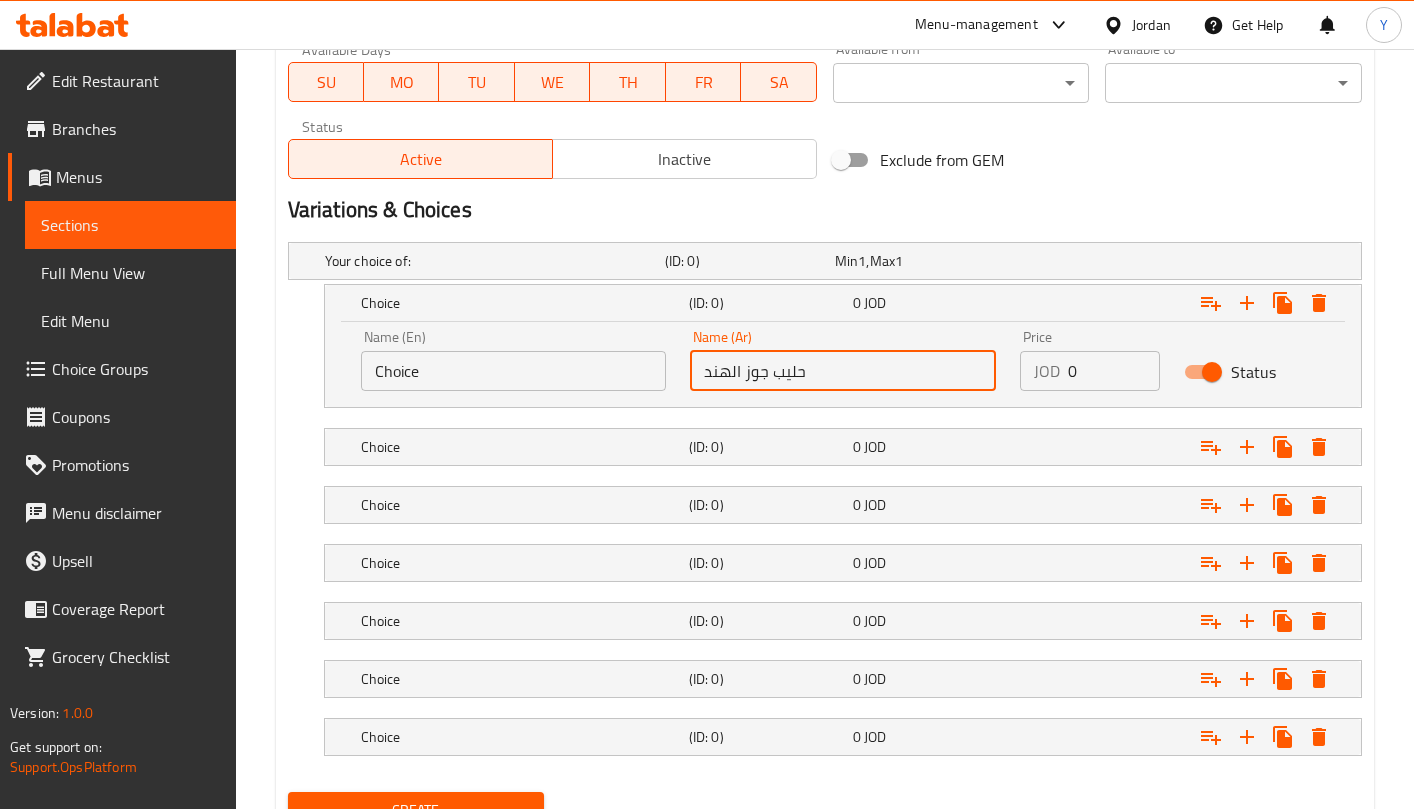 type on "حليب جوز الهند" 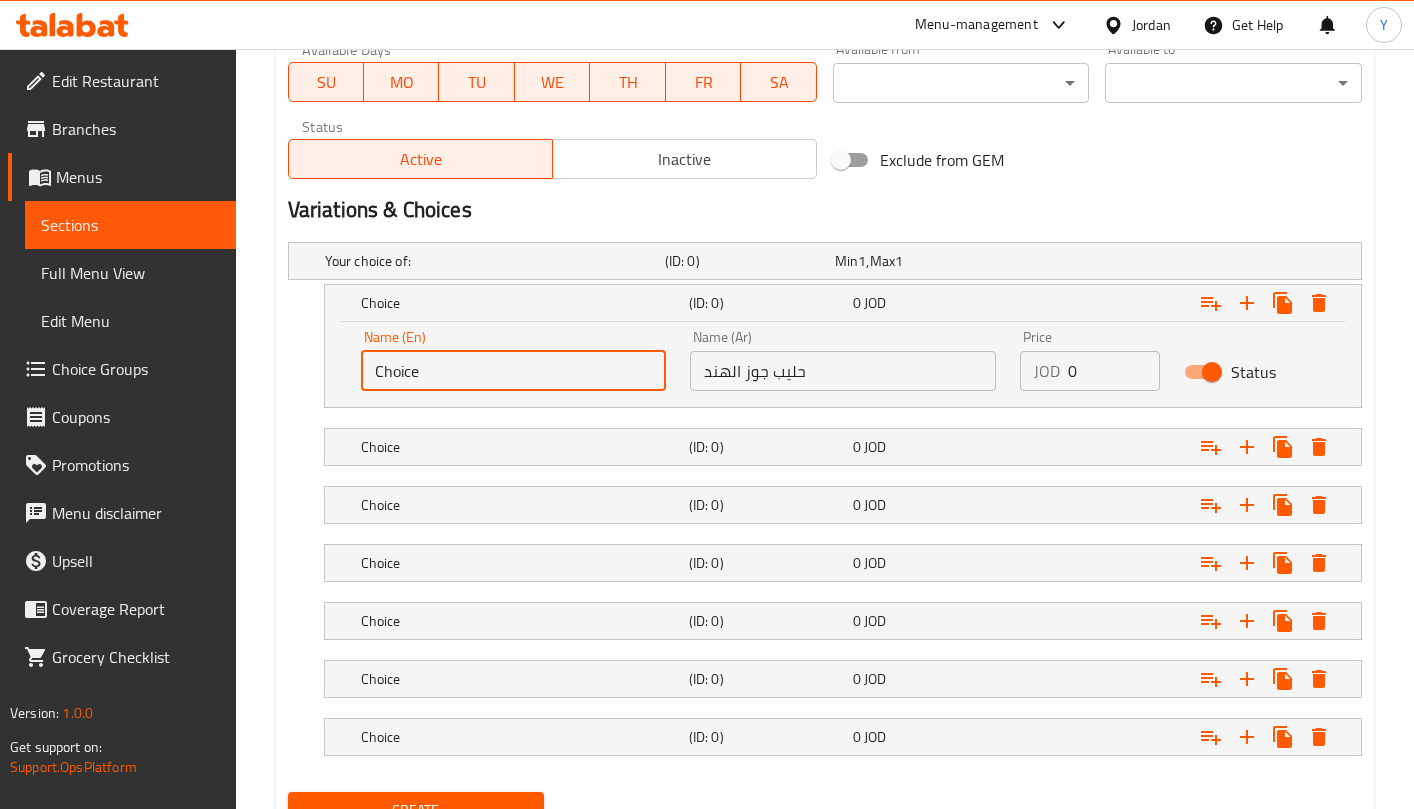 drag, startPoint x: 581, startPoint y: 367, endPoint x: 292, endPoint y: 367, distance: 289 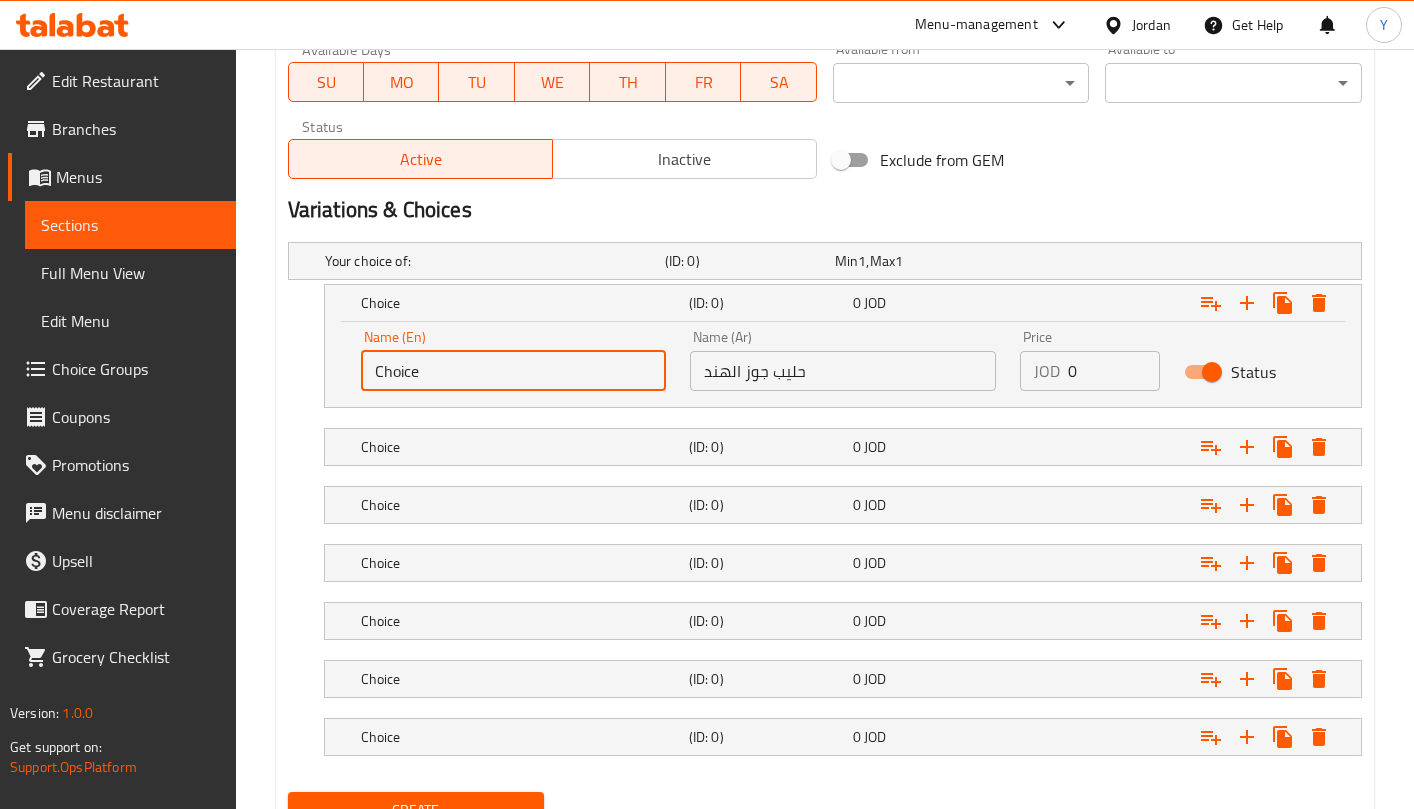 click on "Choice" at bounding box center [513, 371] 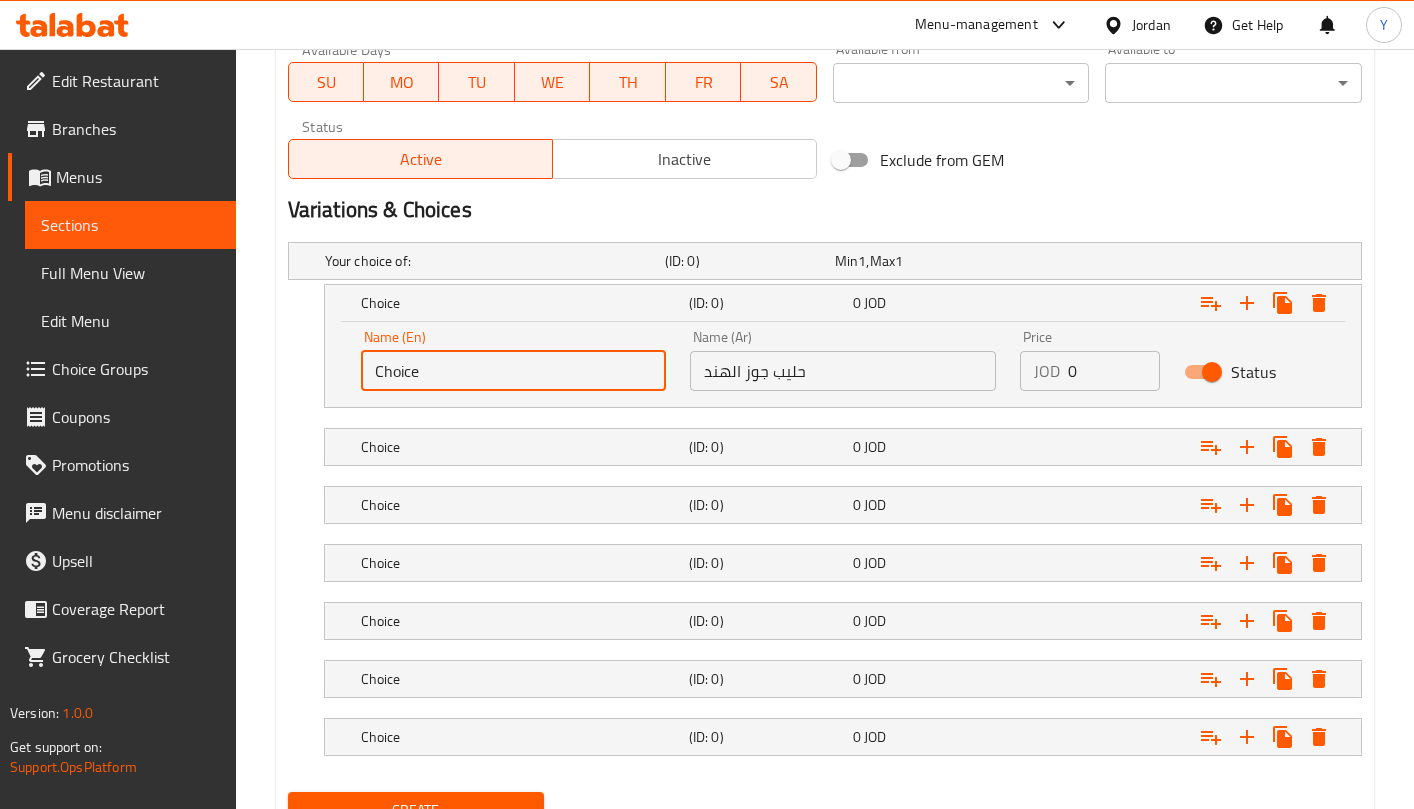 click on "Choice" at bounding box center [513, 371] 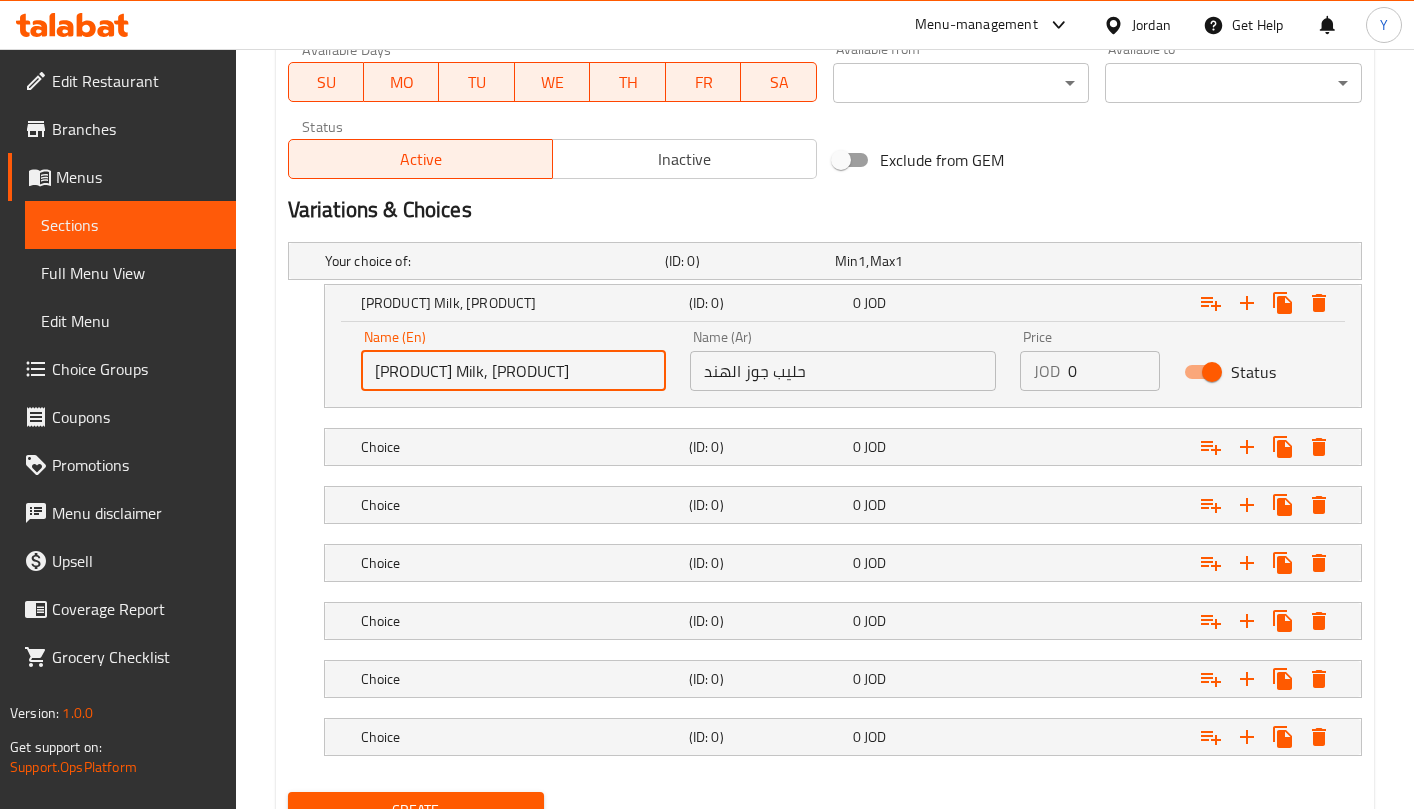 drag, startPoint x: 461, startPoint y: 369, endPoint x: 547, endPoint y: 386, distance: 87.66413 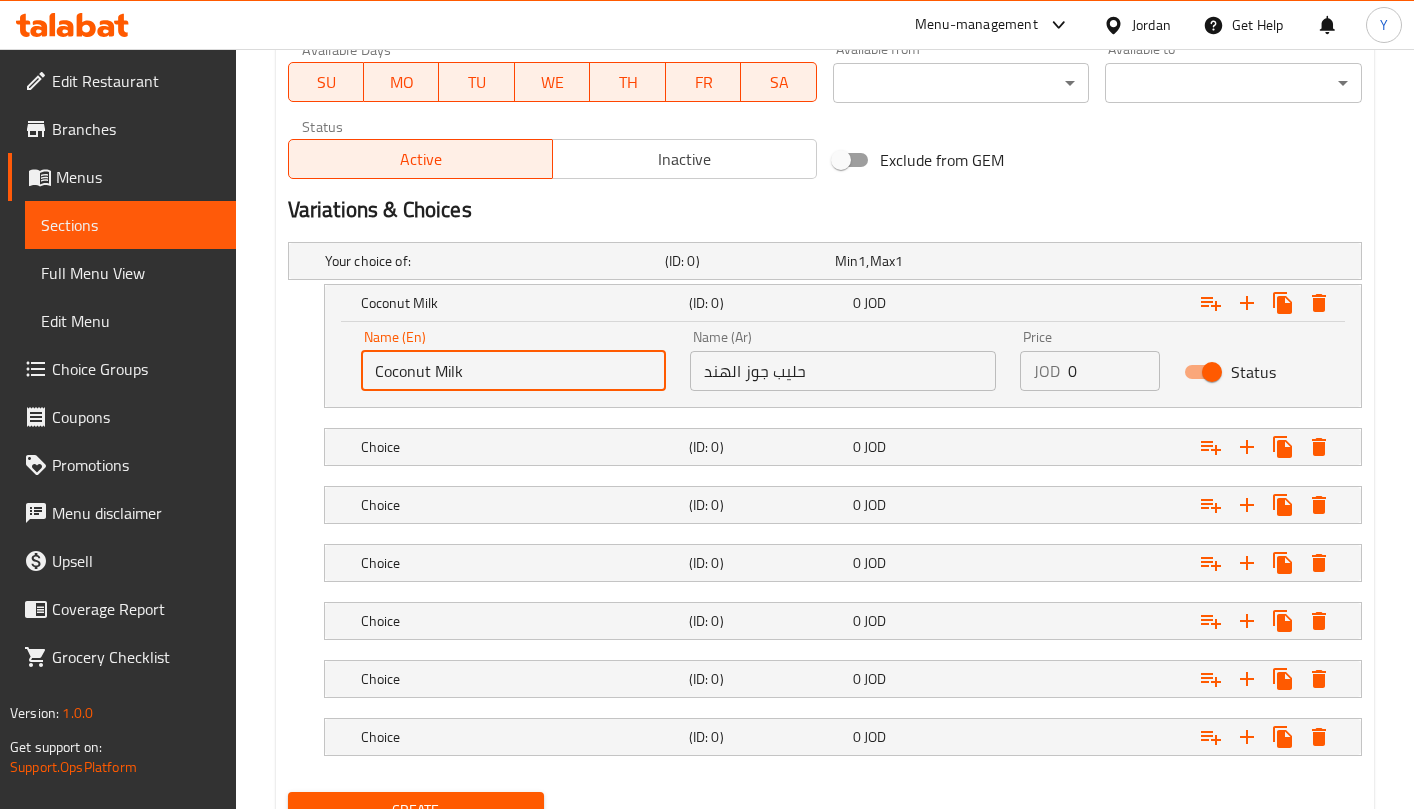 type on "Coconut Milk" 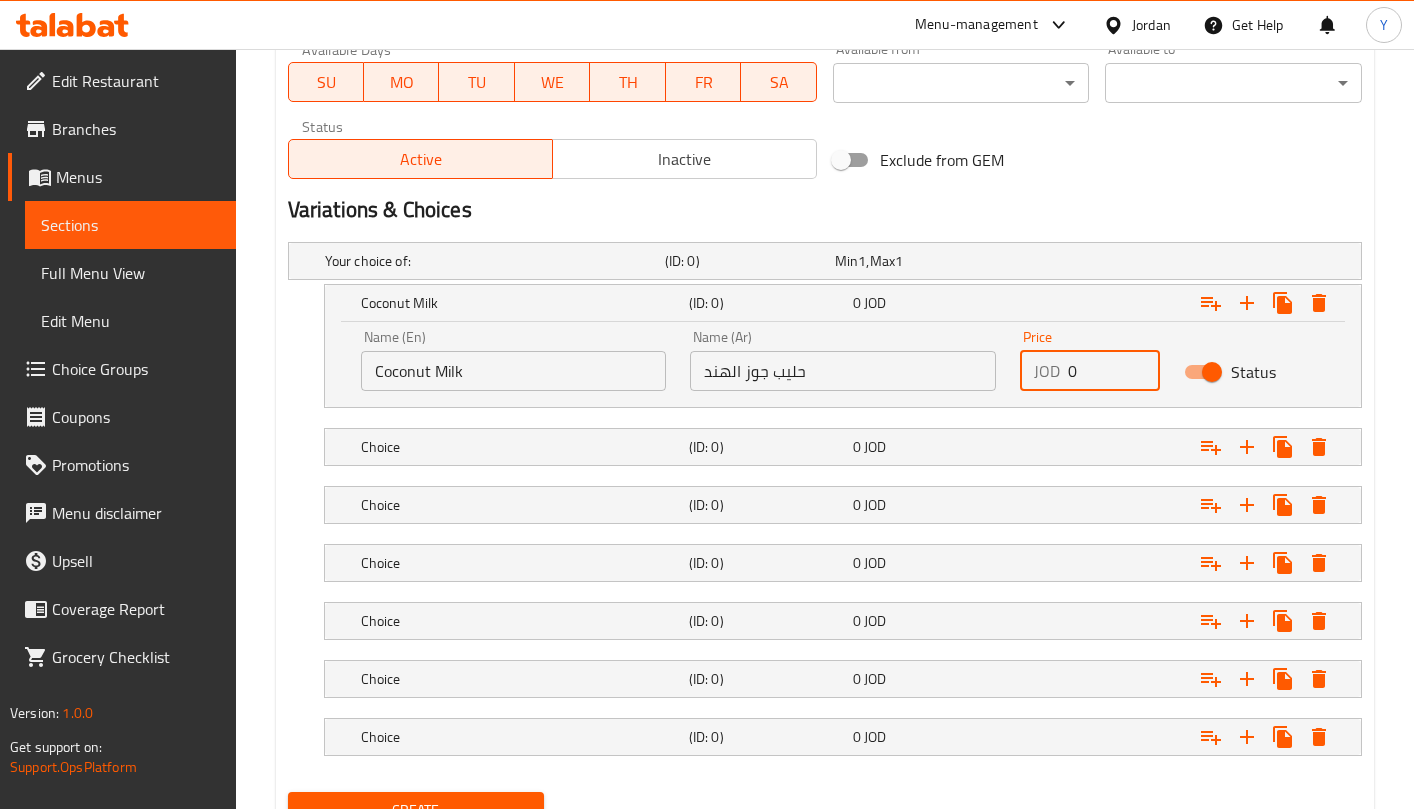 drag, startPoint x: 1115, startPoint y: 370, endPoint x: 1043, endPoint y: 361, distance: 72.56032 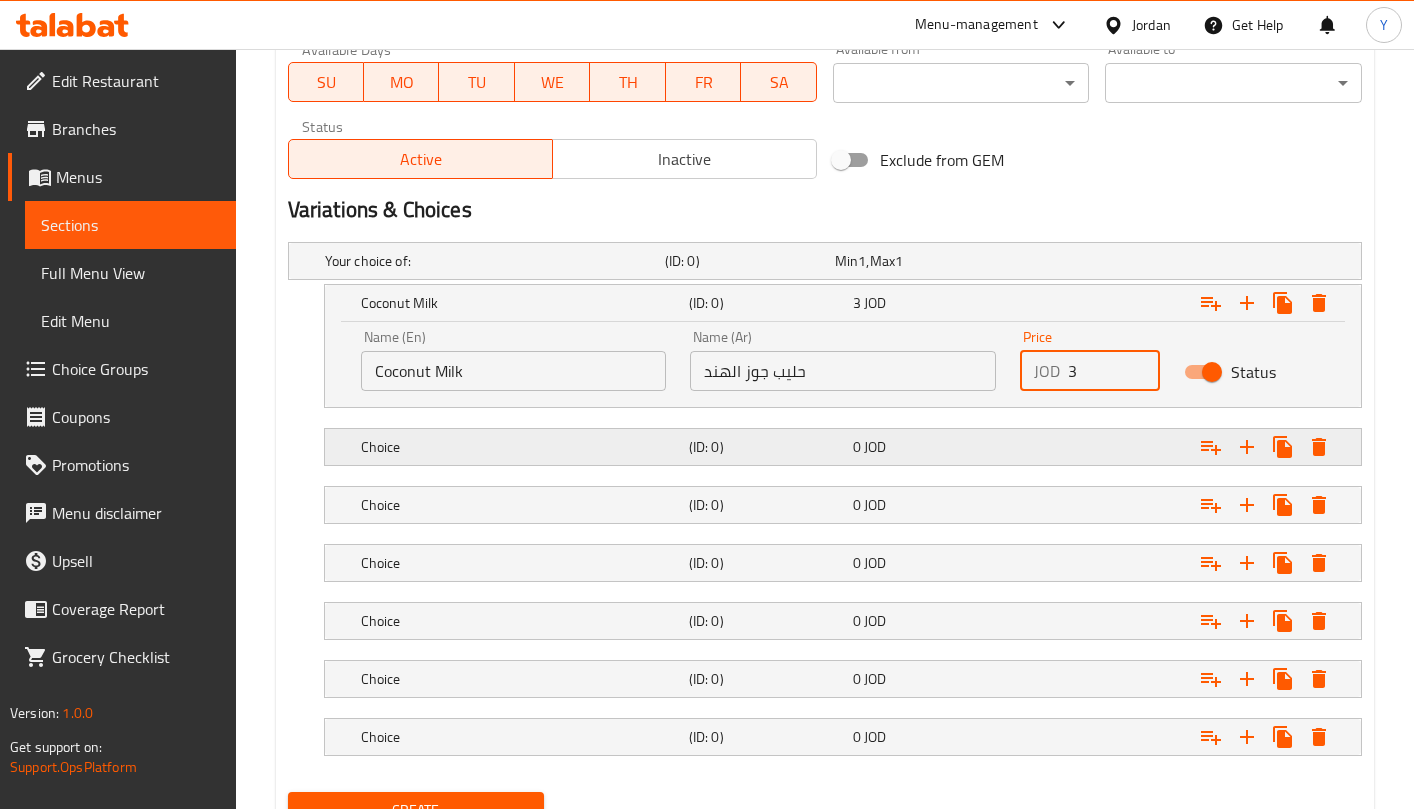 type on "3" 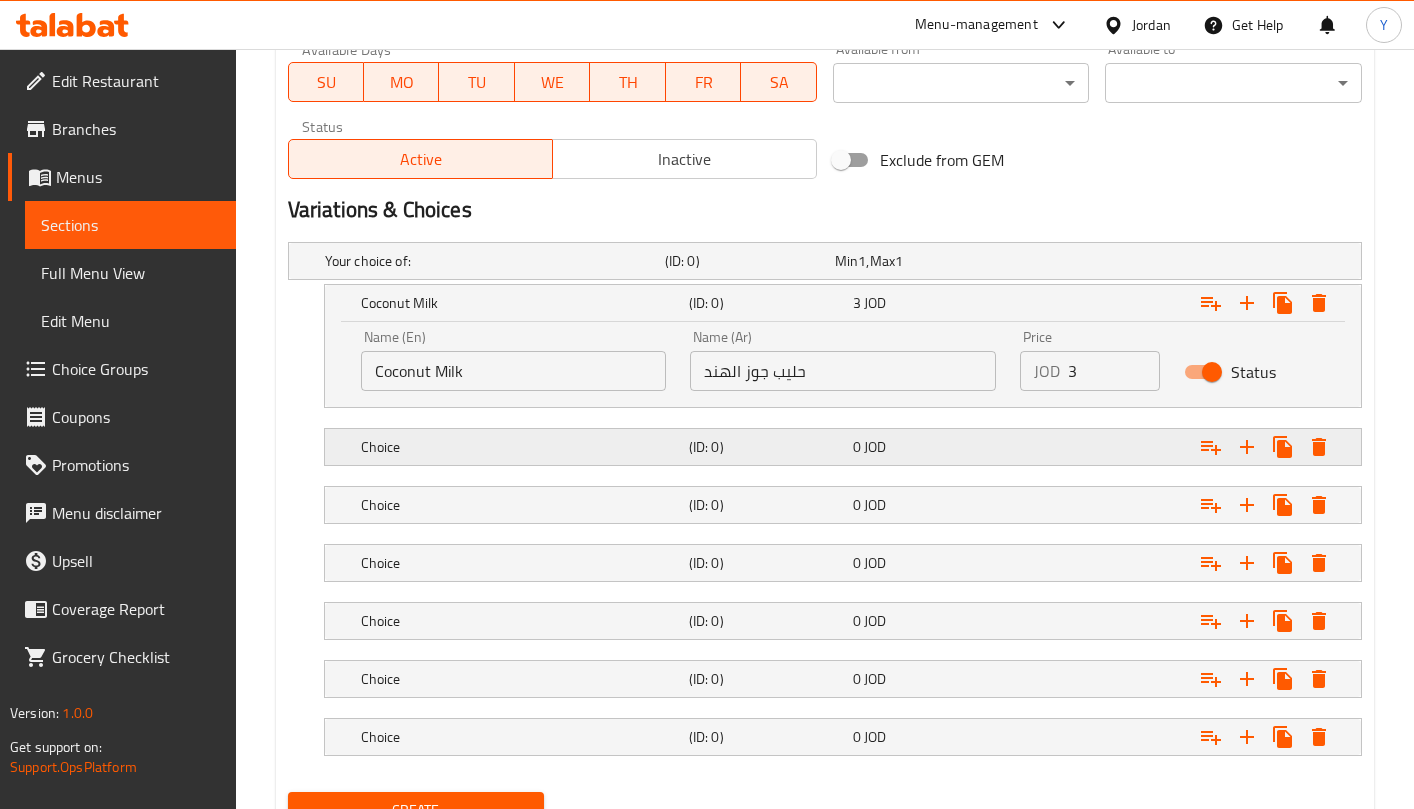 click on "Choice (ID: 0) 0   JOD" at bounding box center [831, 261] 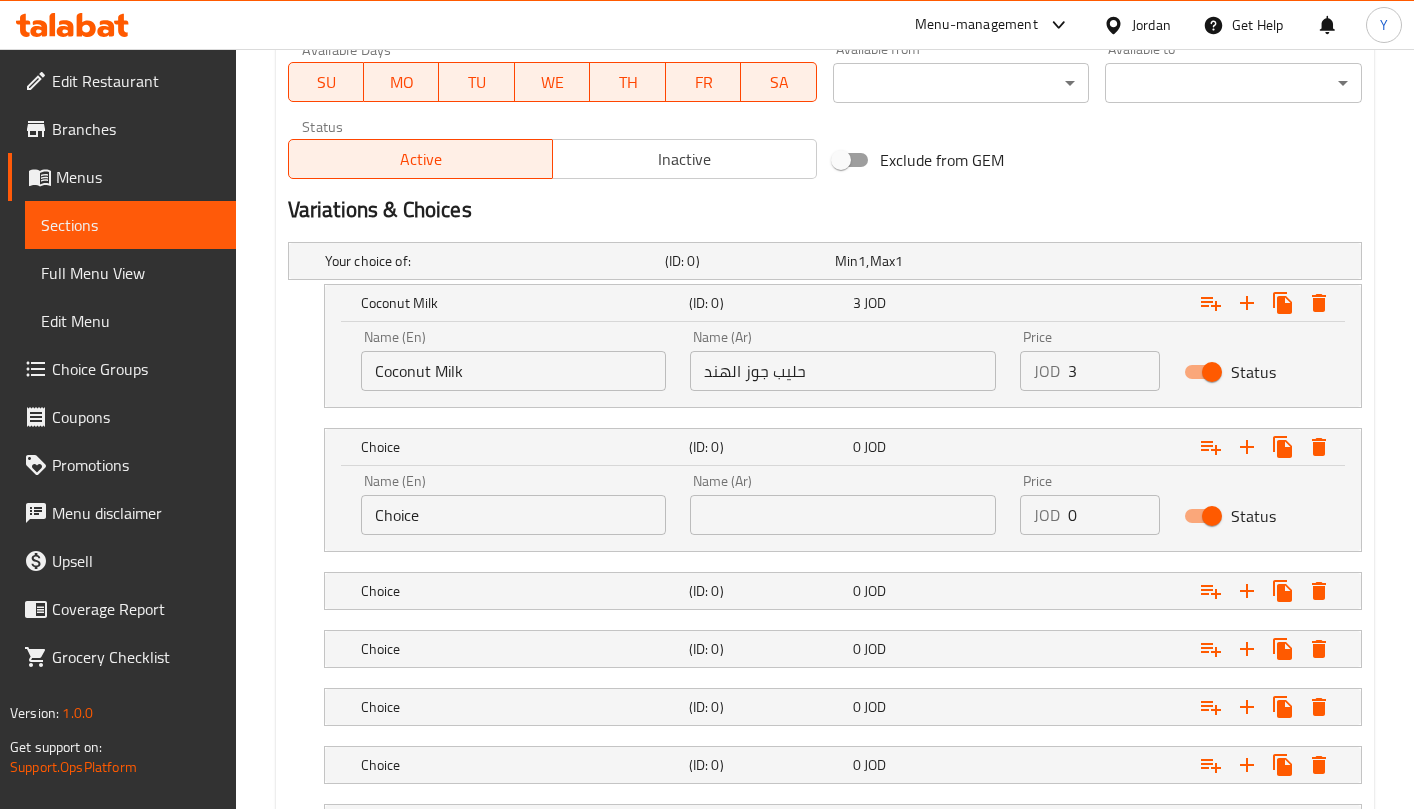 drag, startPoint x: 551, startPoint y: 490, endPoint x: 533, endPoint y: 497, distance: 19.313208 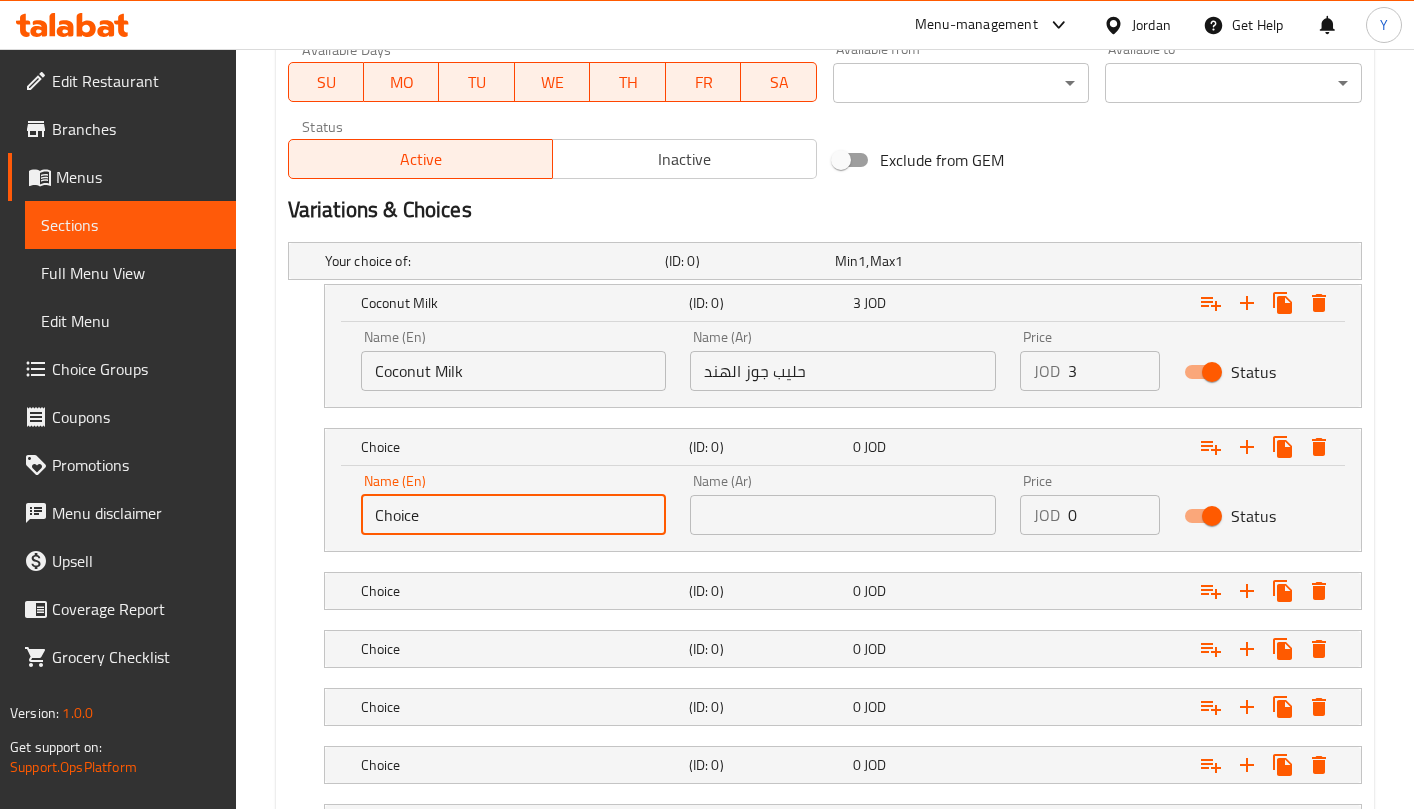 drag, startPoint x: 537, startPoint y: 501, endPoint x: 335, endPoint y: 519, distance: 202.8004 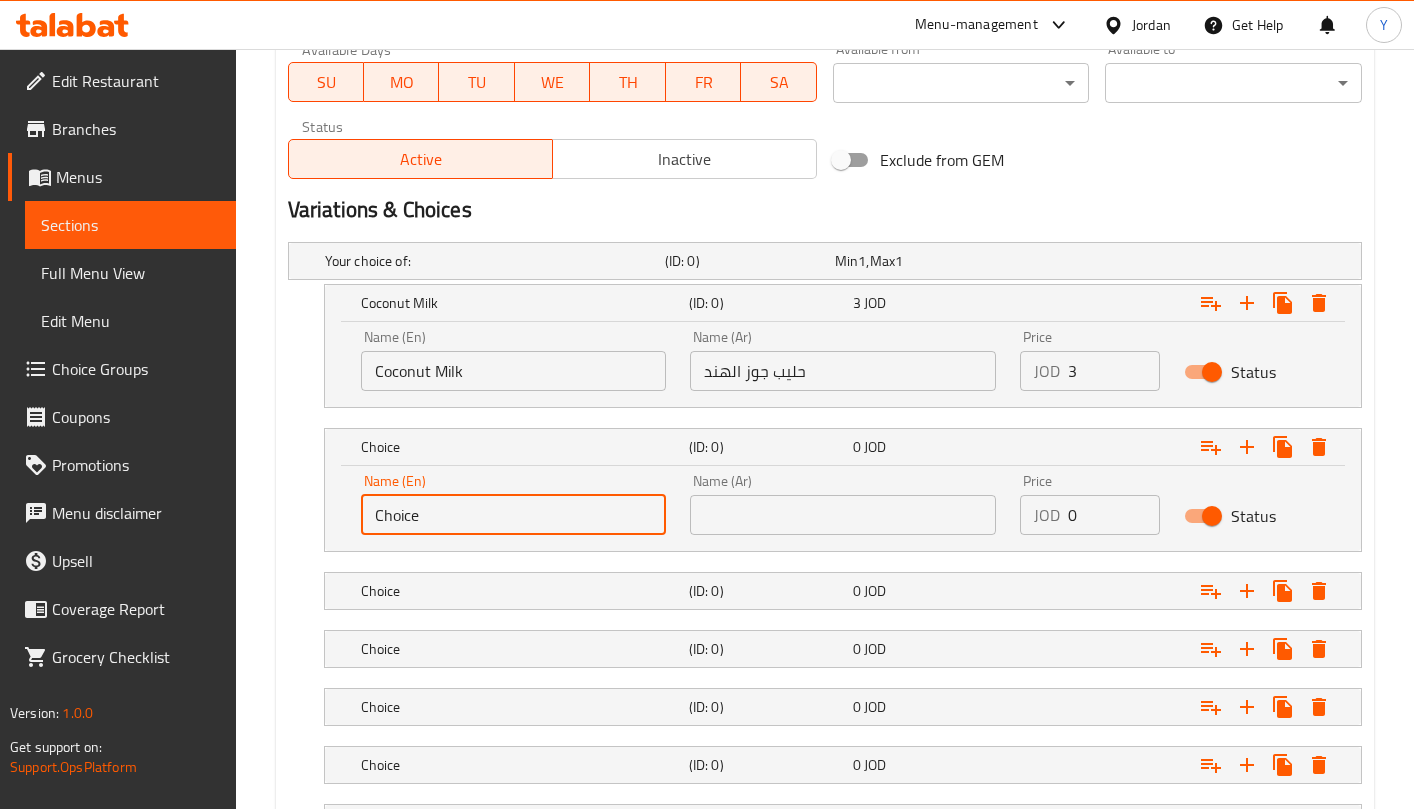 click on "Name (En) Choice Name (En) Name (Ar) Name (Ar) Price JOD 0 Price Status" at bounding box center (843, 508) 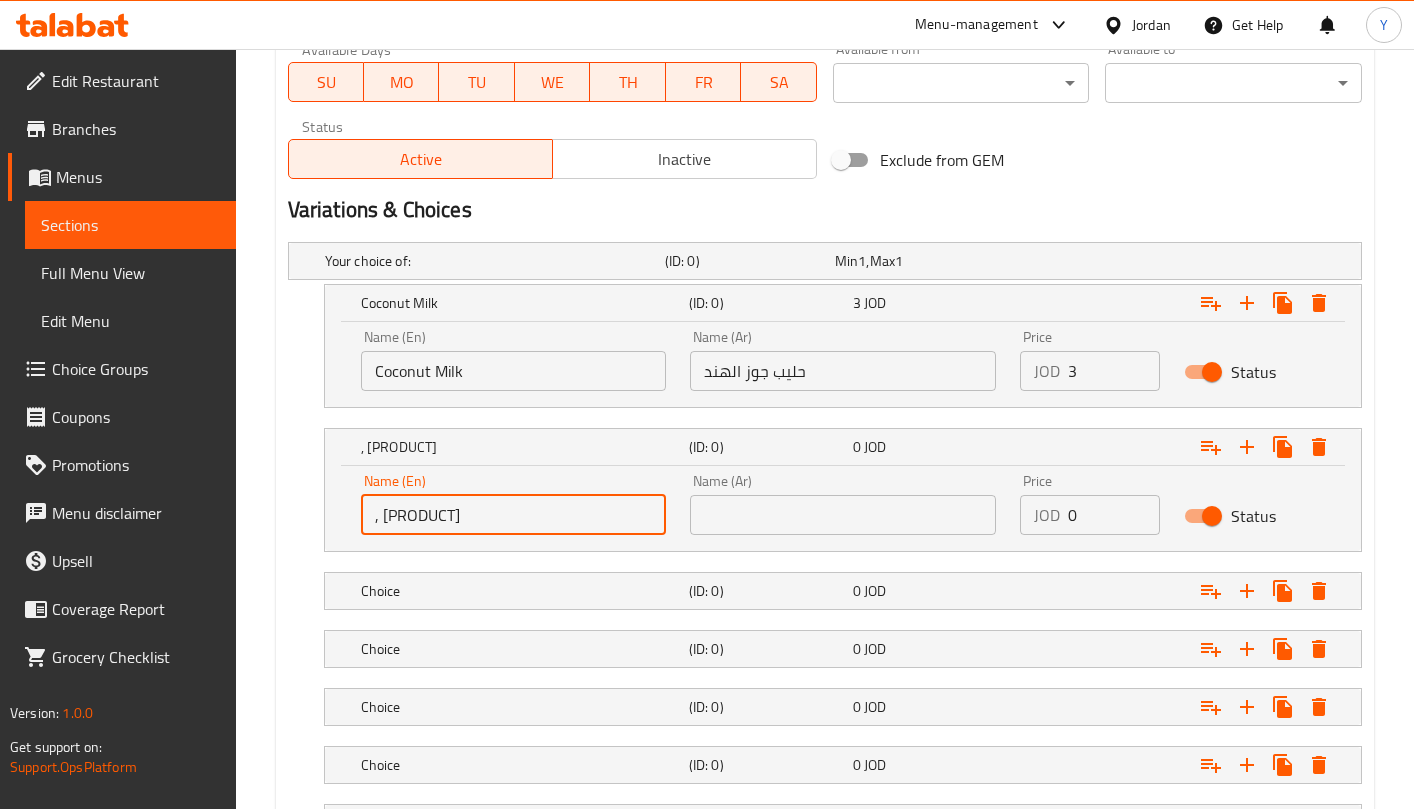drag, startPoint x: 380, startPoint y: 520, endPoint x: 321, endPoint y: 507, distance: 60.41523 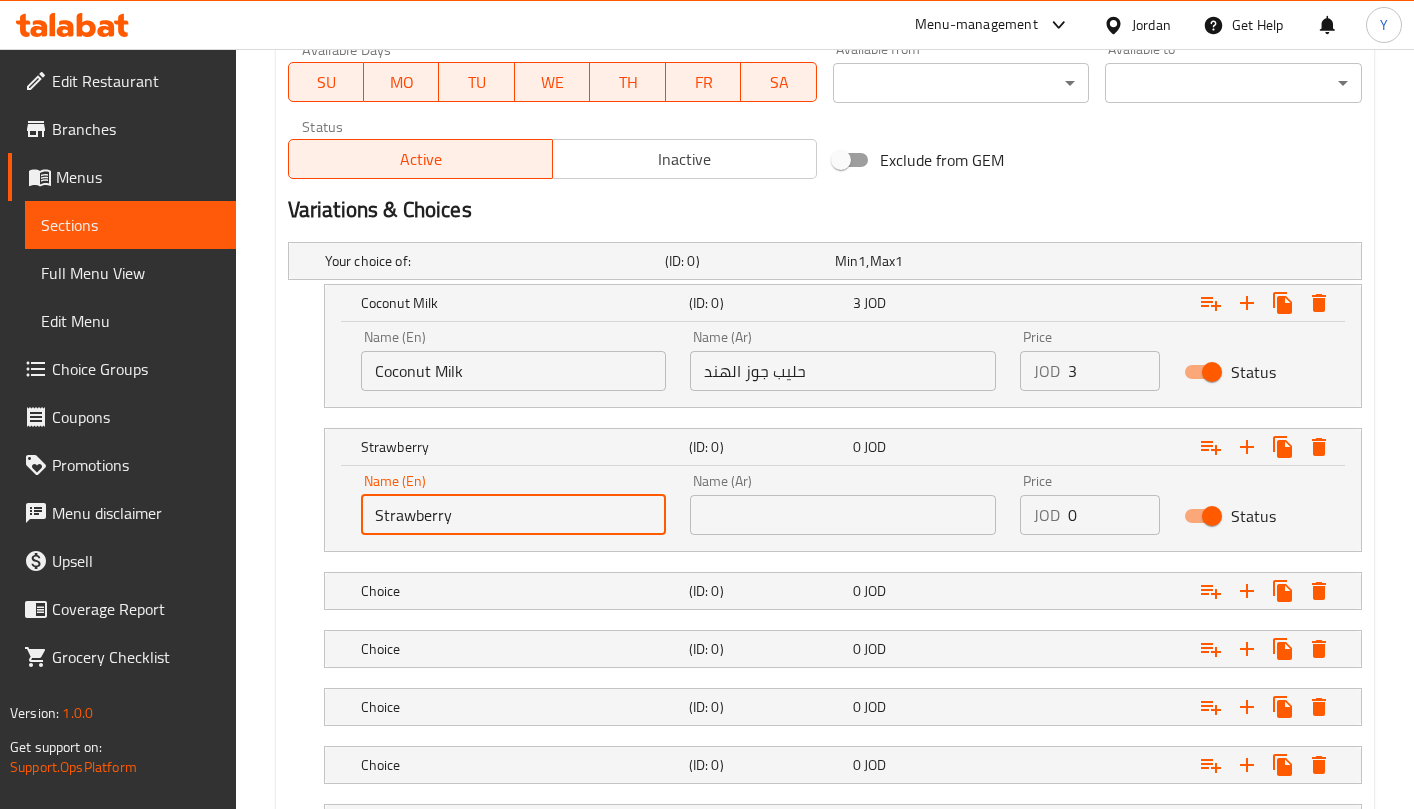 type on "Strawberry" 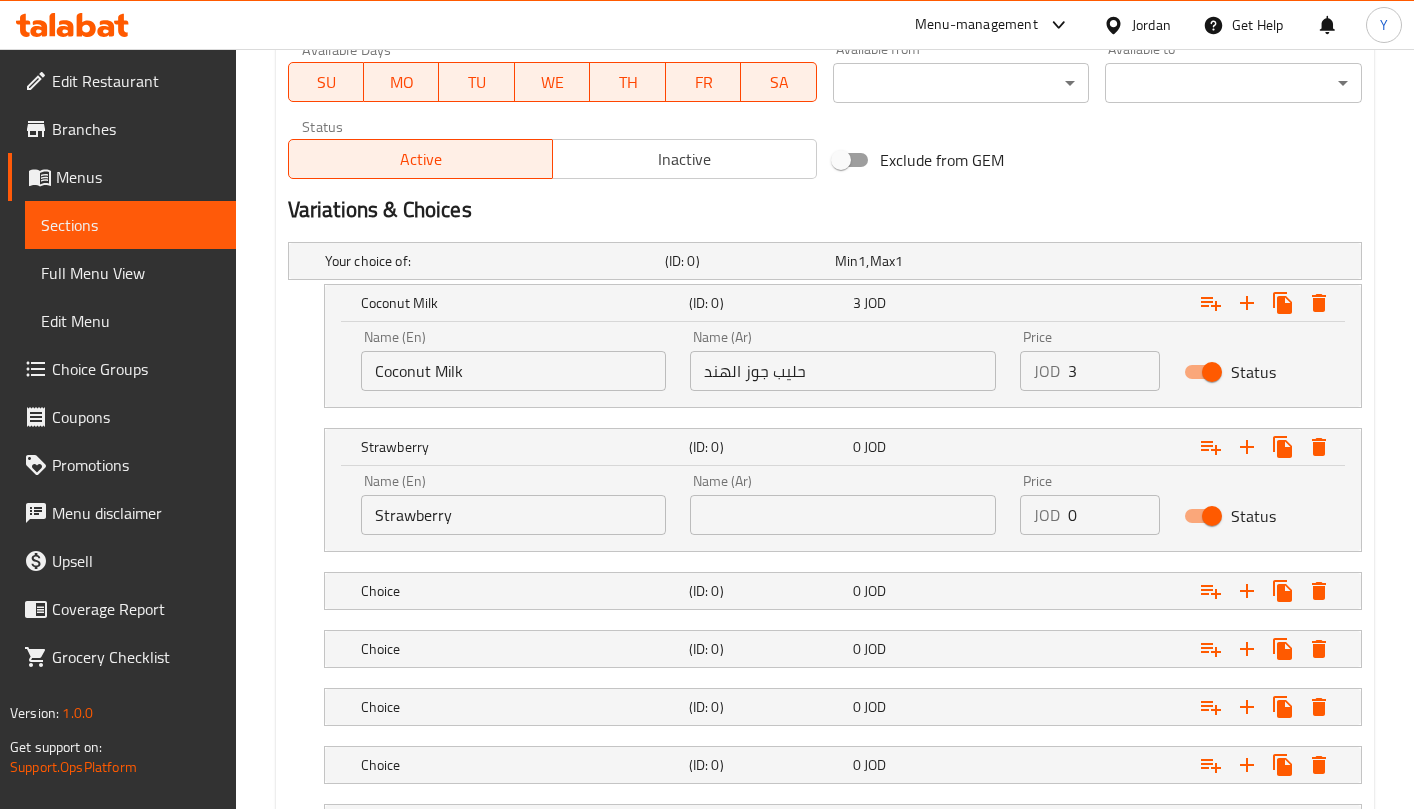 click at bounding box center (842, 515) 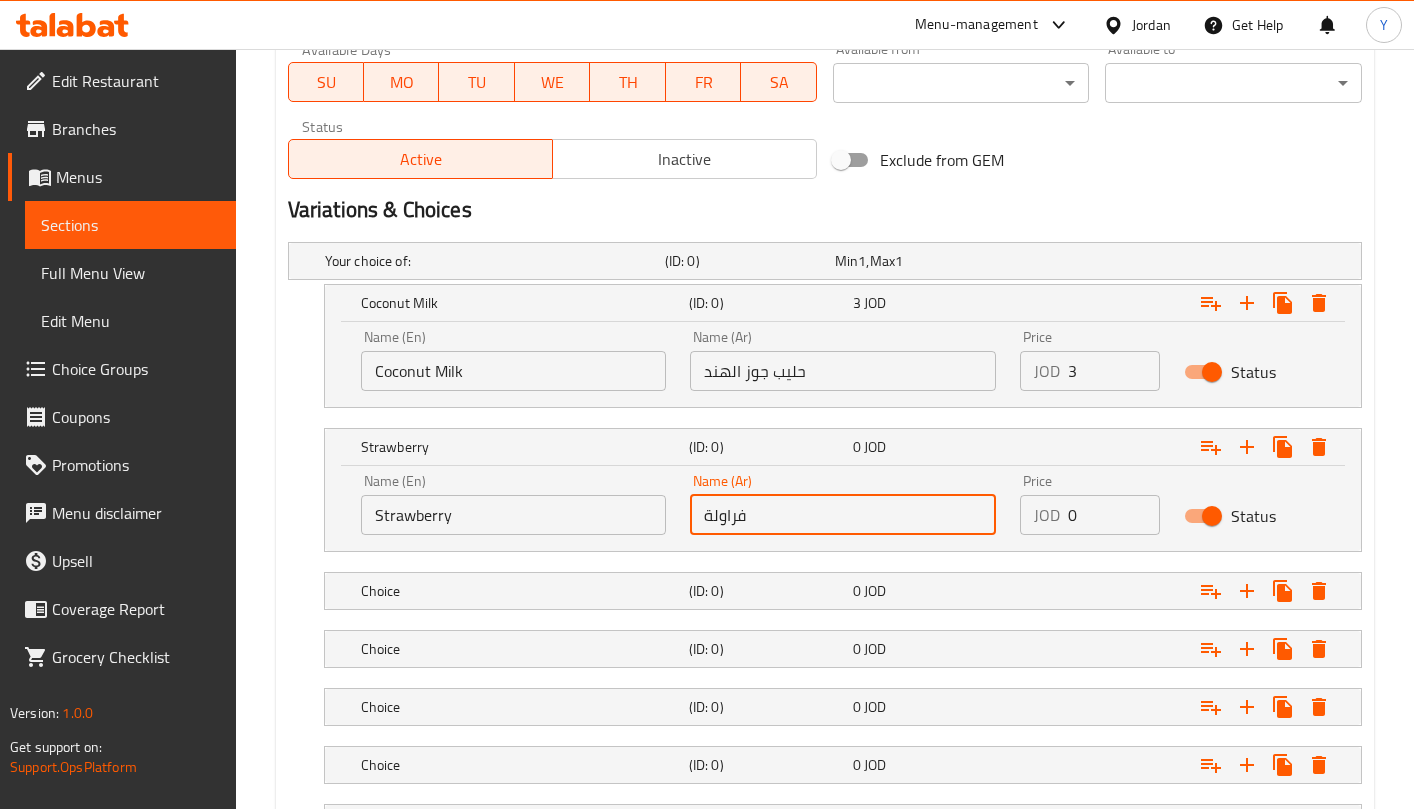 type on "فراولة" 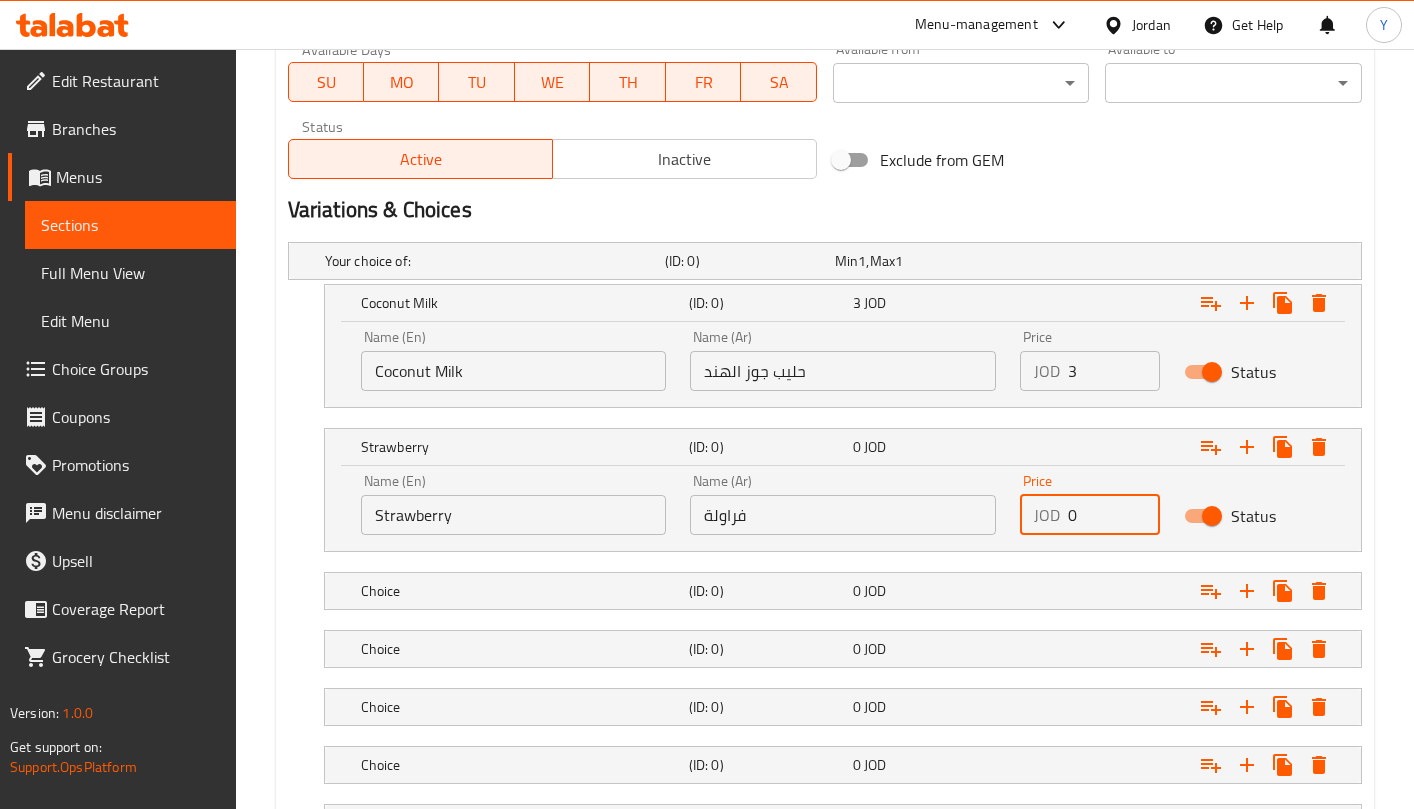 drag, startPoint x: 1078, startPoint y: 519, endPoint x: 1036, endPoint y: 517, distance: 42.047592 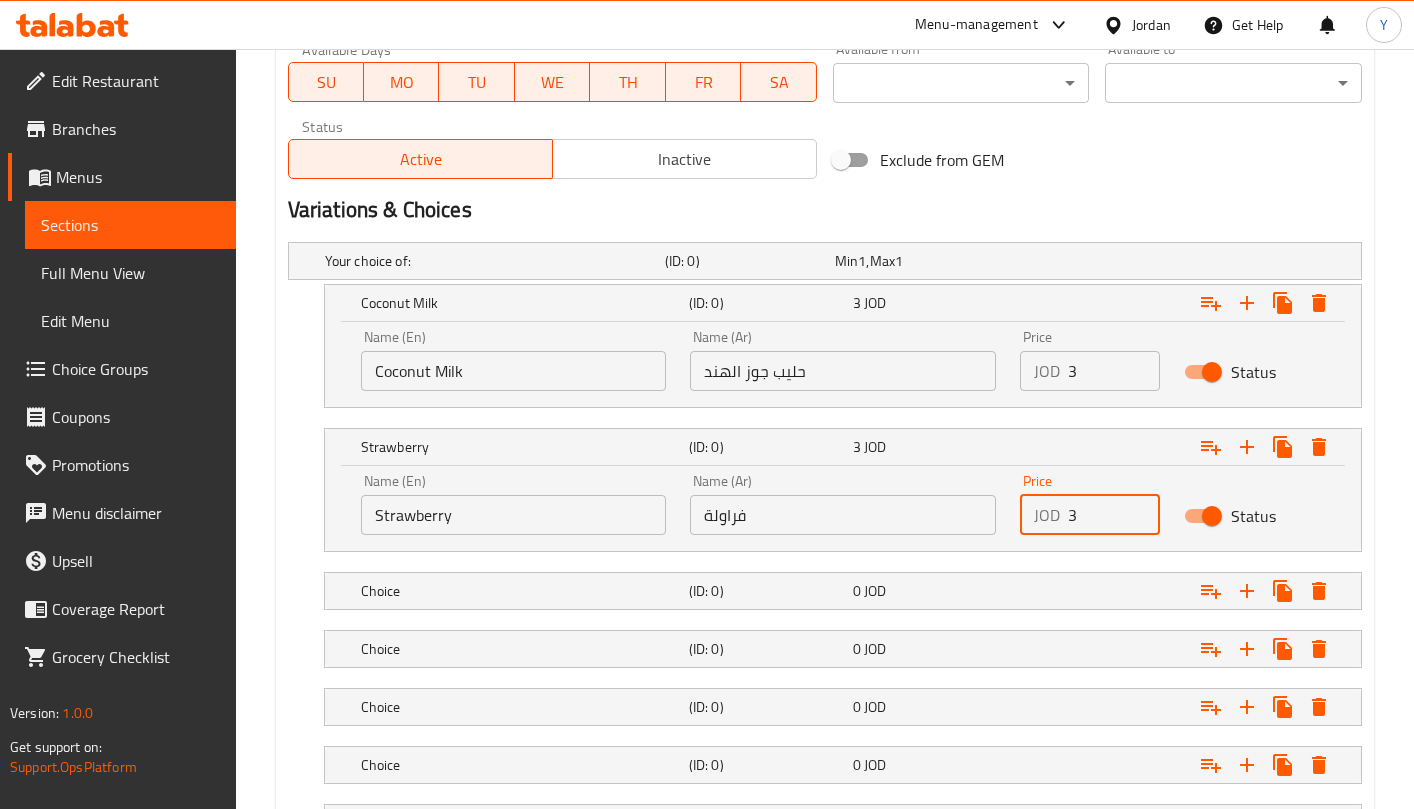type on "3" 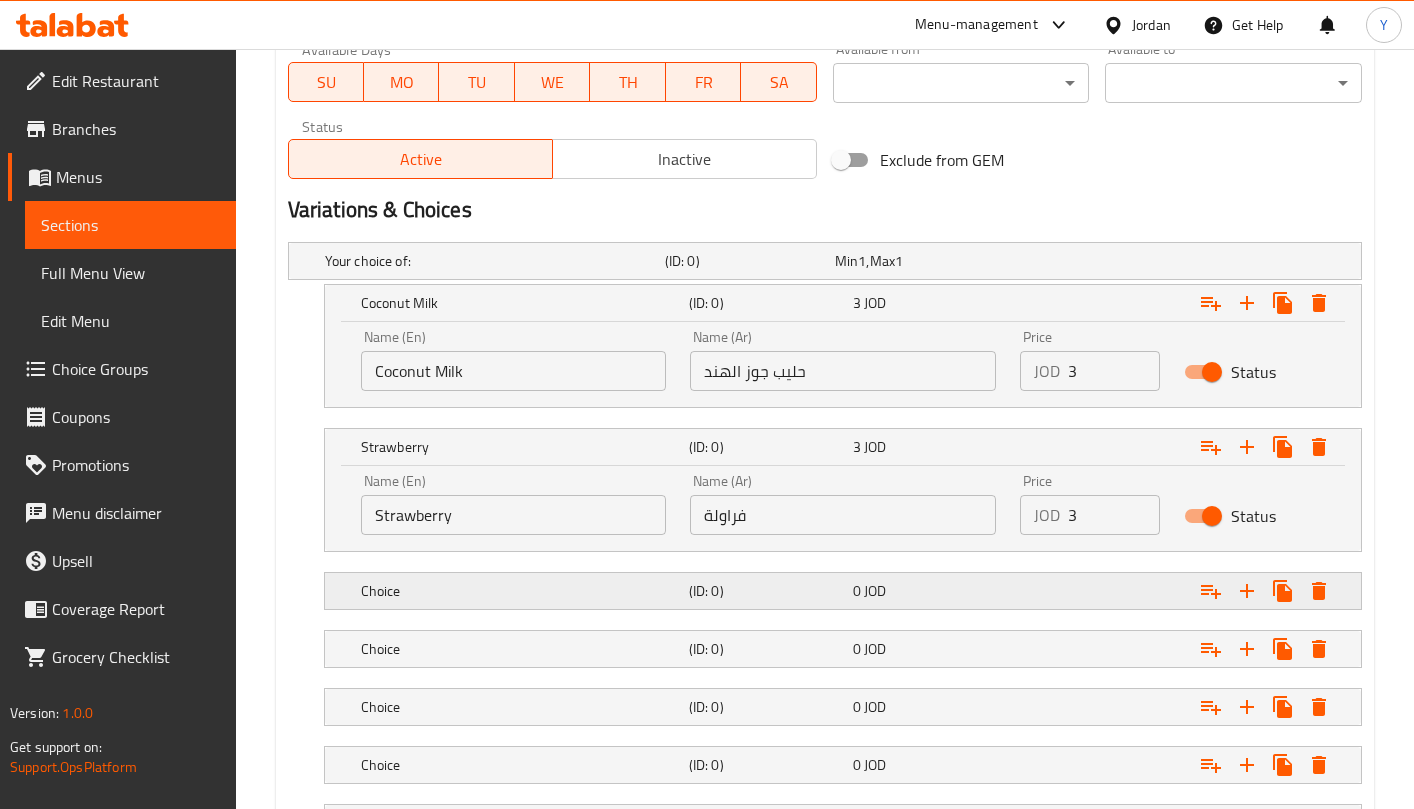 click on "(ID: 0)" at bounding box center [746, 261] 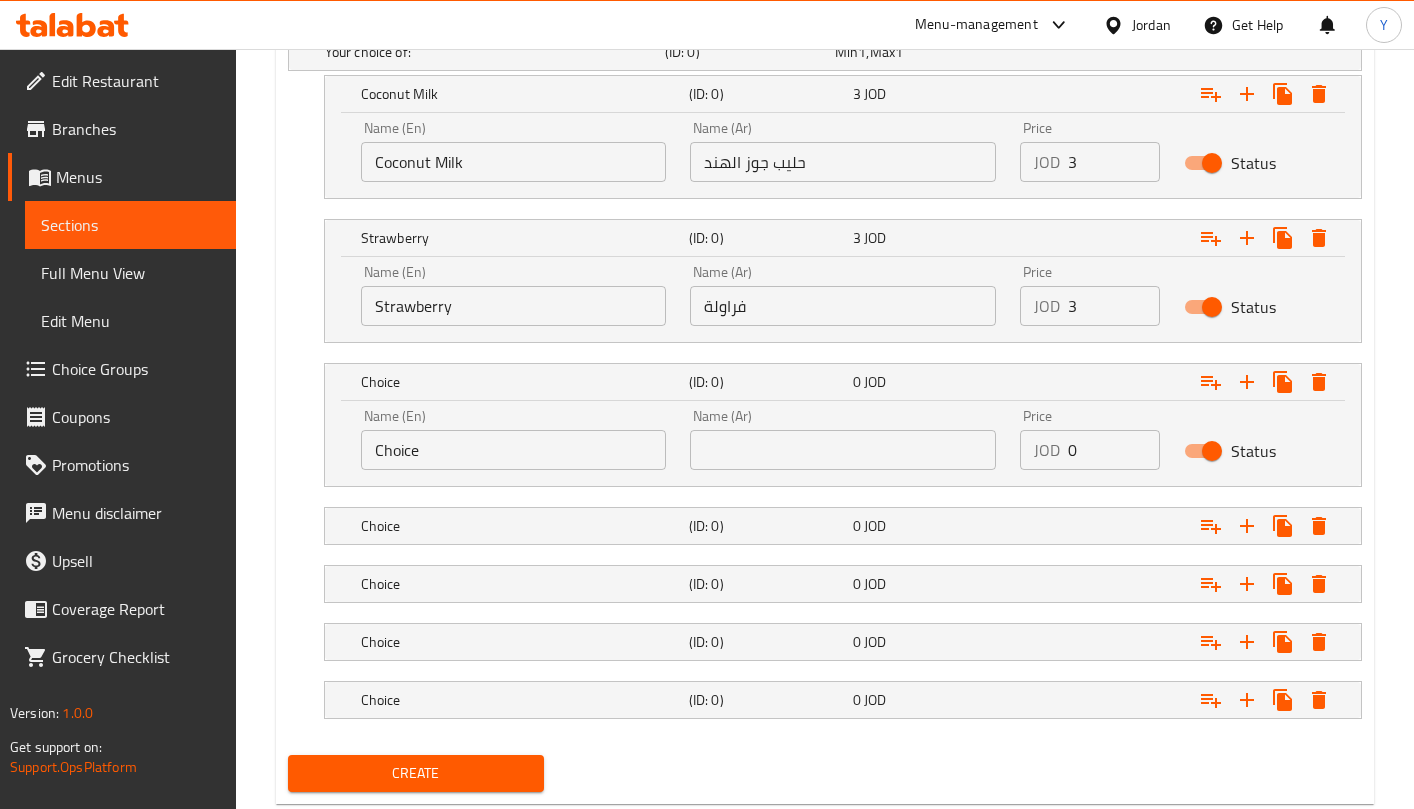 scroll, scrollTop: 1172, scrollLeft: 0, axis: vertical 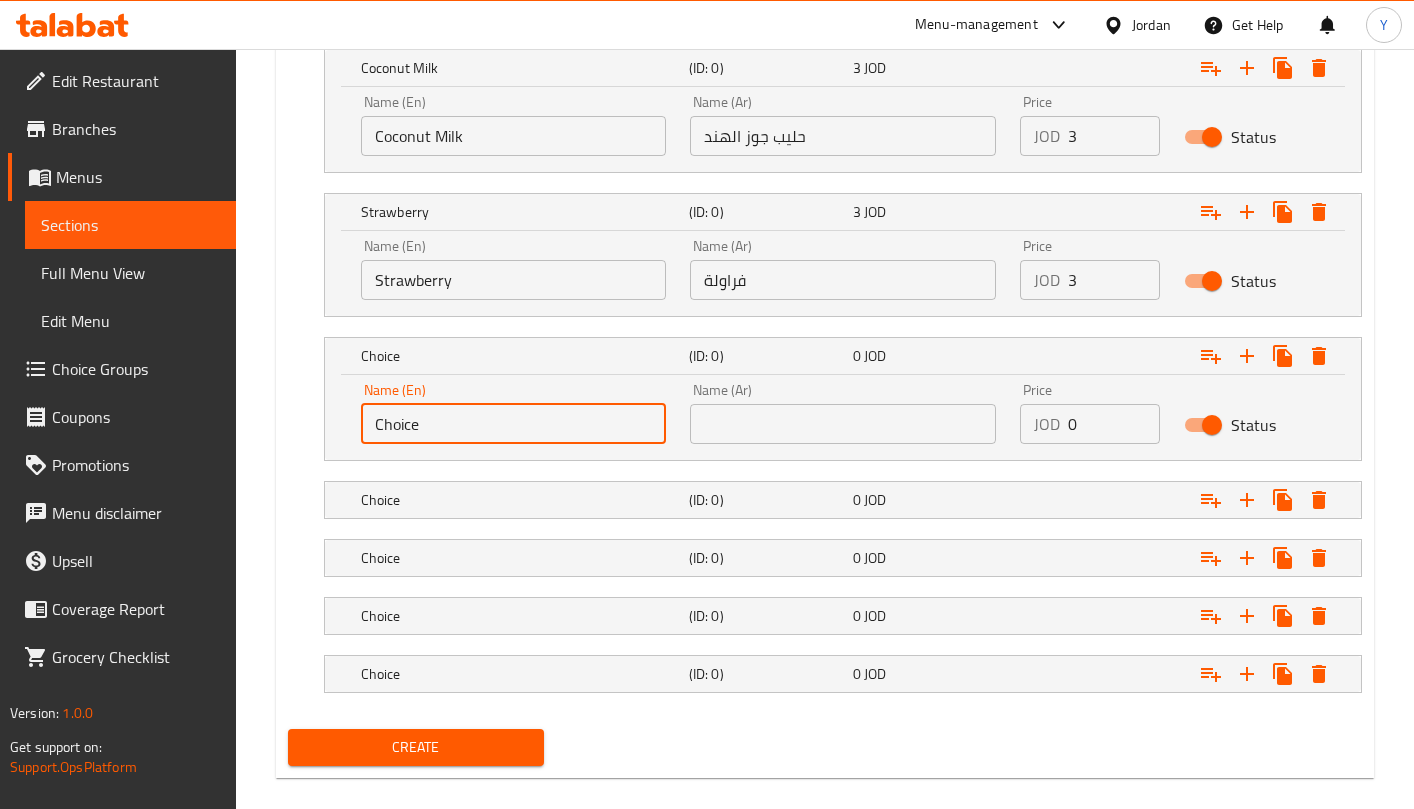 drag, startPoint x: 505, startPoint y: 426, endPoint x: 351, endPoint y: 438, distance: 154.46683 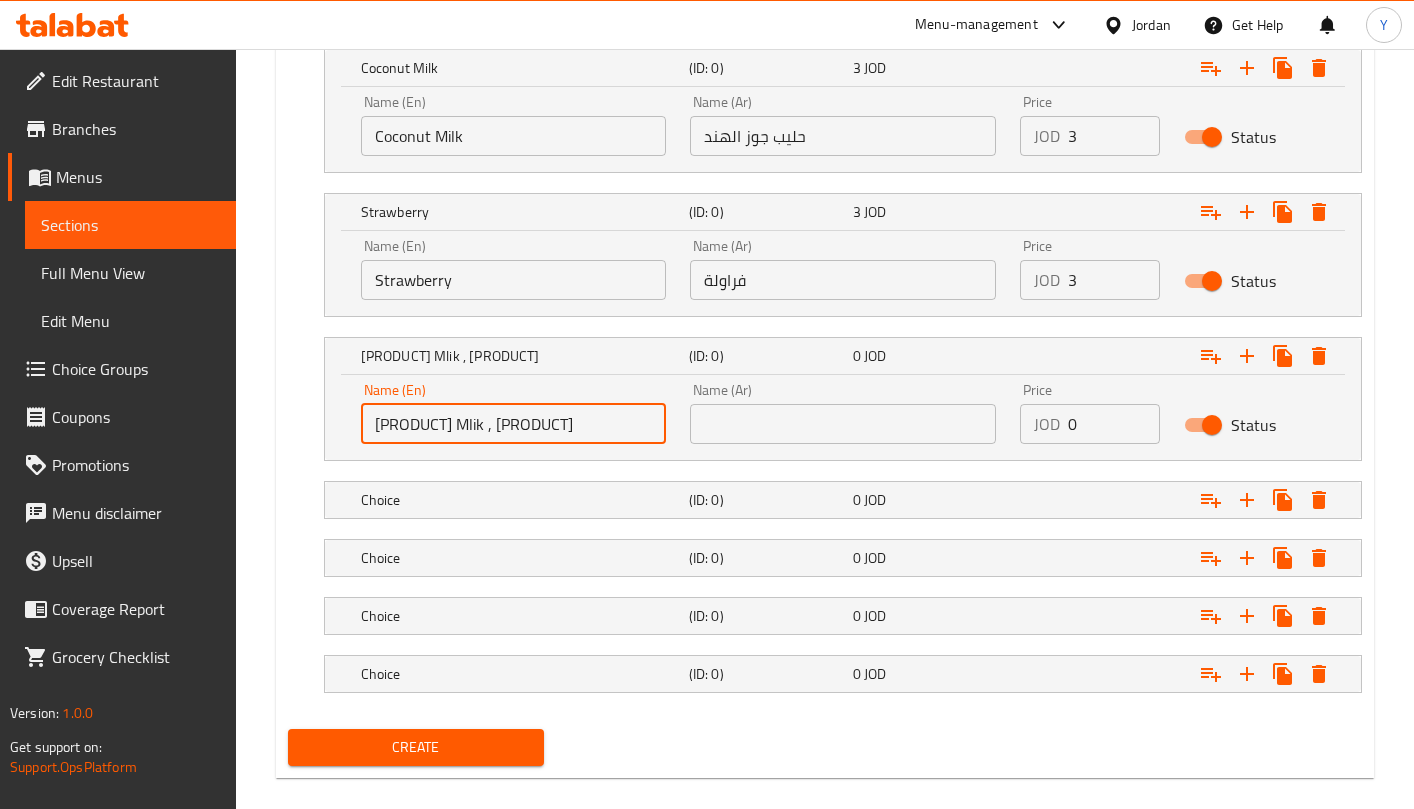 drag, startPoint x: 437, startPoint y: 426, endPoint x: 352, endPoint y: 415, distance: 85.70881 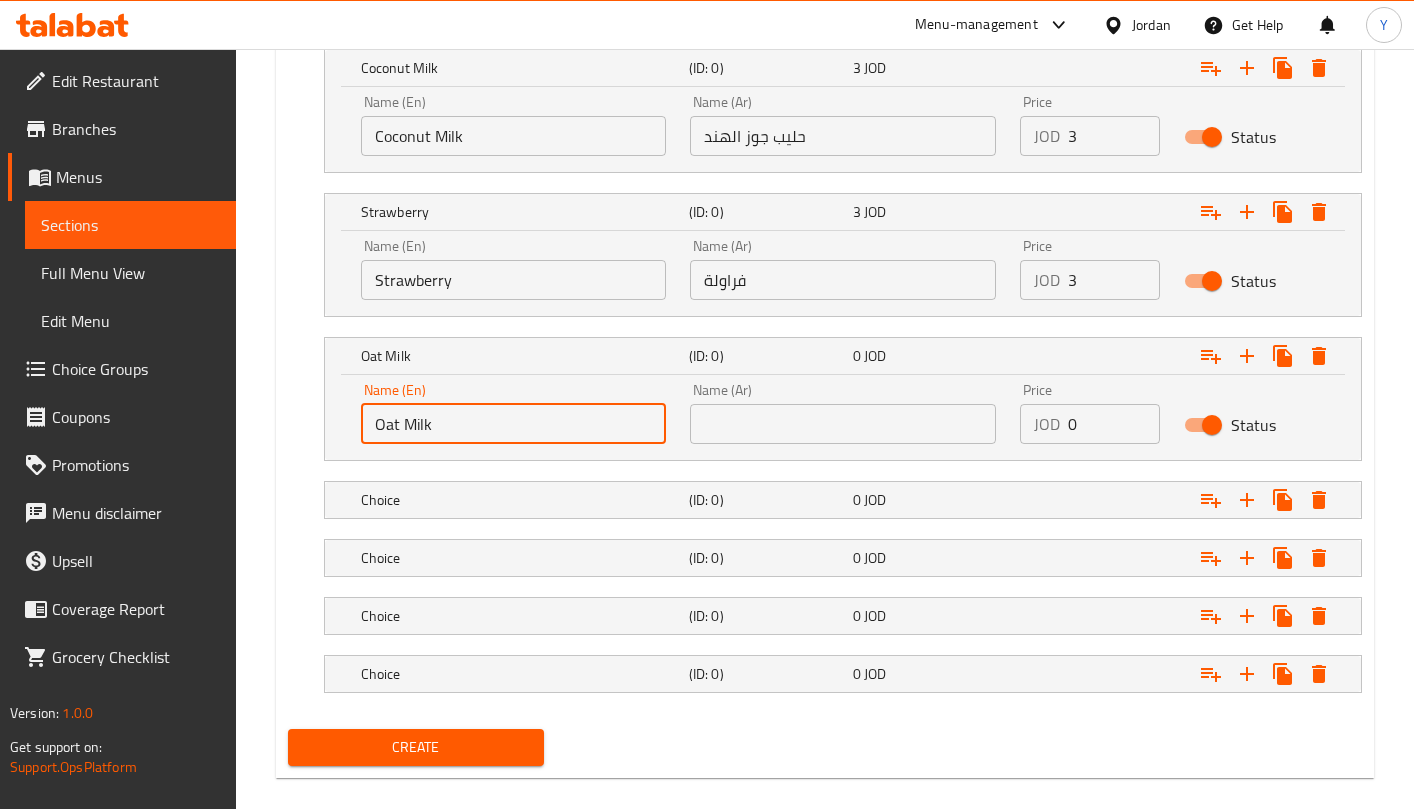 type on "Oat Milk" 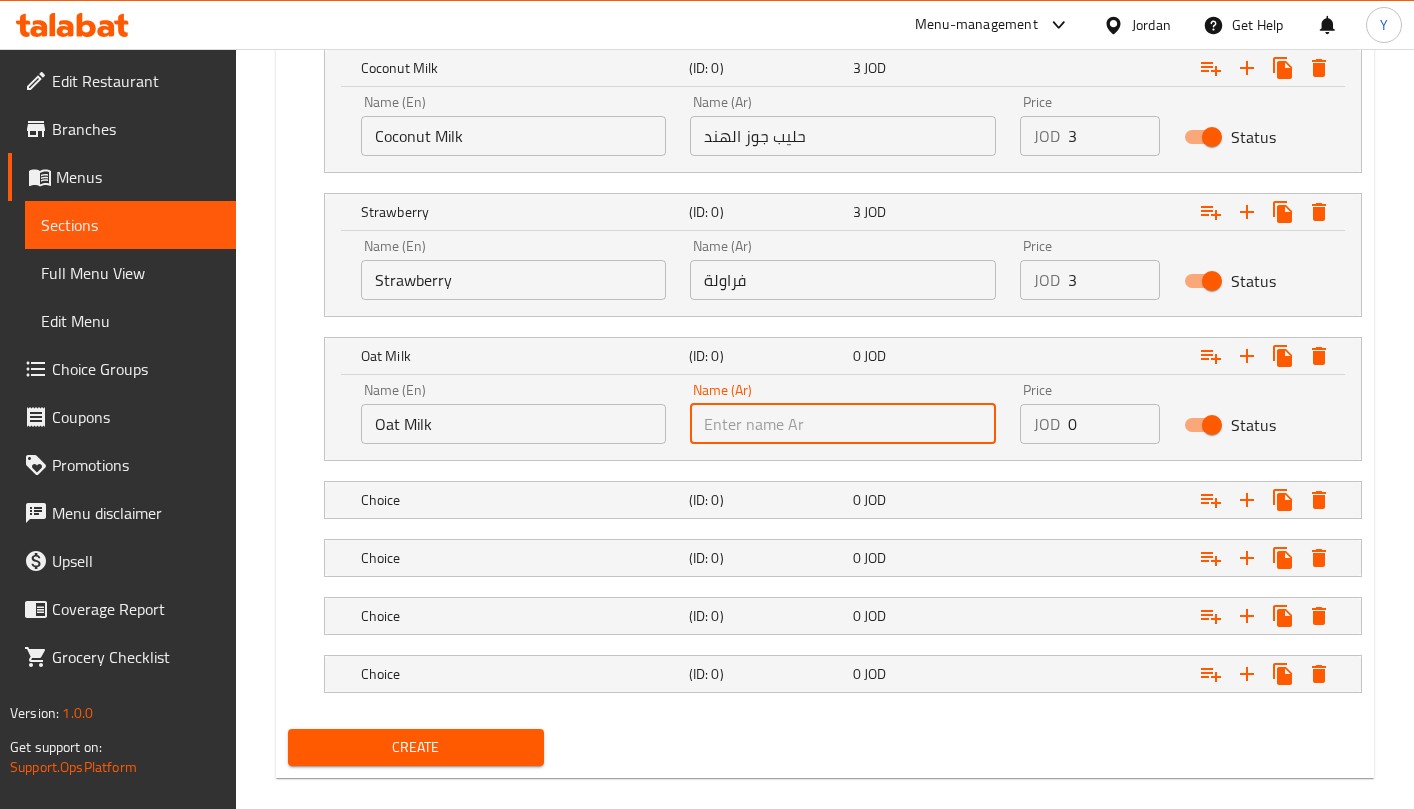 click at bounding box center [842, 424] 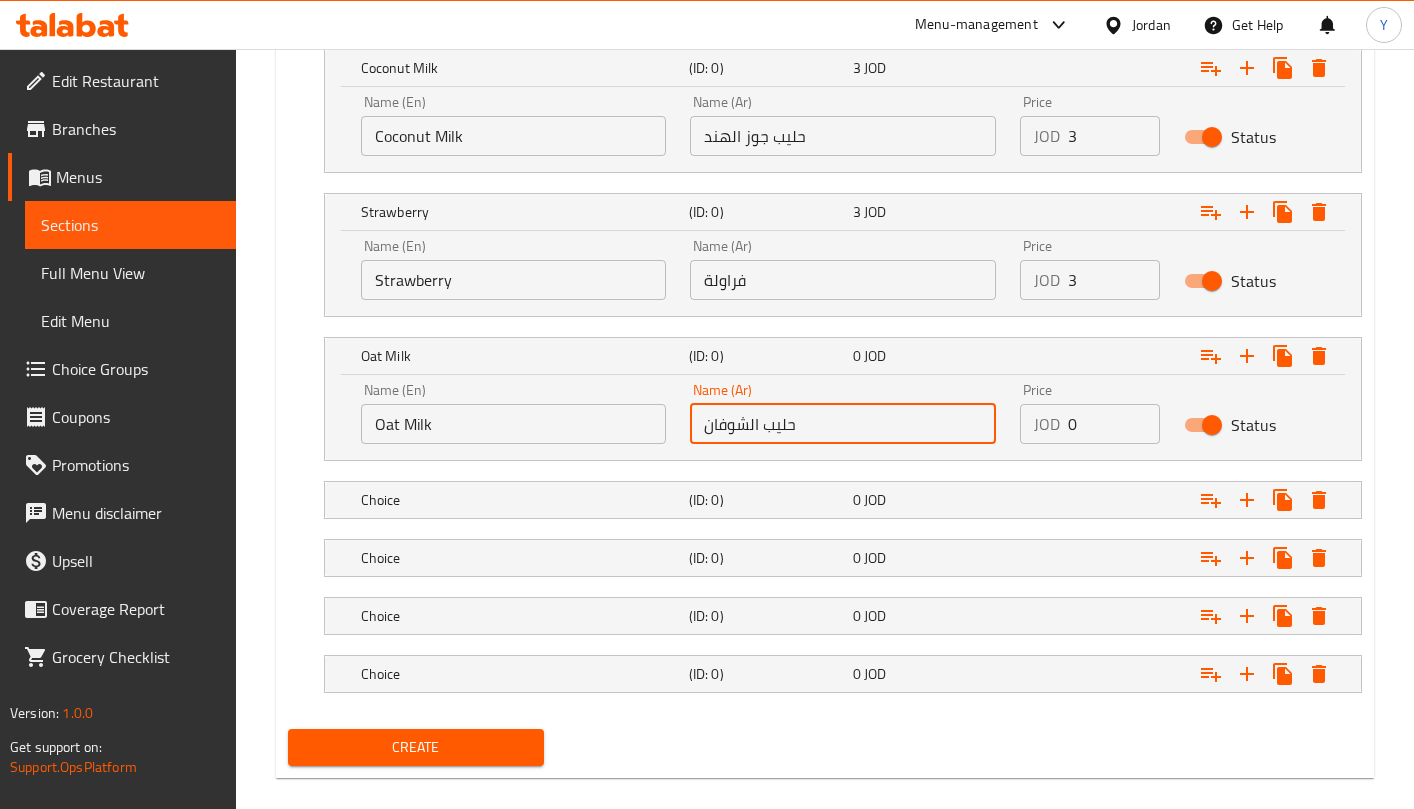 type on "حليب الشوفان" 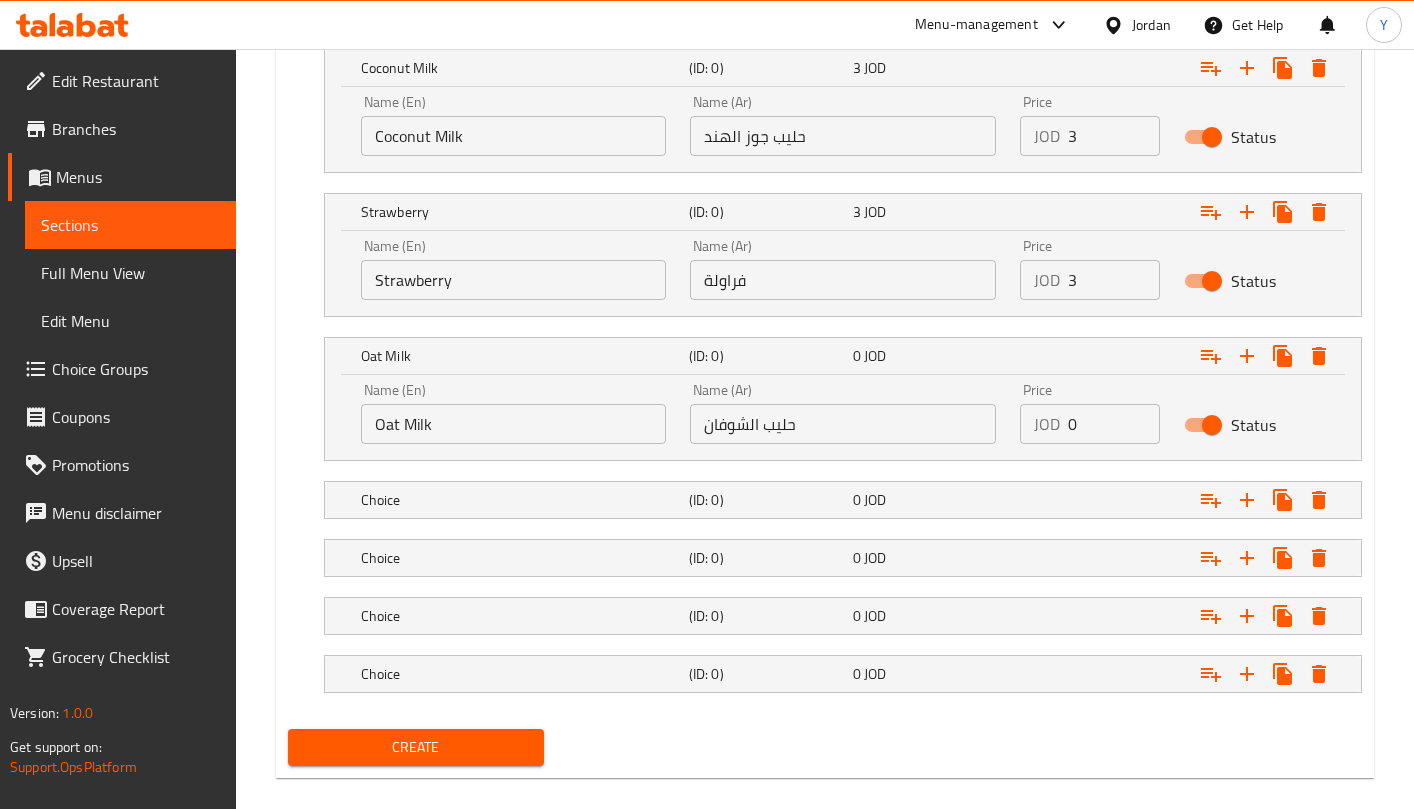 drag, startPoint x: 1112, startPoint y: 411, endPoint x: 1034, endPoint y: 432, distance: 80.77747 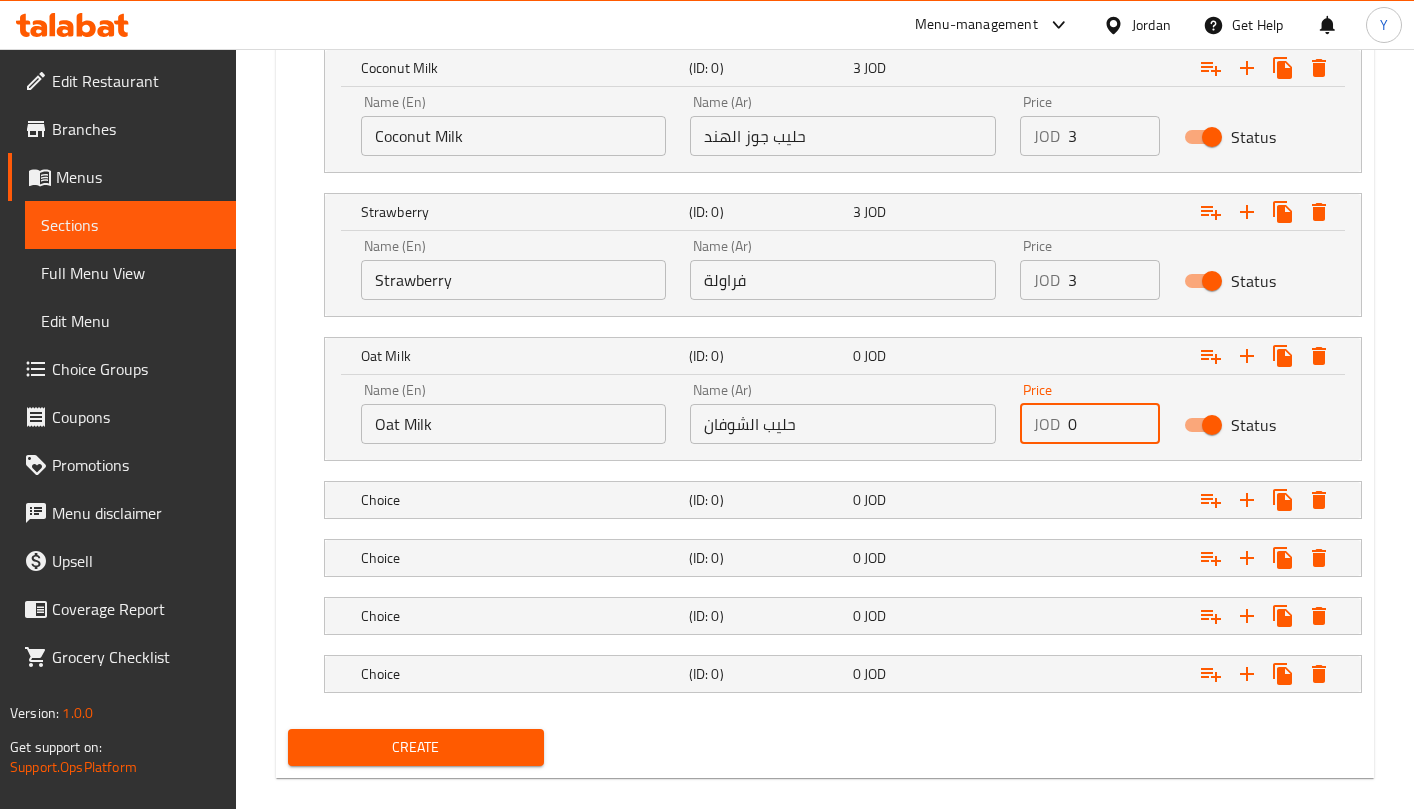 click on "JOD 0 Price" at bounding box center [1090, 424] 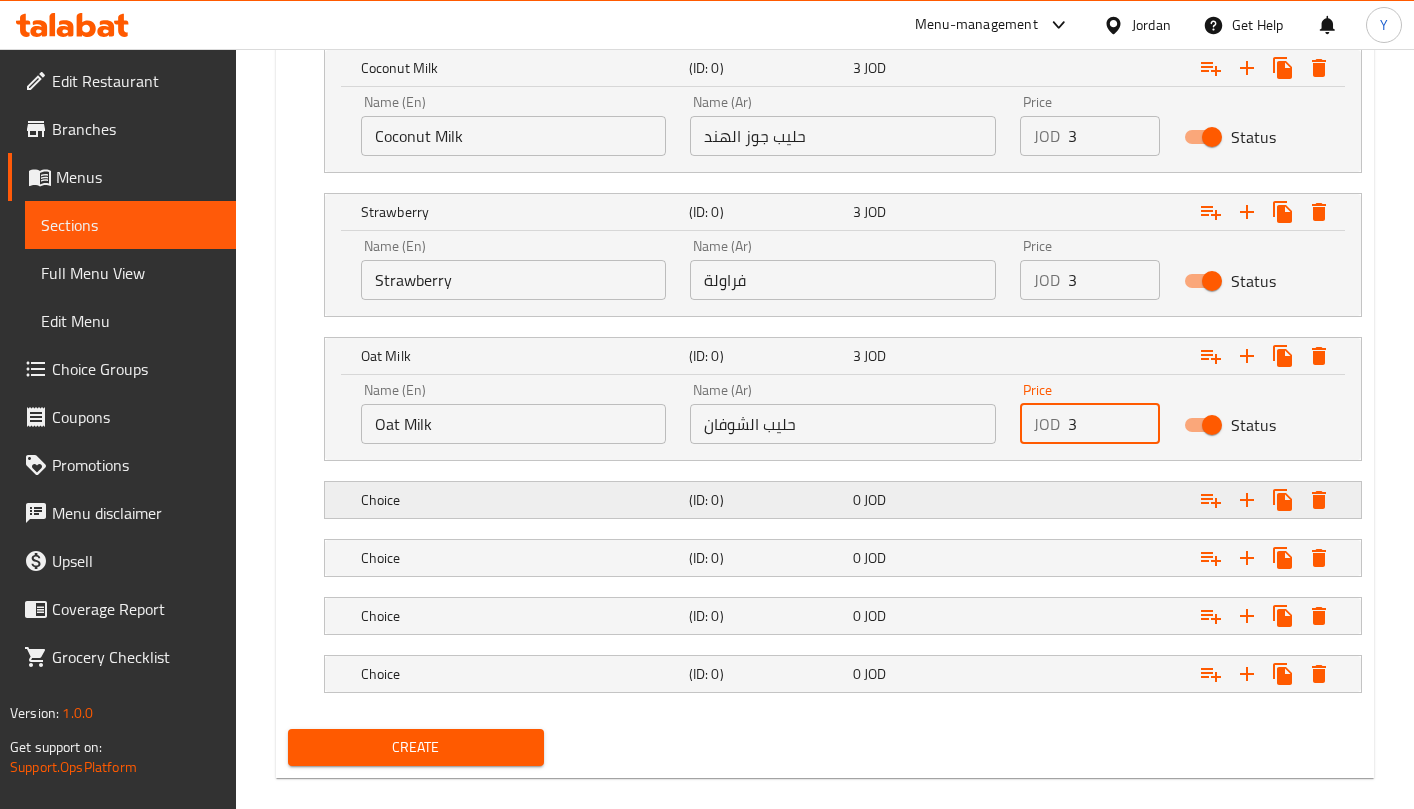 type on "3" 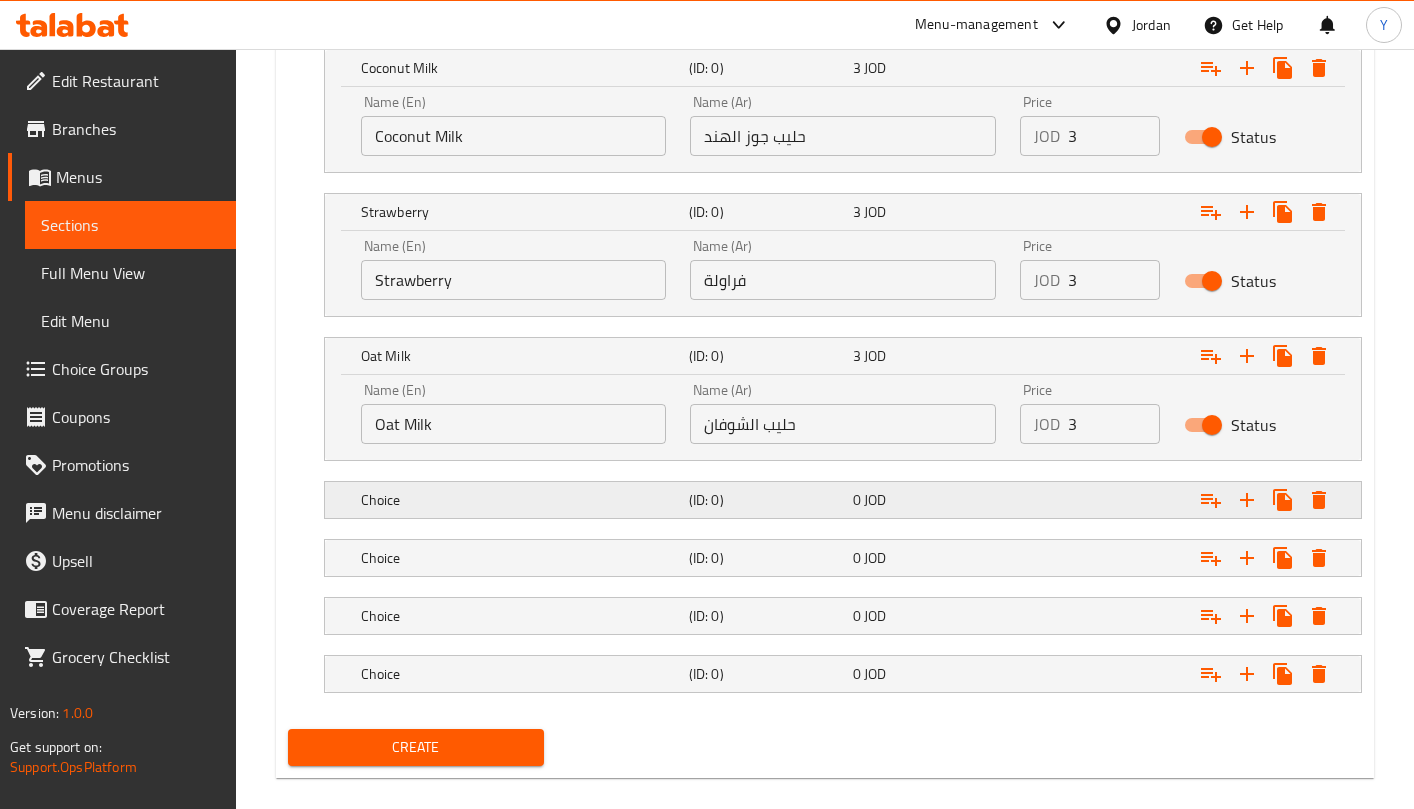 click on "0   JOD" at bounding box center (916, 26) 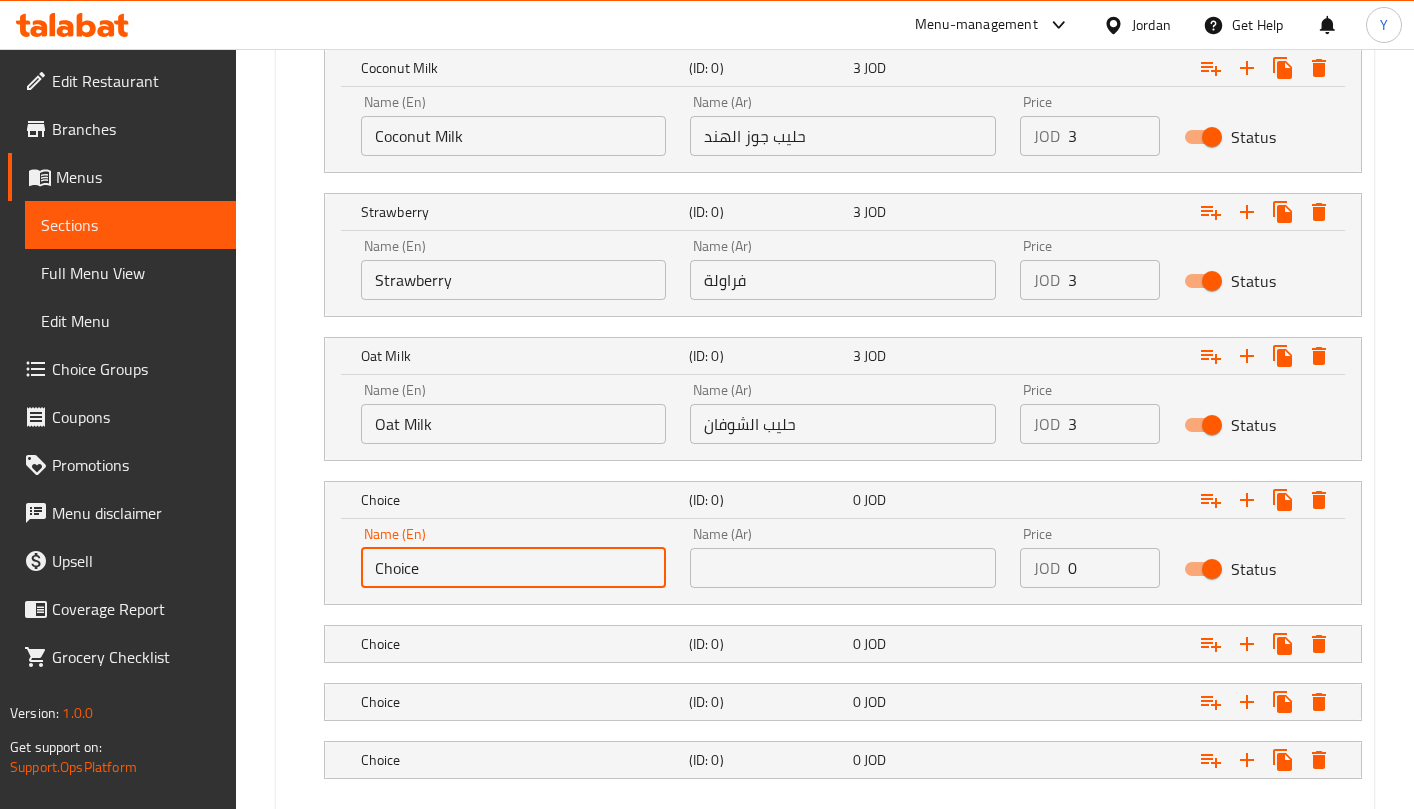 drag, startPoint x: 450, startPoint y: 571, endPoint x: 320, endPoint y: 575, distance: 130.06152 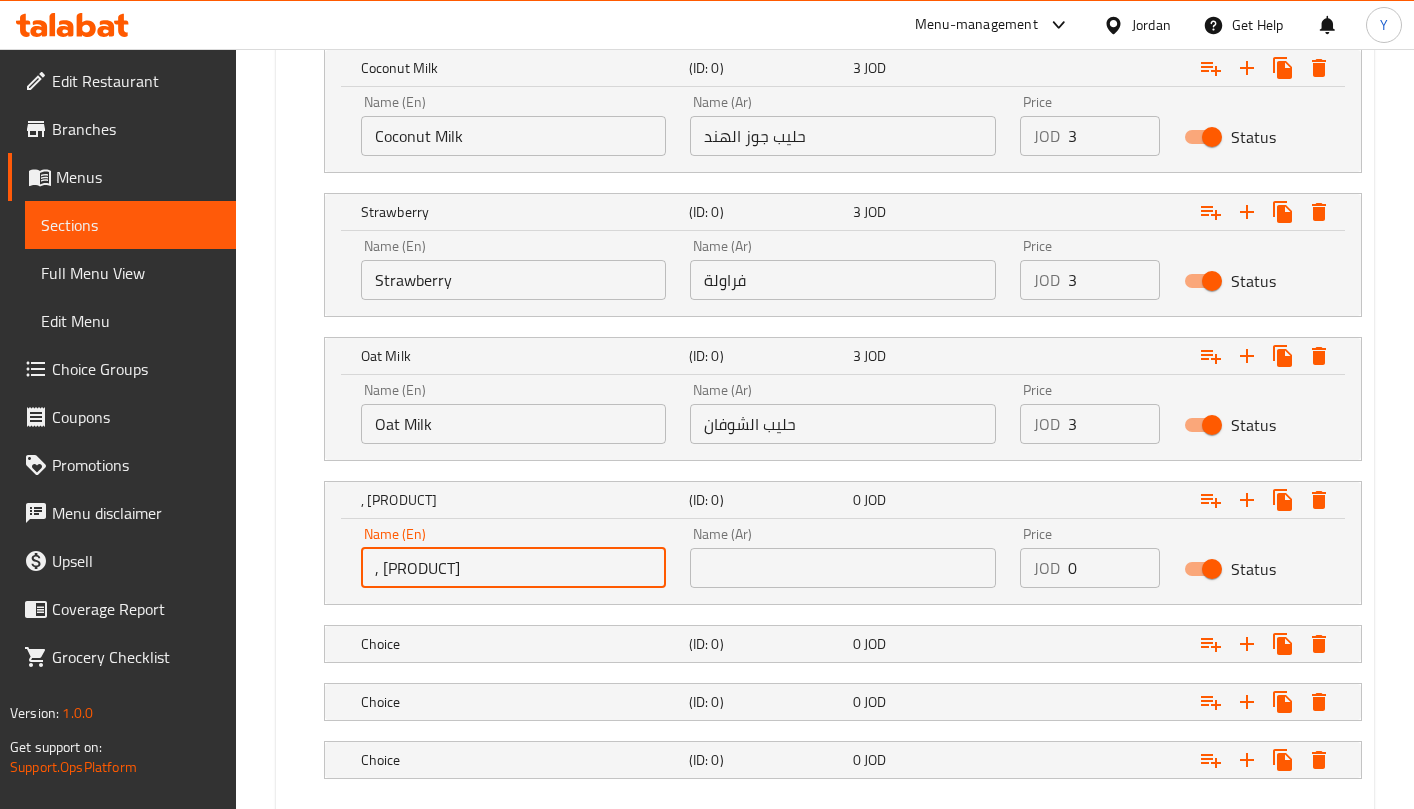 drag, startPoint x: 387, startPoint y: 566, endPoint x: 349, endPoint y: 557, distance: 39.051247 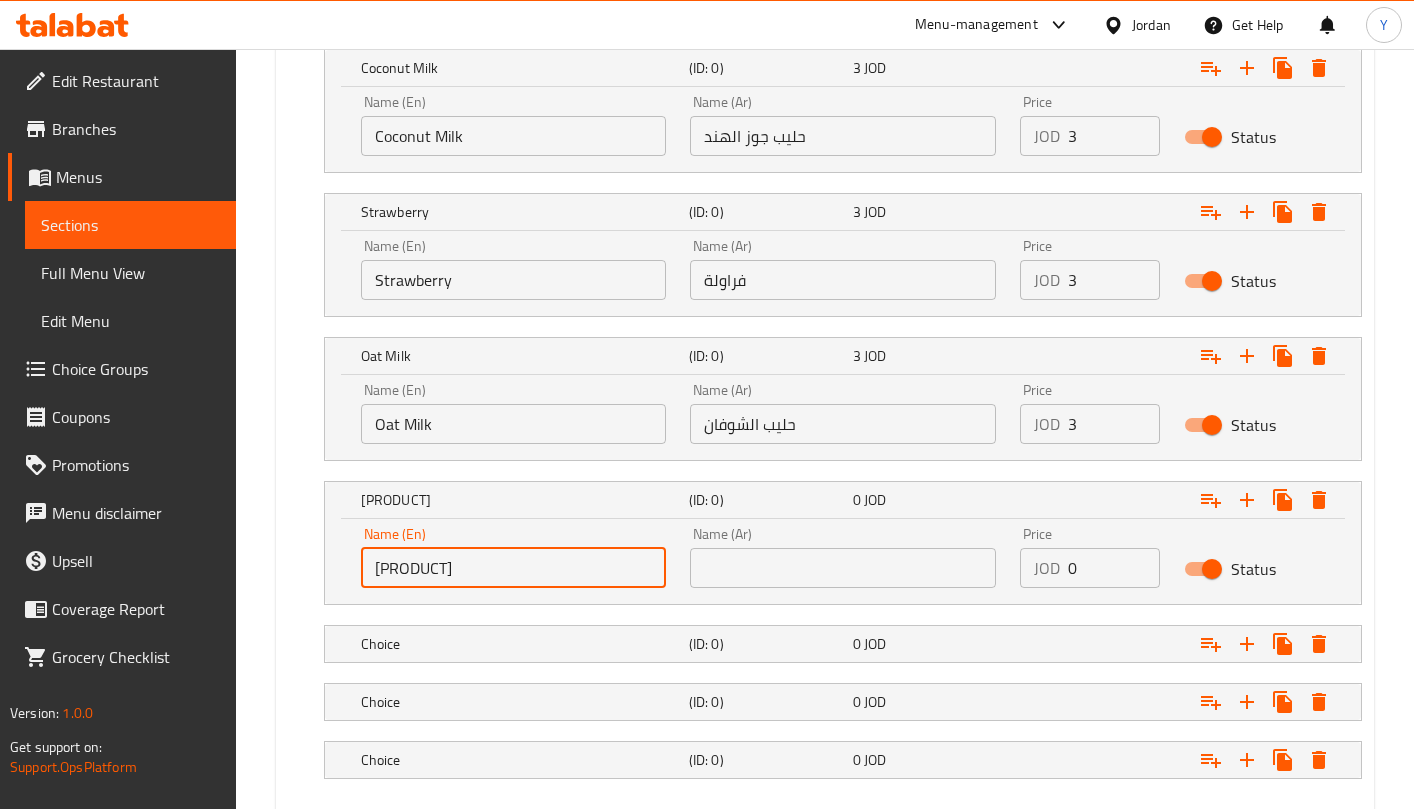click on "[PRODUCT]" at bounding box center [513, 568] 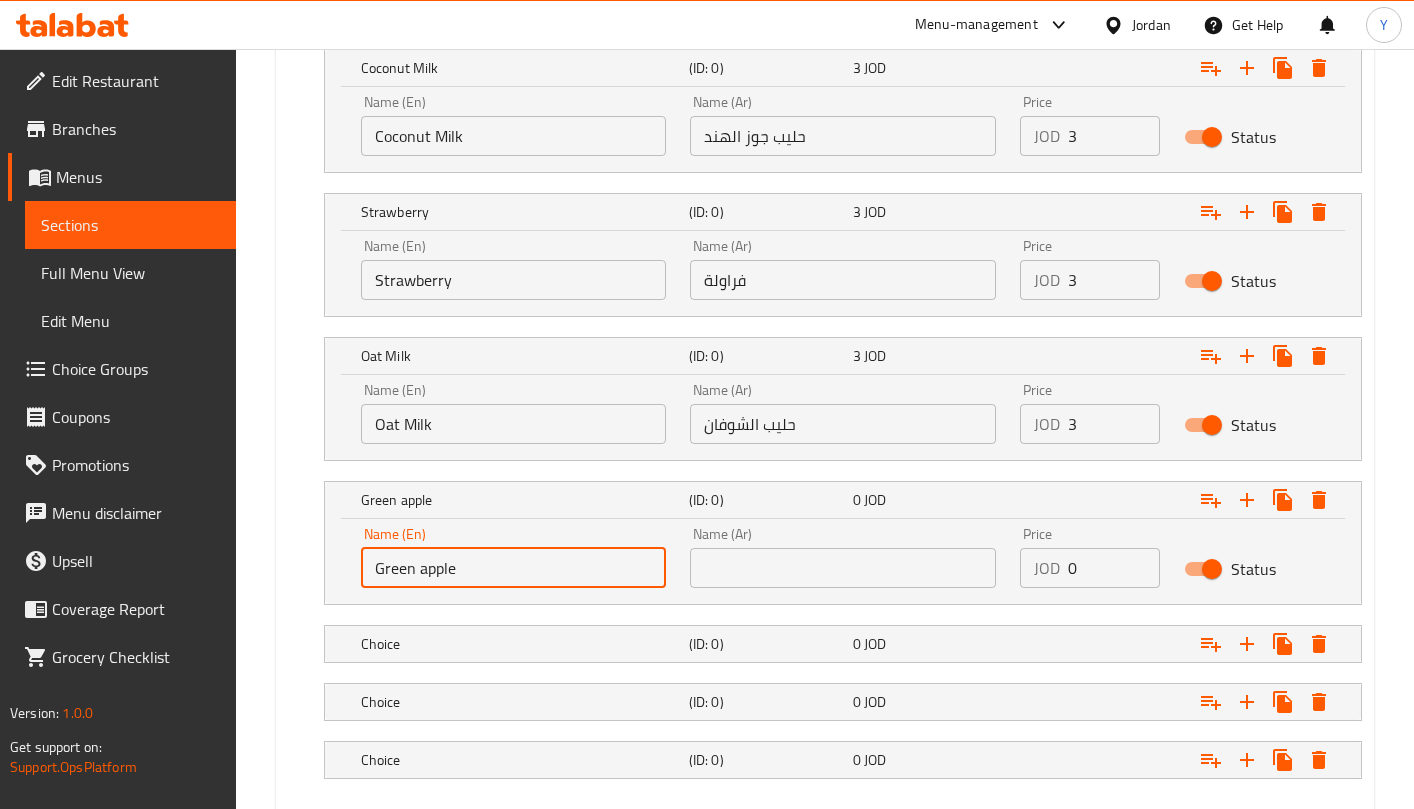type on "Green apple" 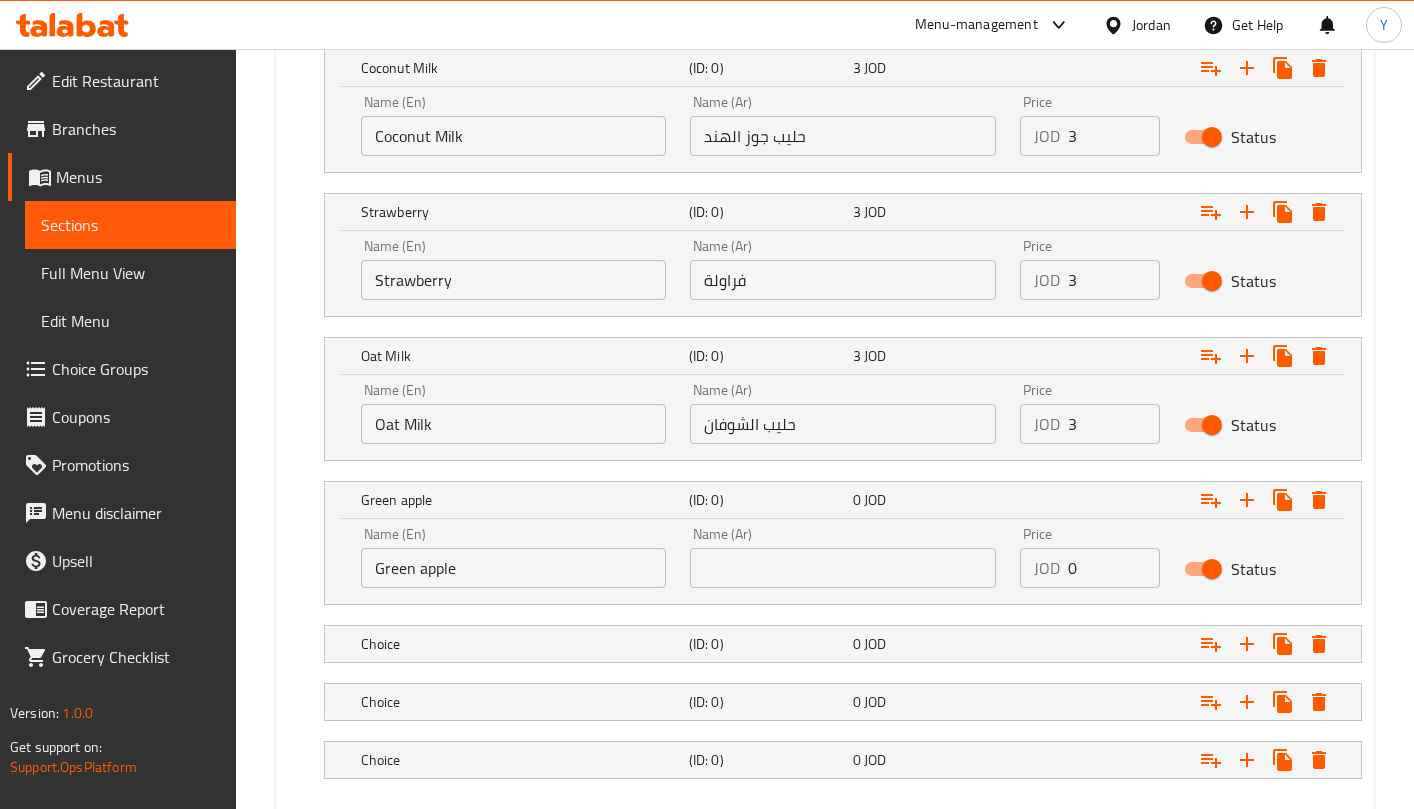 drag, startPoint x: 1396, startPoint y: 686, endPoint x: 1373, endPoint y: 665, distance: 31.144823 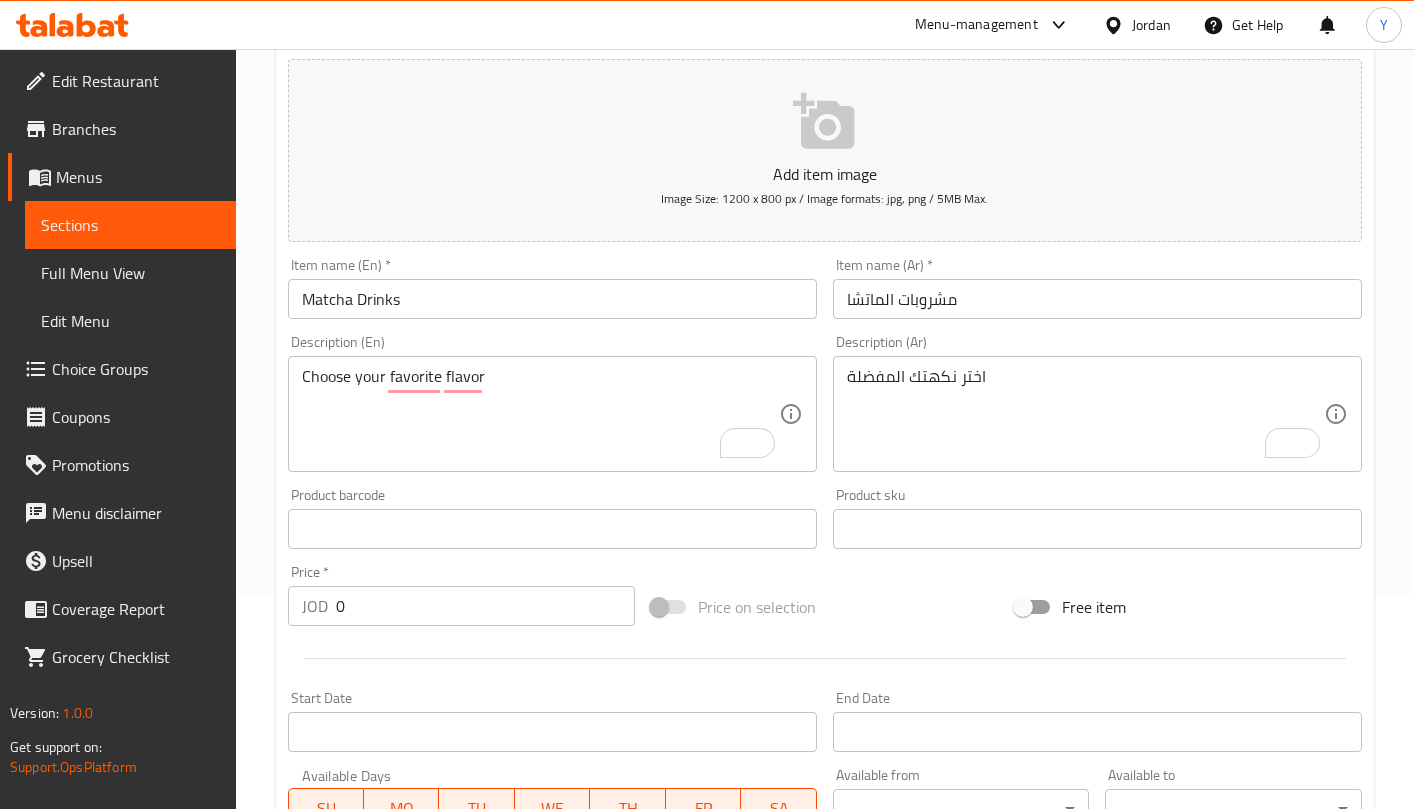 scroll, scrollTop: 0, scrollLeft: 0, axis: both 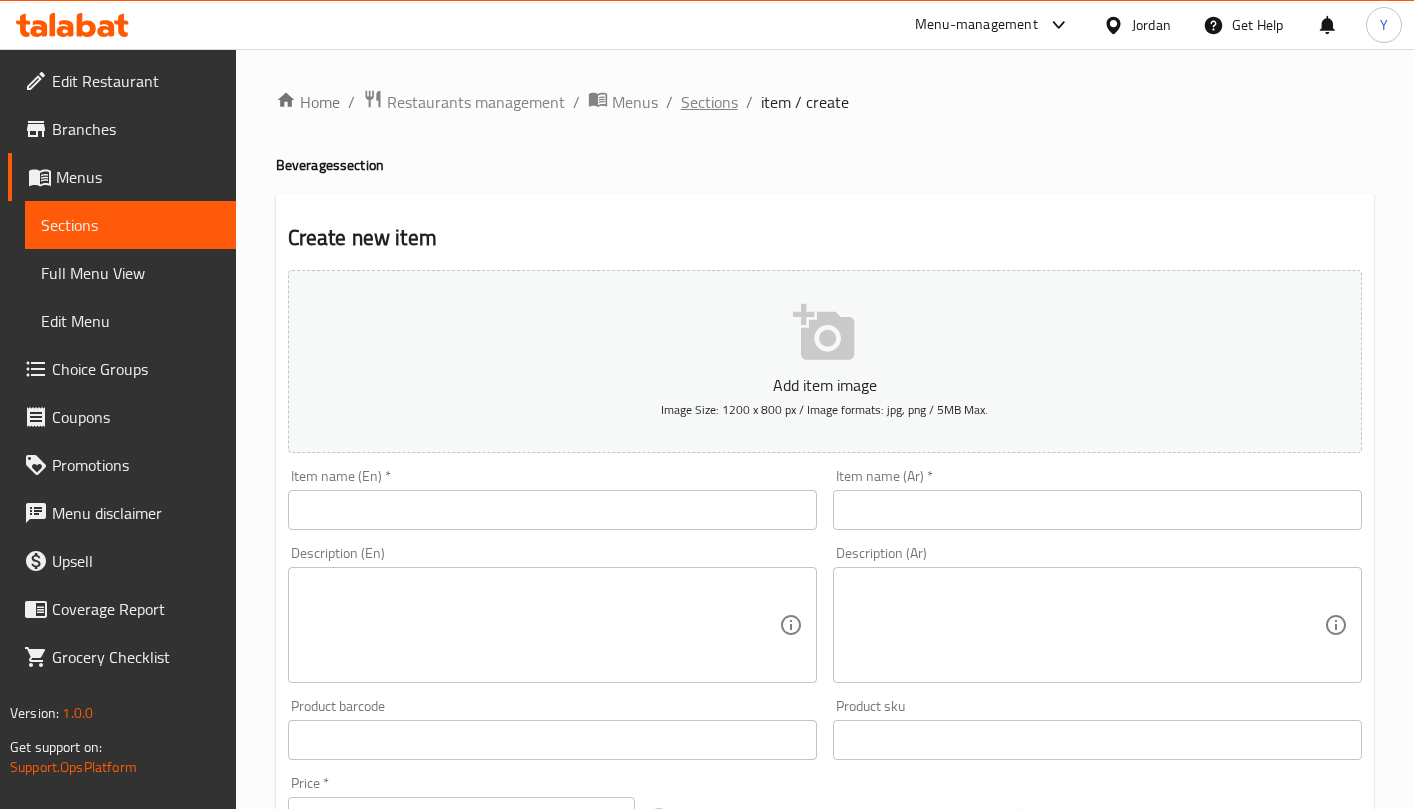 click on "Sections" at bounding box center (709, 102) 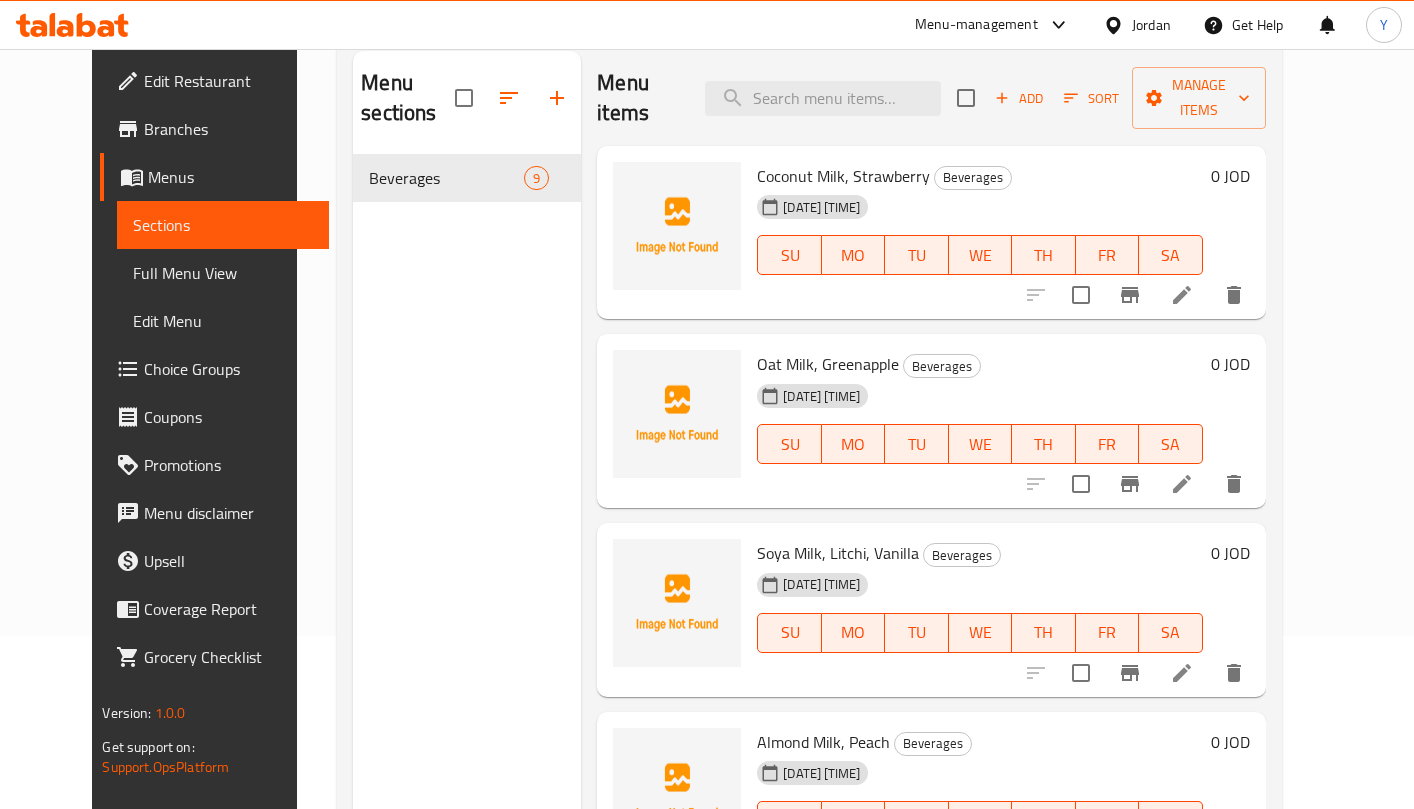 scroll, scrollTop: 193, scrollLeft: 0, axis: vertical 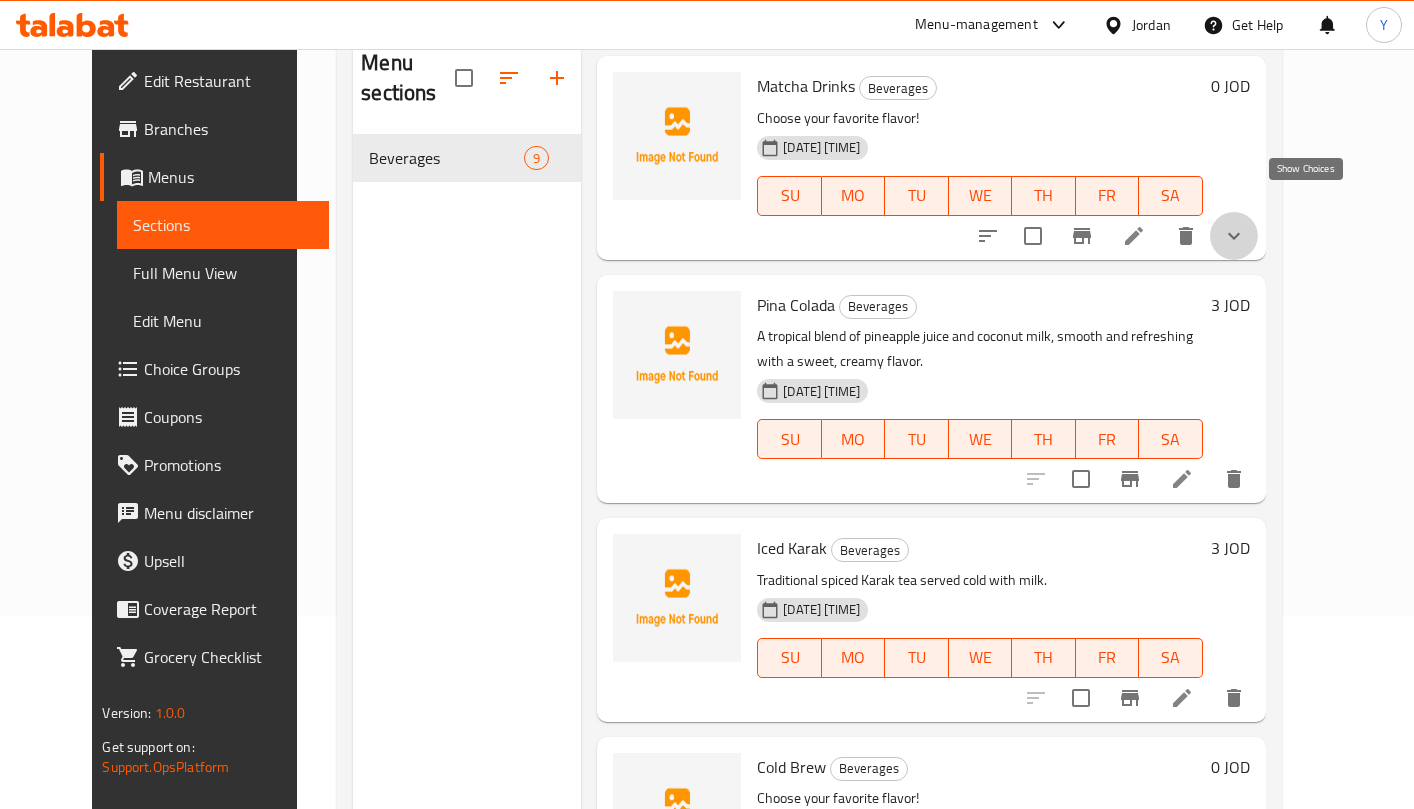 click 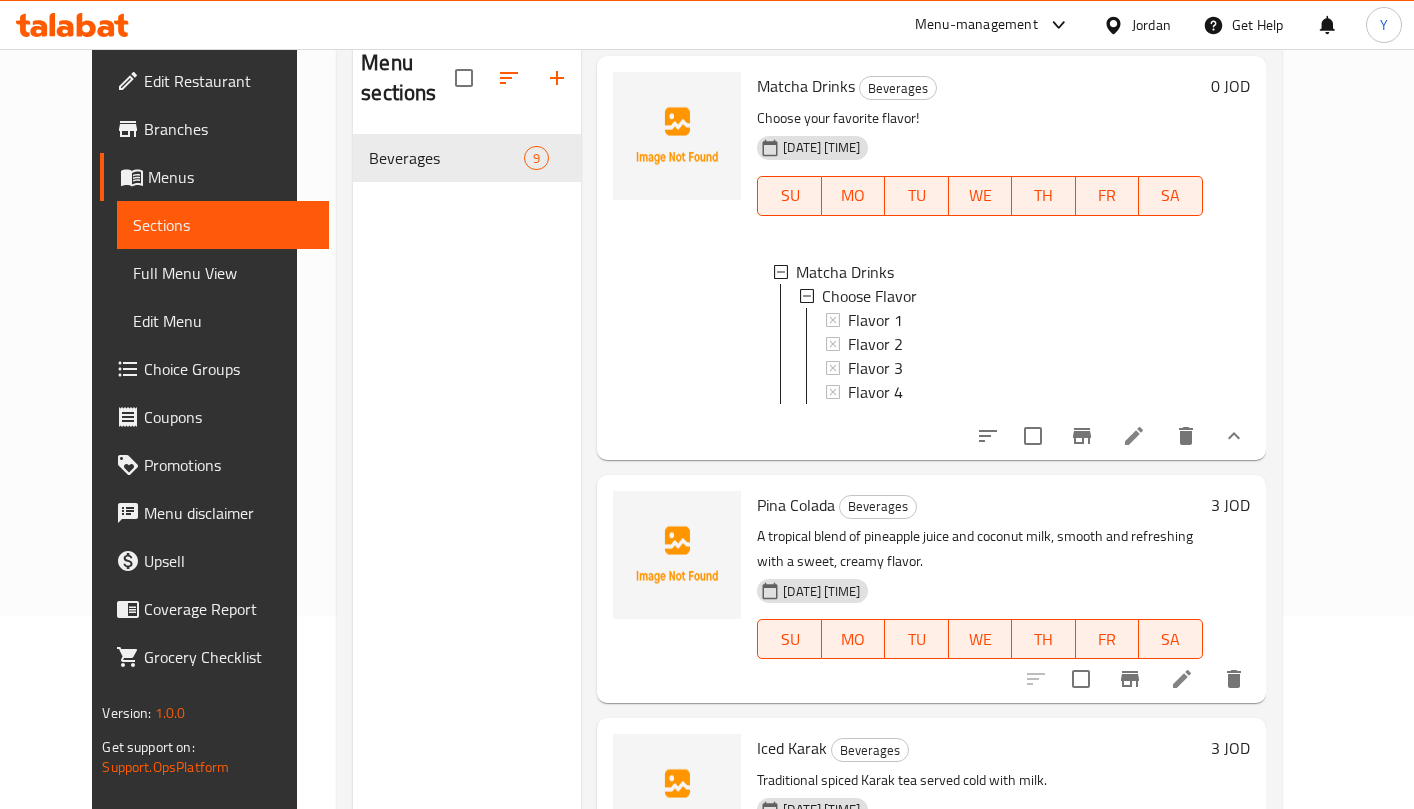 scroll, scrollTop: 280, scrollLeft: 0, axis: vertical 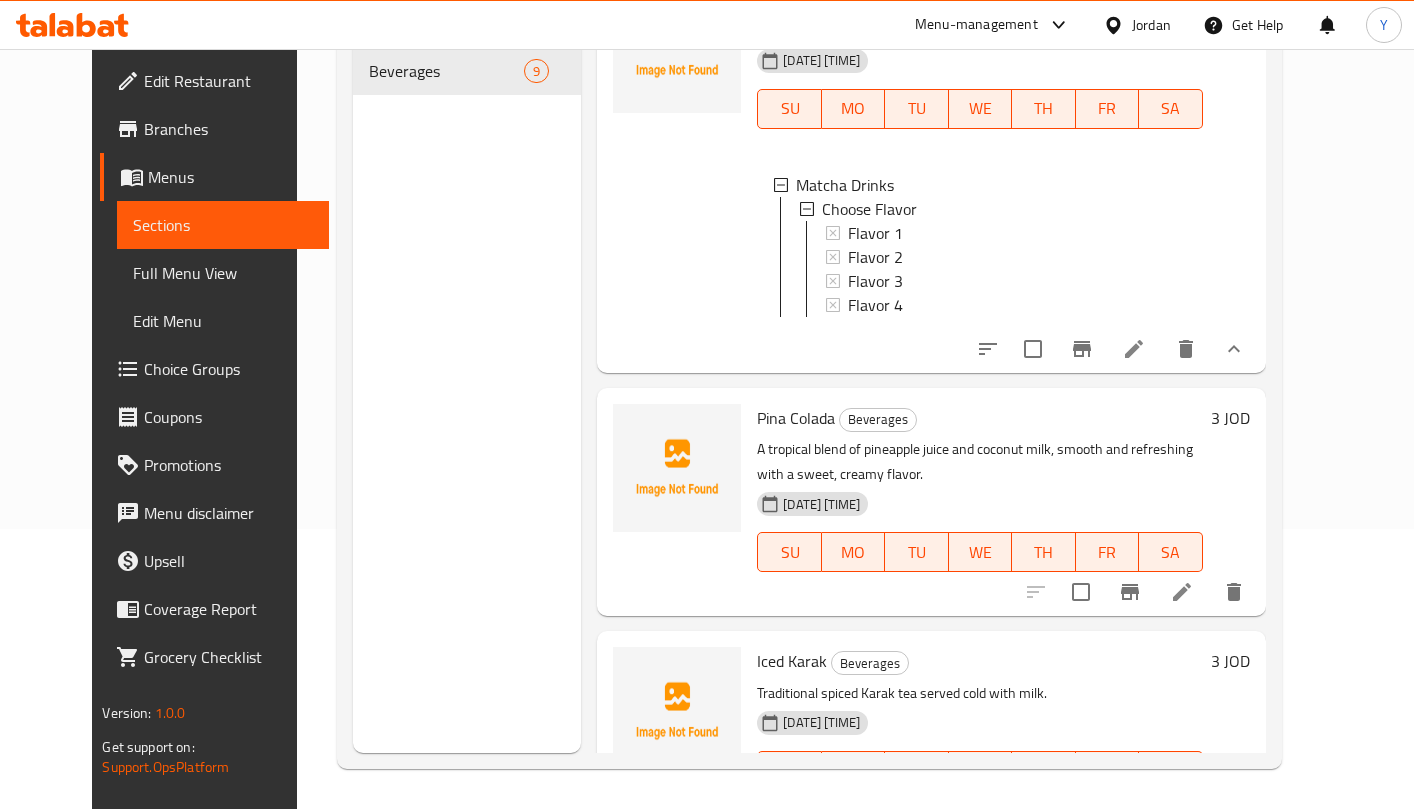 click 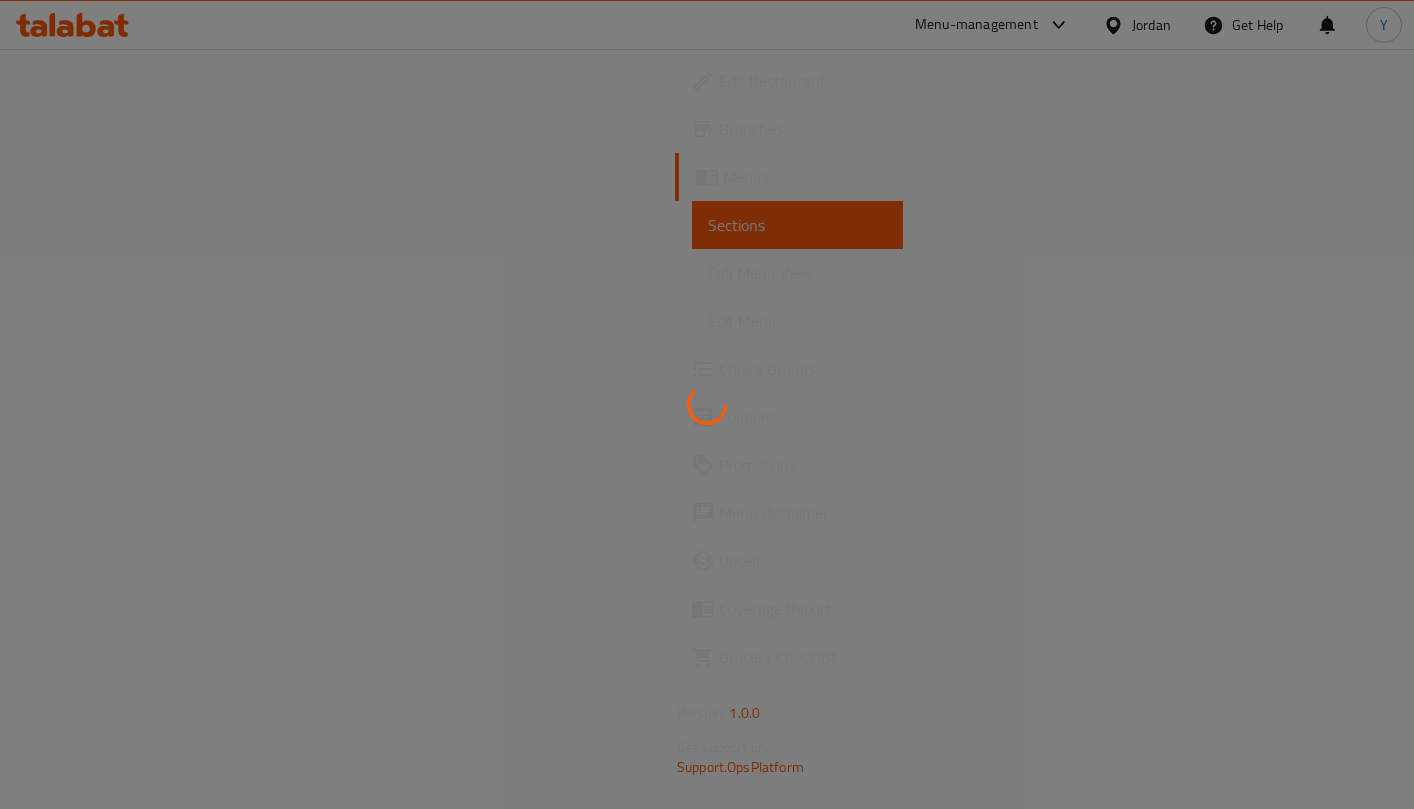 scroll, scrollTop: 0, scrollLeft: 0, axis: both 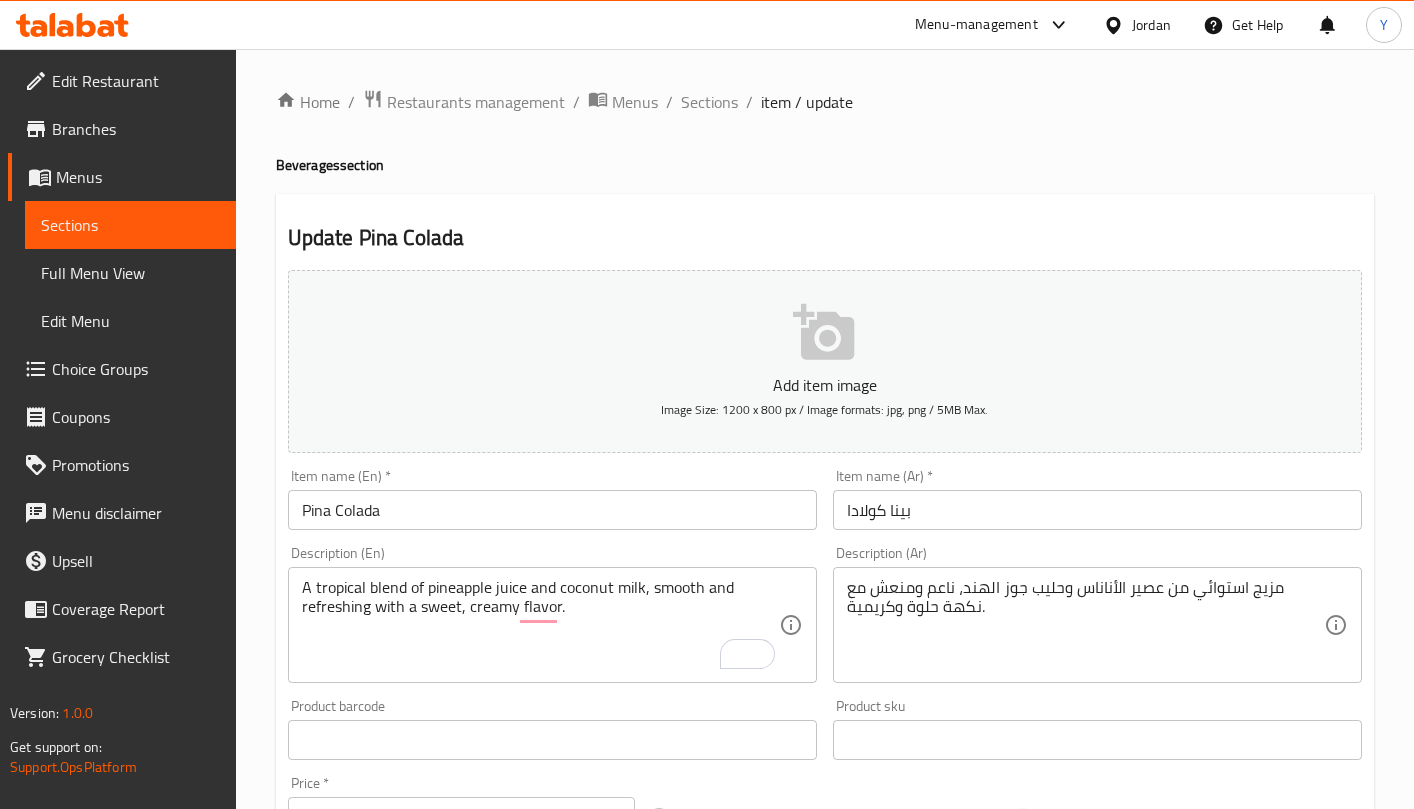 click on "A tropical blend of pineapple juice and coconut milk, smooth and refreshing with a sweet, creamy flavor." at bounding box center (540, 625) 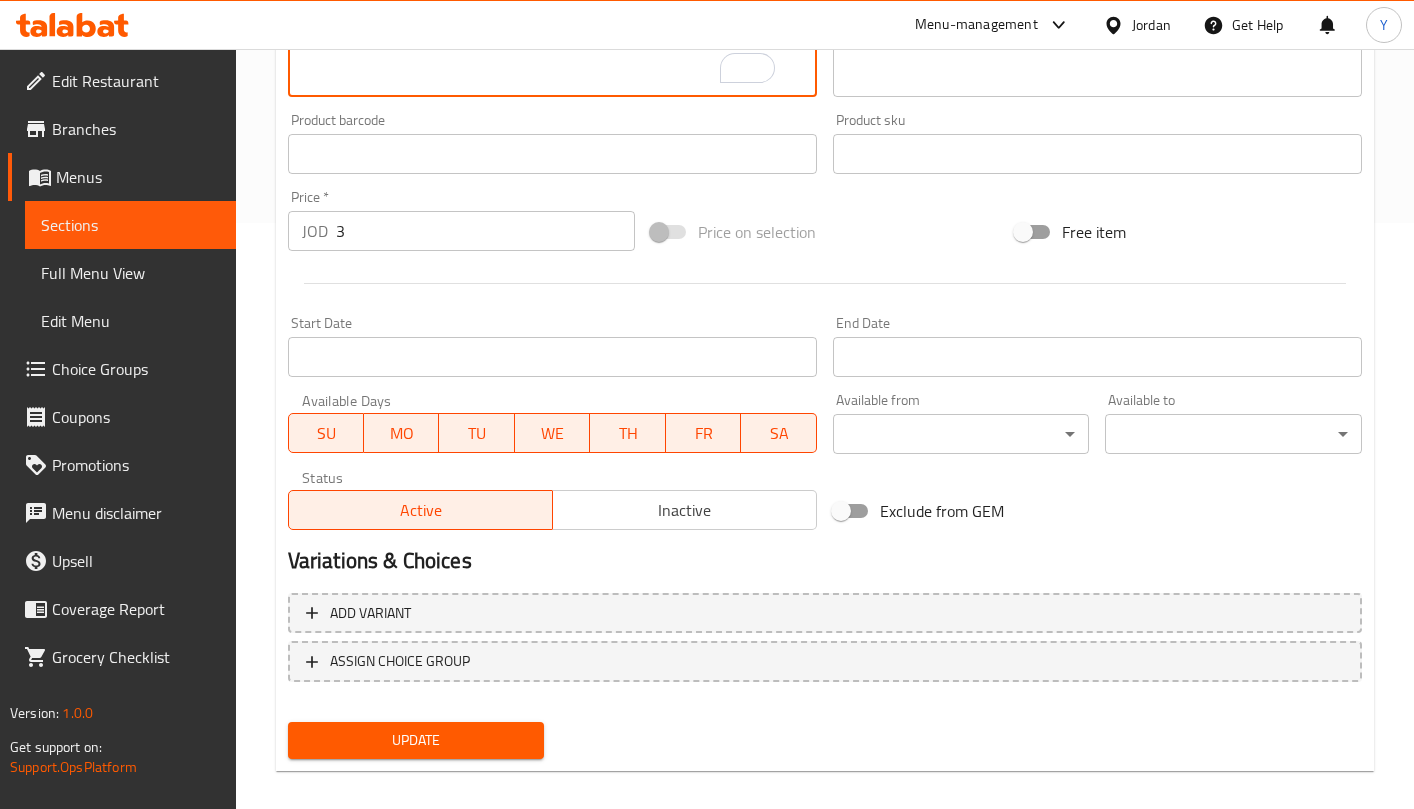 scroll, scrollTop: 604, scrollLeft: 0, axis: vertical 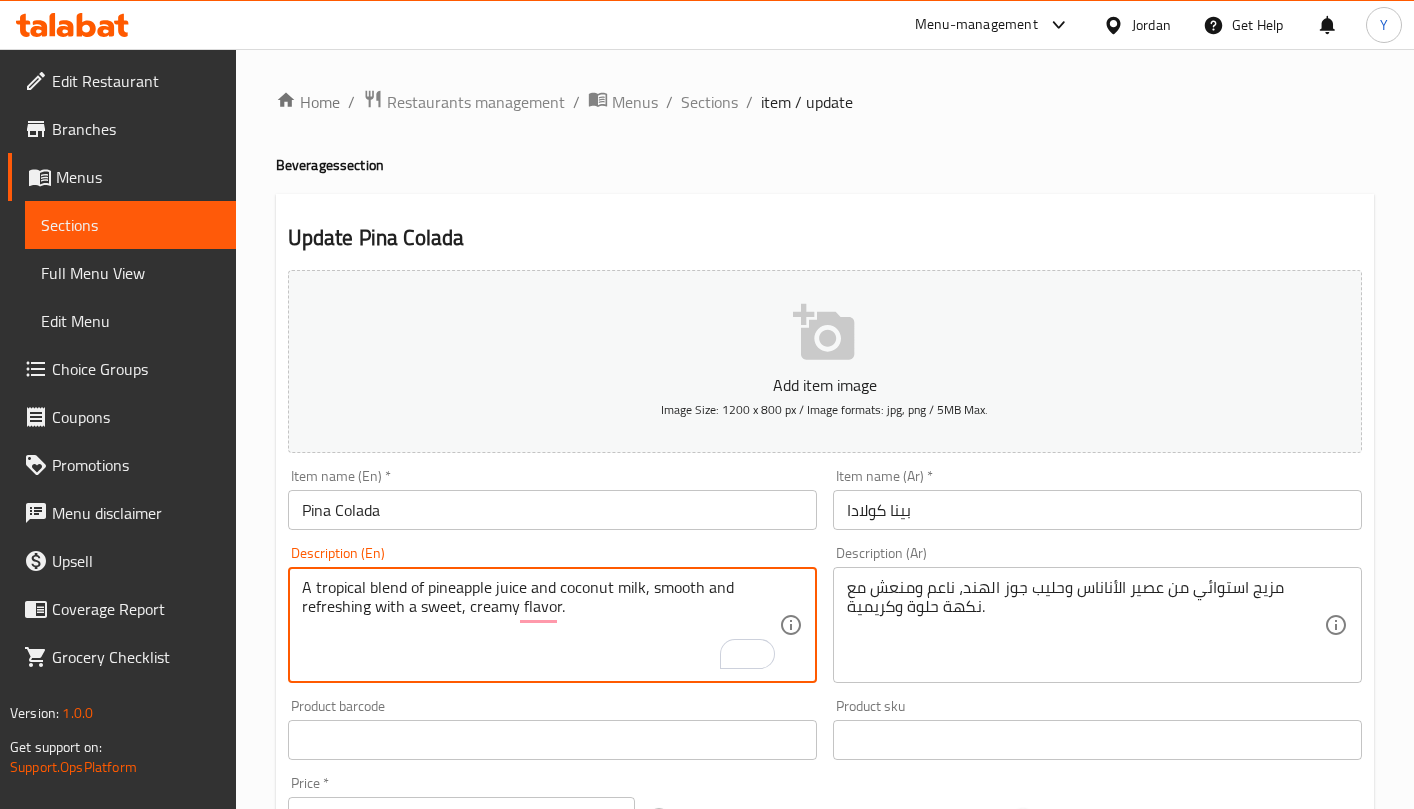 click on "Item name (En)   * Pina Colada Item name (En)  *" at bounding box center [552, 499] 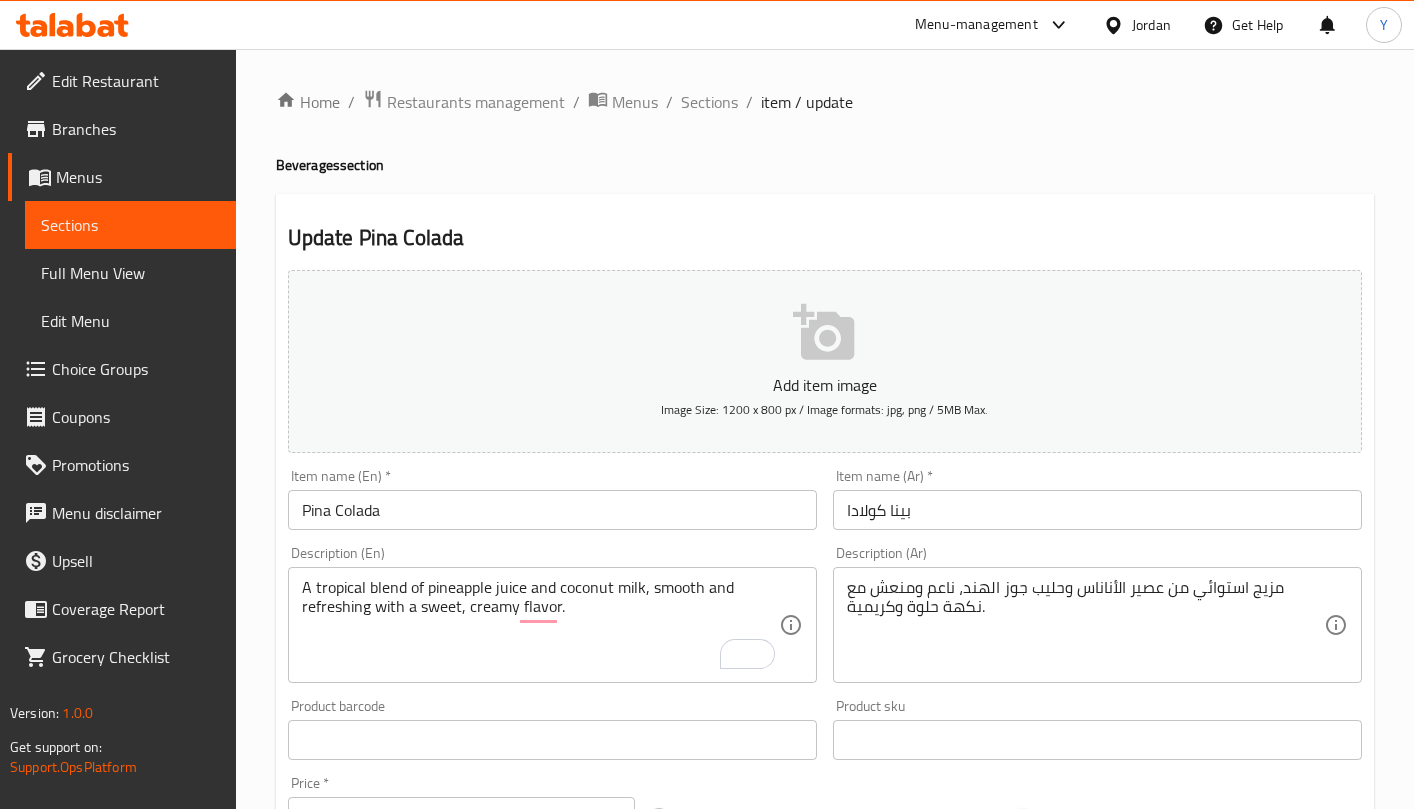 click on "Pina Colada" at bounding box center [552, 510] 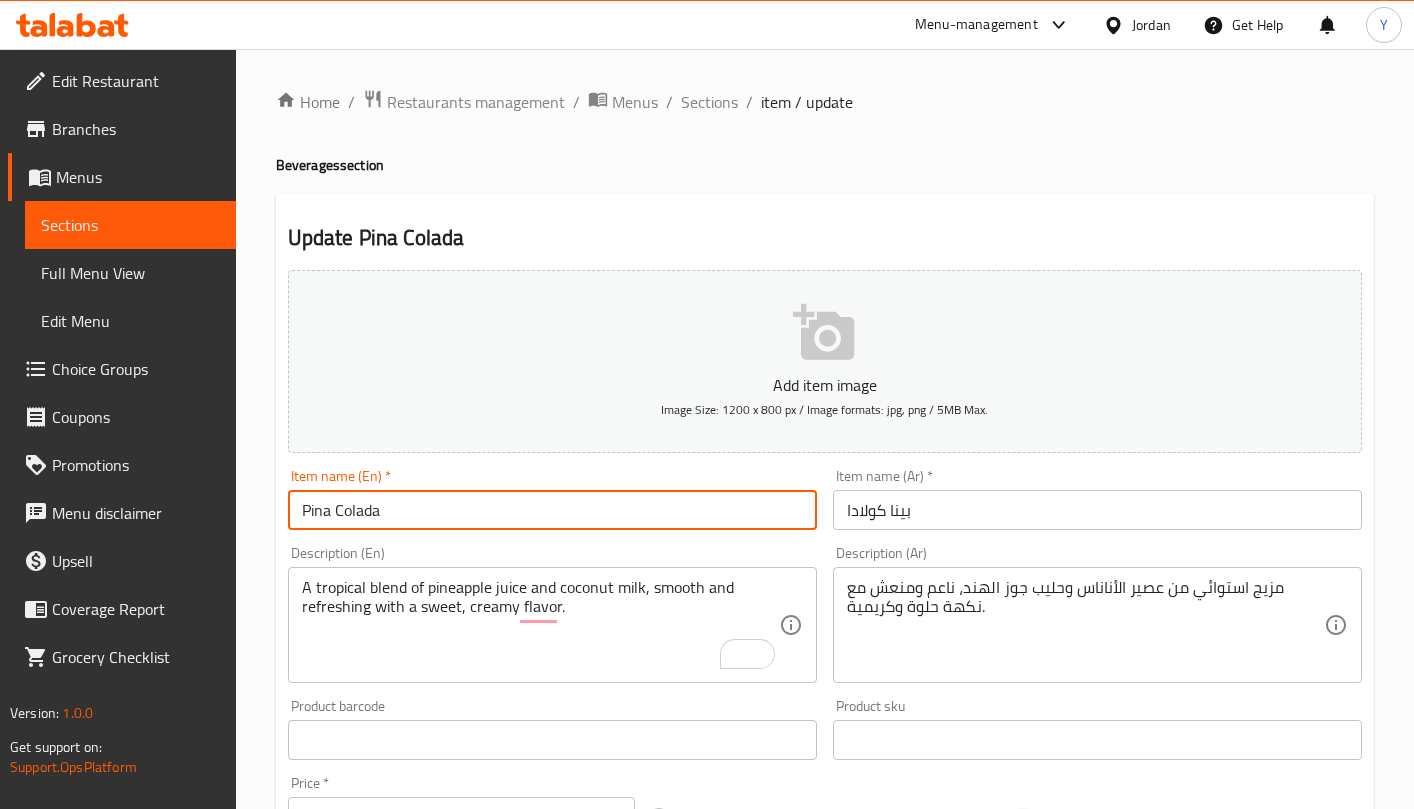click on "Update" at bounding box center (416, 1326) 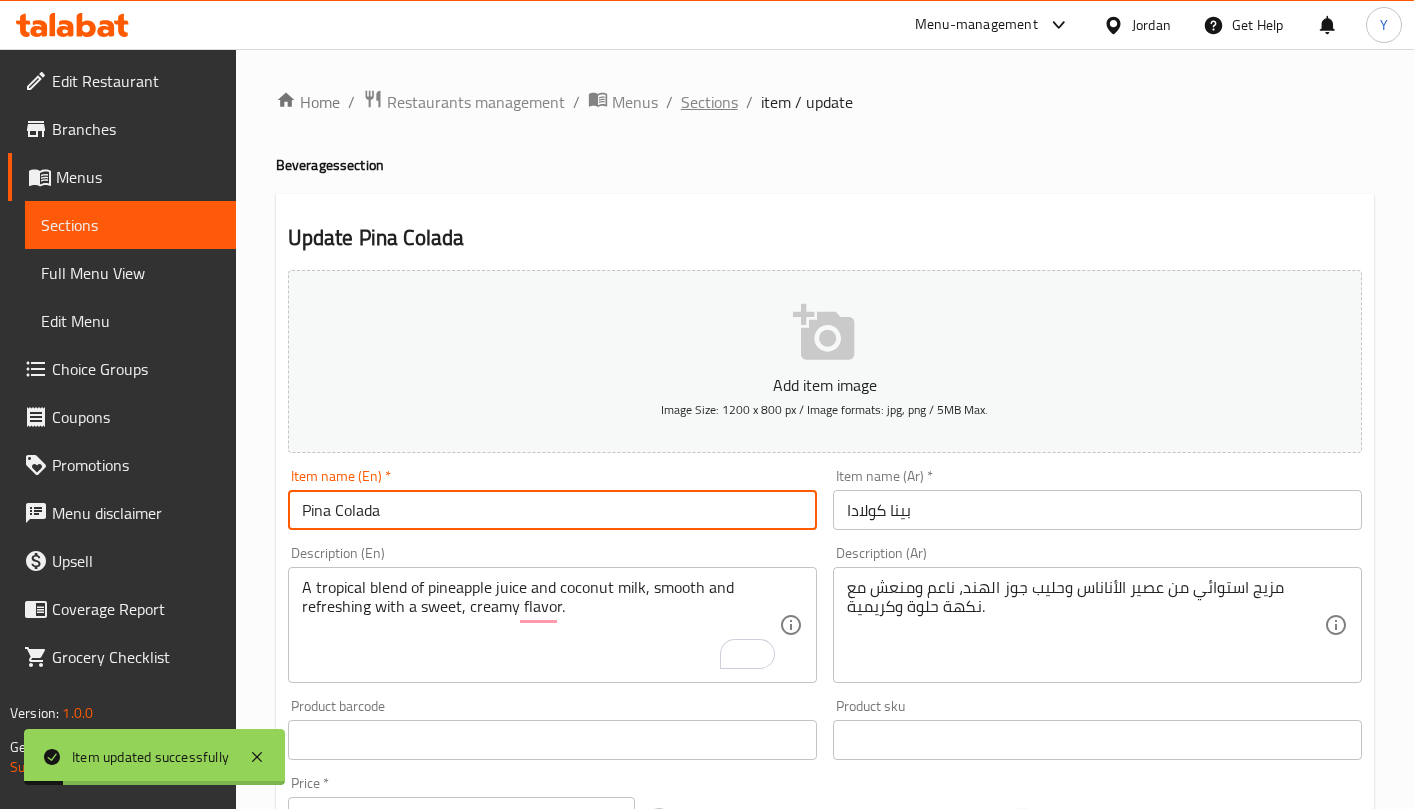 click on "Sections" at bounding box center (709, 102) 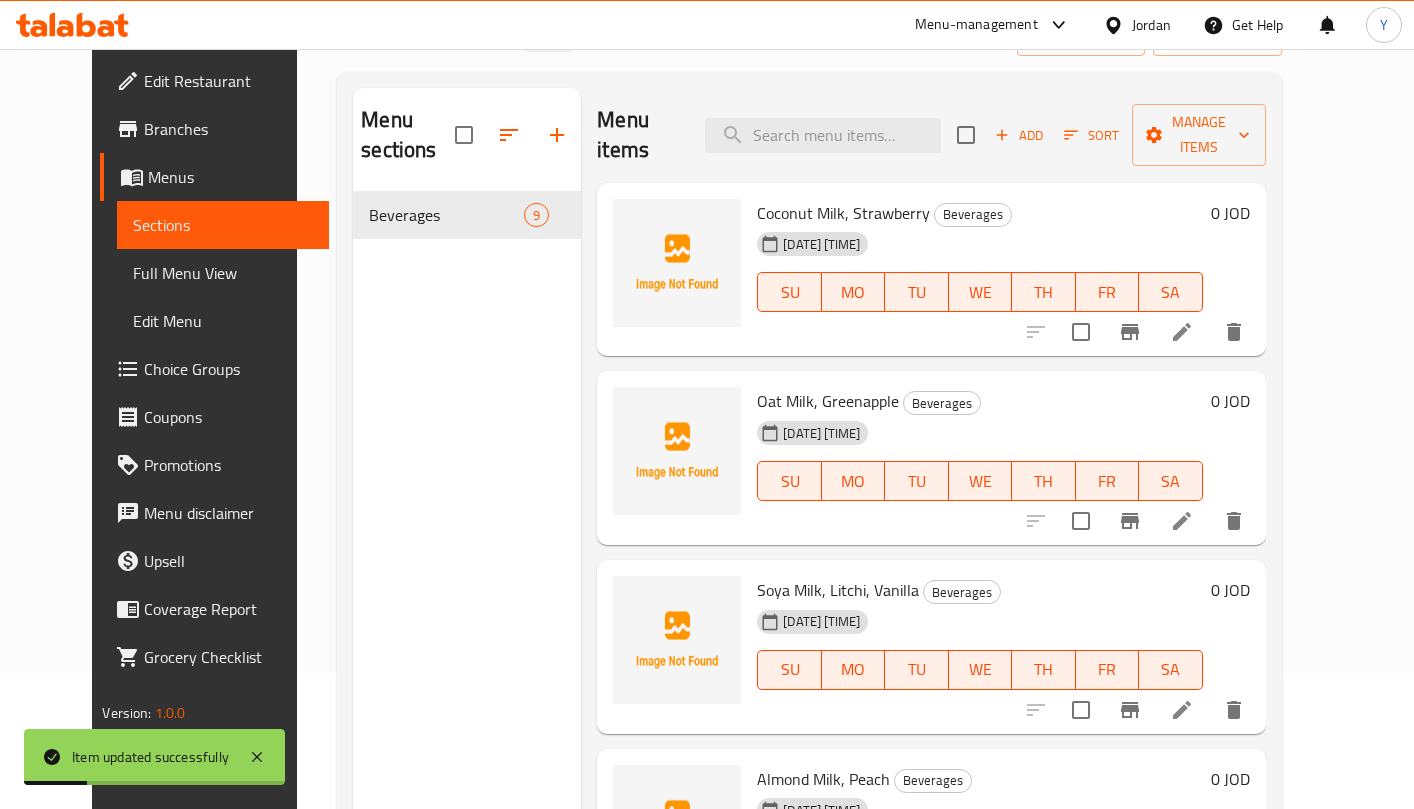 scroll, scrollTop: 280, scrollLeft: 0, axis: vertical 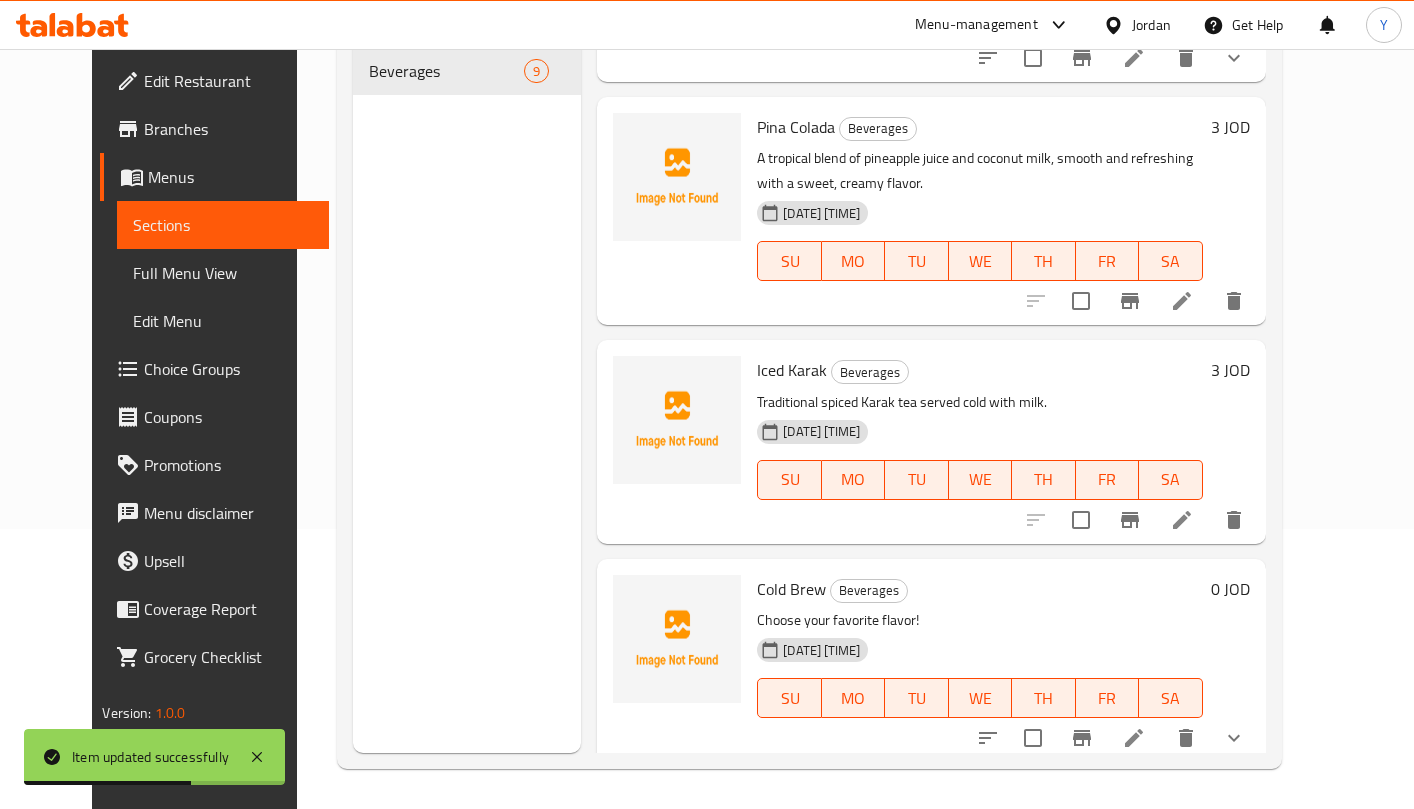 click 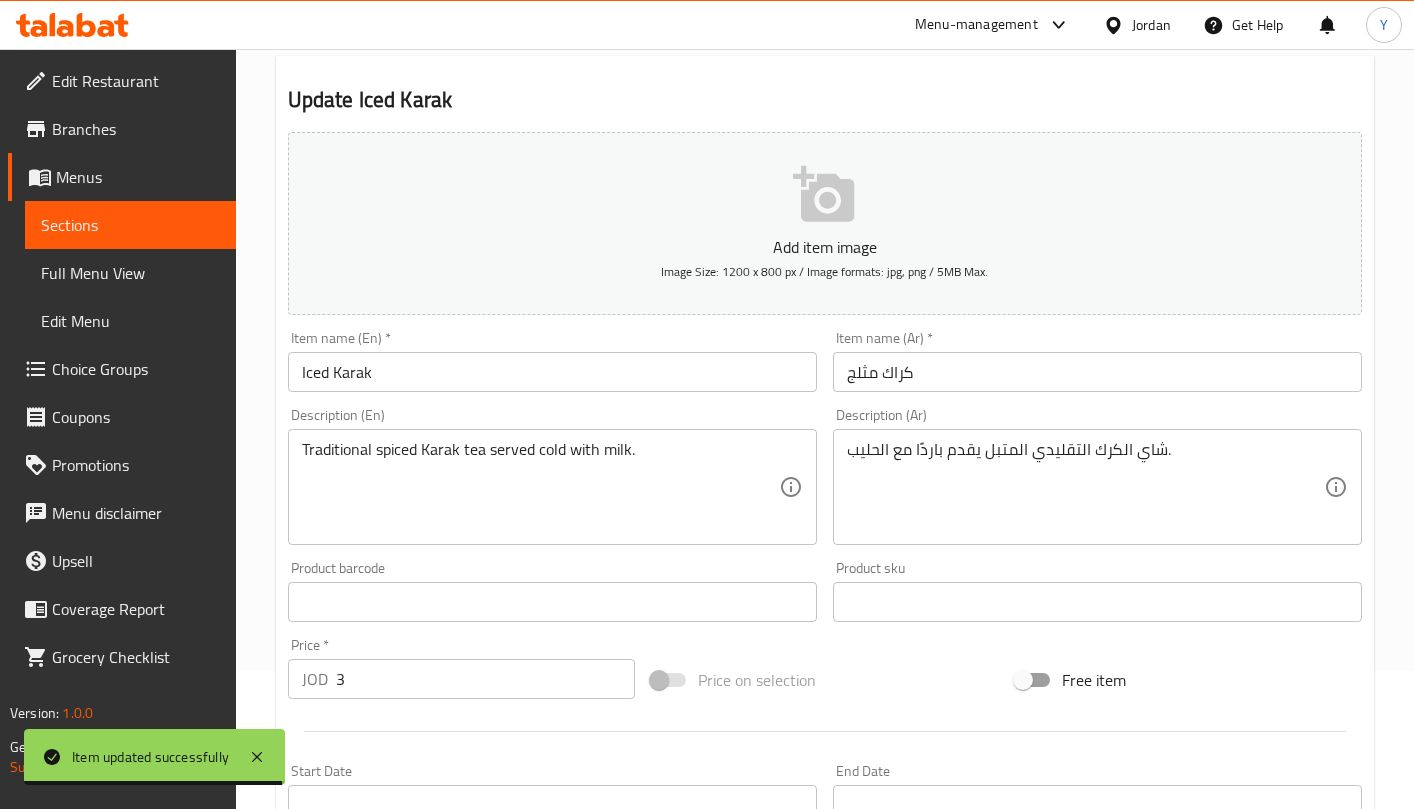 scroll, scrollTop: 143, scrollLeft: 0, axis: vertical 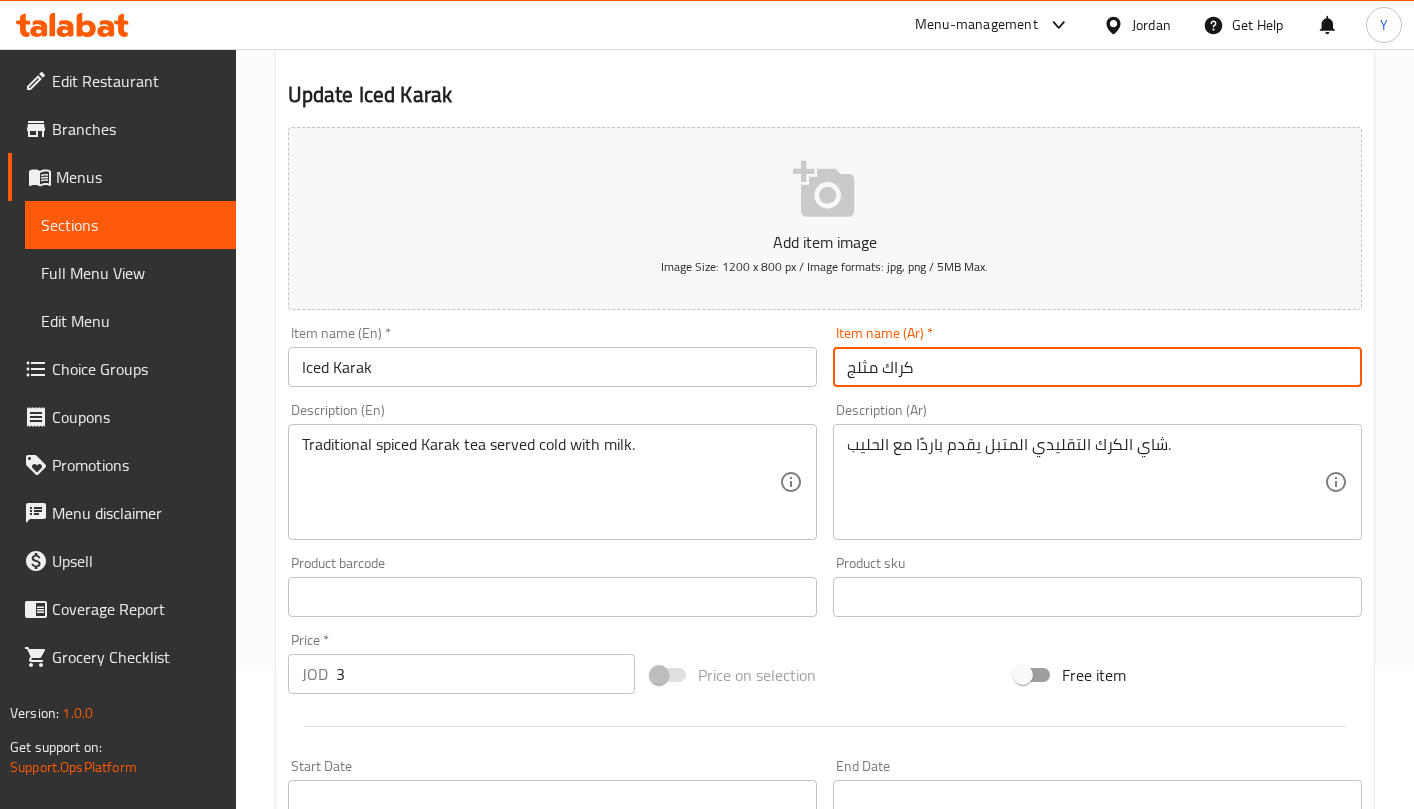 click on "كراك مثلج" at bounding box center [1097, 367] 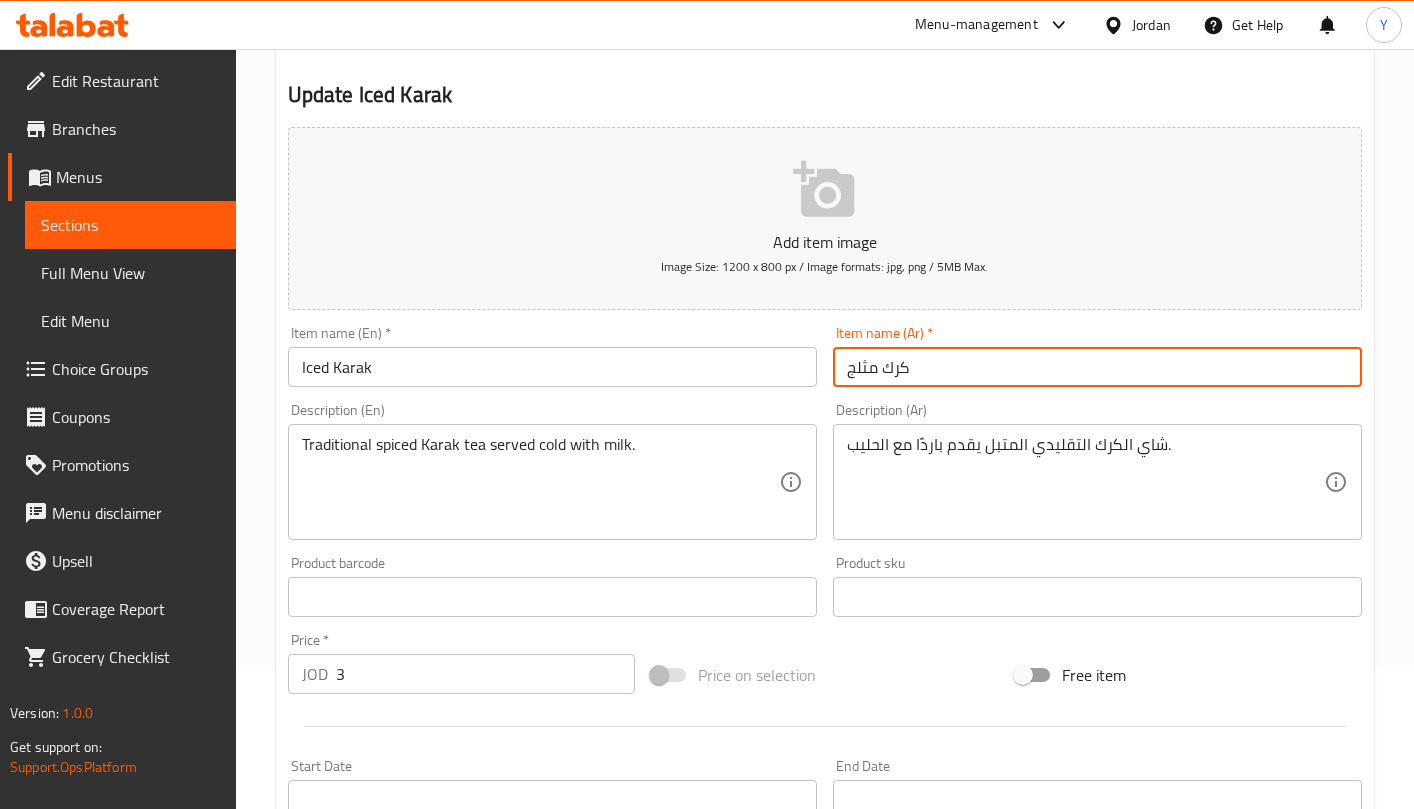 type on "كرك مثلج" 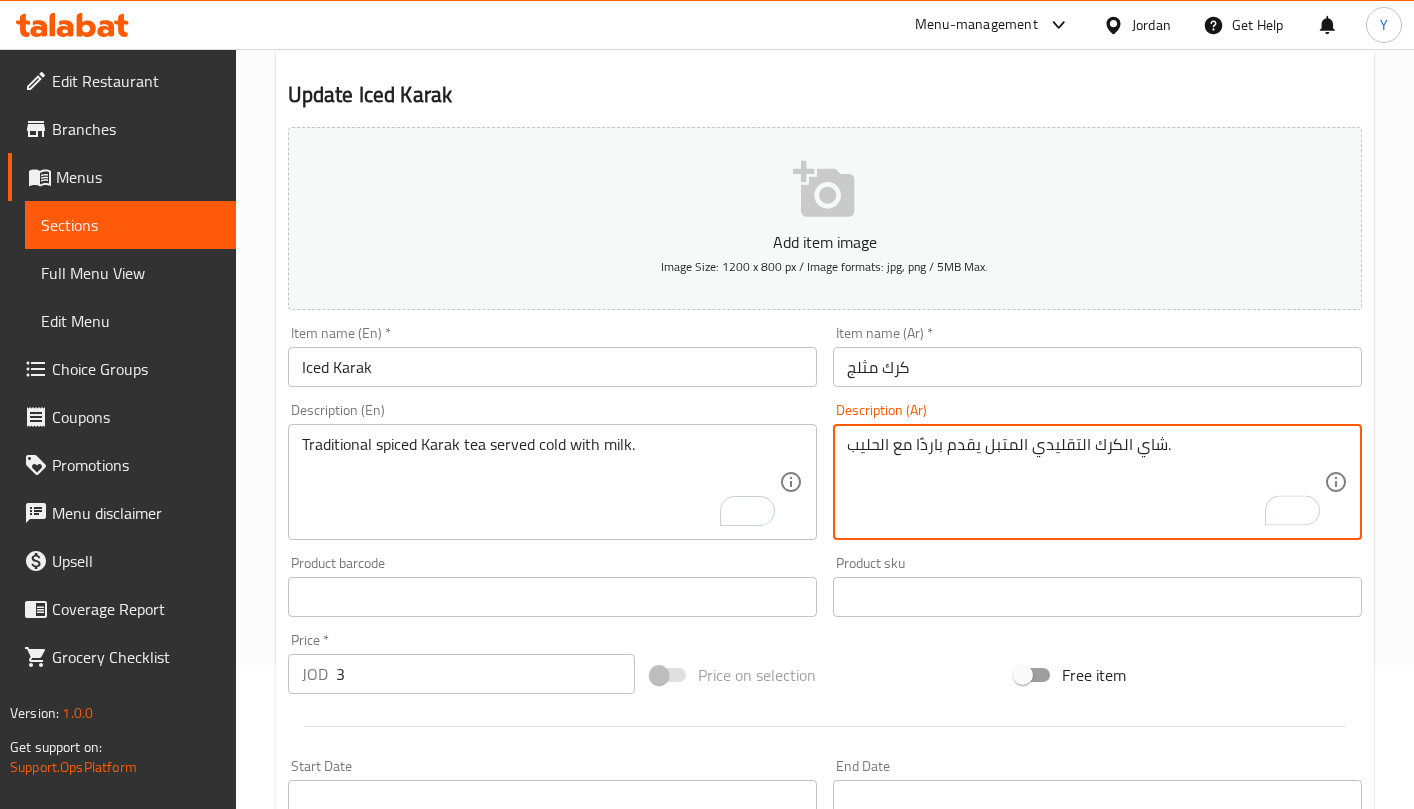 scroll, scrollTop: 318, scrollLeft: 0, axis: vertical 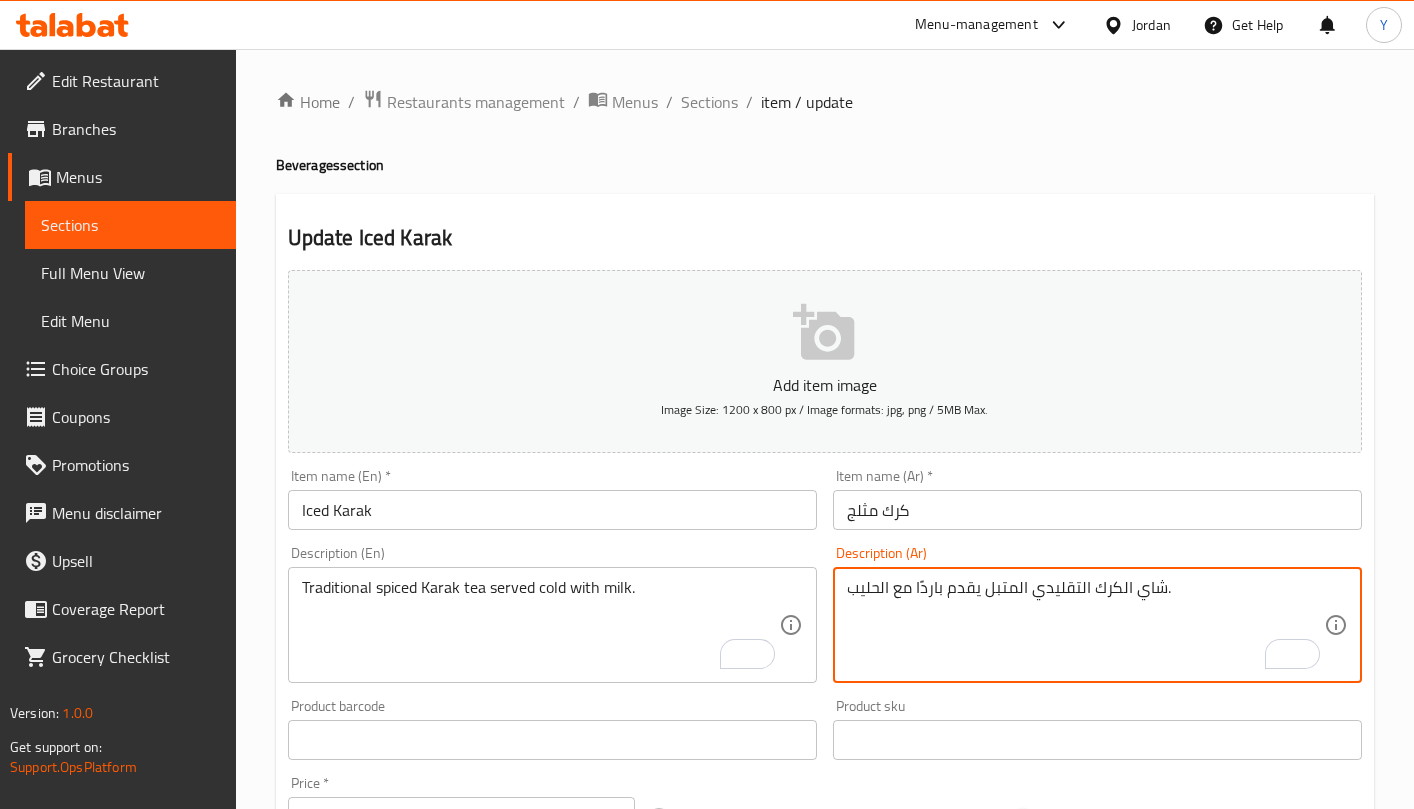 click on "كرك مثلج" at bounding box center [1097, 510] 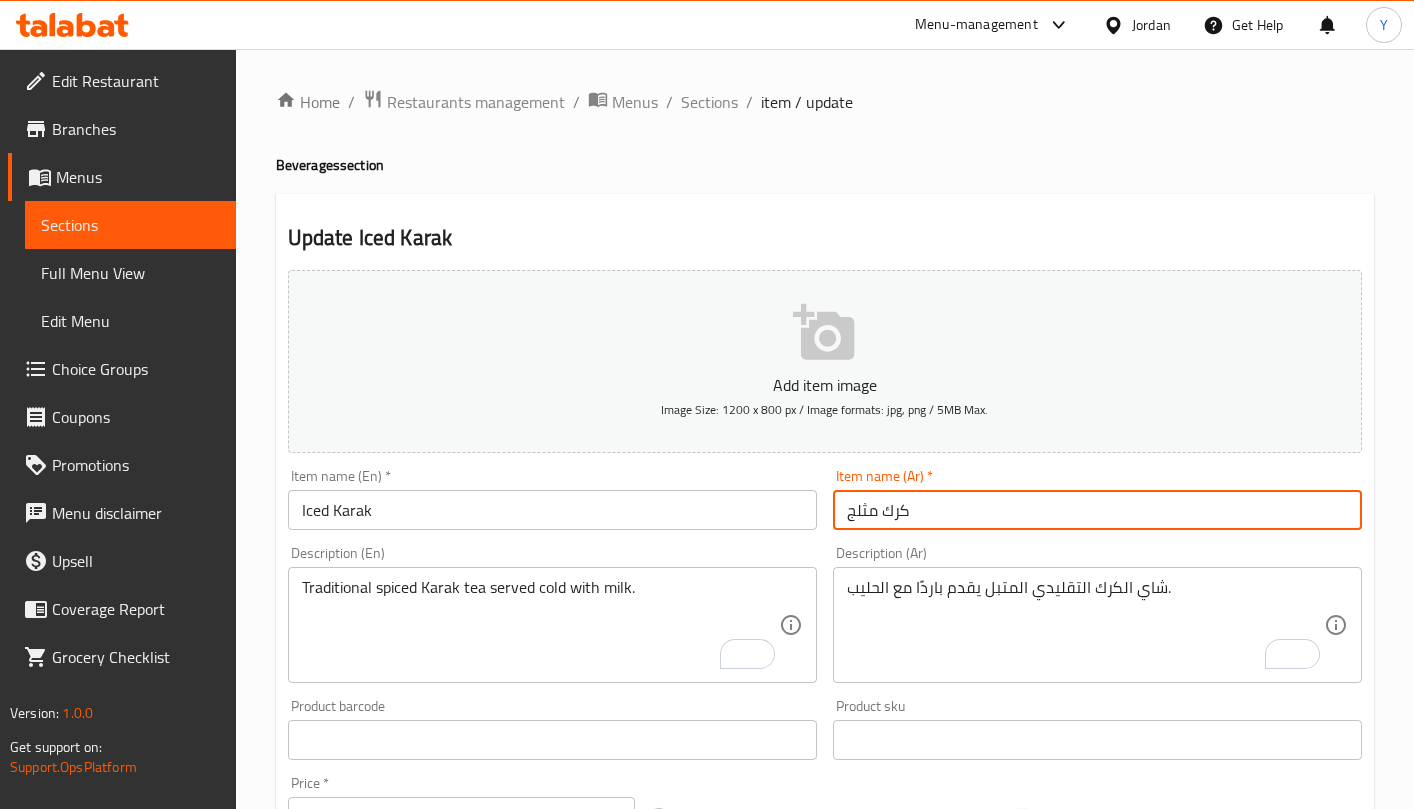 click on "Update" at bounding box center (416, 1326) 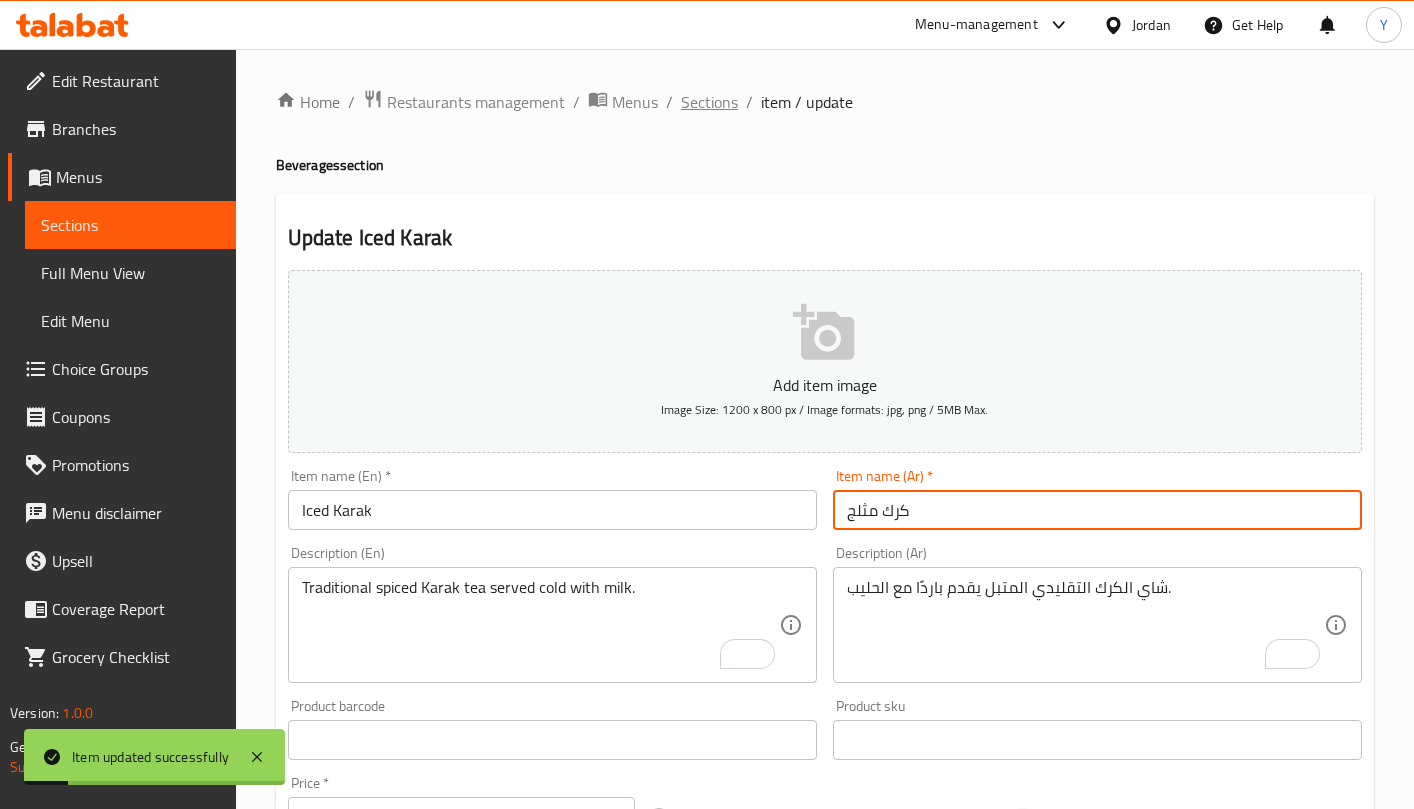 click on "Sections" at bounding box center [709, 102] 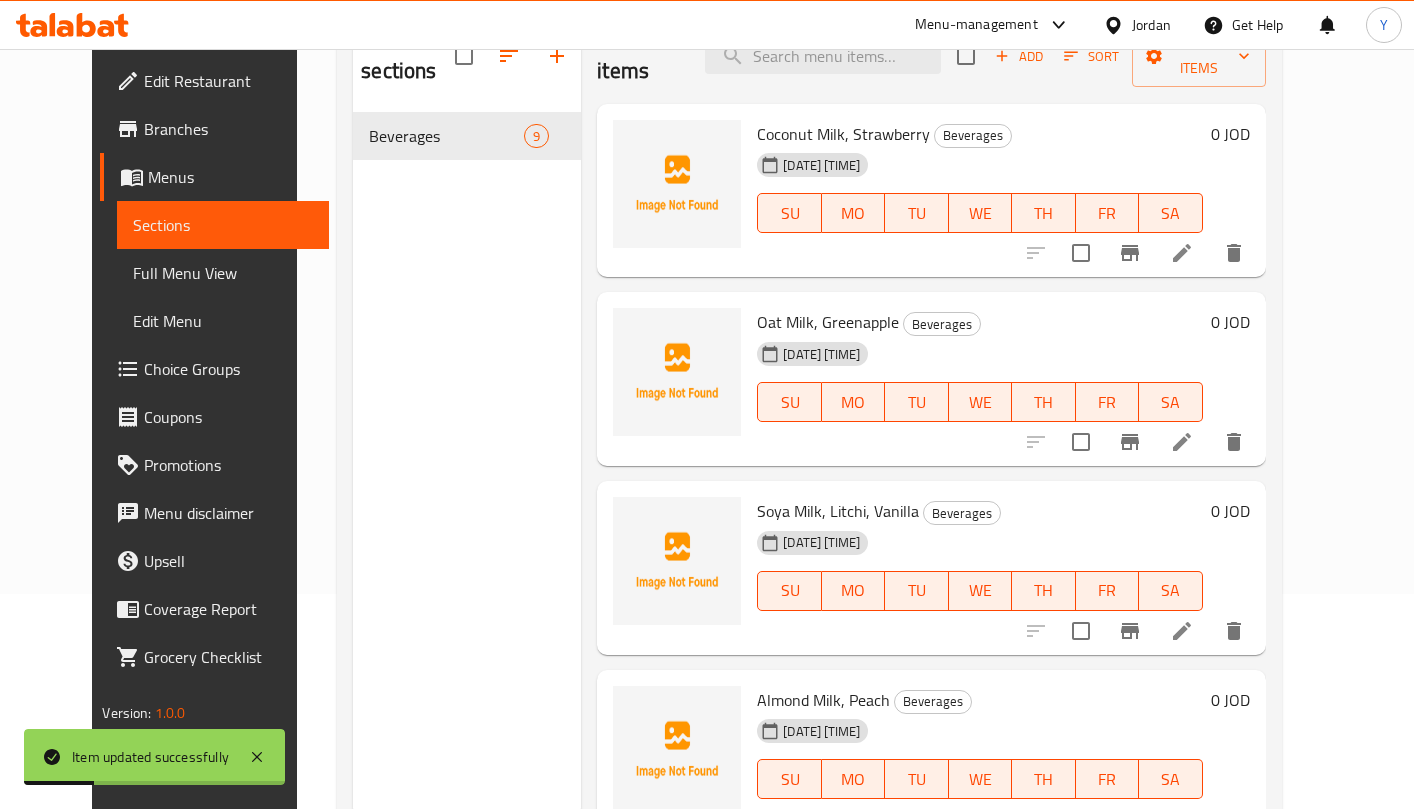 scroll, scrollTop: 220, scrollLeft: 0, axis: vertical 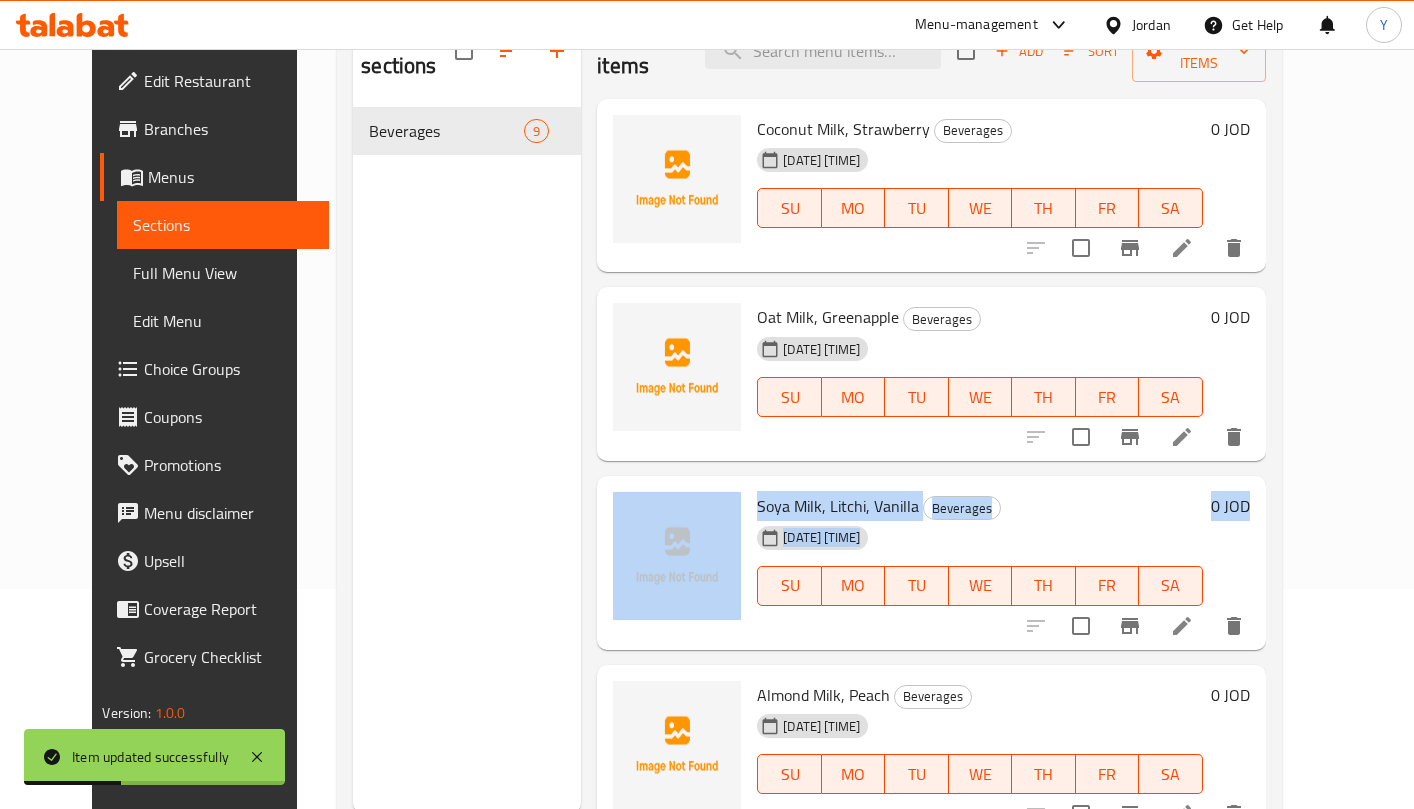 drag, startPoint x: 1338, startPoint y: 261, endPoint x: 1370, endPoint y: 301, distance: 51.224995 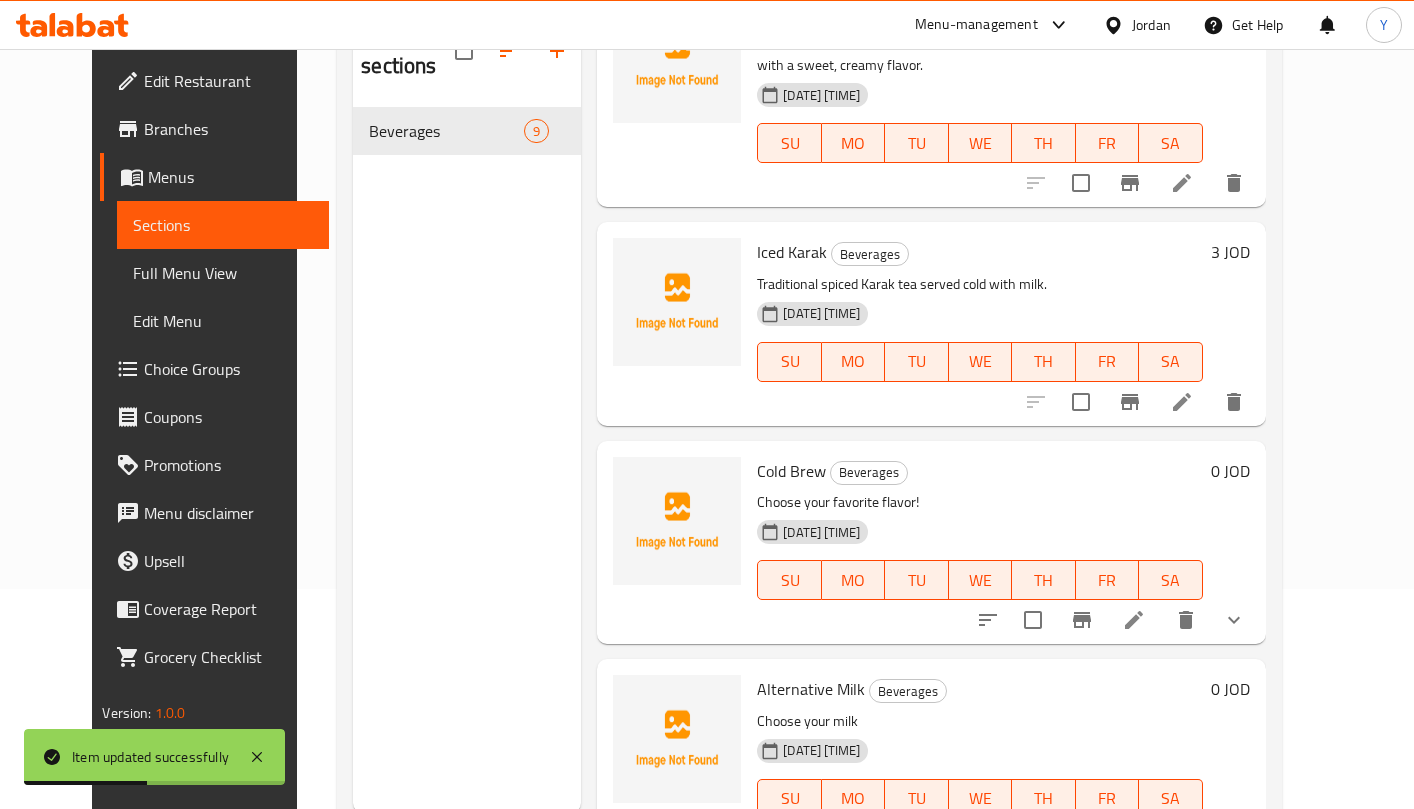 scroll, scrollTop: 1099, scrollLeft: 0, axis: vertical 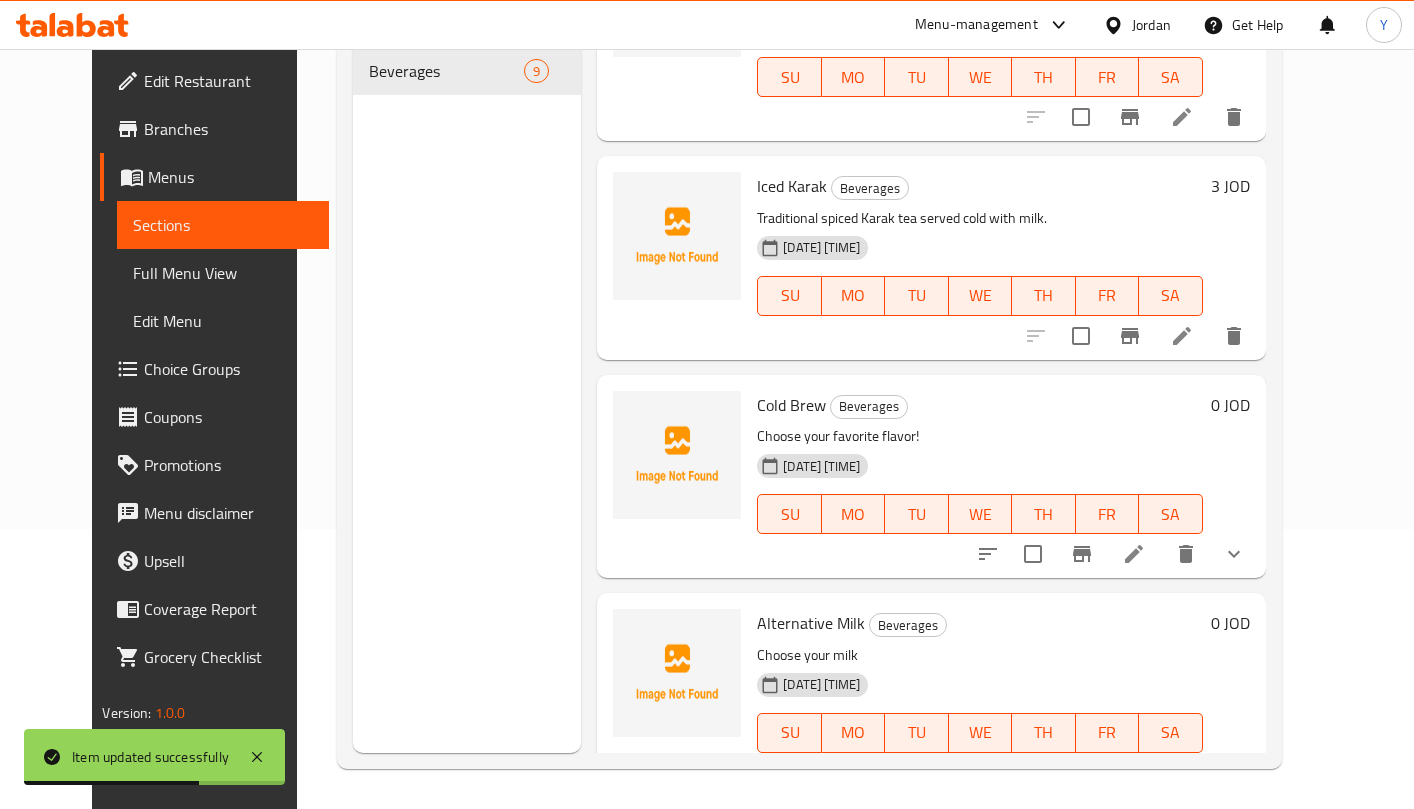 click 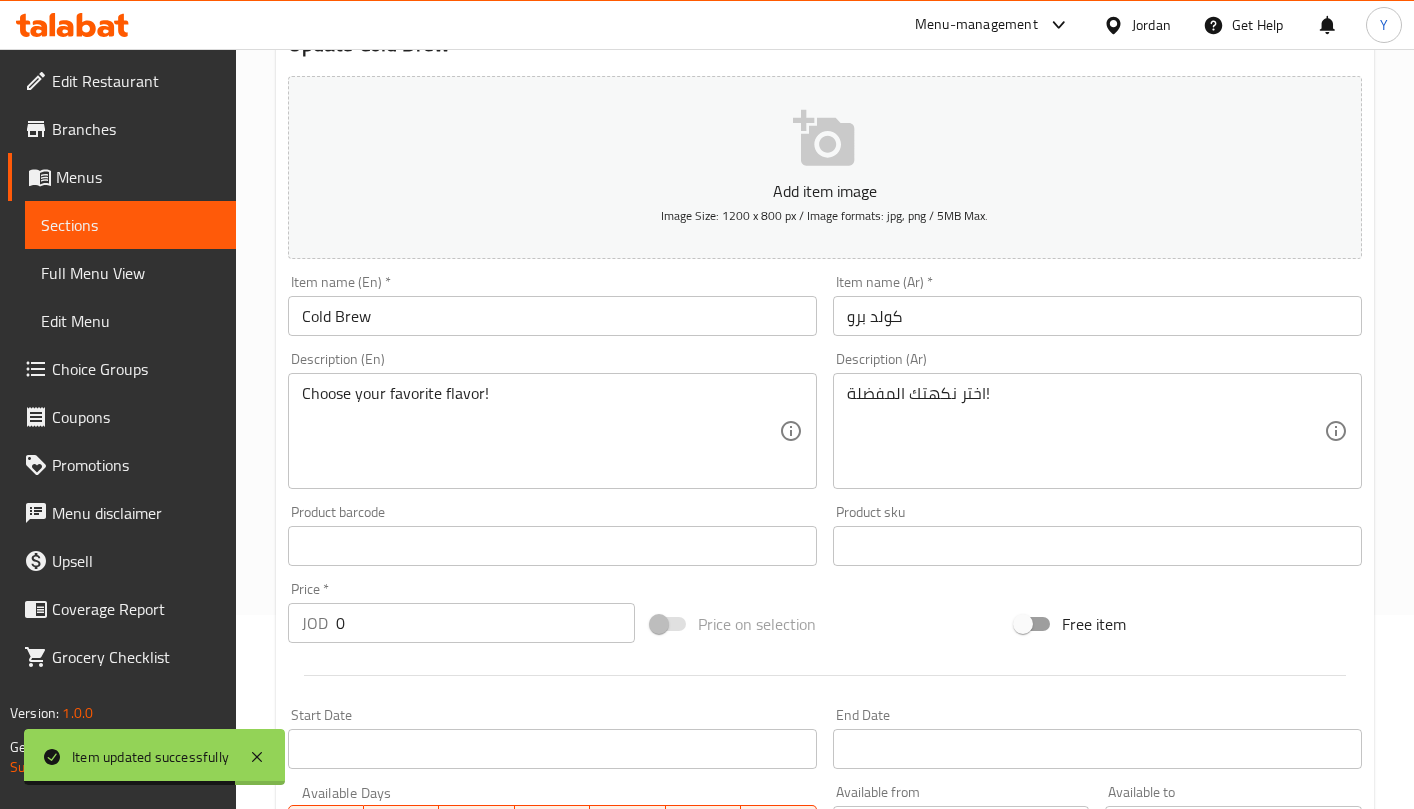 scroll, scrollTop: 205, scrollLeft: 0, axis: vertical 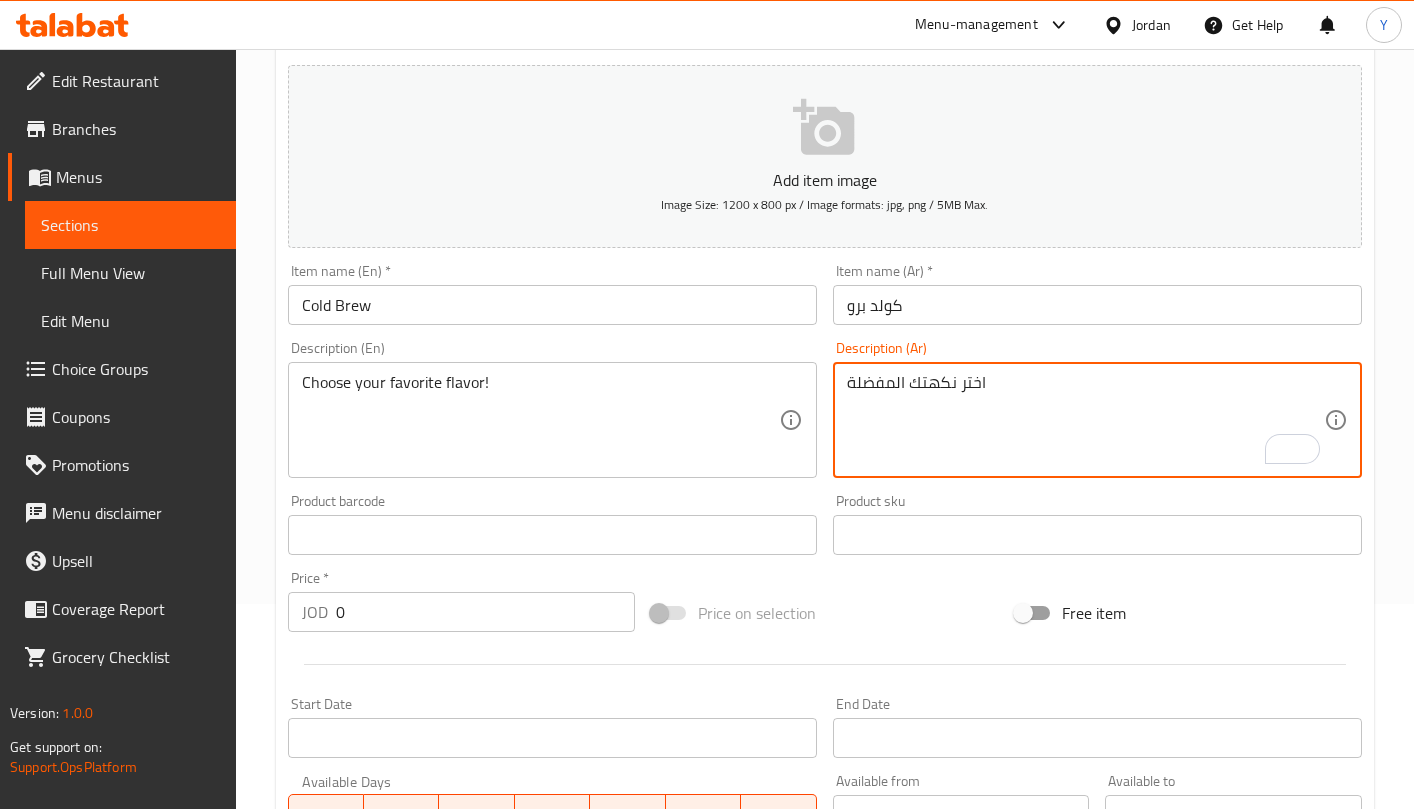 type on "اختر نكهتك المفضلة" 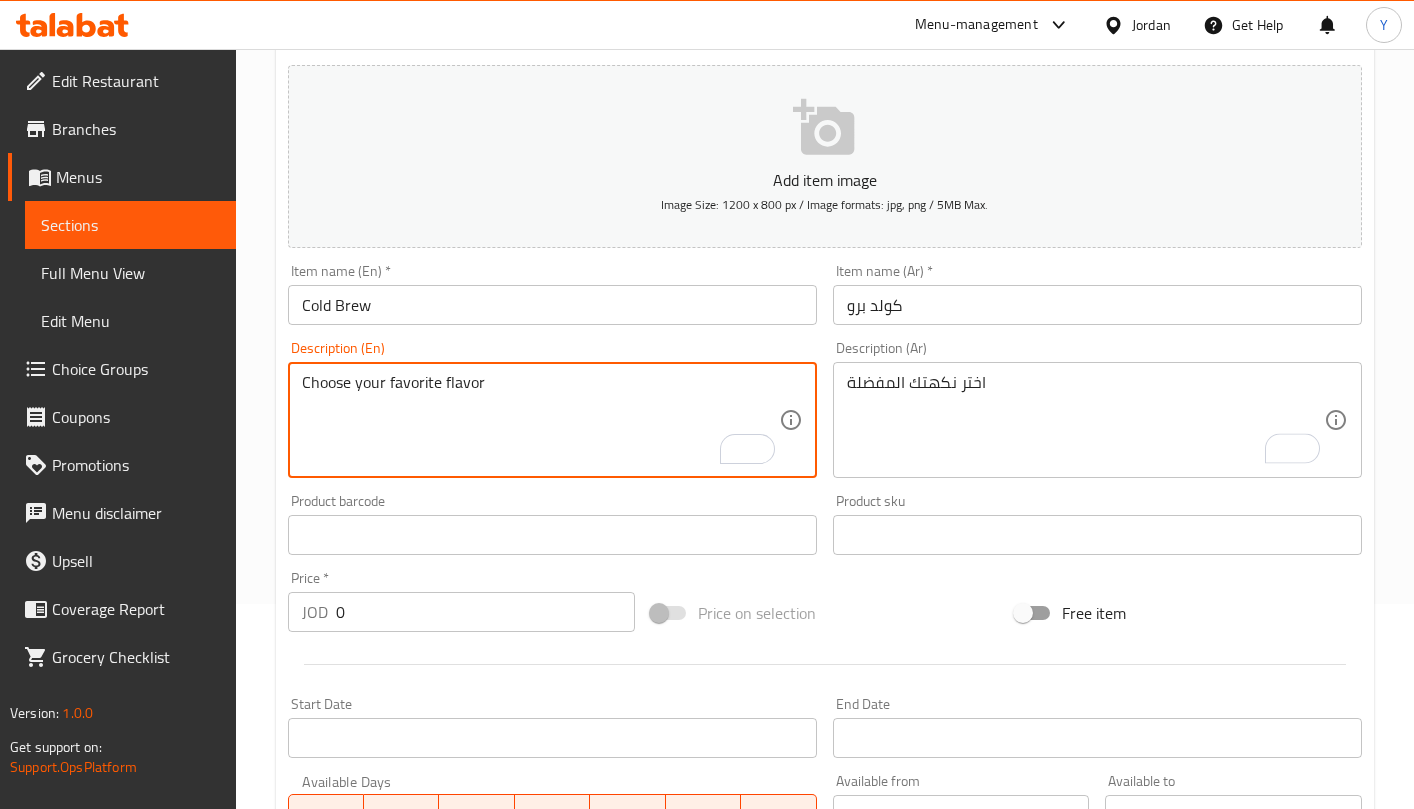 scroll, scrollTop: 765, scrollLeft: 0, axis: vertical 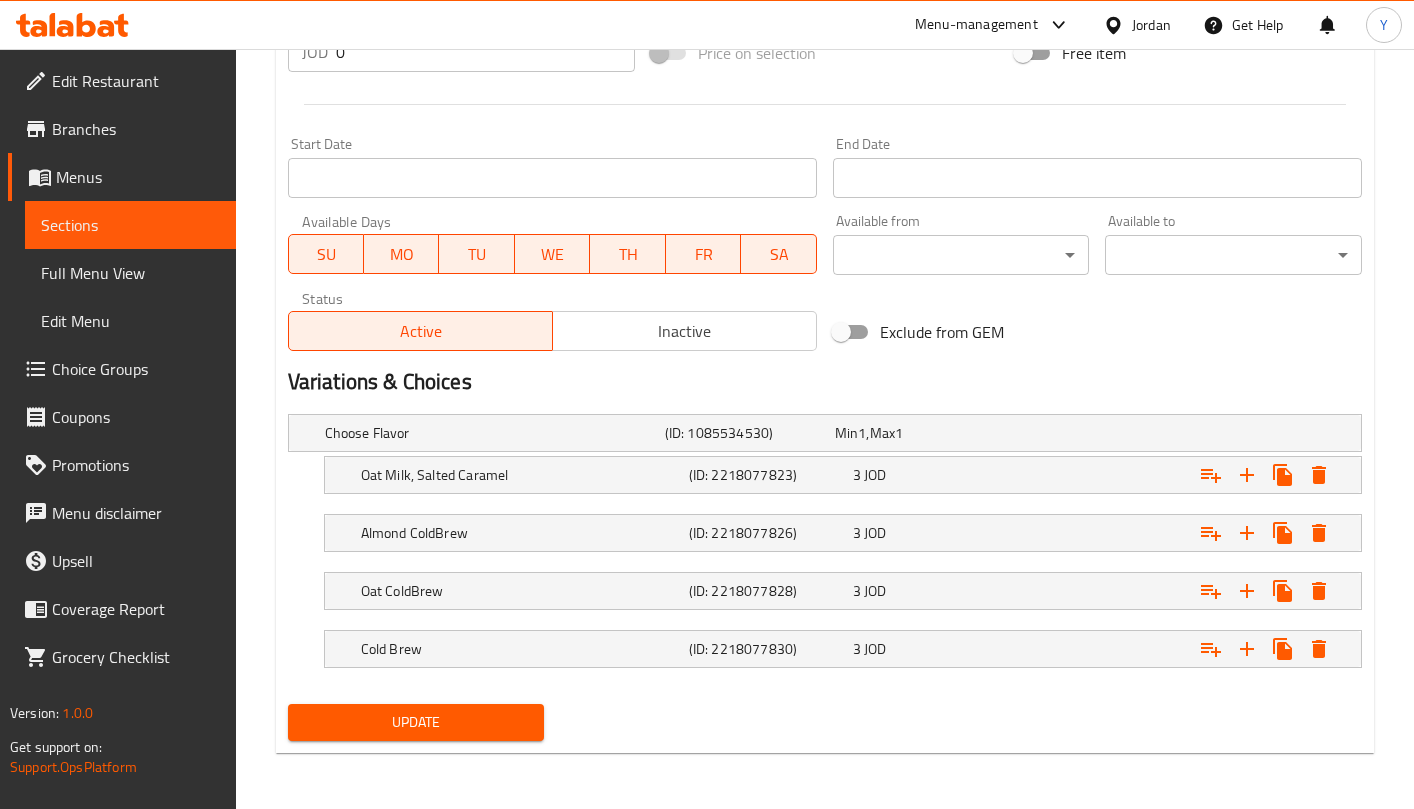 type on "Choose your favorite flavor" 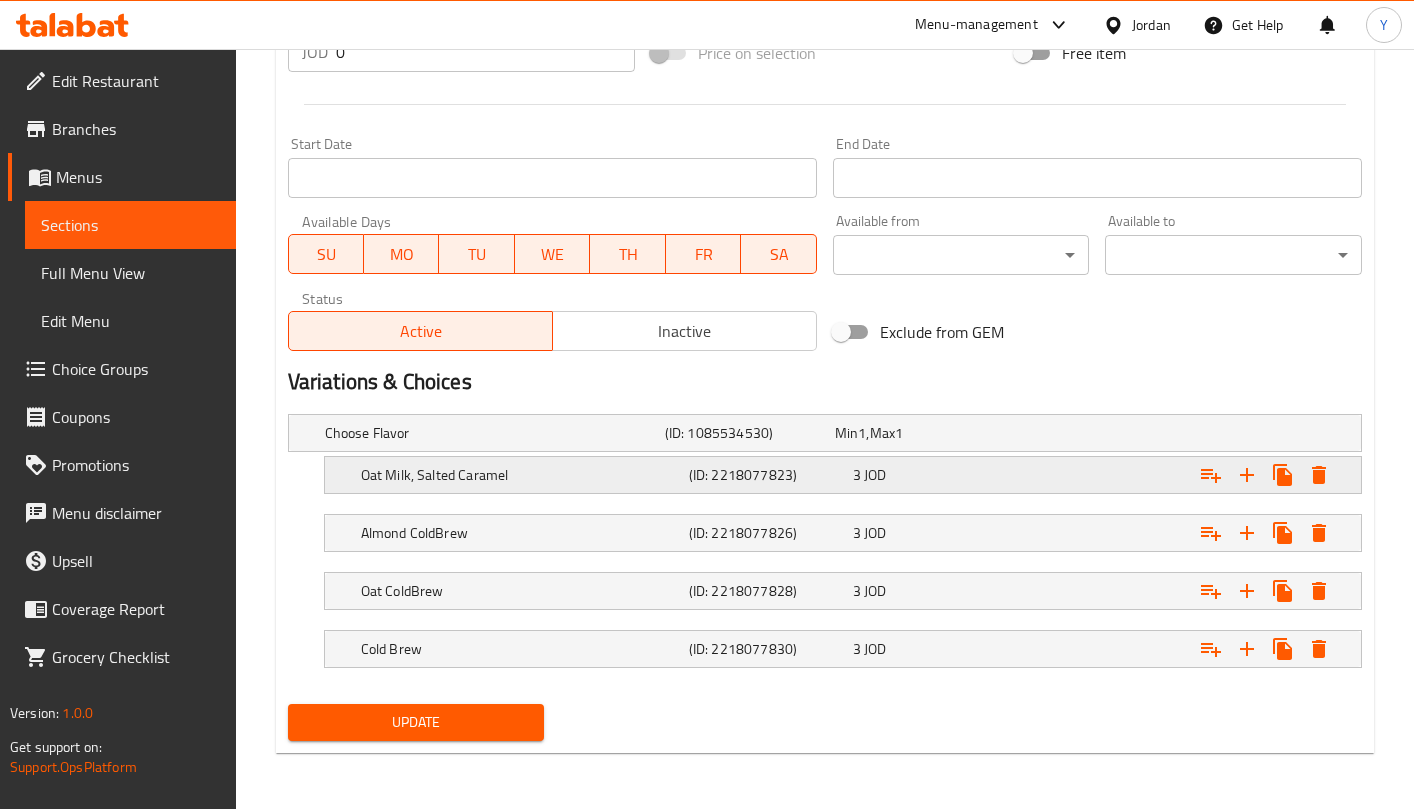 click at bounding box center (1265, 475) 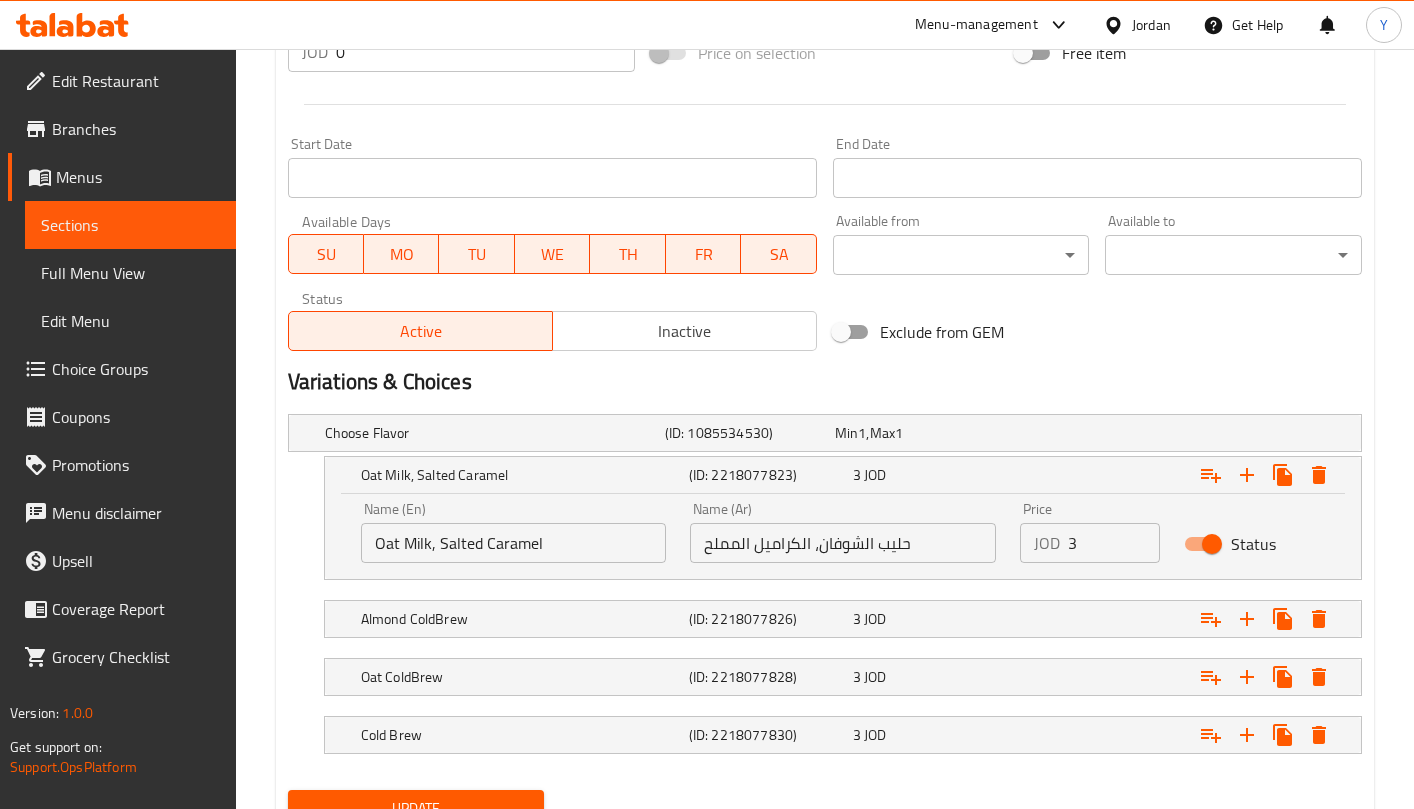 scroll, scrollTop: 851, scrollLeft: 0, axis: vertical 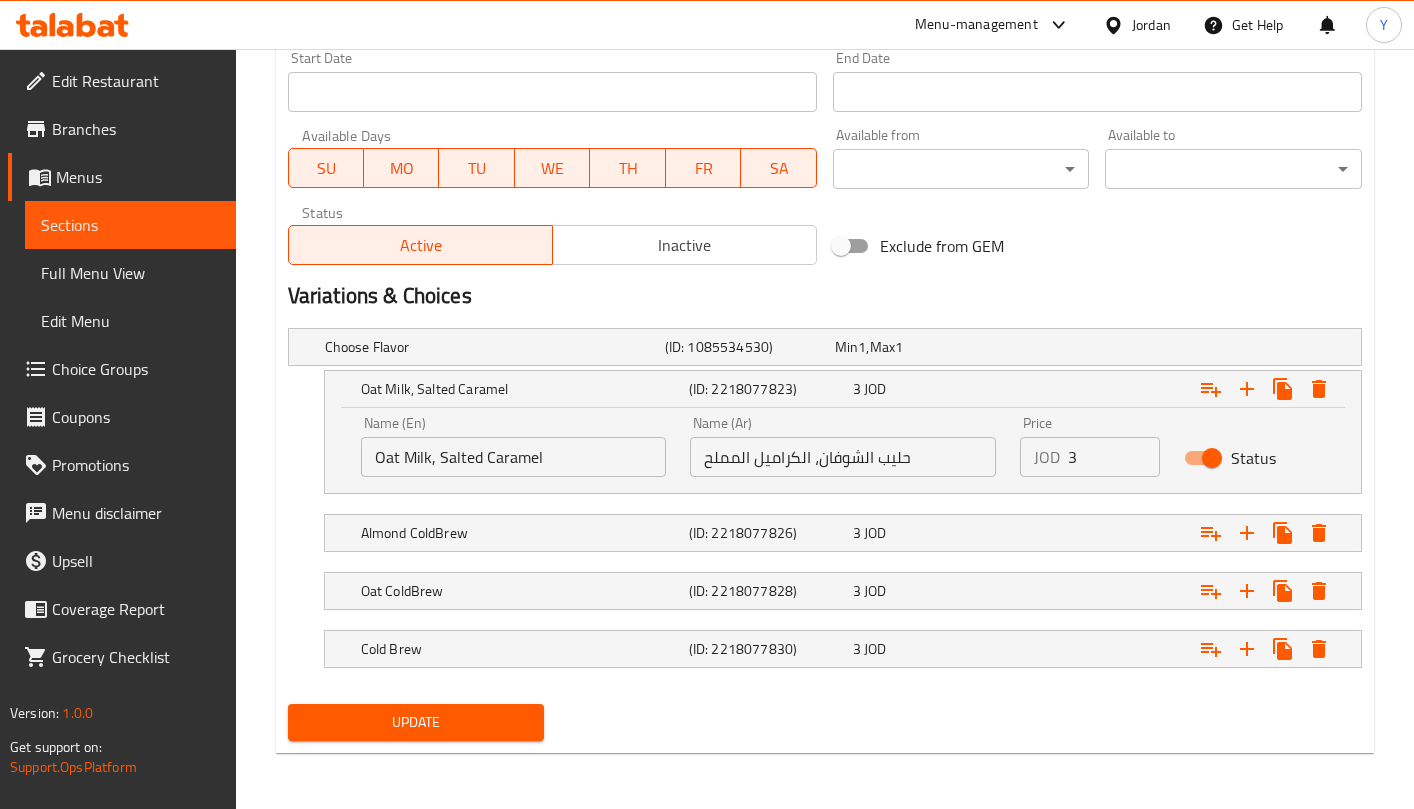 click at bounding box center [825, 564] 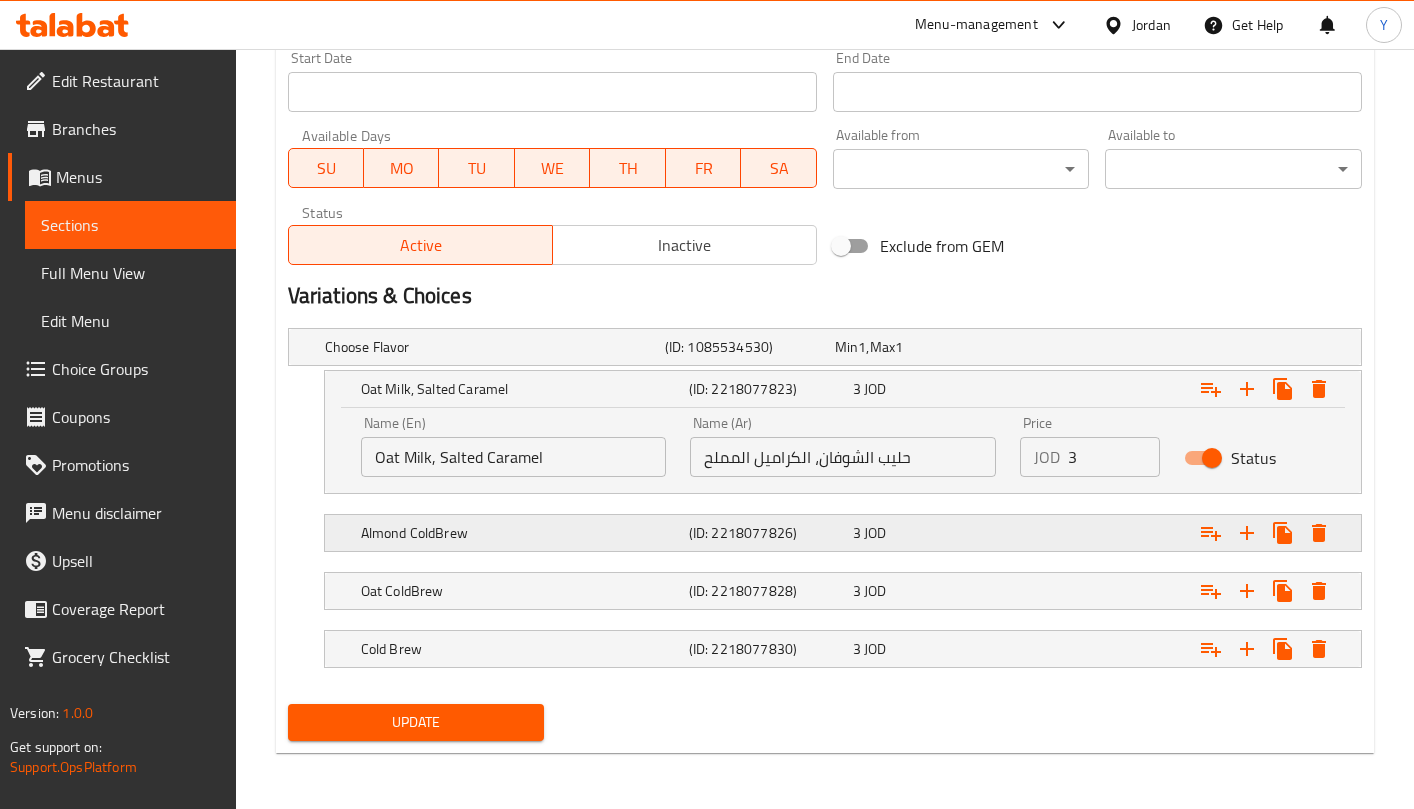 click on "Almond ColdBrew (ID: 2218077826) 3   JOD" at bounding box center [831, 347] 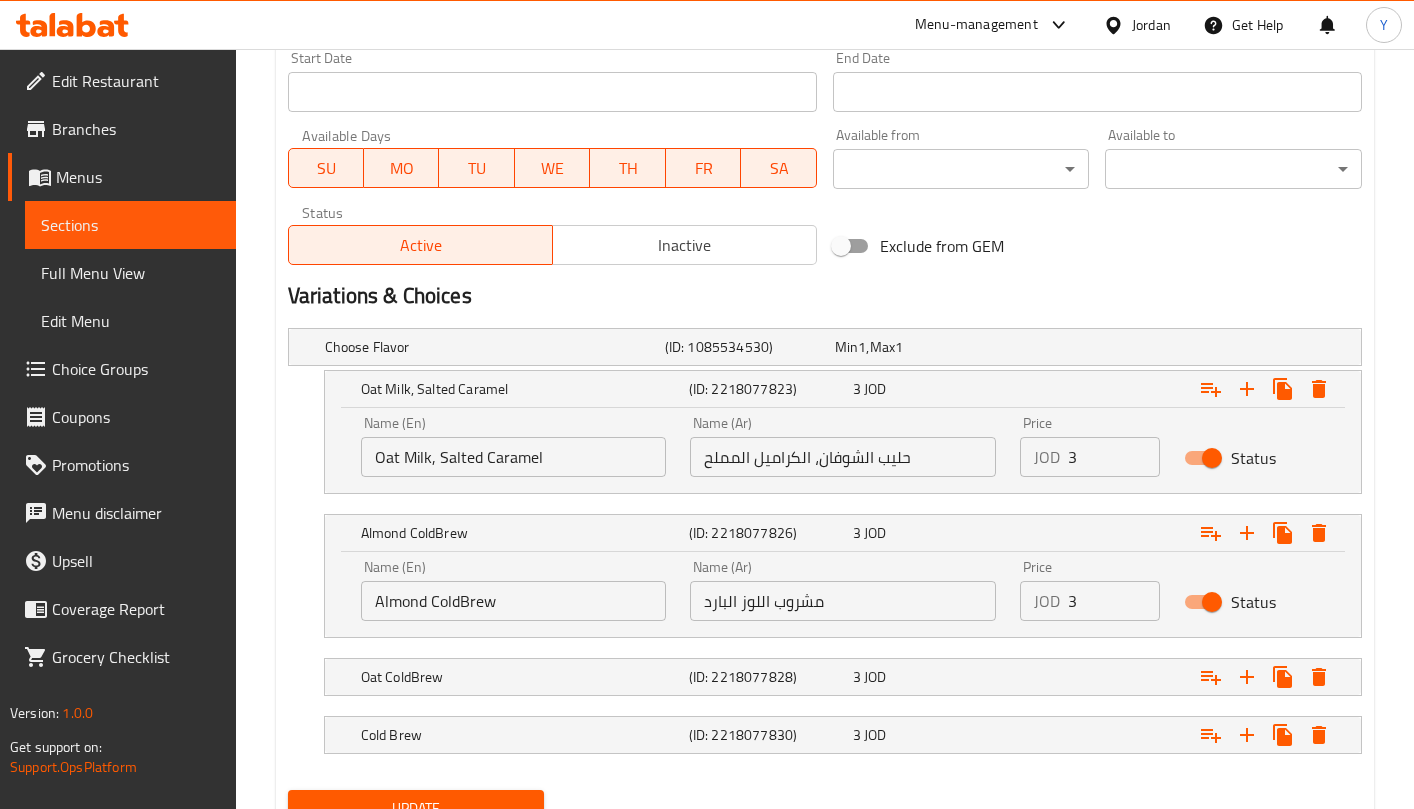 scroll, scrollTop: 937, scrollLeft: 0, axis: vertical 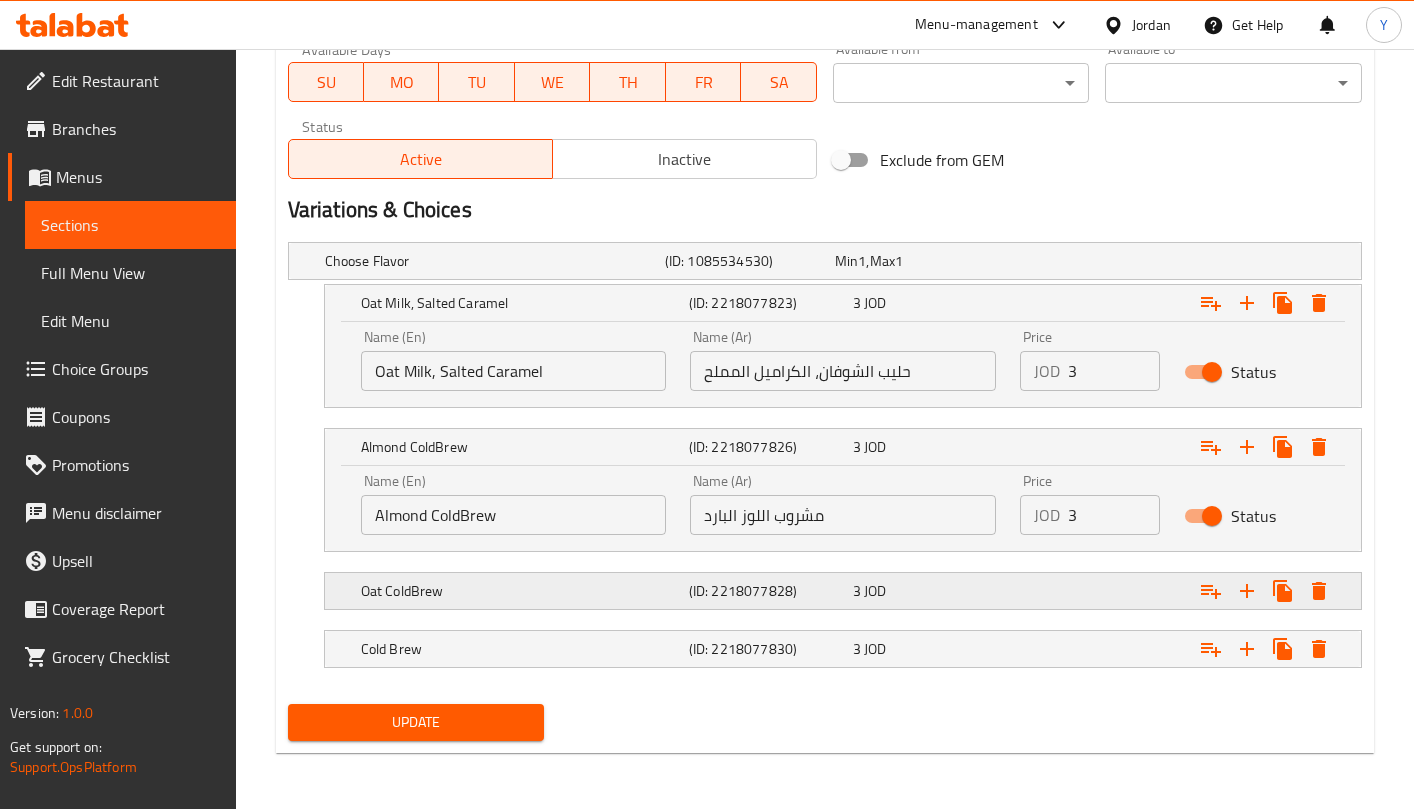 click on "Oat ColdBrew (ID: 2218077828) 3   JOD" at bounding box center [831, 261] 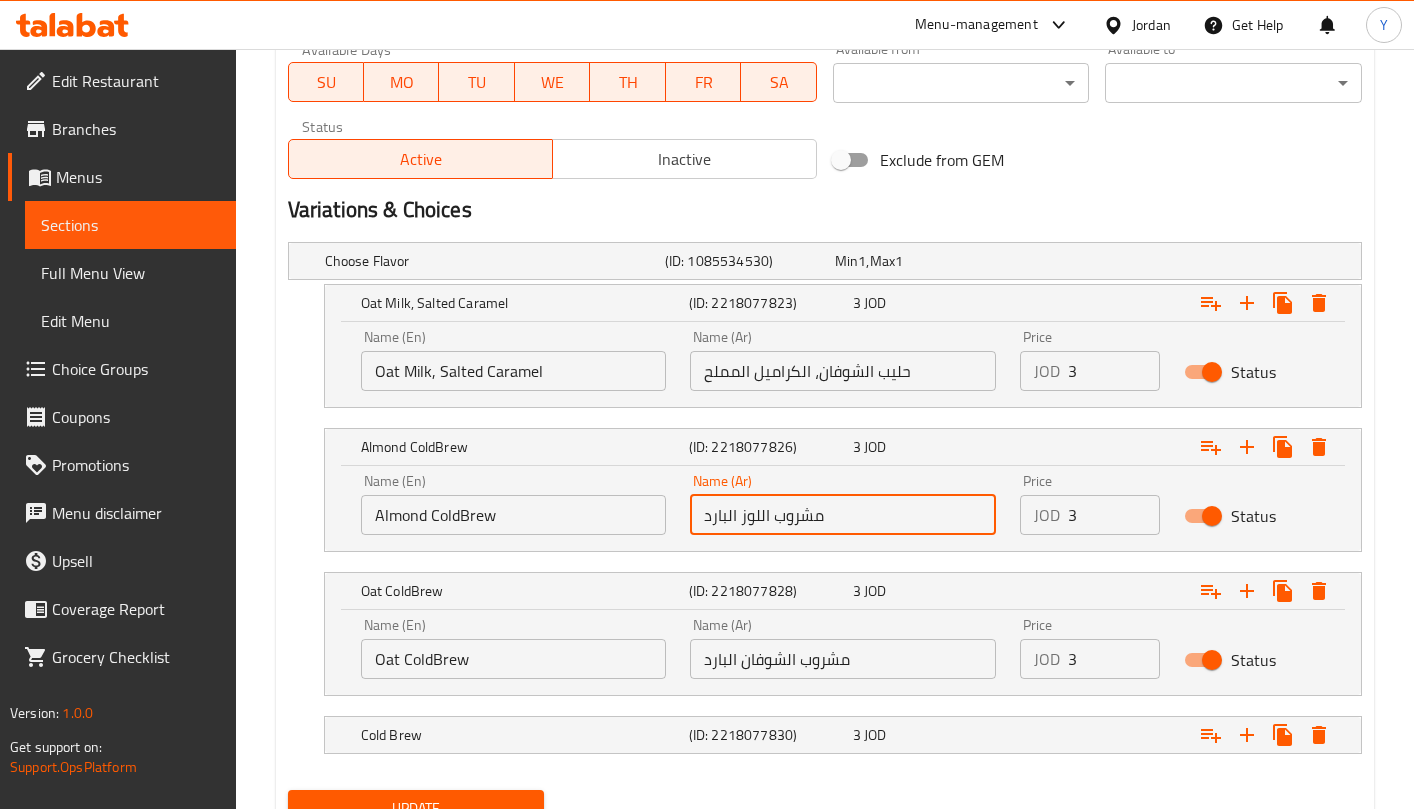 drag, startPoint x: 844, startPoint y: 509, endPoint x: 682, endPoint y: 514, distance: 162.07715 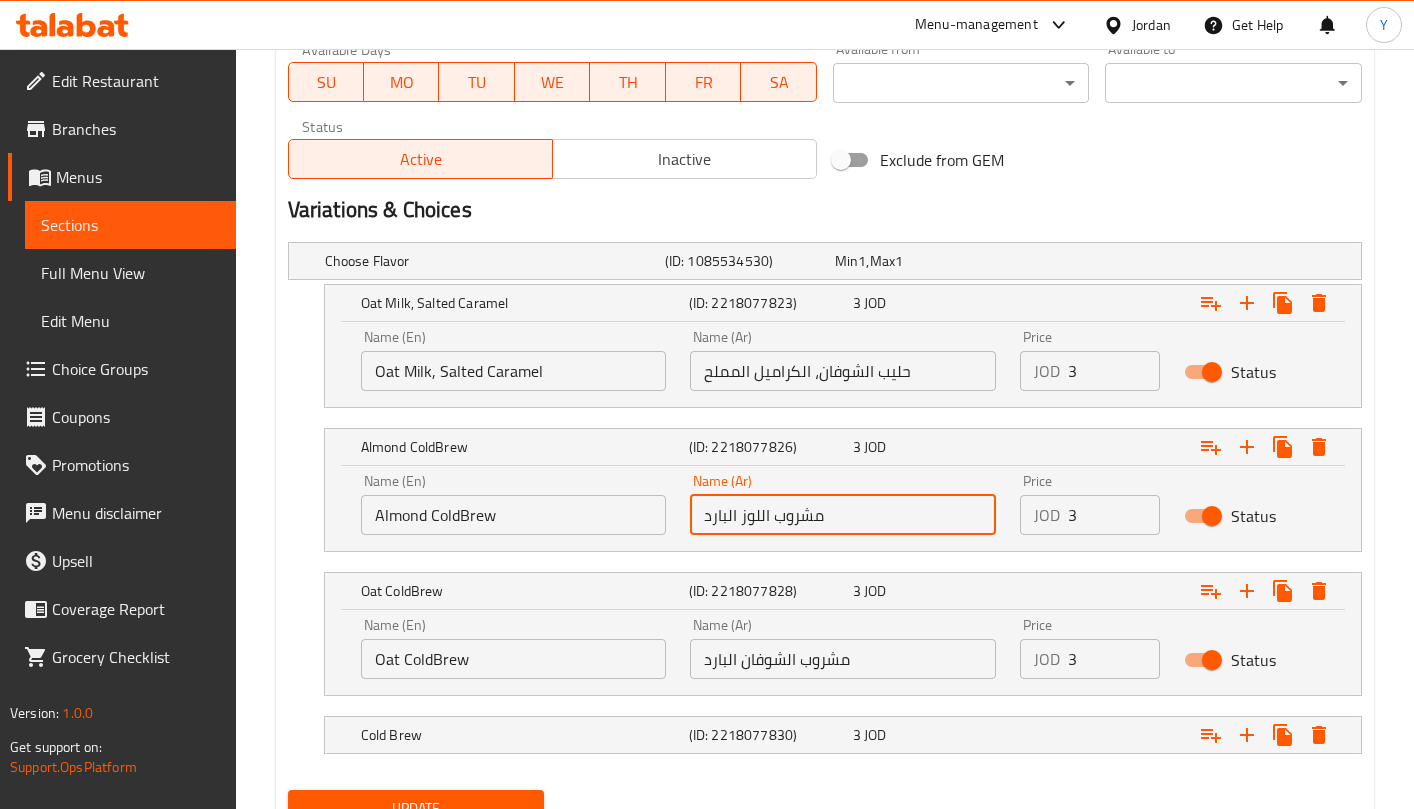 click on "Name (Ar) مشروب اللوز البارد Name (Ar)" at bounding box center [842, 504] 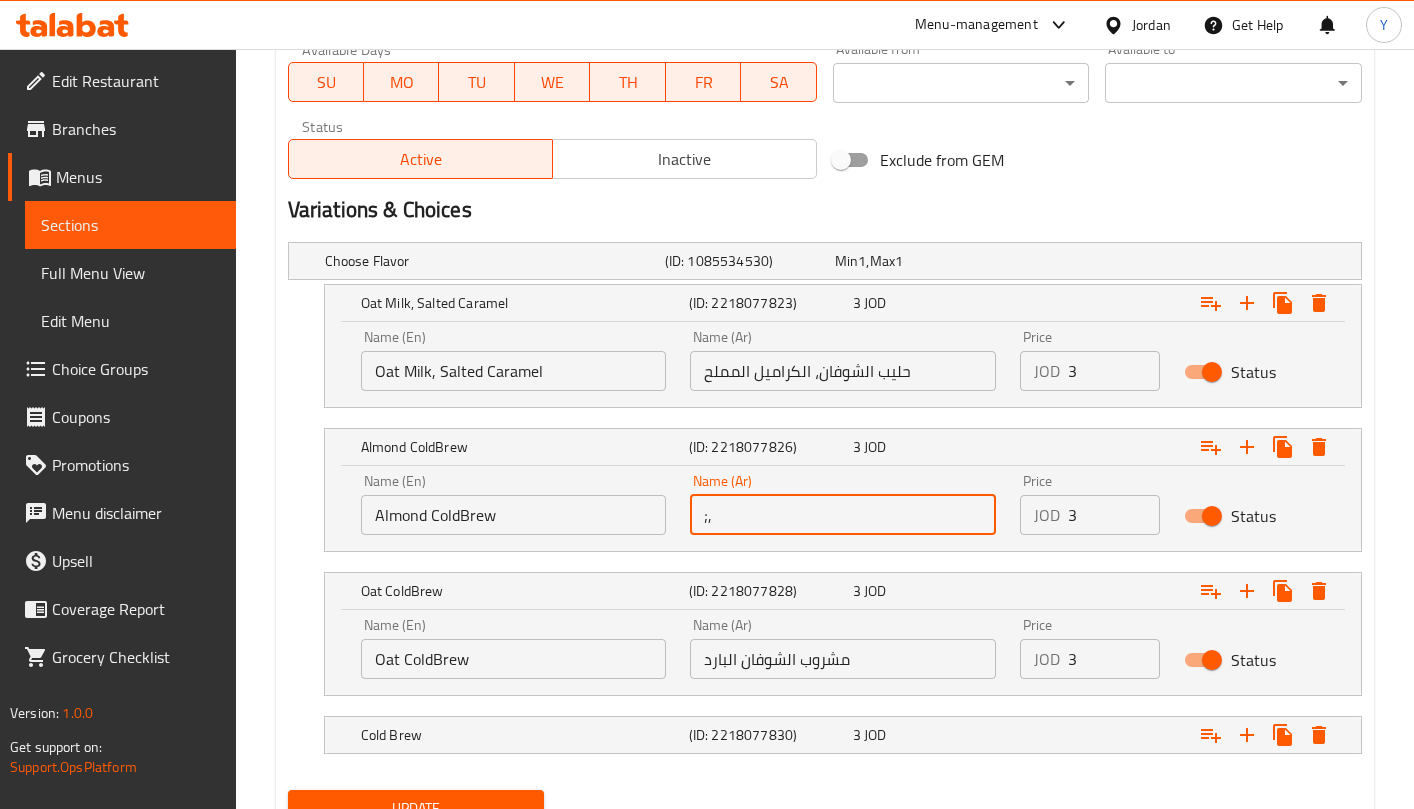 type on ";" 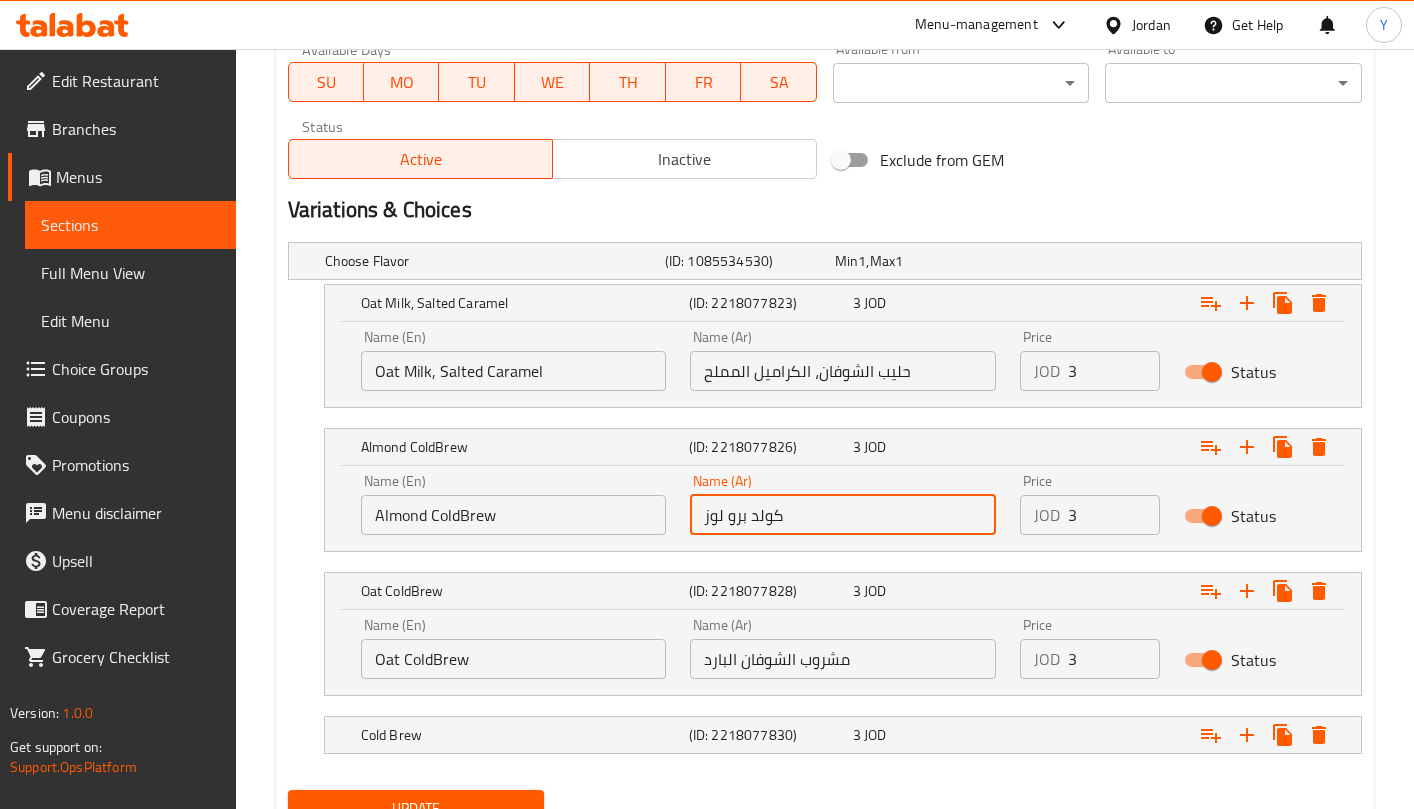 type on "كولد برو لوز" 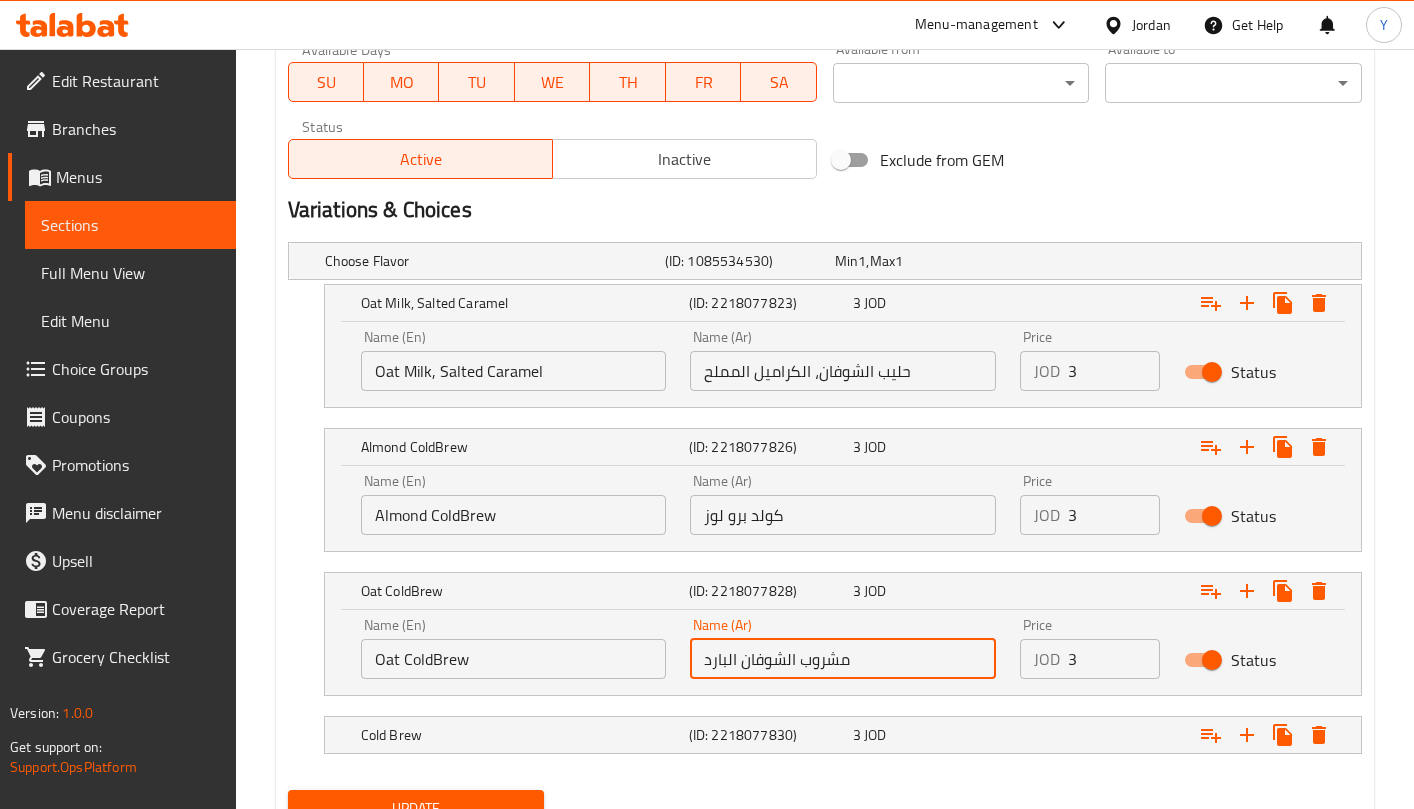 drag, startPoint x: 840, startPoint y: 665, endPoint x: 639, endPoint y: 666, distance: 201.00249 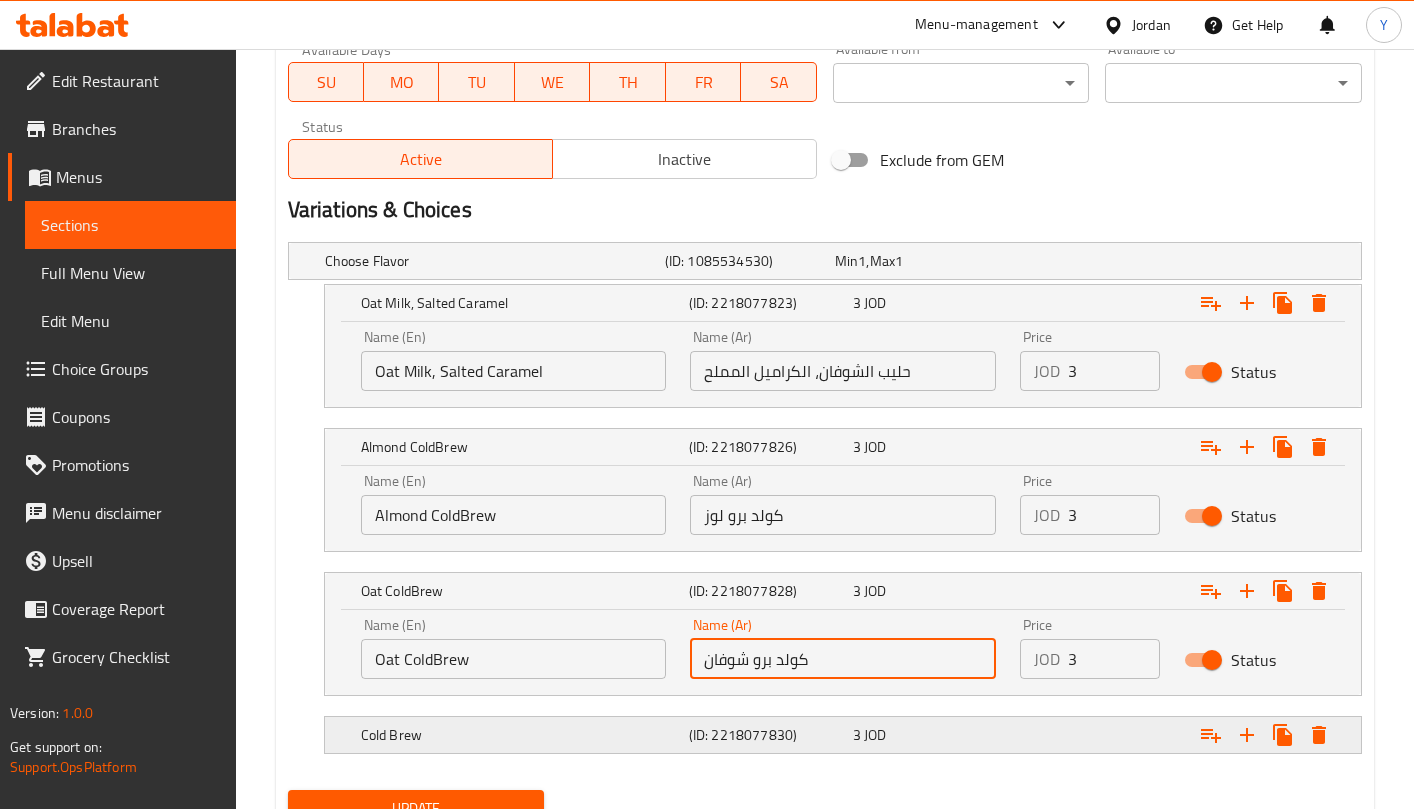 type on "كولد برو شوفان" 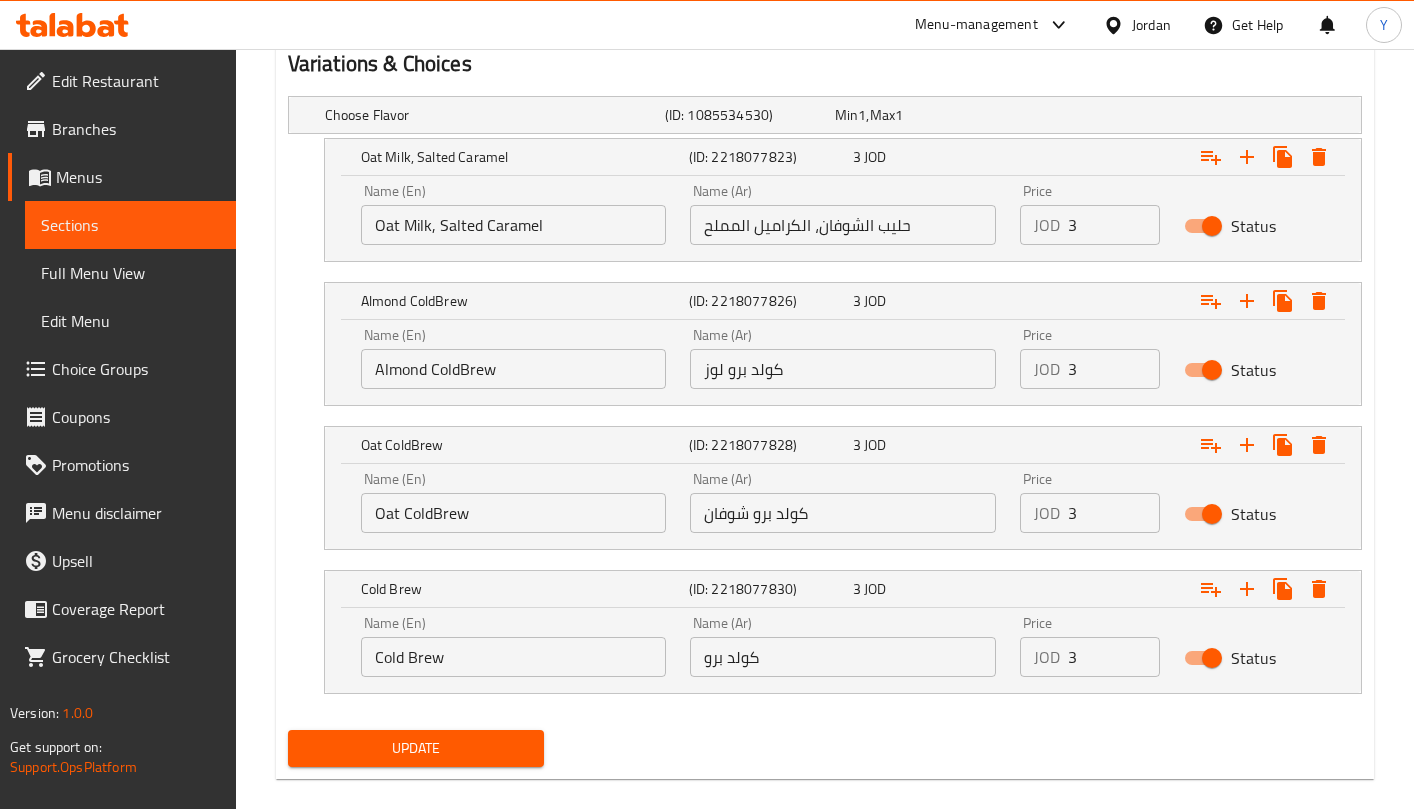 scroll, scrollTop: 1109, scrollLeft: 0, axis: vertical 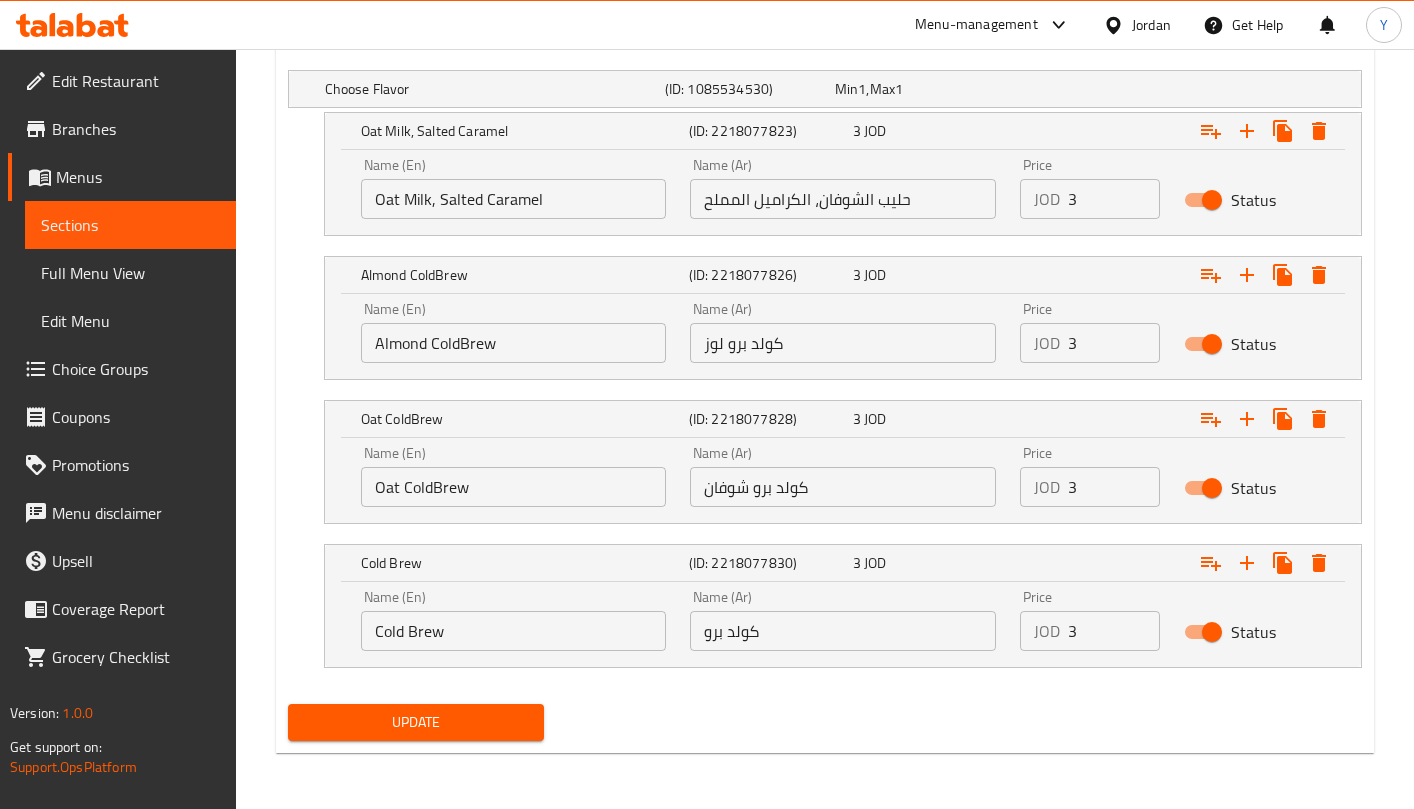 click on "Update" at bounding box center (416, 722) 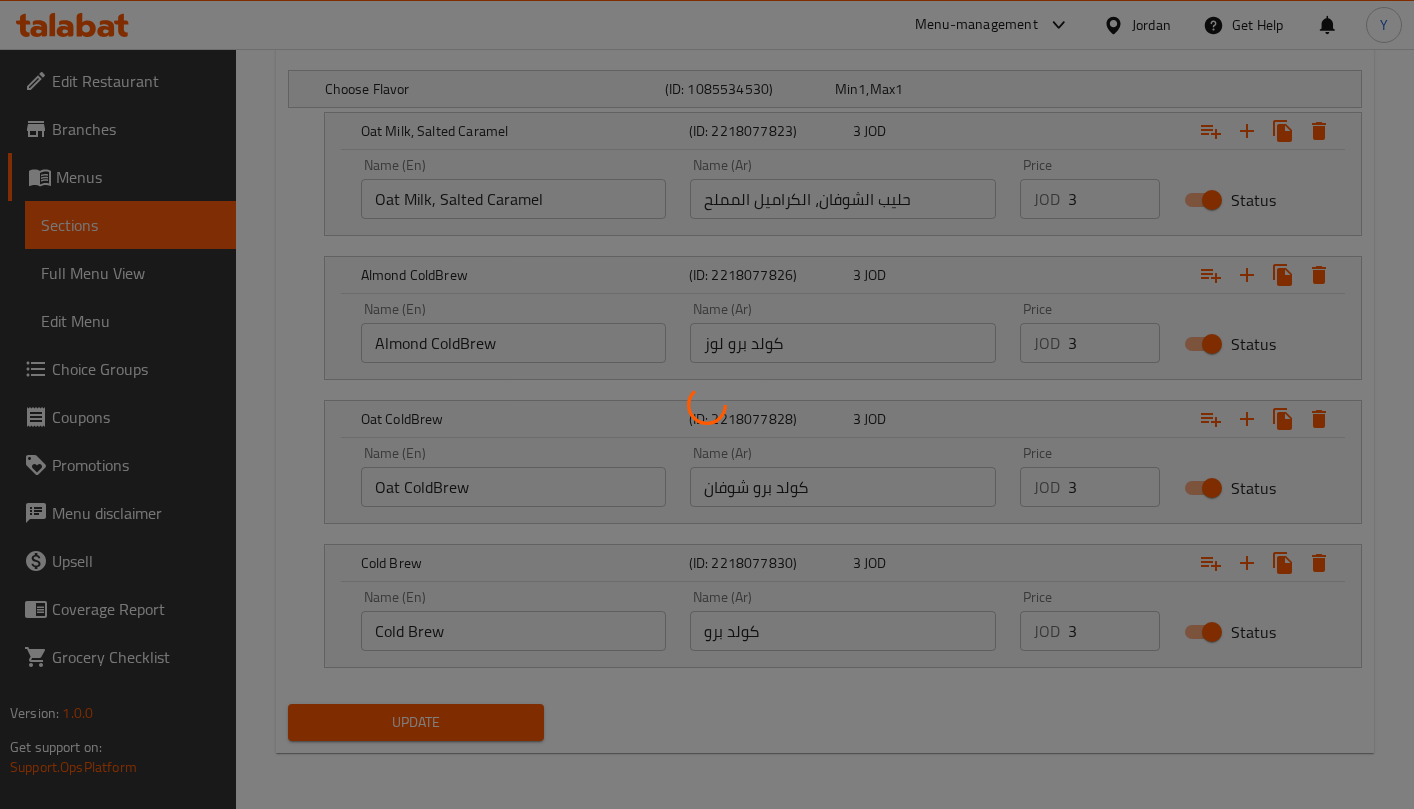 scroll, scrollTop: 554, scrollLeft: 0, axis: vertical 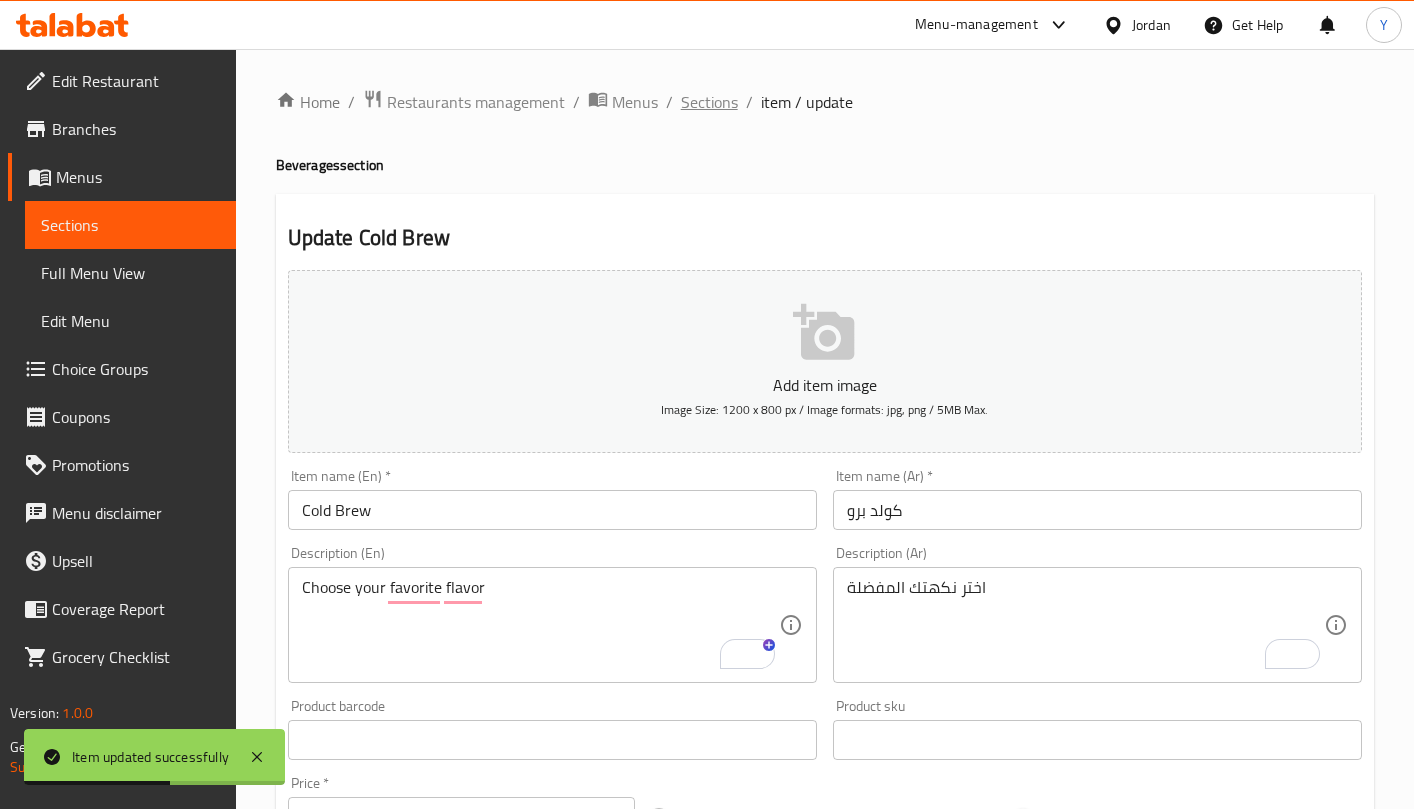 click on "Sections" at bounding box center [709, 102] 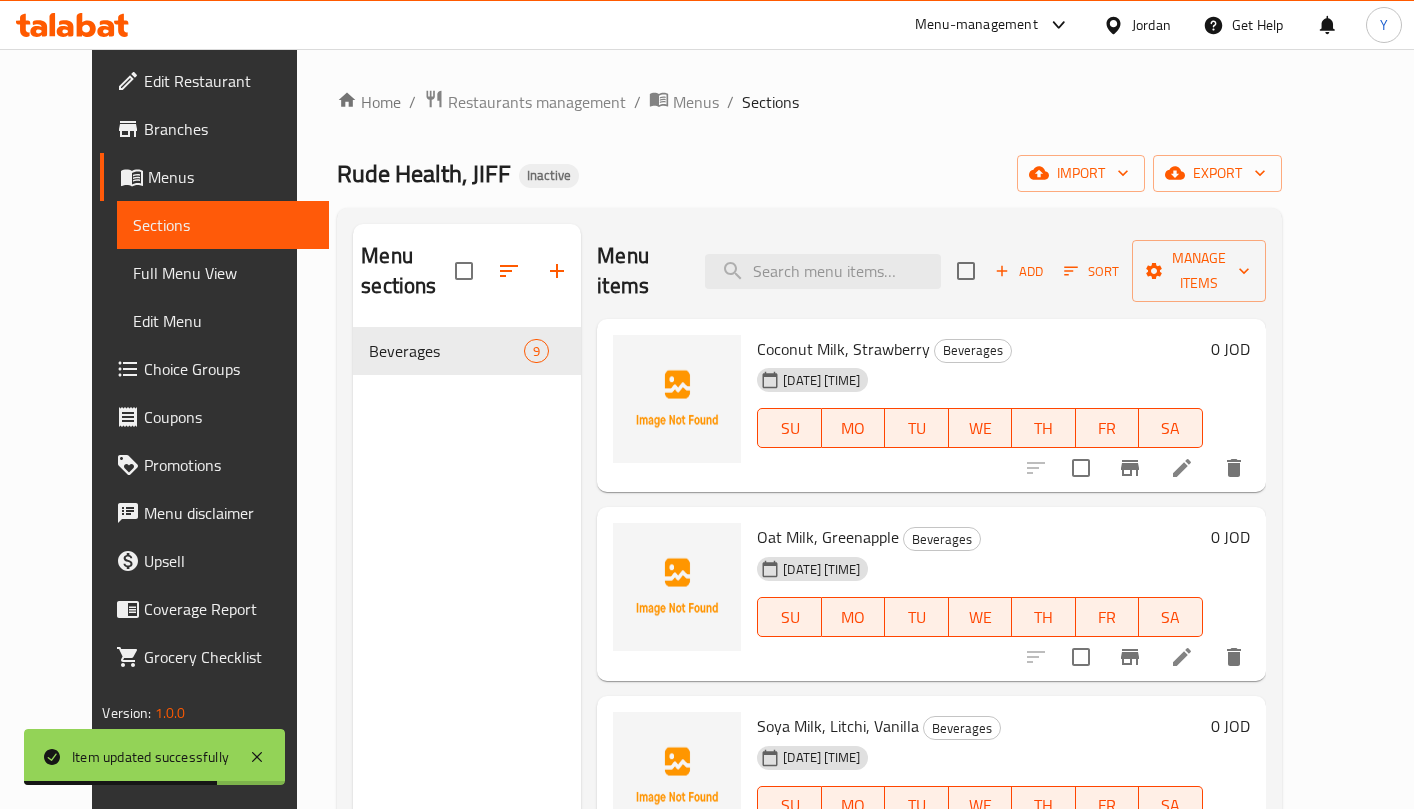 scroll, scrollTop: 280, scrollLeft: 0, axis: vertical 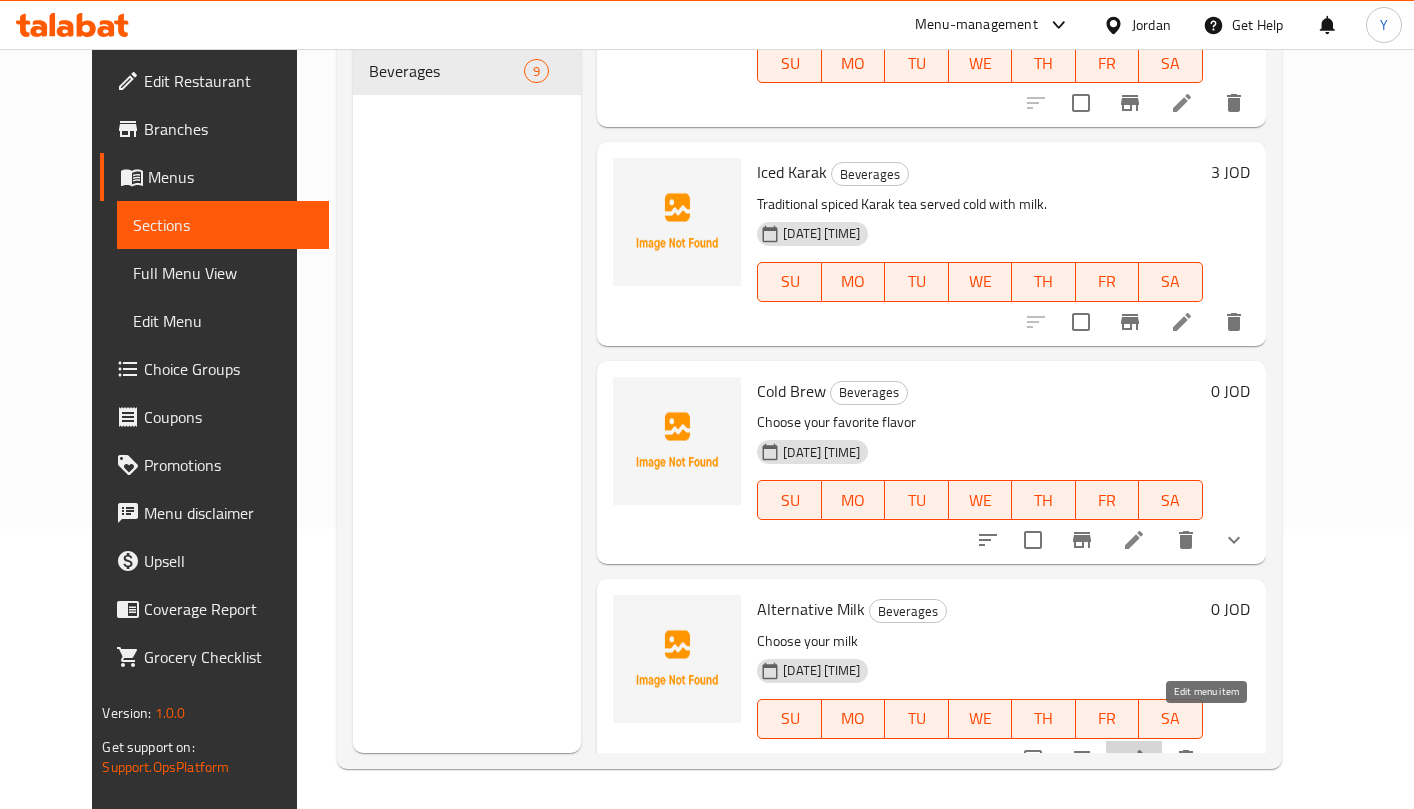 click 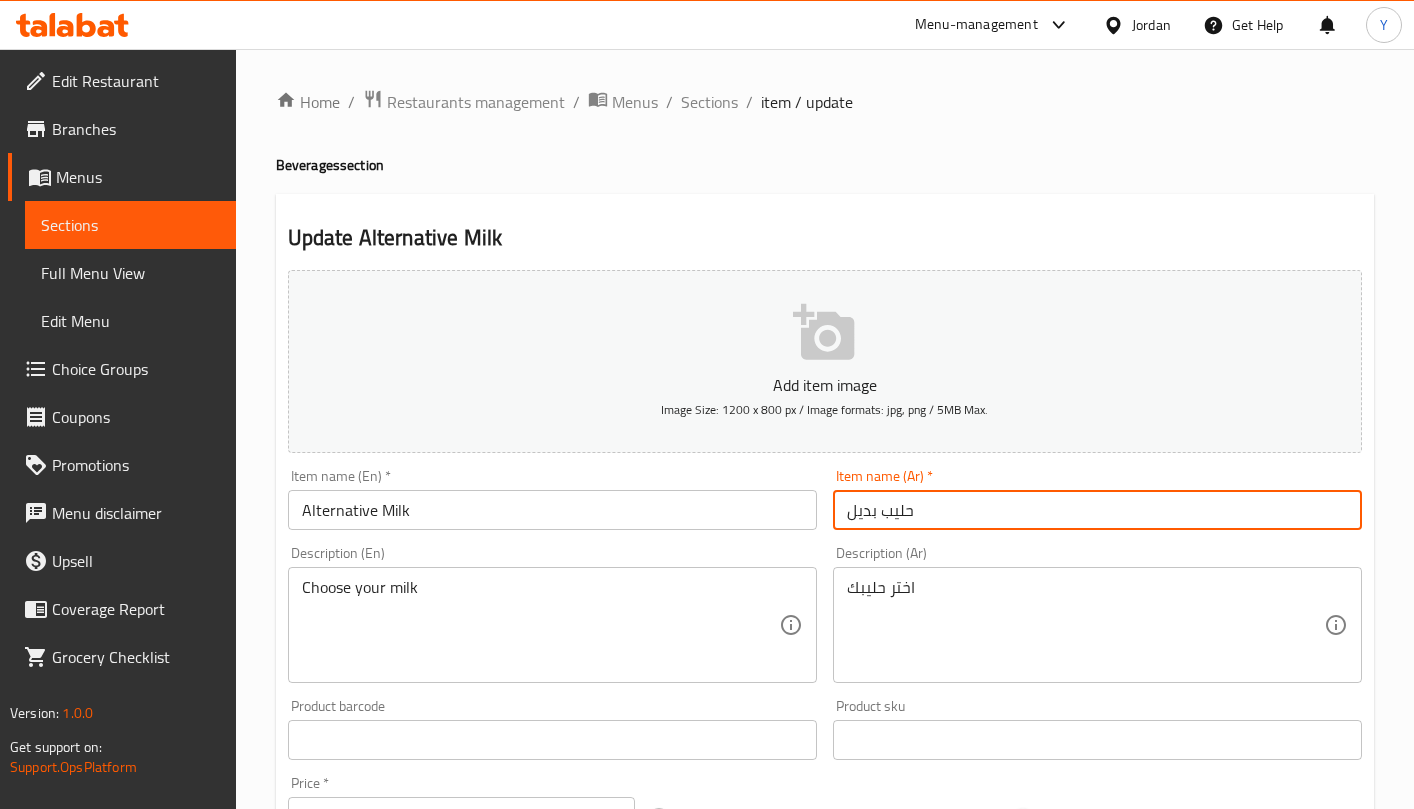 drag, startPoint x: 903, startPoint y: 518, endPoint x: 831, endPoint y: 520, distance: 72.02777 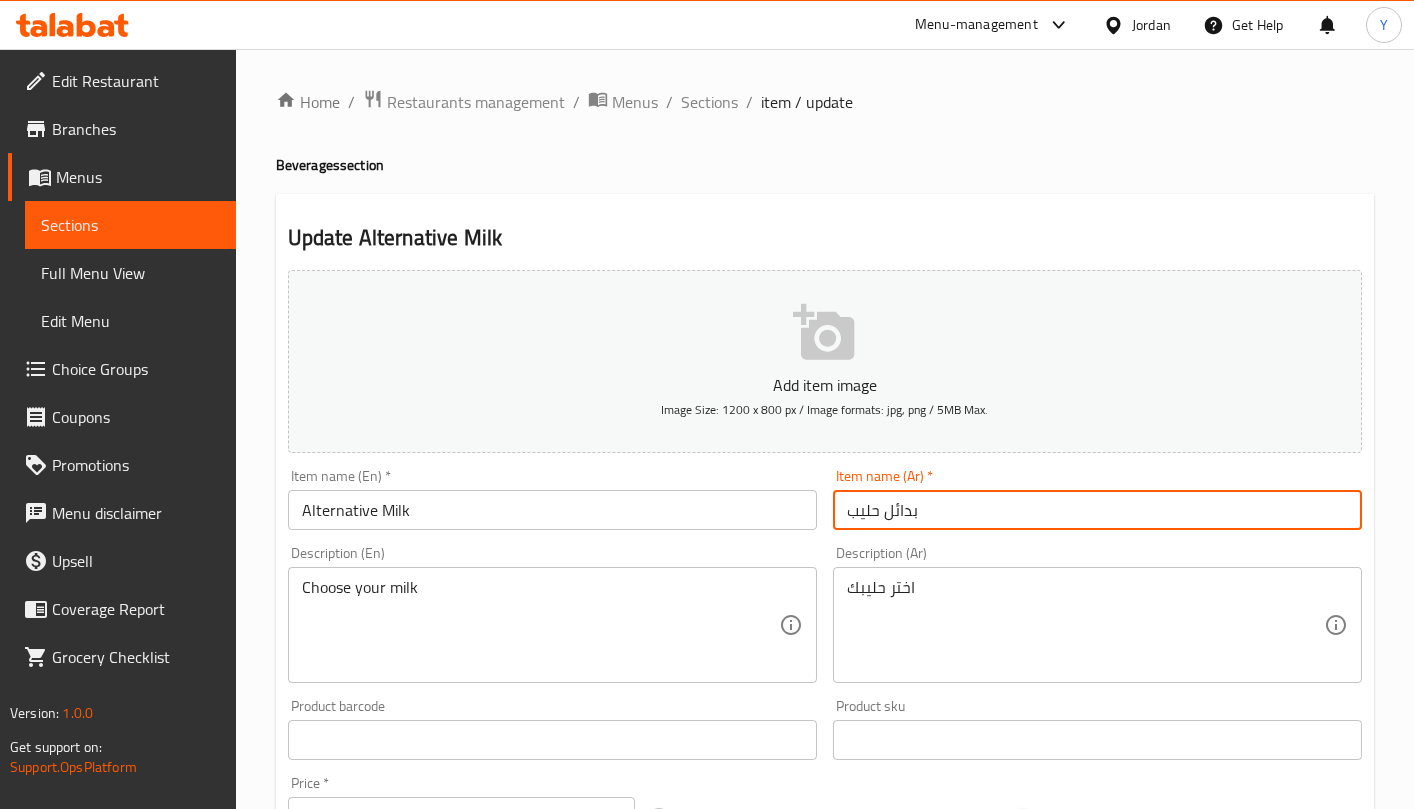 type on "بدائل حليب" 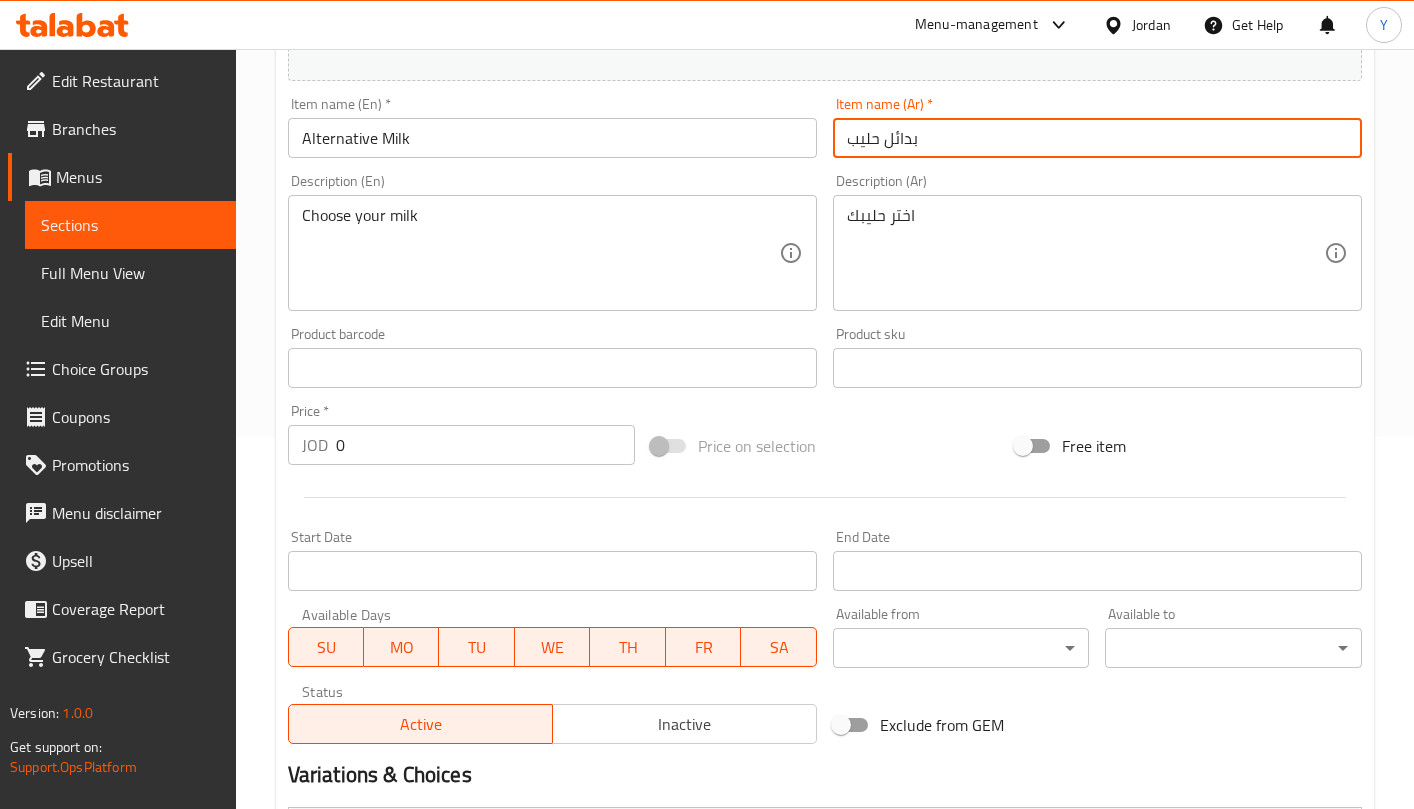 scroll, scrollTop: 368, scrollLeft: 0, axis: vertical 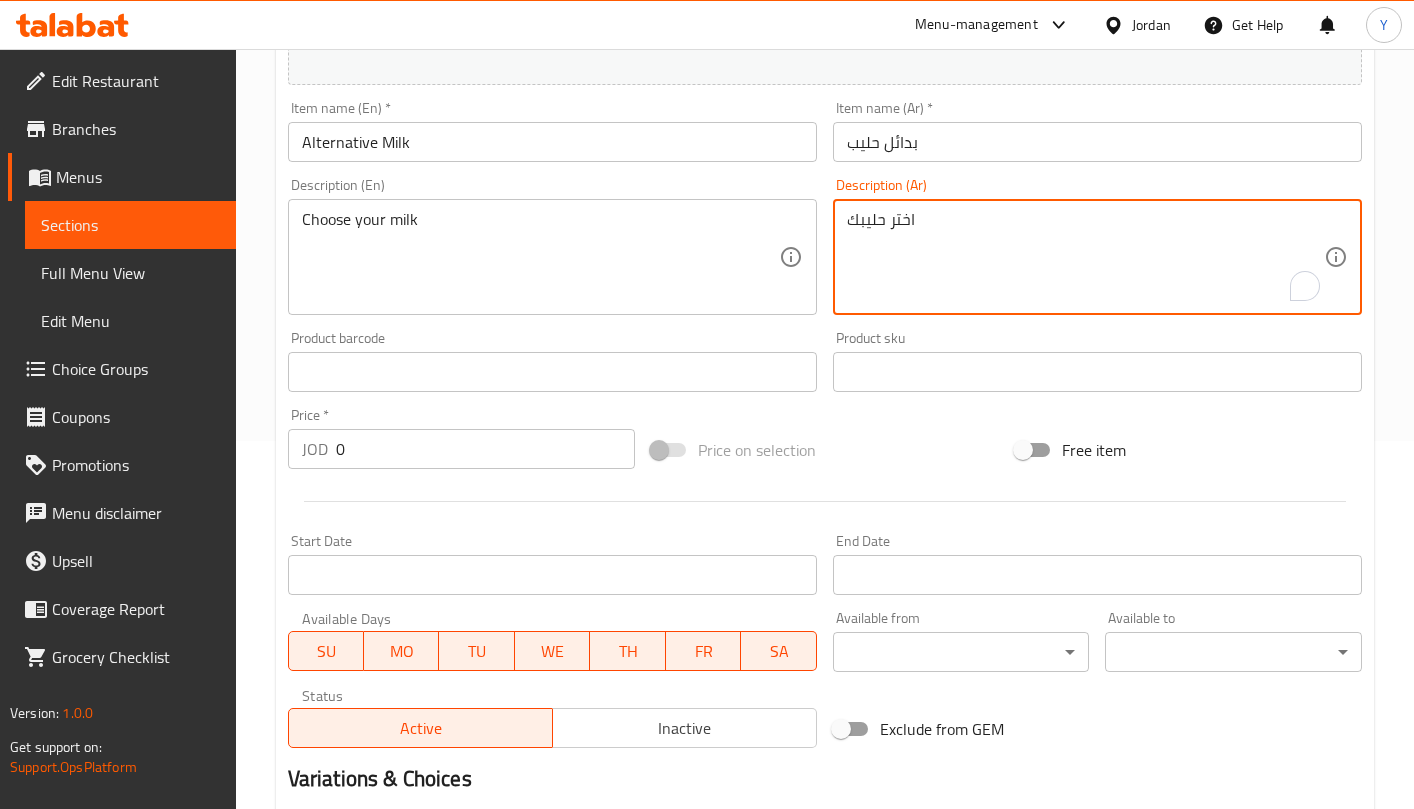 click on "اختر حليبك" at bounding box center [1085, 257] 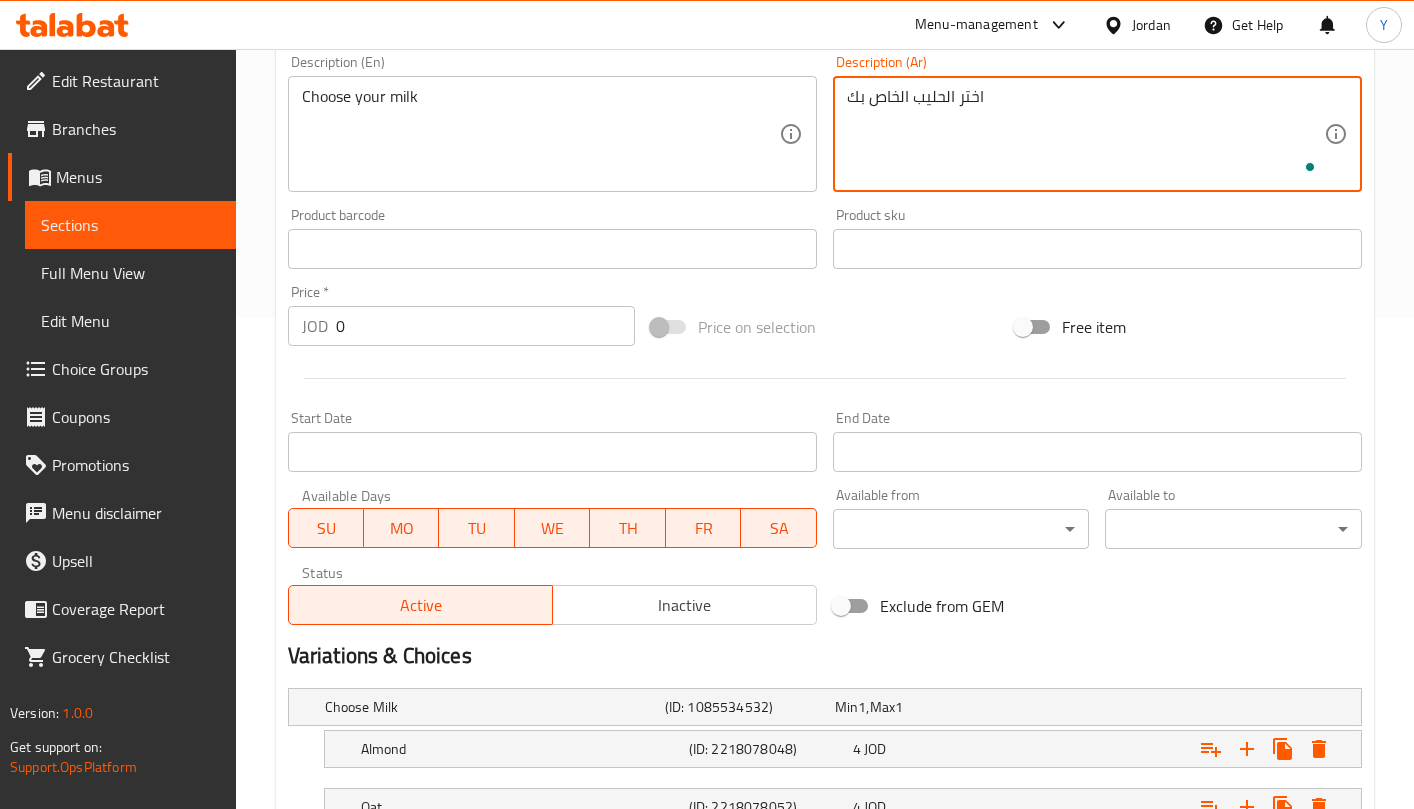 scroll, scrollTop: 765, scrollLeft: 0, axis: vertical 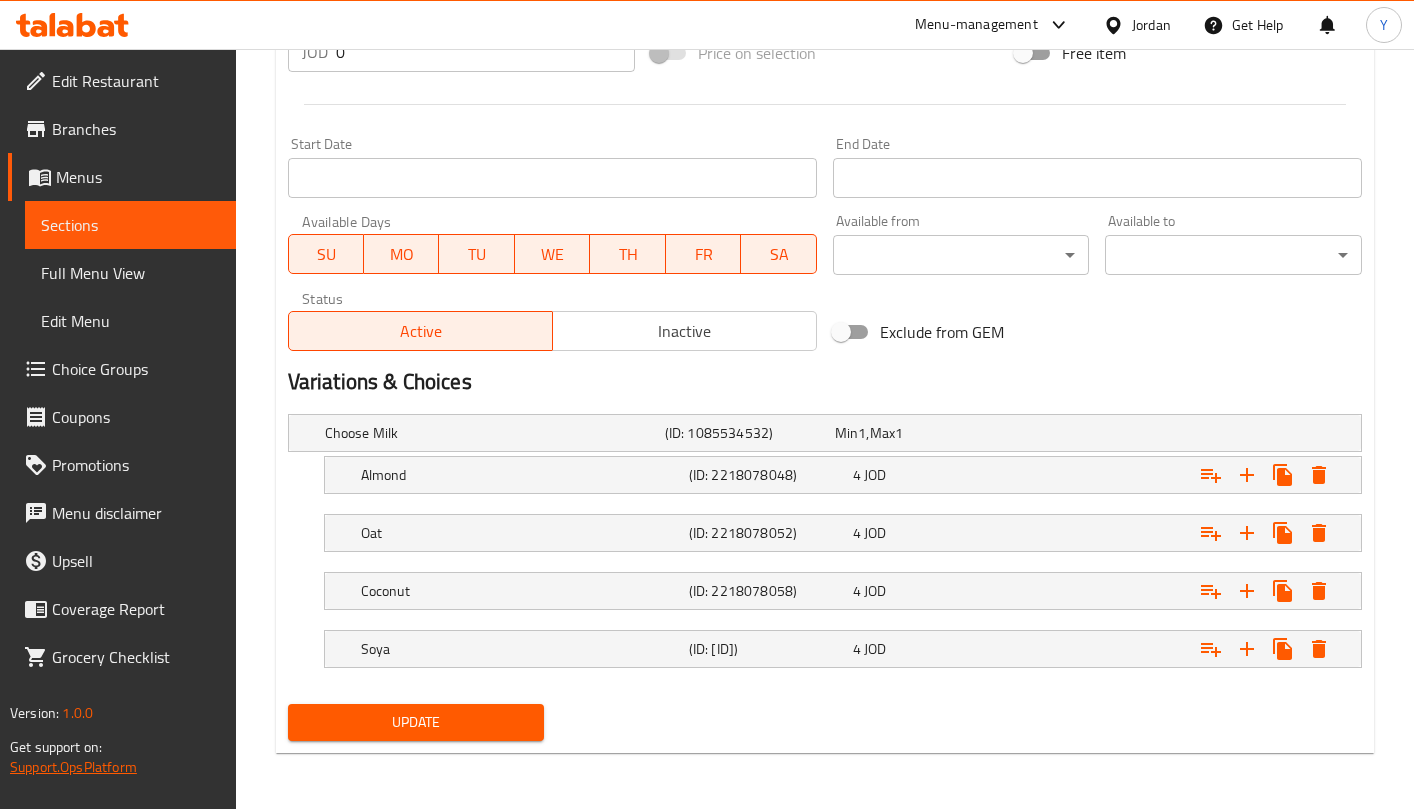 type on "اختر الحليب الخاص بك" 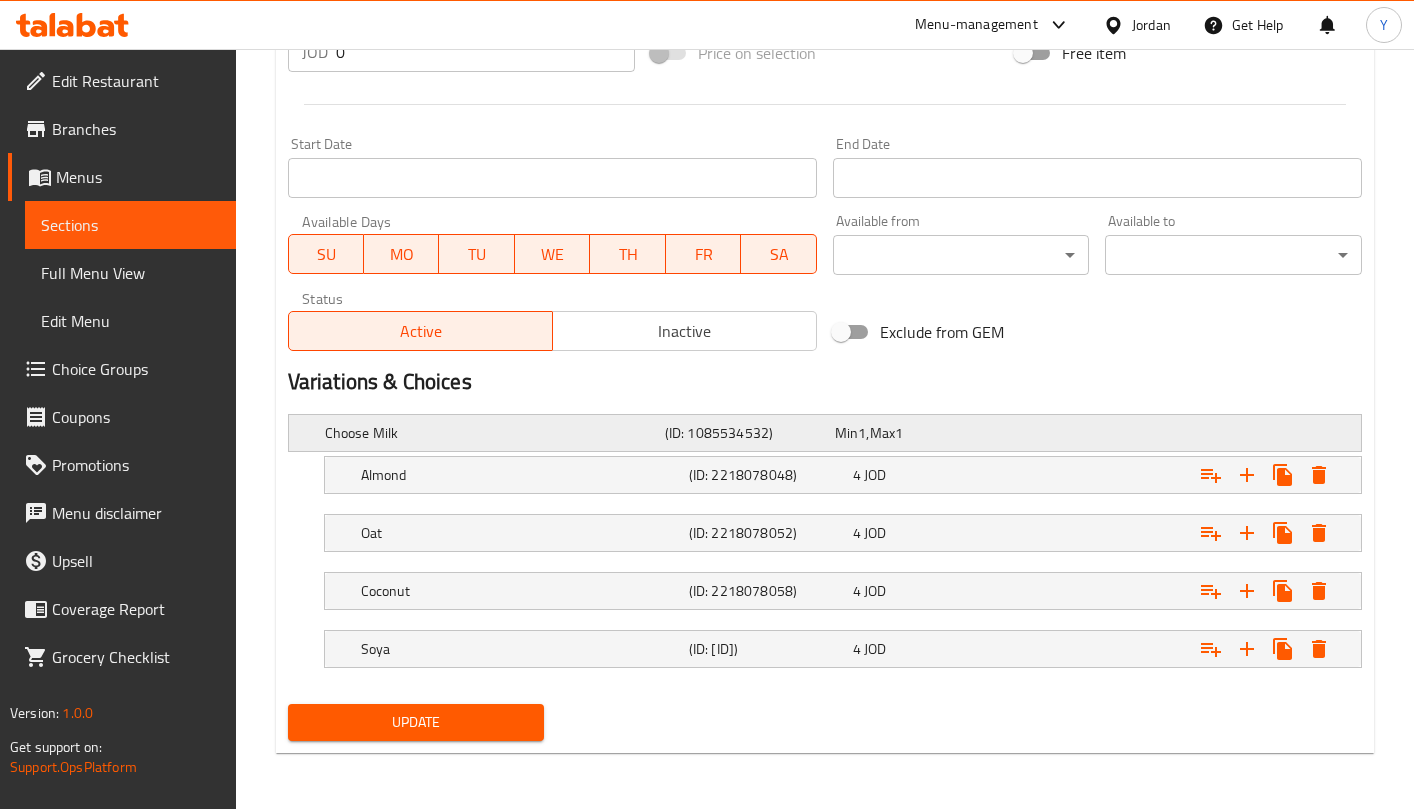click on "Max" at bounding box center [882, 433] 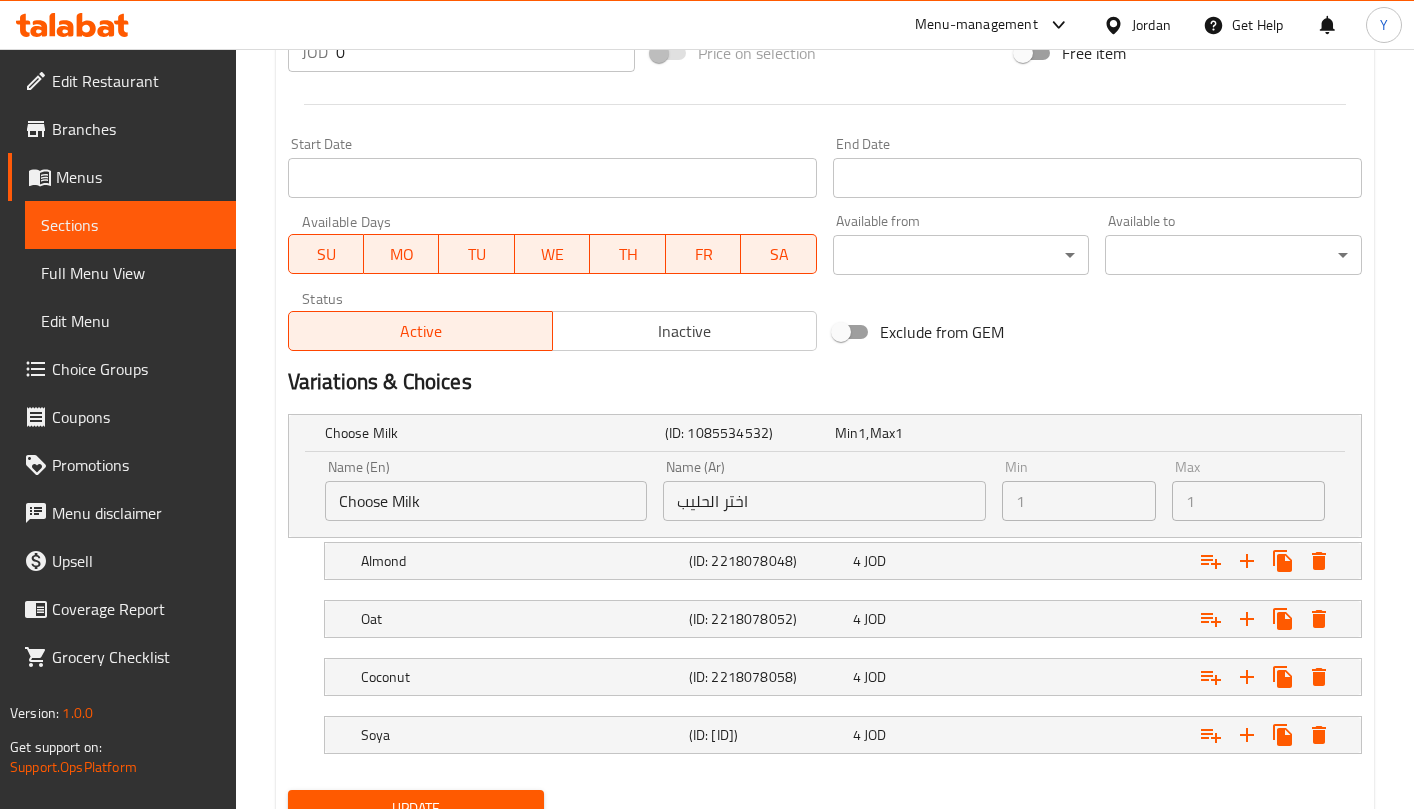 click on "اختر الحليب" at bounding box center [824, 501] 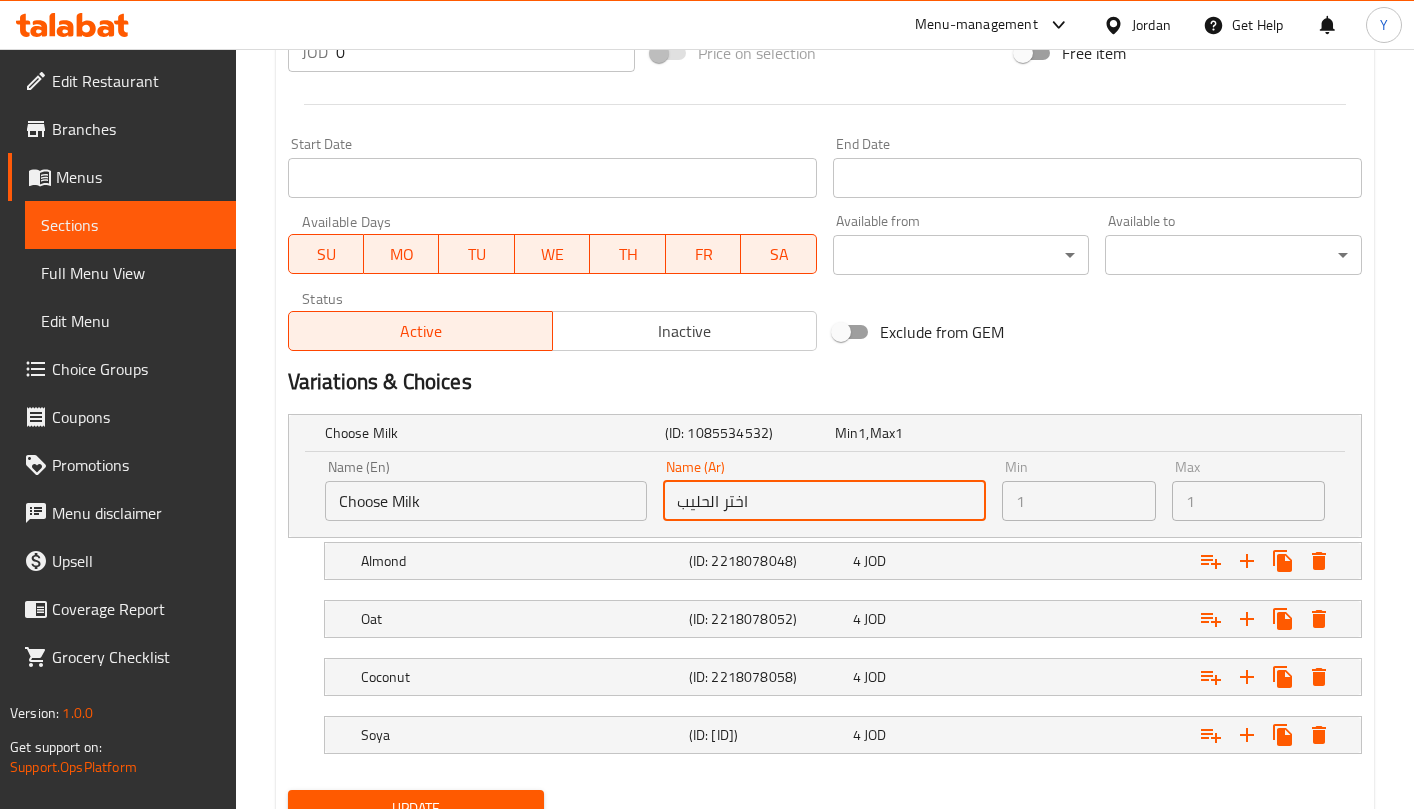 click on "اختر الحليب" at bounding box center (824, 501) 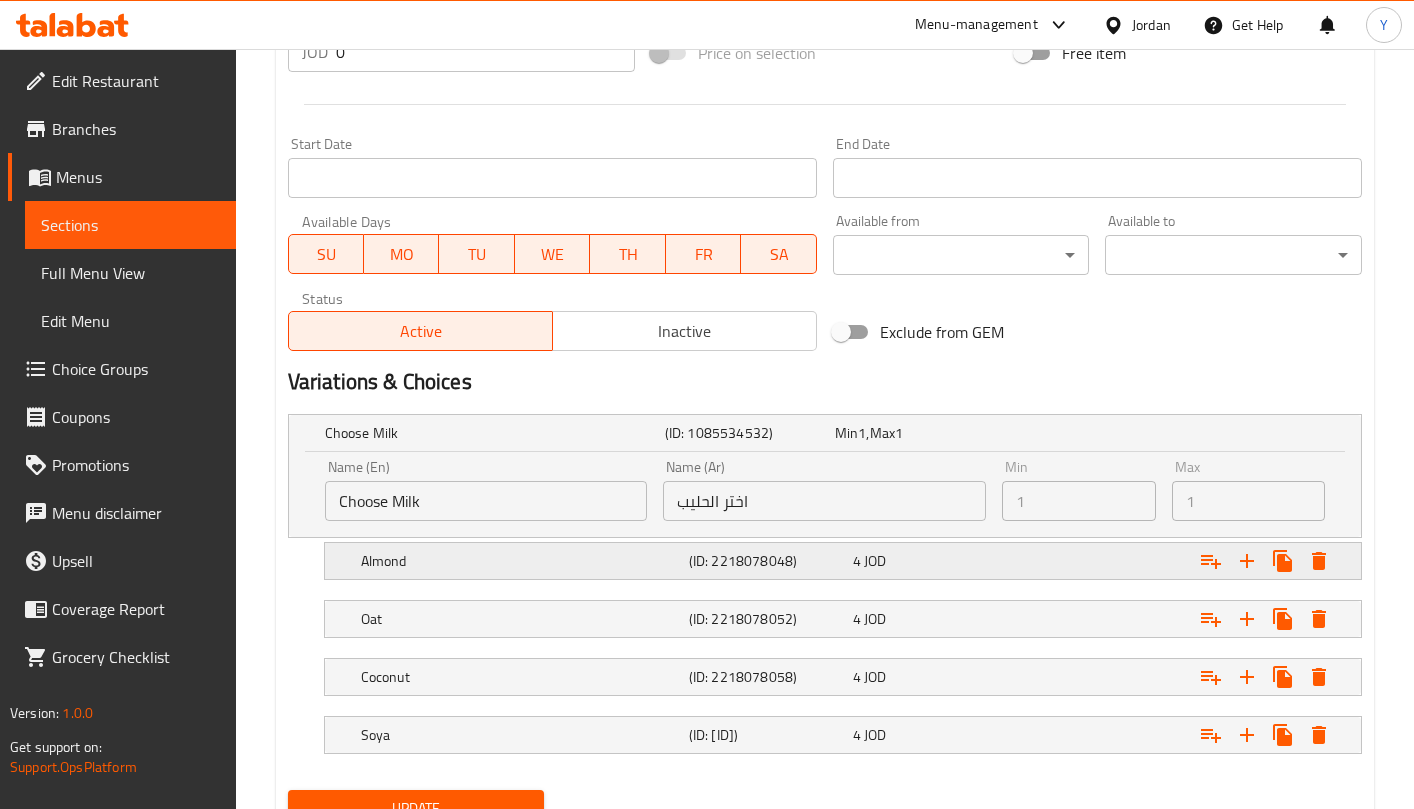 click on "4   JOD" at bounding box center [916, 433] 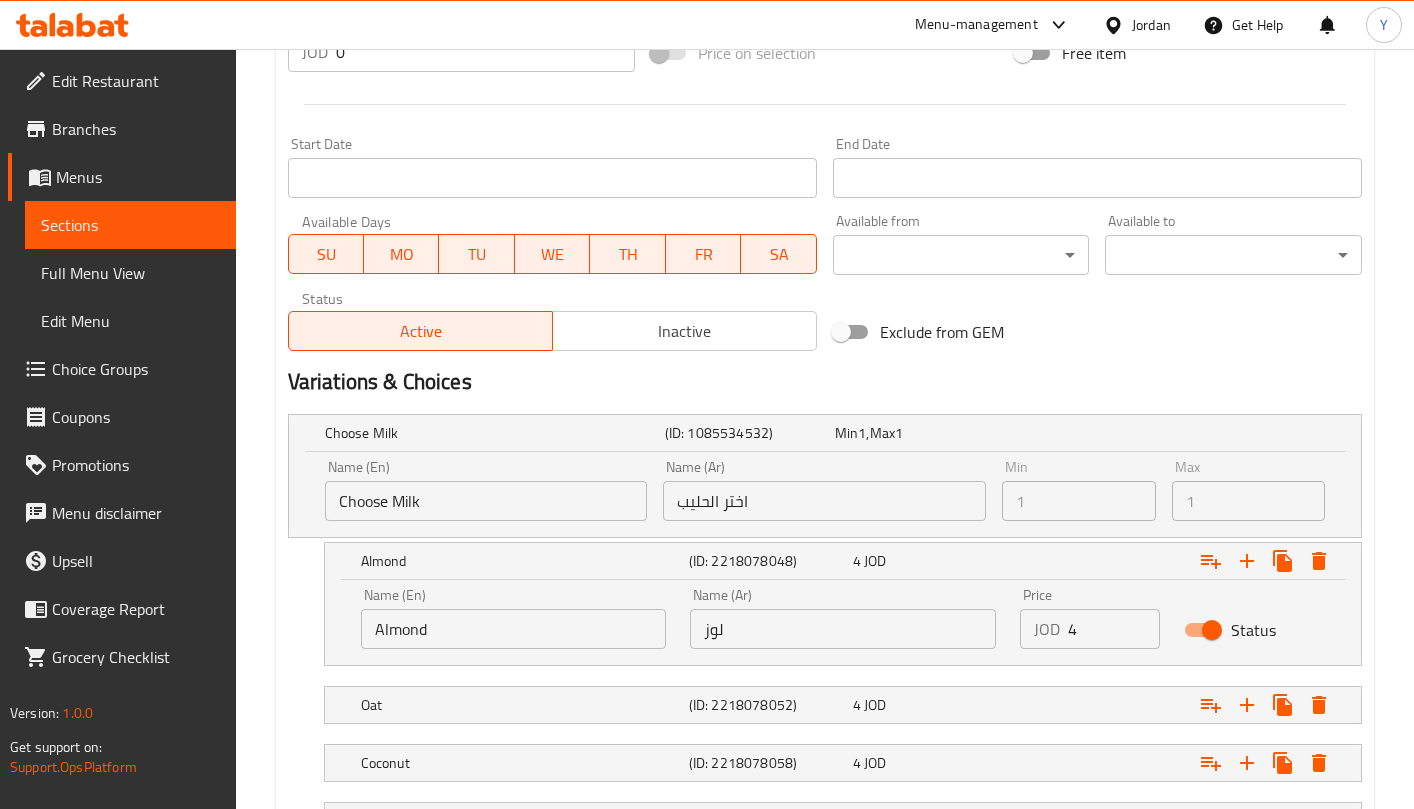 scroll, scrollTop: 937, scrollLeft: 0, axis: vertical 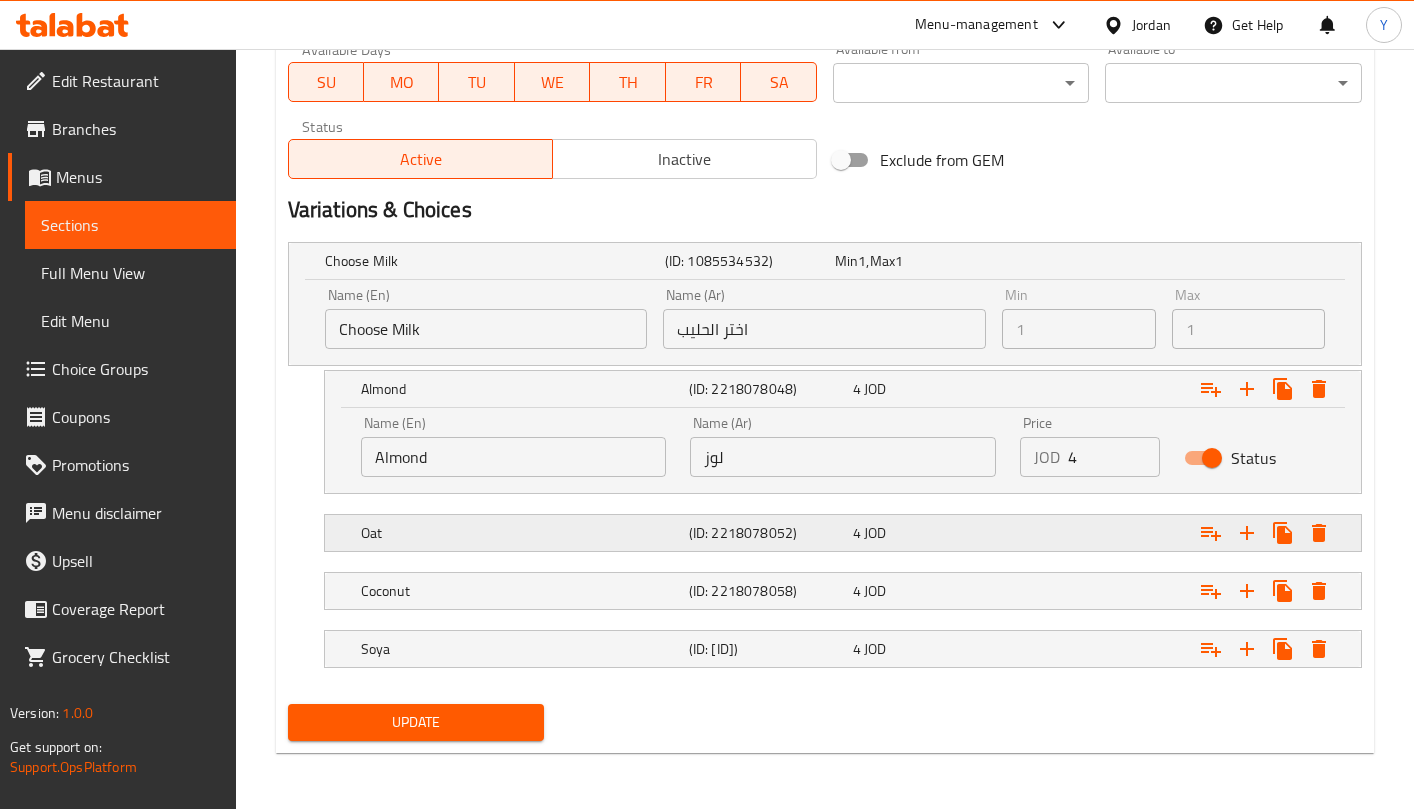 click on "4   JOD" at bounding box center [916, 261] 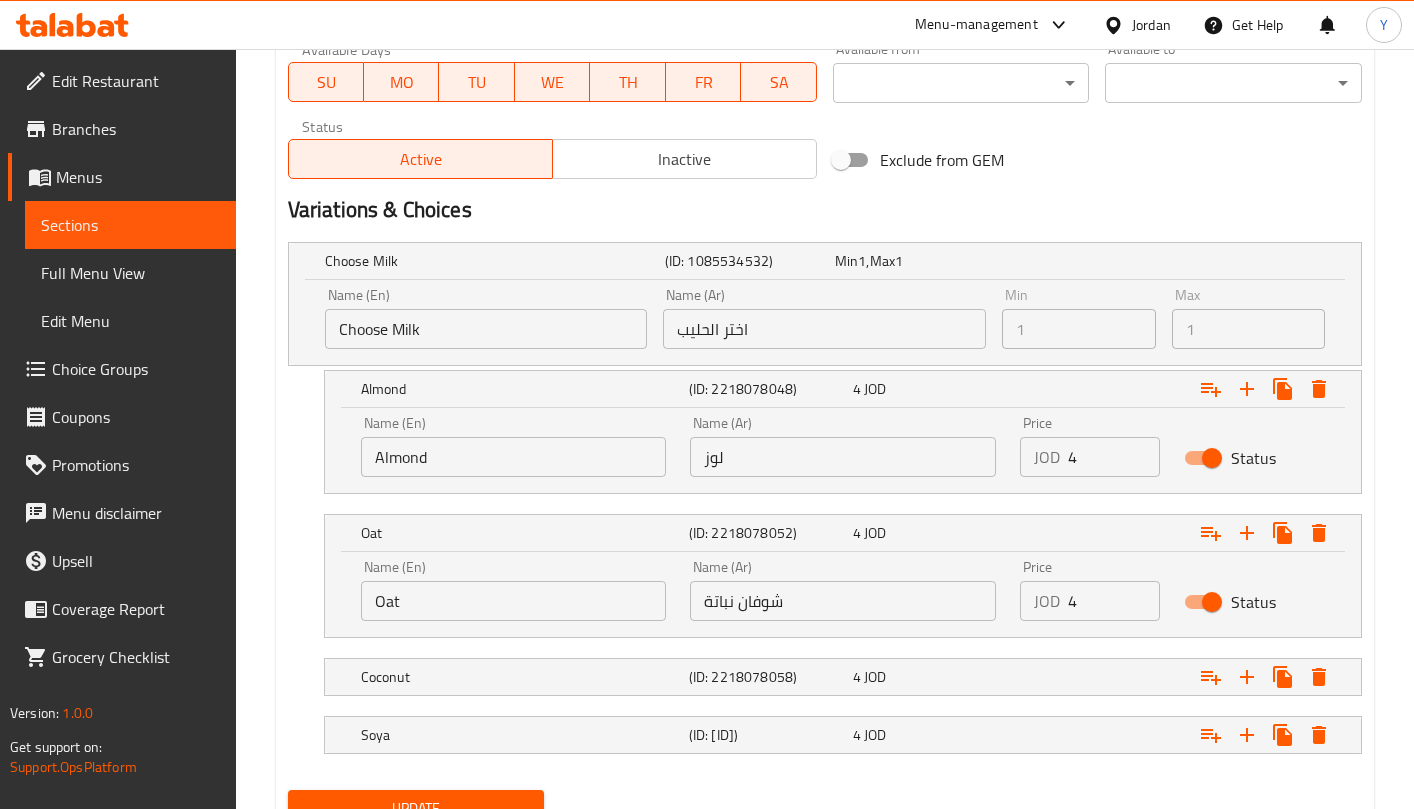 click on "شوفان نباتة" at bounding box center (842, 601) 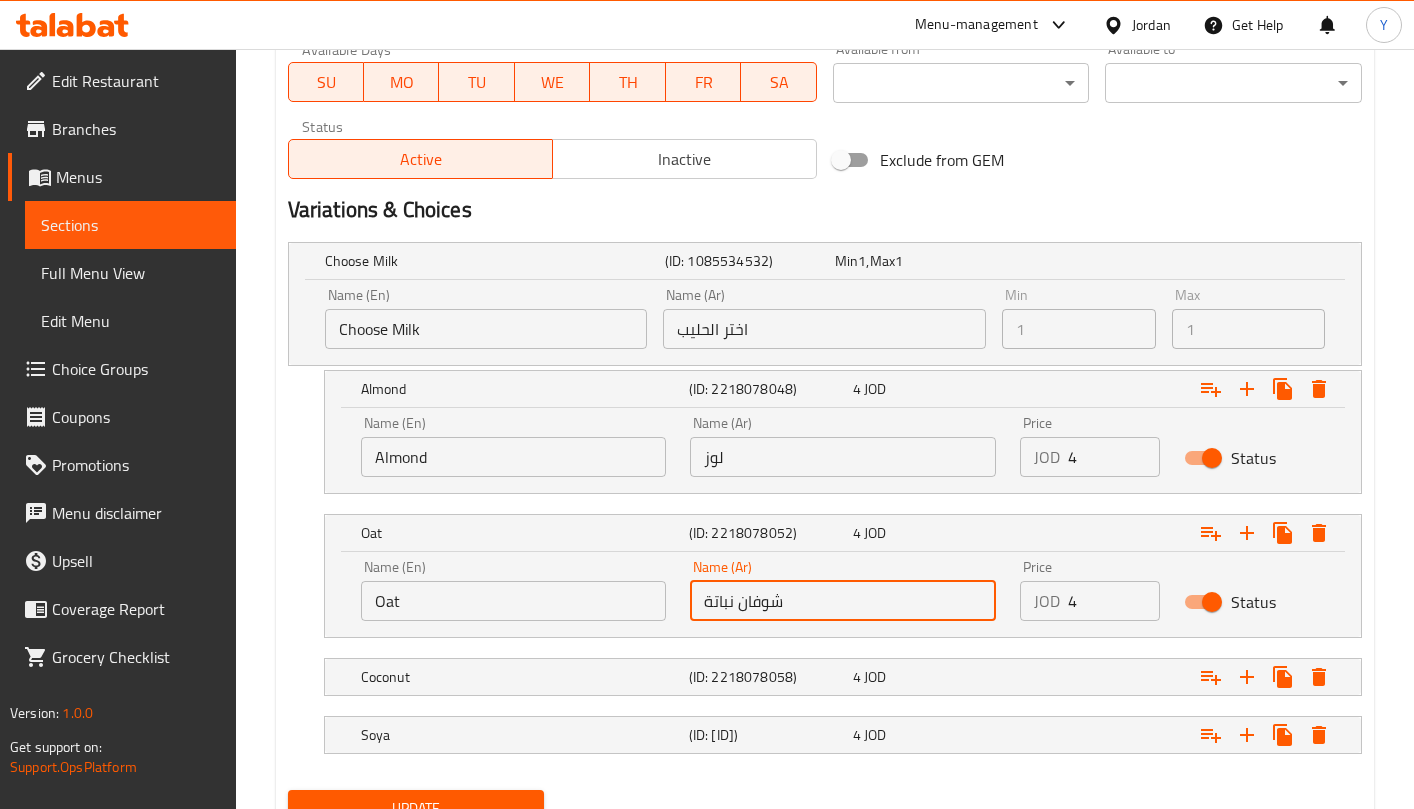 click on "شوفان نباتة" at bounding box center (842, 601) 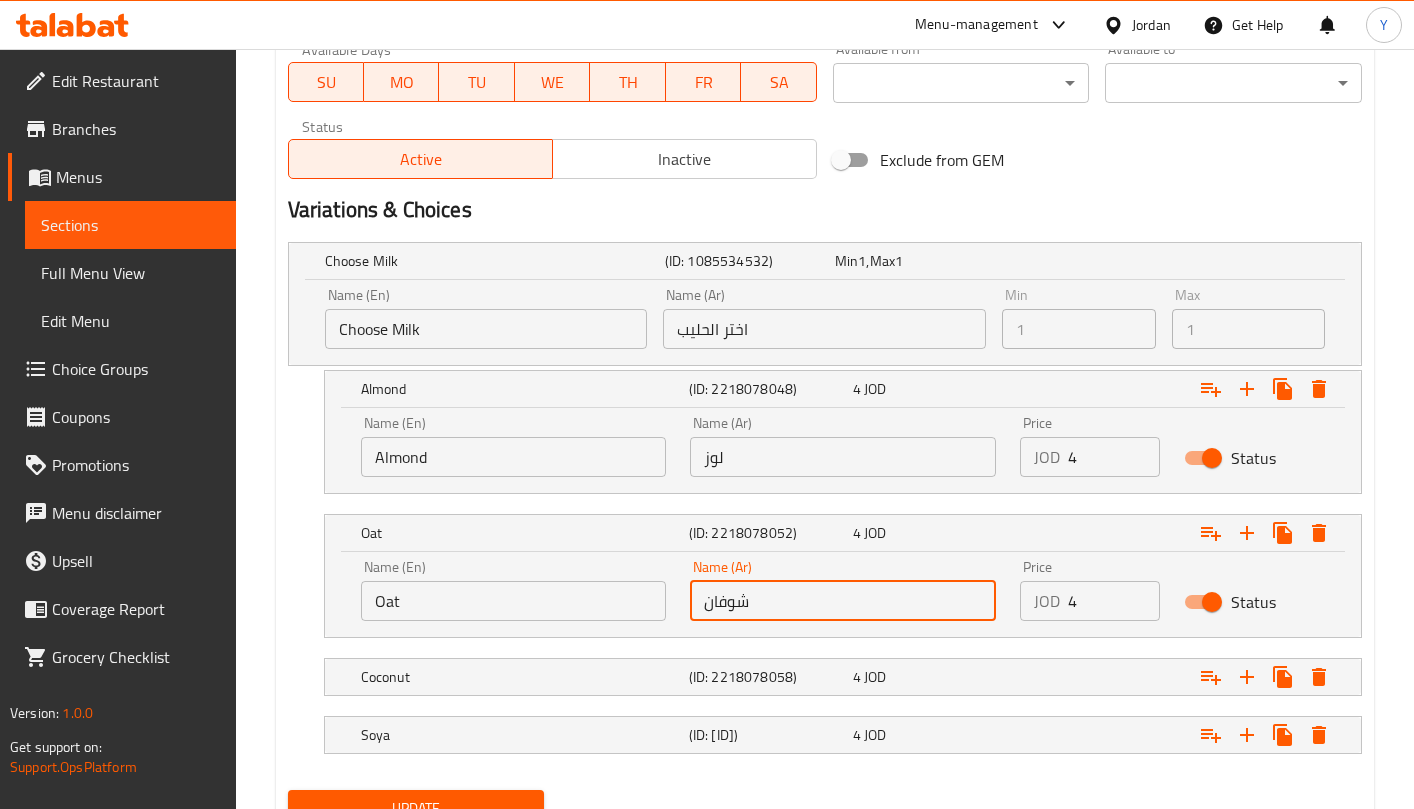 type on "شوفان" 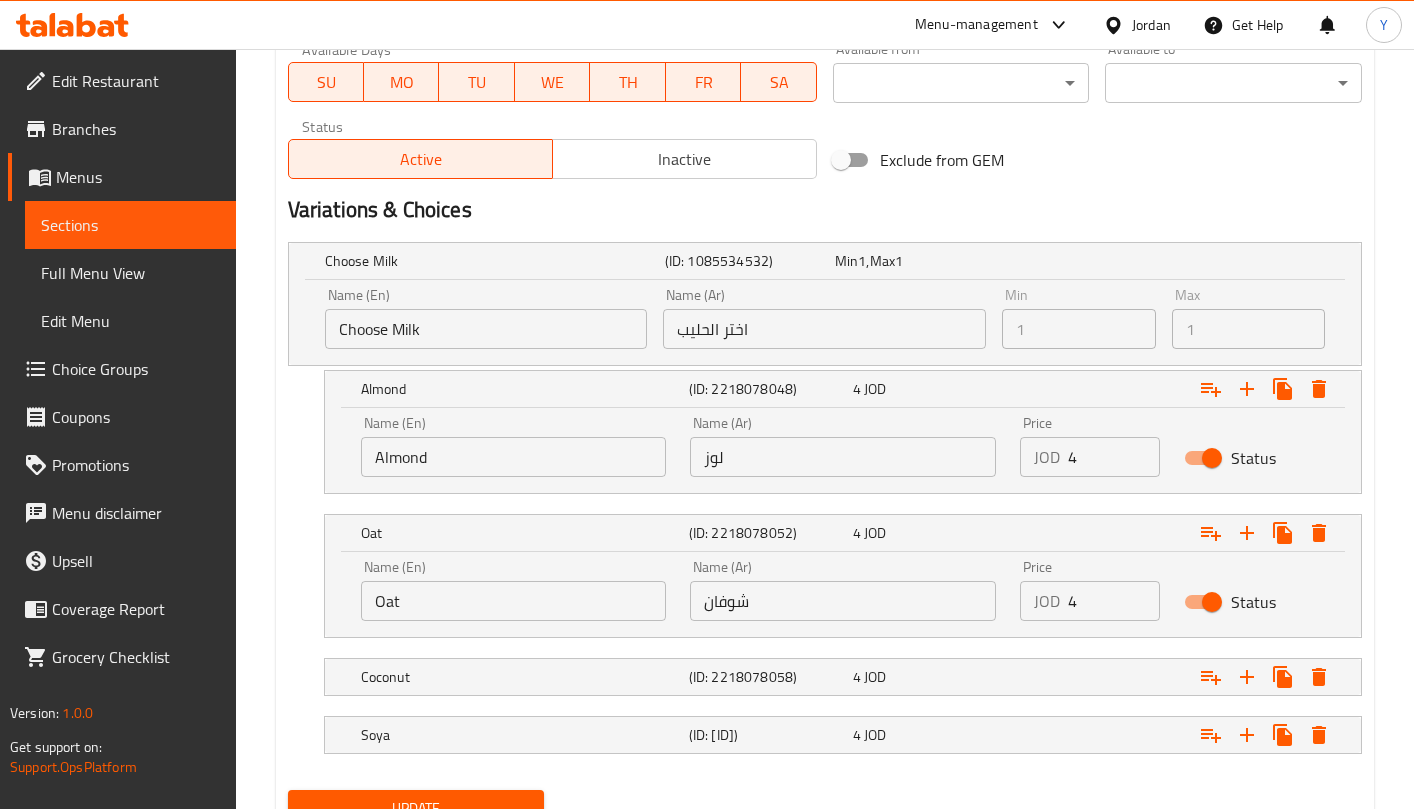 click at bounding box center [825, 650] 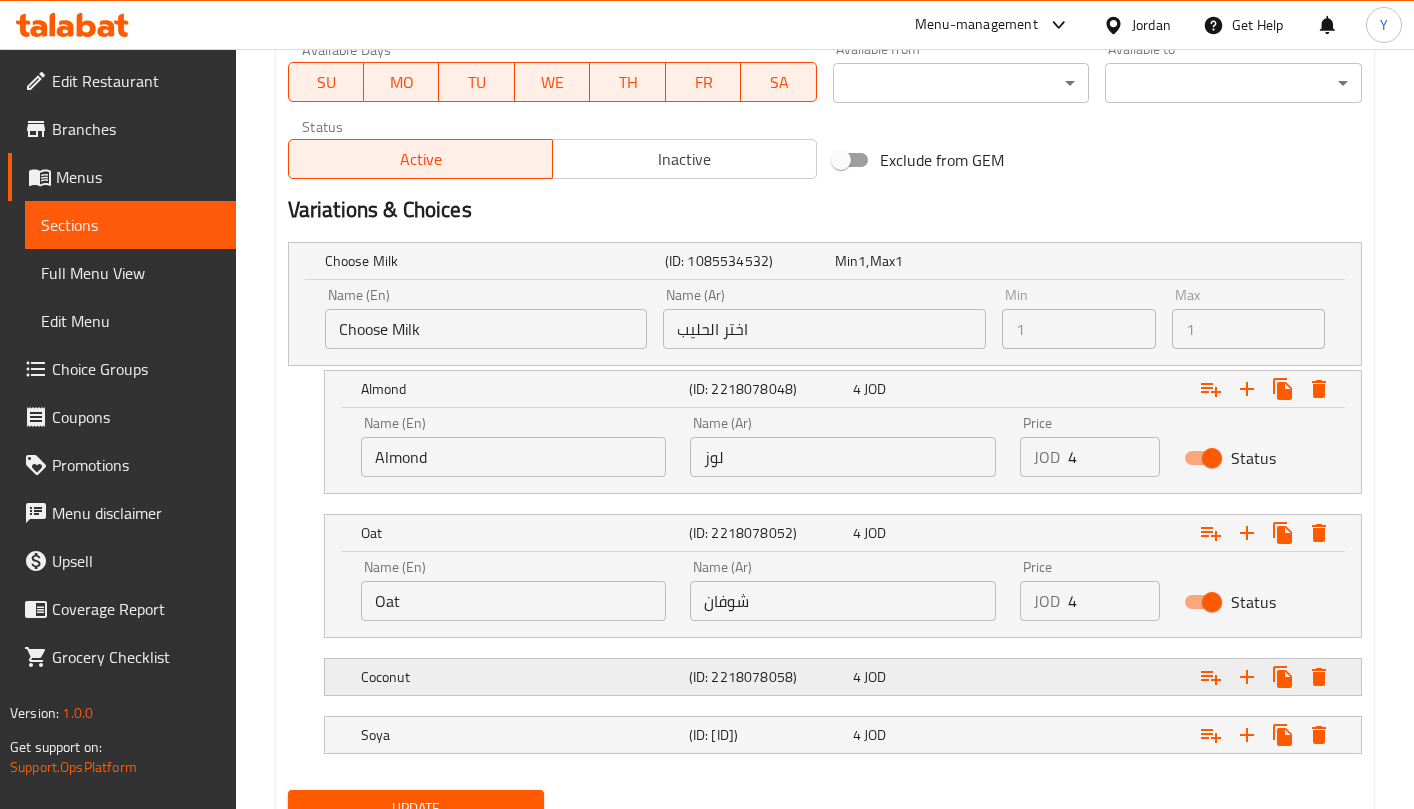 click on "4   JOD" at bounding box center (916, 261) 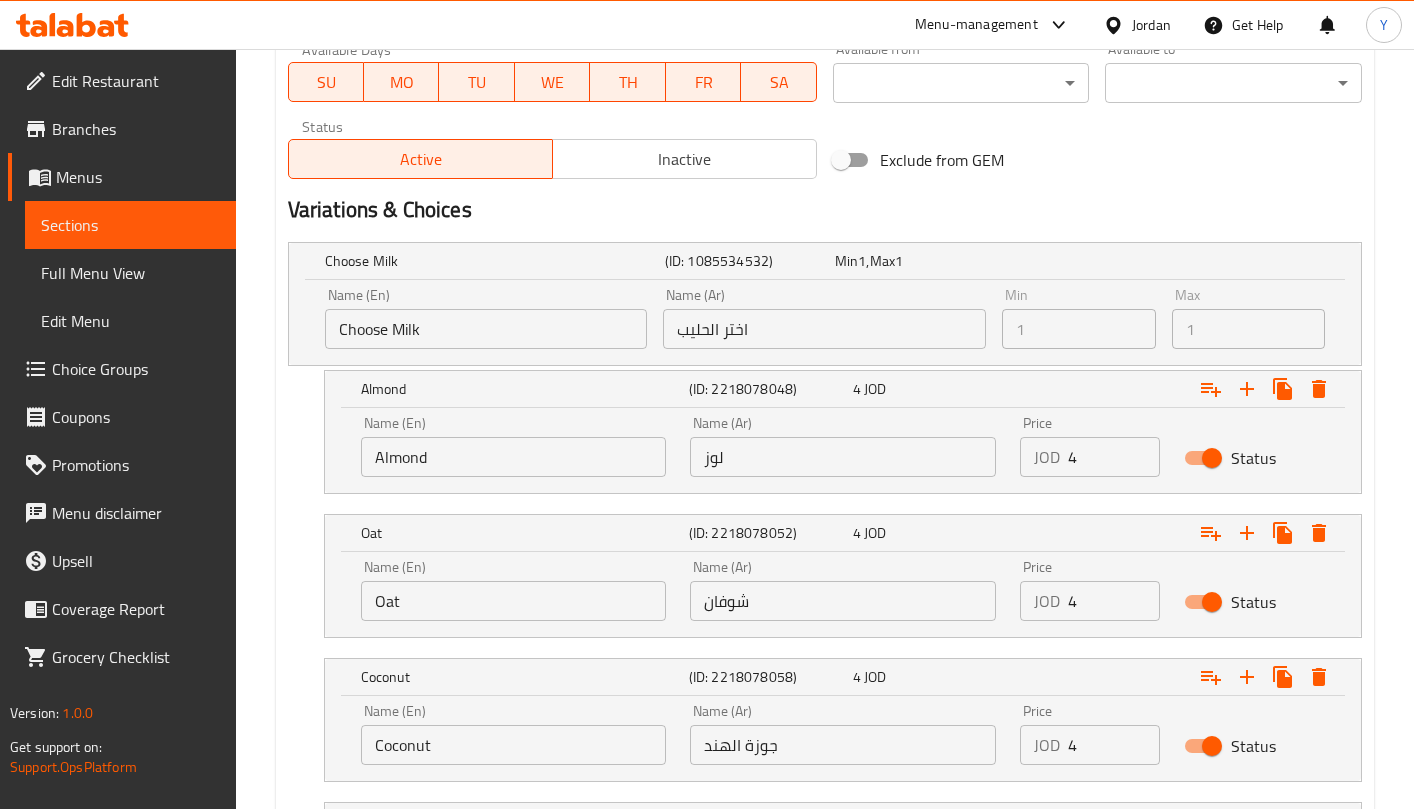 scroll, scrollTop: 1109, scrollLeft: 0, axis: vertical 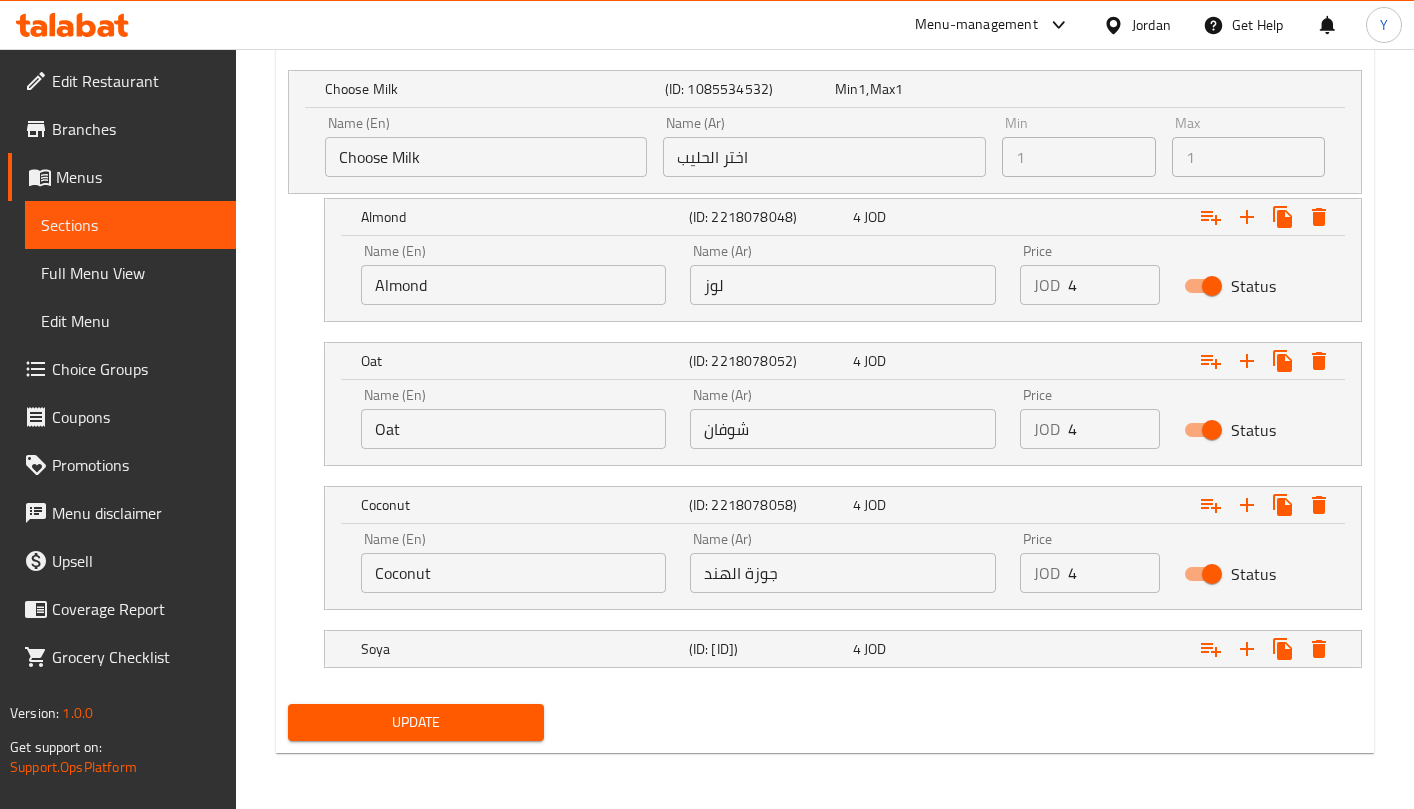 click on "جوزة الهند" at bounding box center (842, 573) 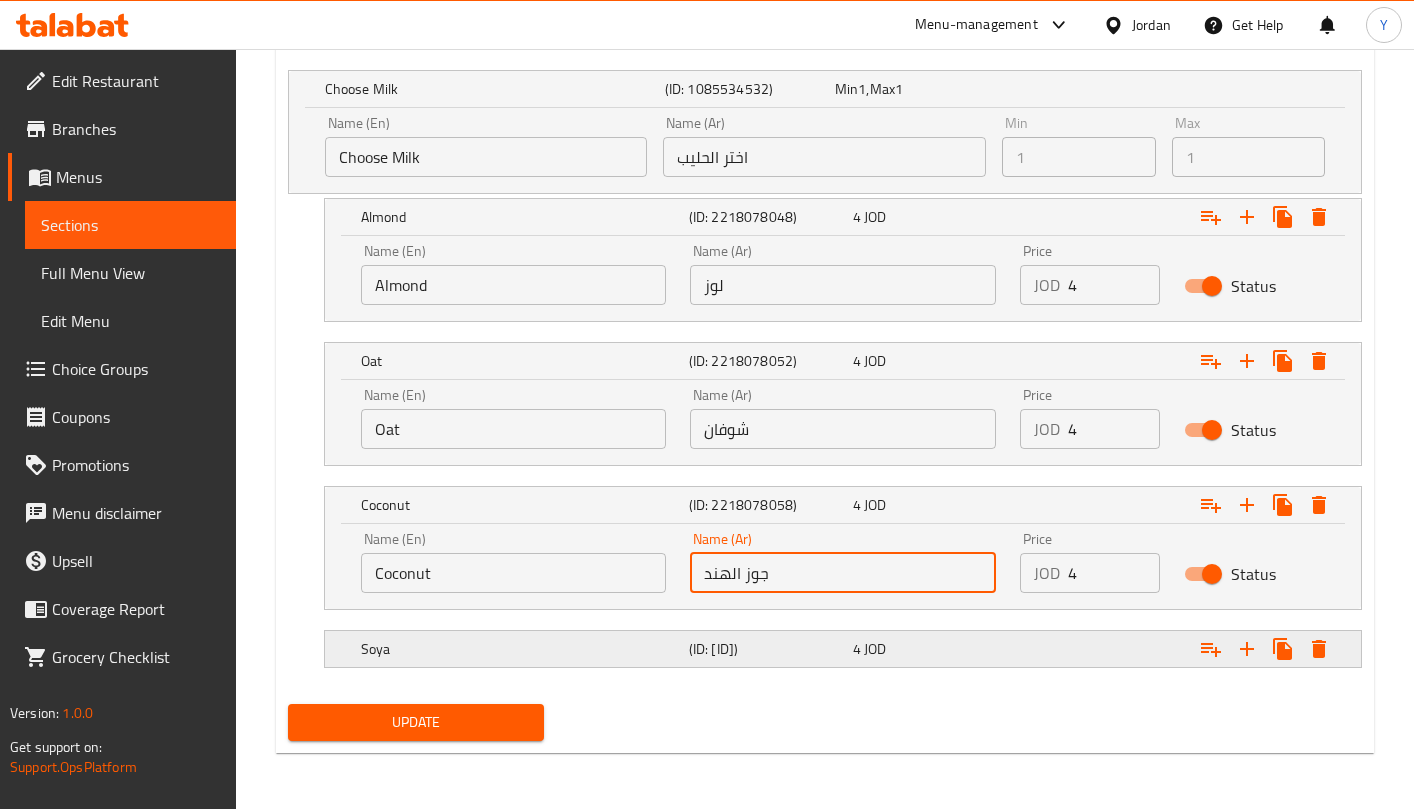 type on "جوز الهند" 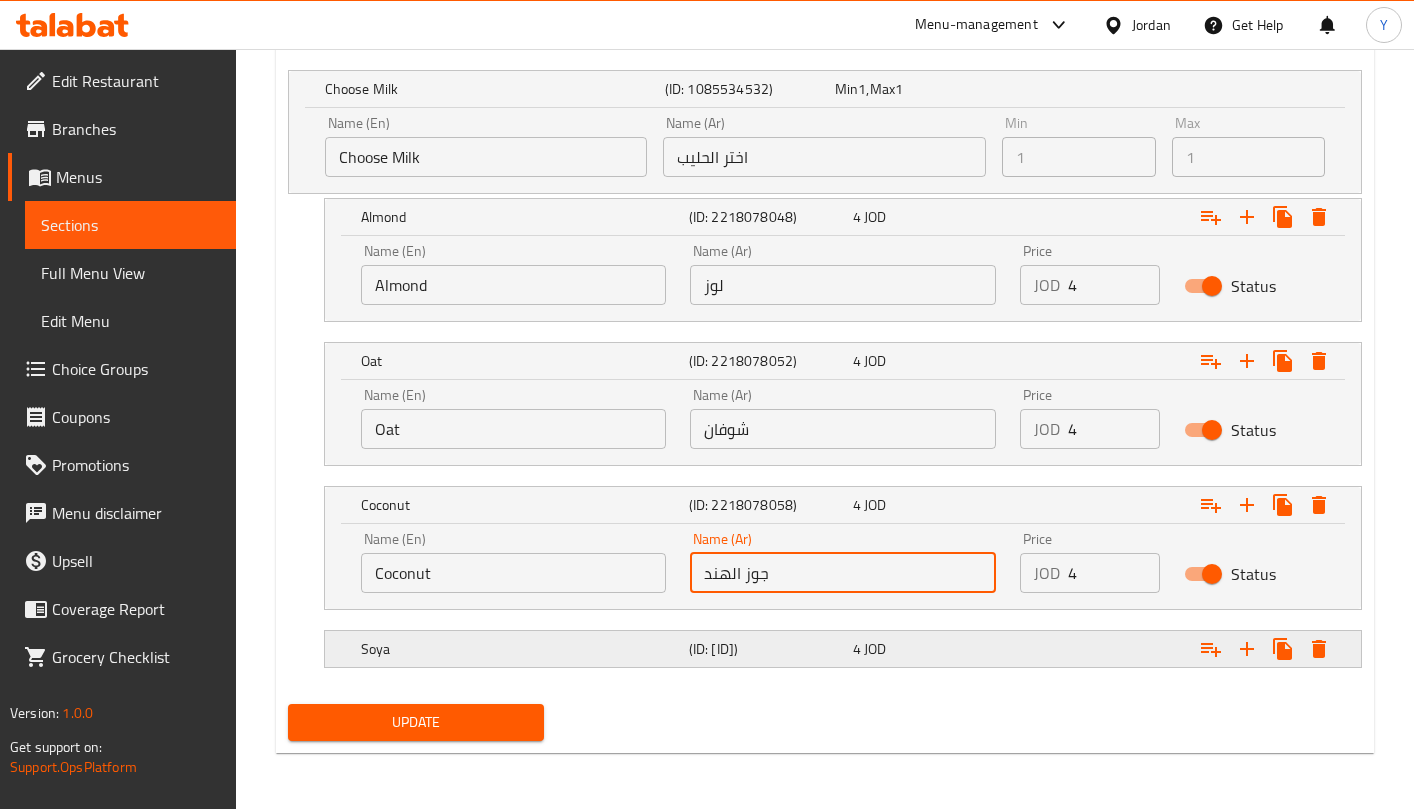 click on "(ID: 2218078061)" at bounding box center (746, 89) 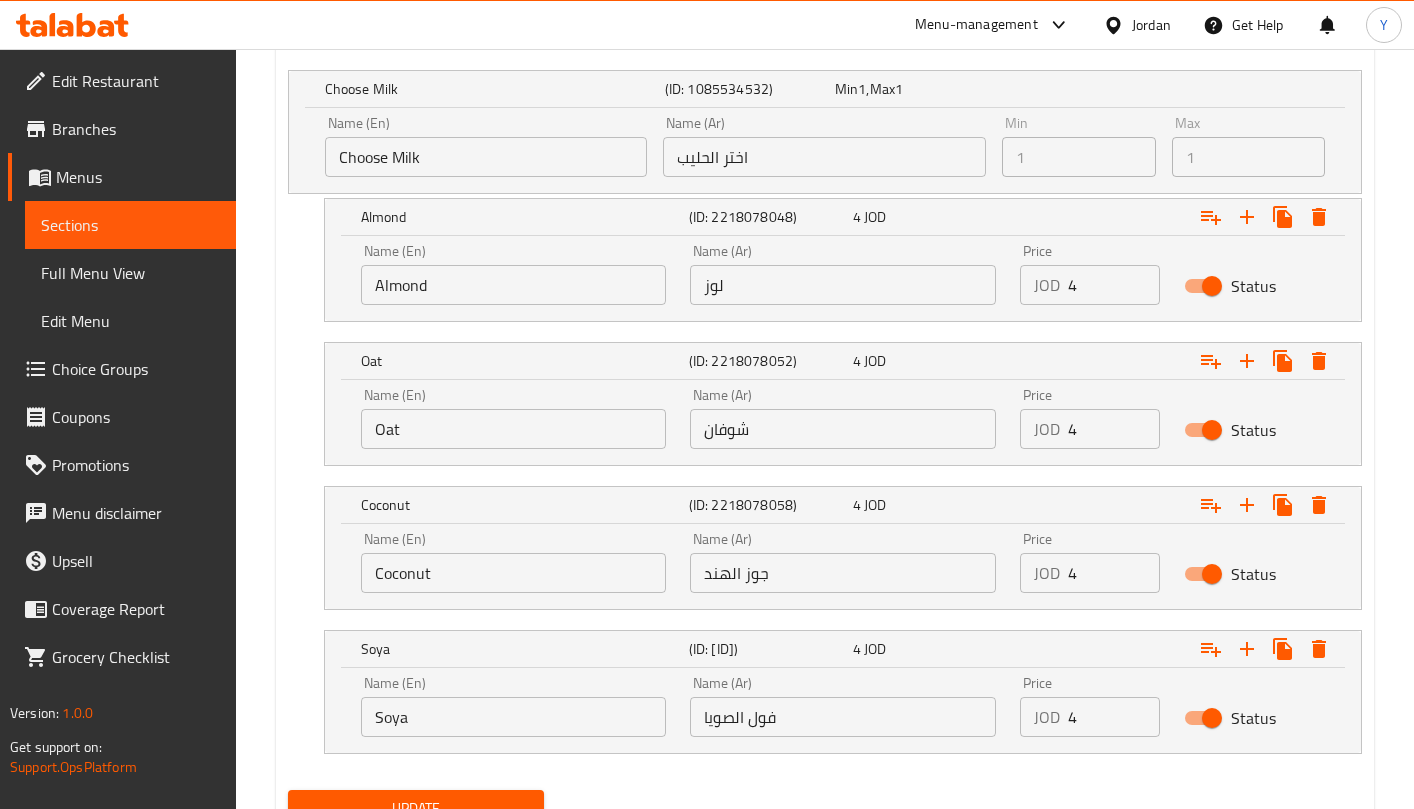 scroll, scrollTop: 1195, scrollLeft: 0, axis: vertical 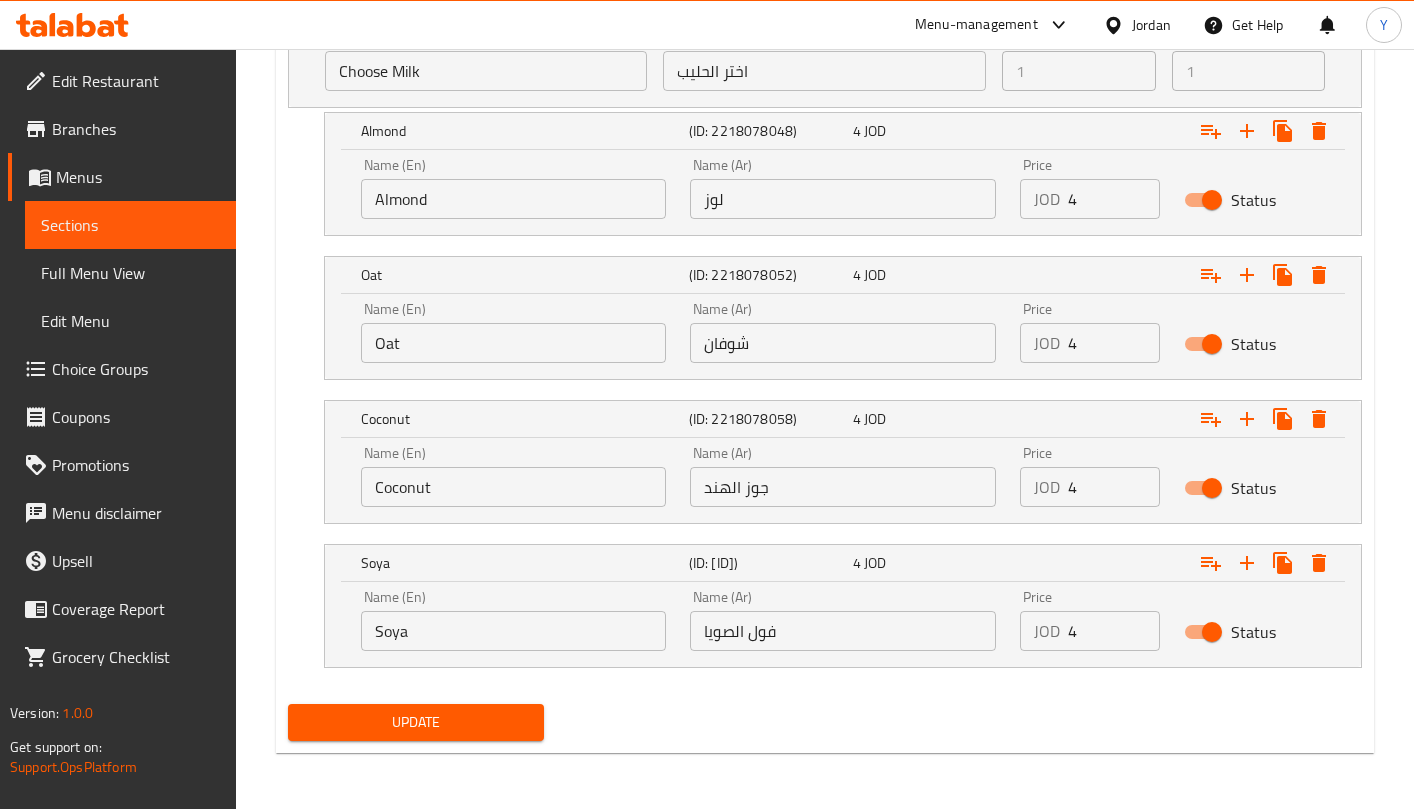 click on "فول الصويا" at bounding box center [842, 631] 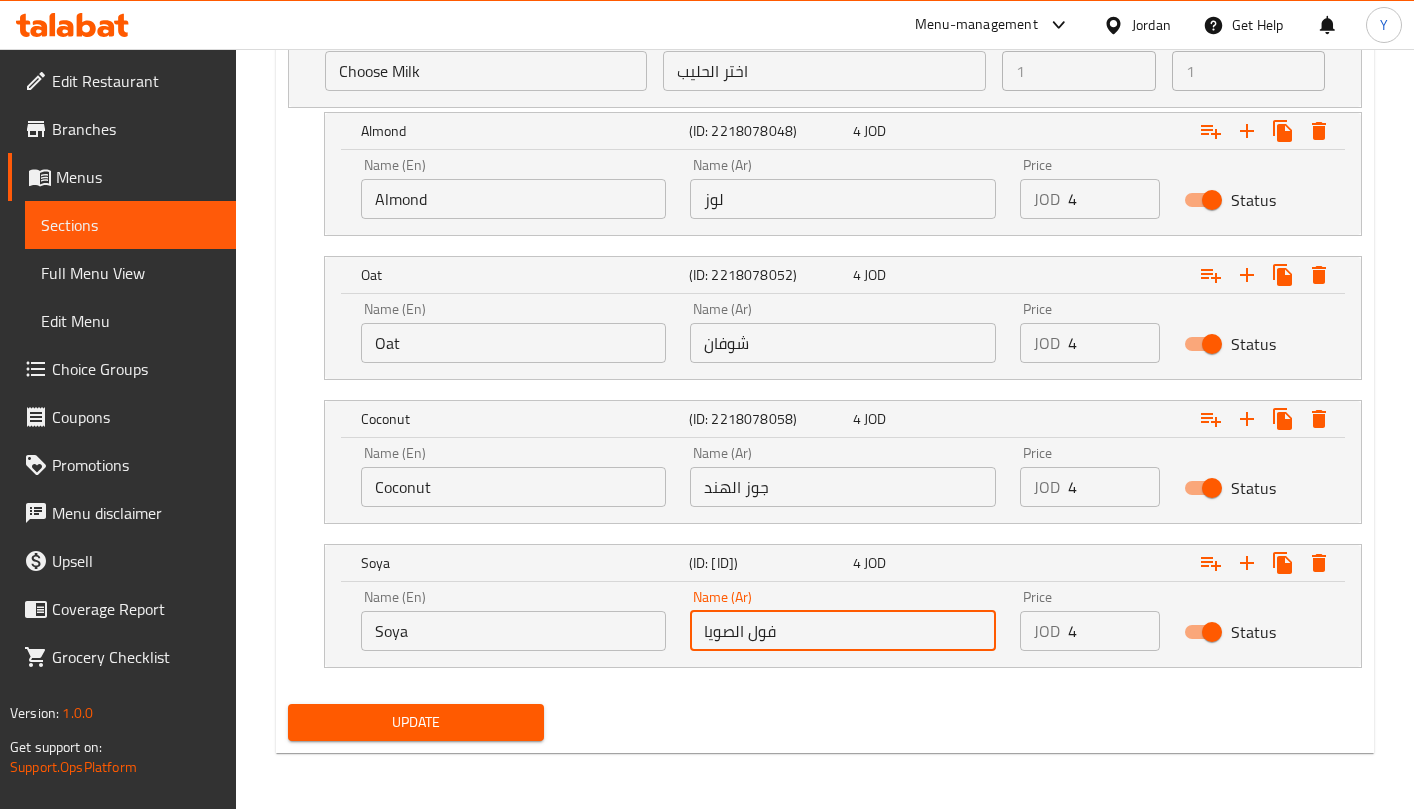 click on "فول الصويا" at bounding box center (842, 631) 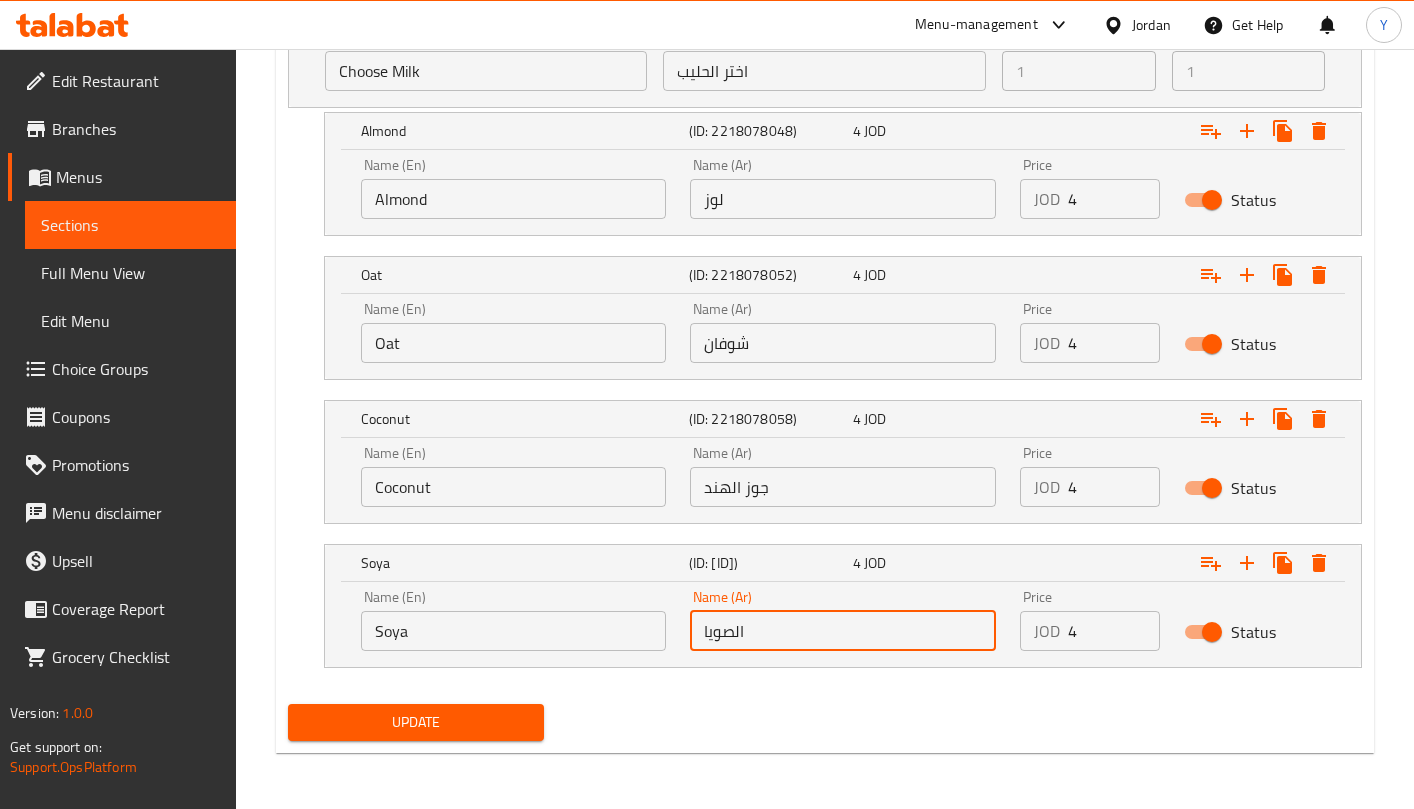 type on "الصويا" 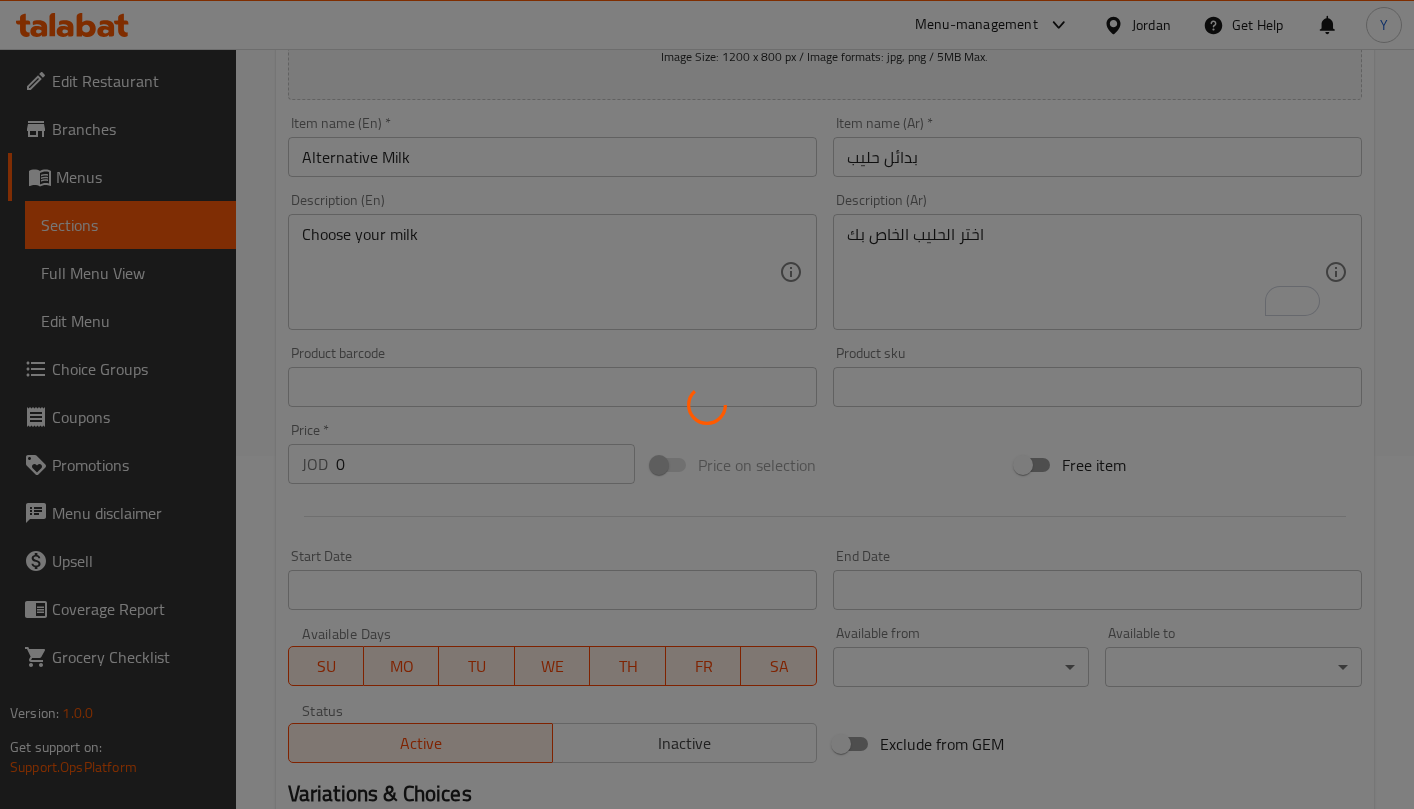 scroll, scrollTop: 0, scrollLeft: 0, axis: both 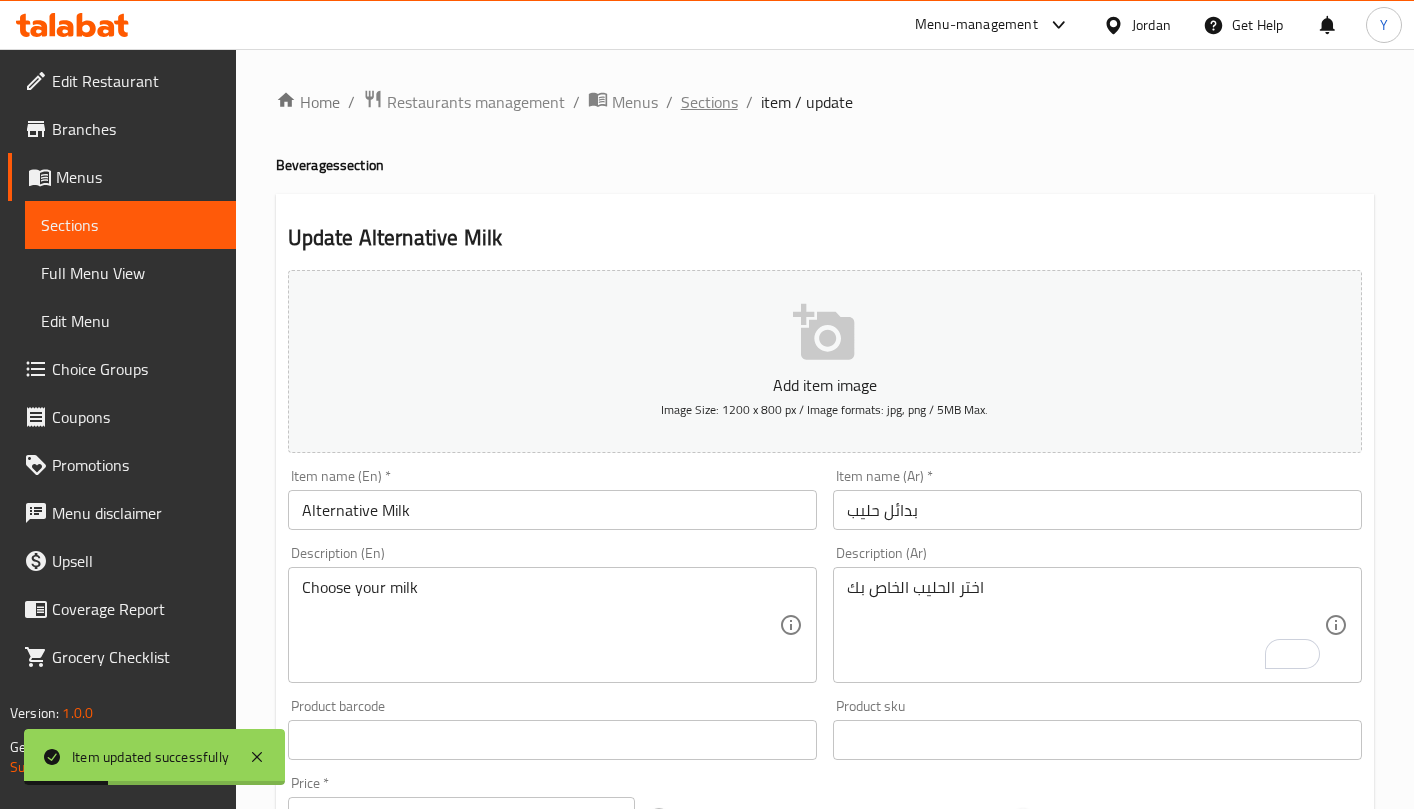 click on "Sections" at bounding box center [709, 102] 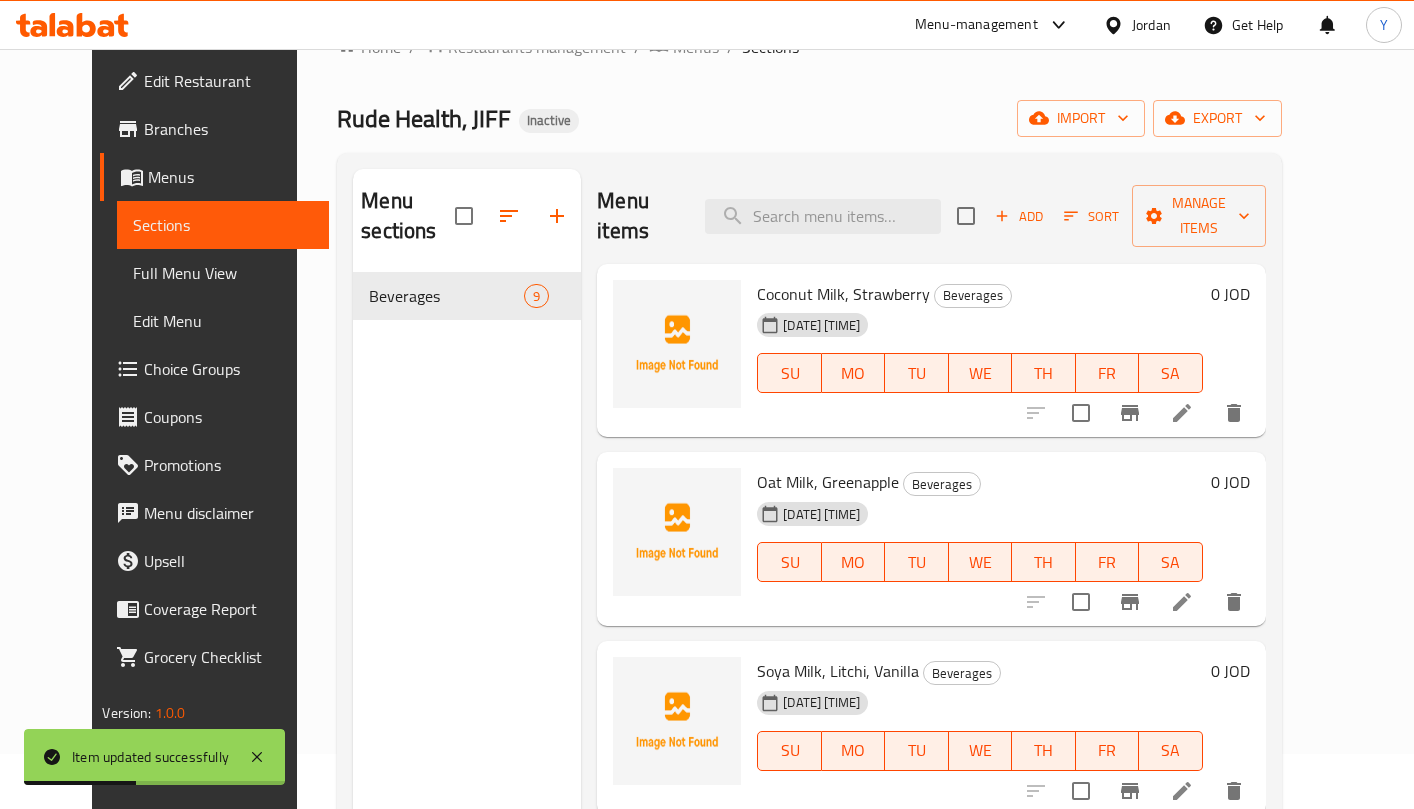 scroll, scrollTop: 76, scrollLeft: 0, axis: vertical 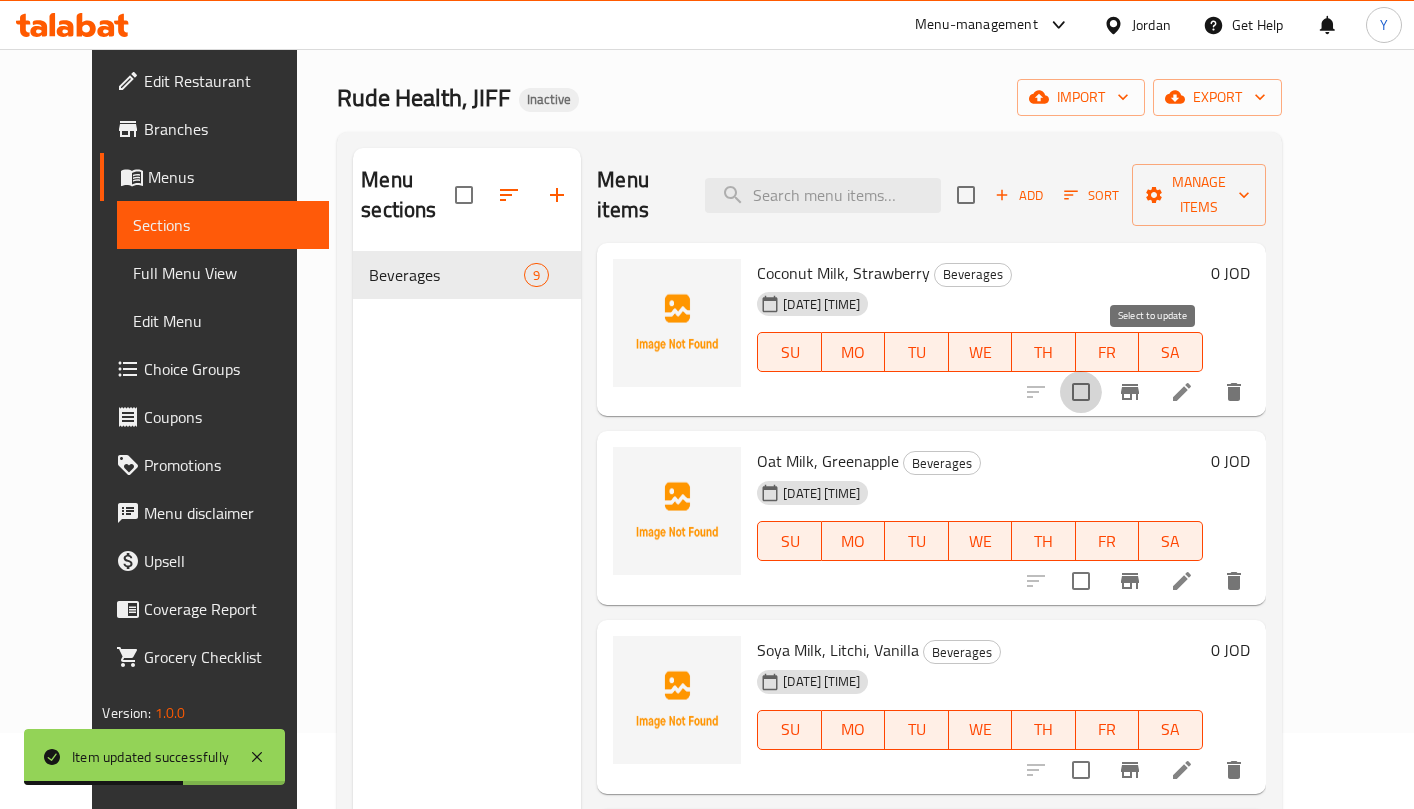 click at bounding box center [1081, 392] 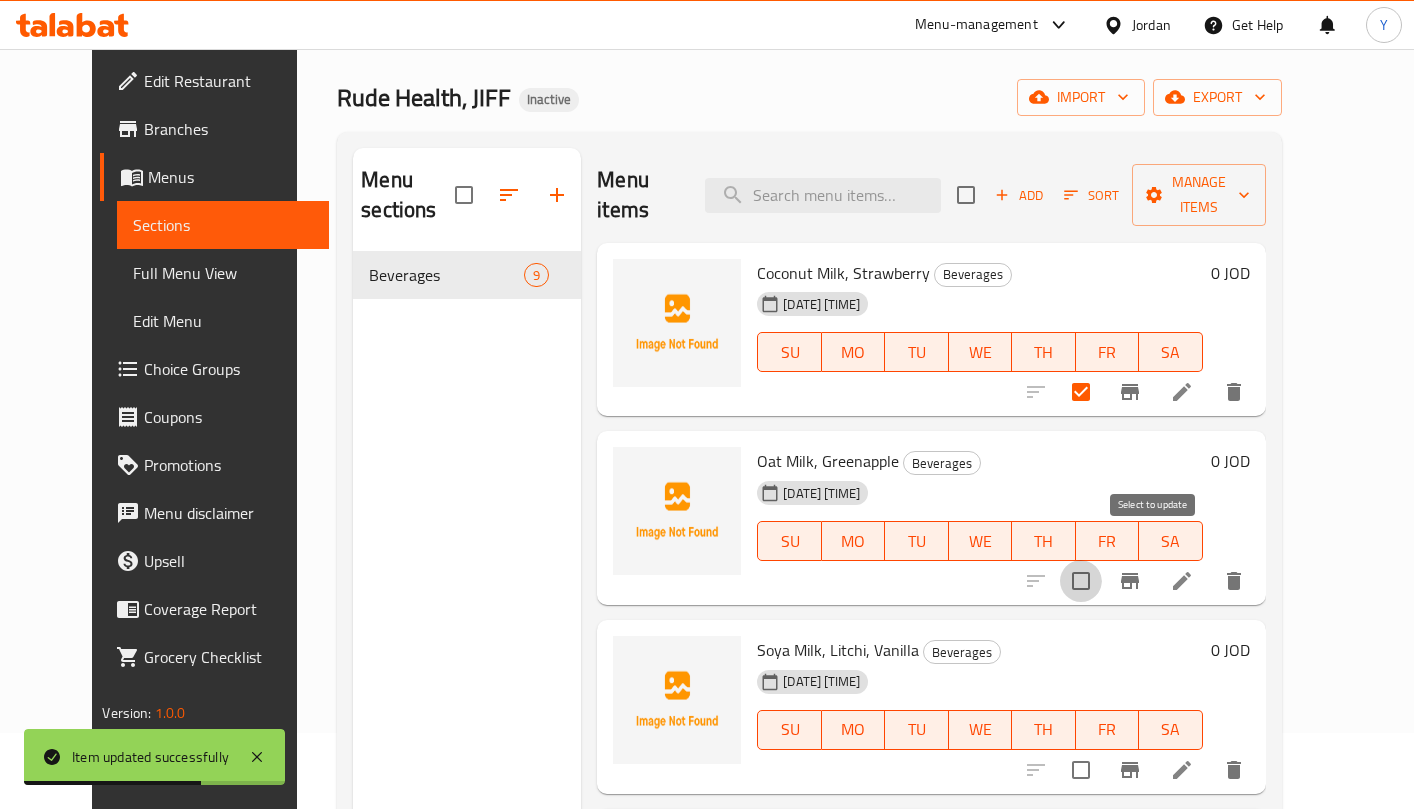 drag, startPoint x: 1154, startPoint y: 544, endPoint x: 1230, endPoint y: 497, distance: 89.358826 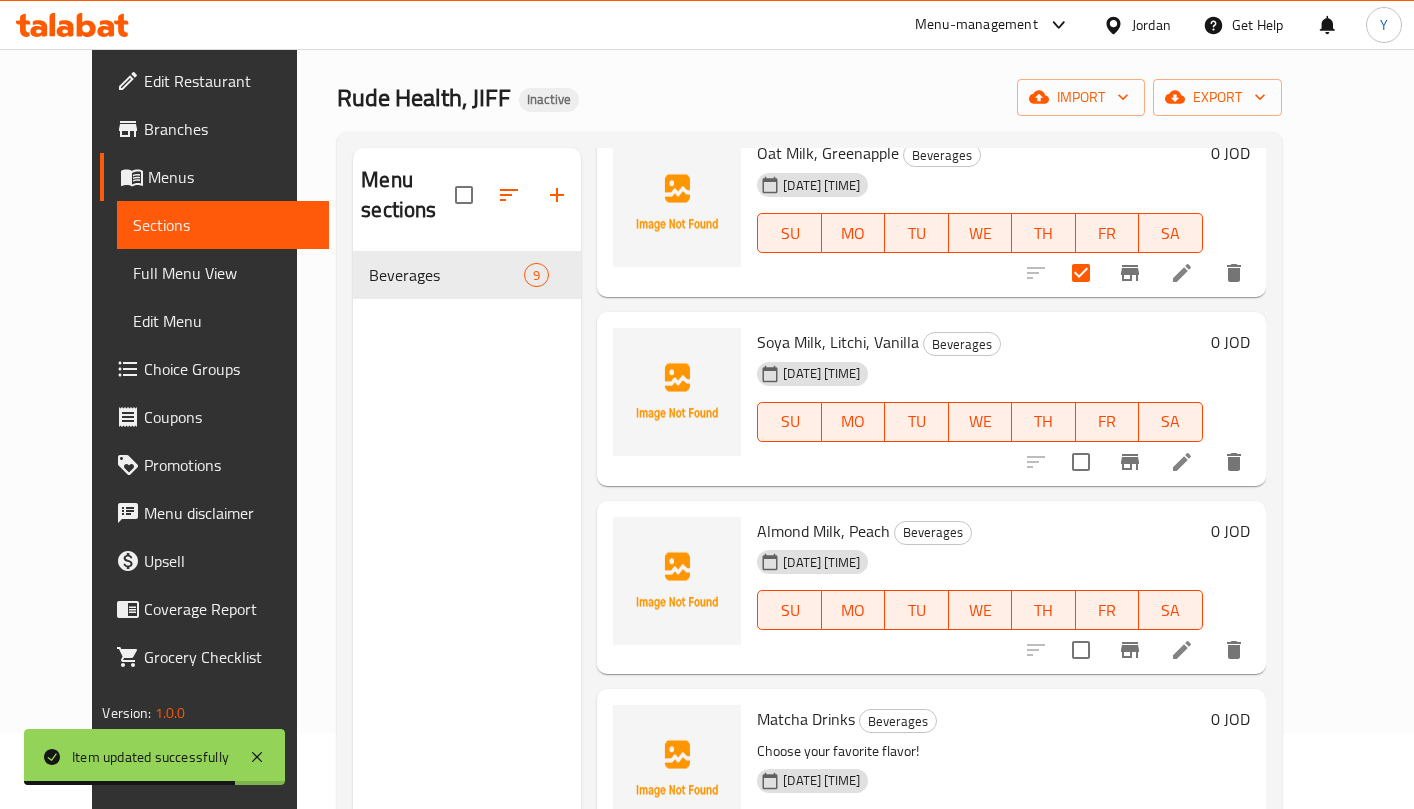 scroll, scrollTop: 356, scrollLeft: 0, axis: vertical 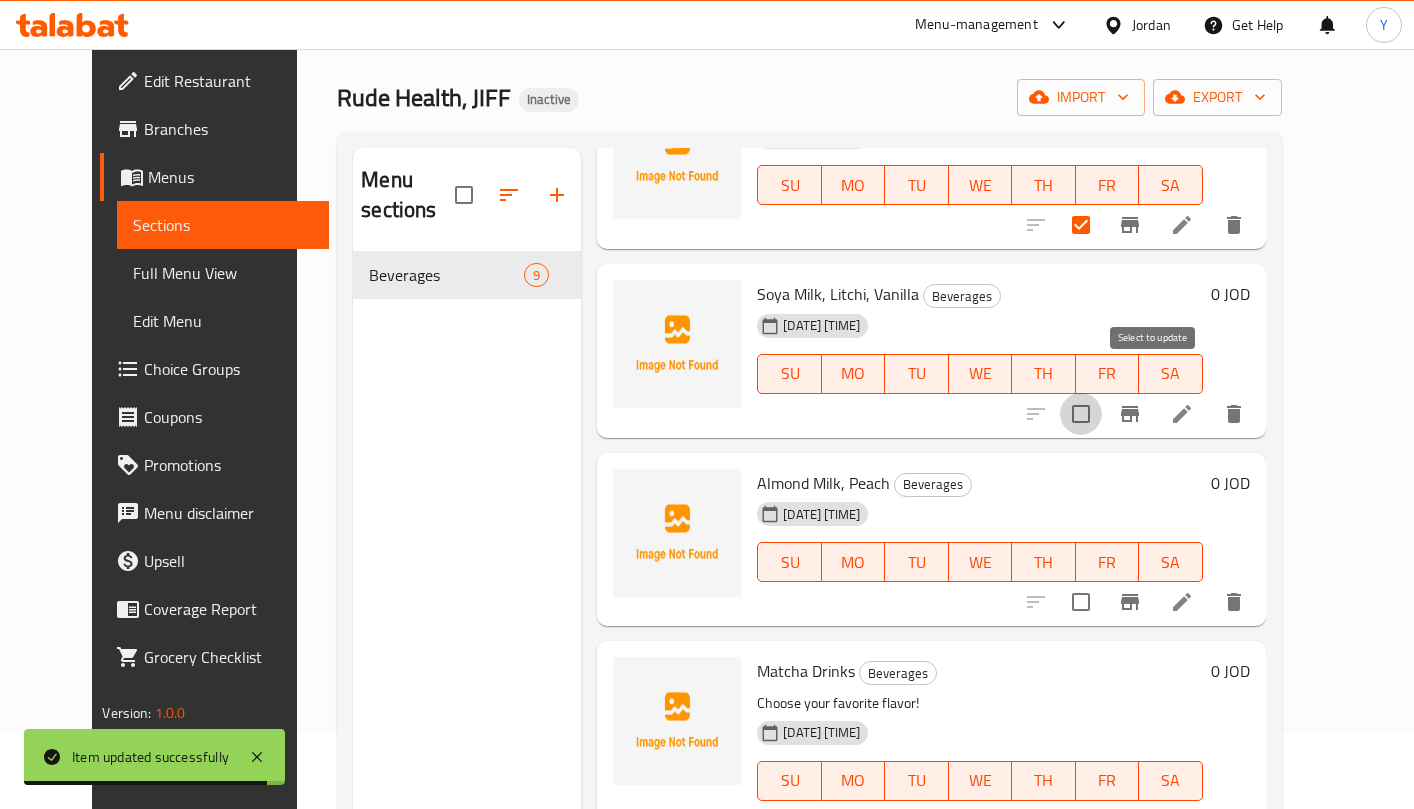 click at bounding box center [1081, 414] 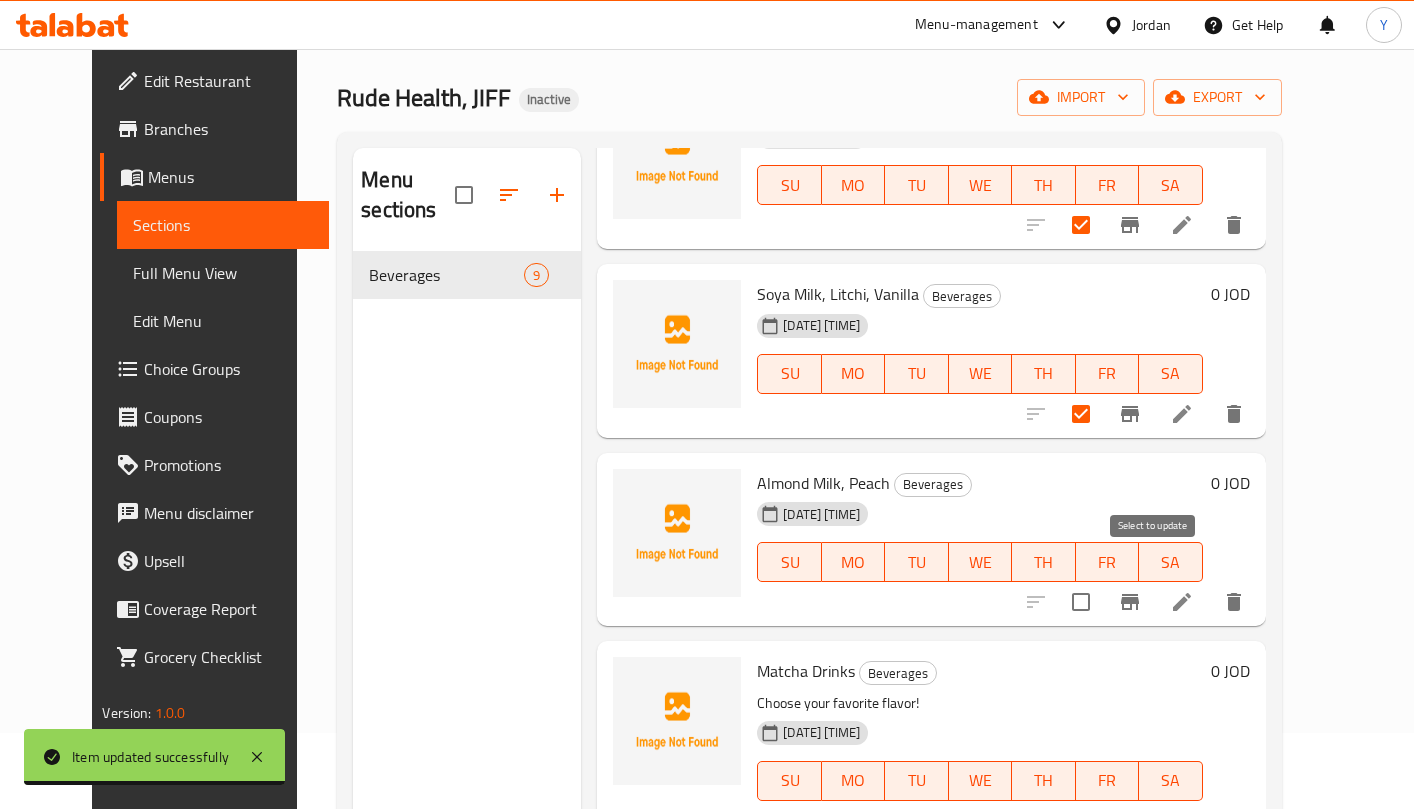 click at bounding box center (1081, 602) 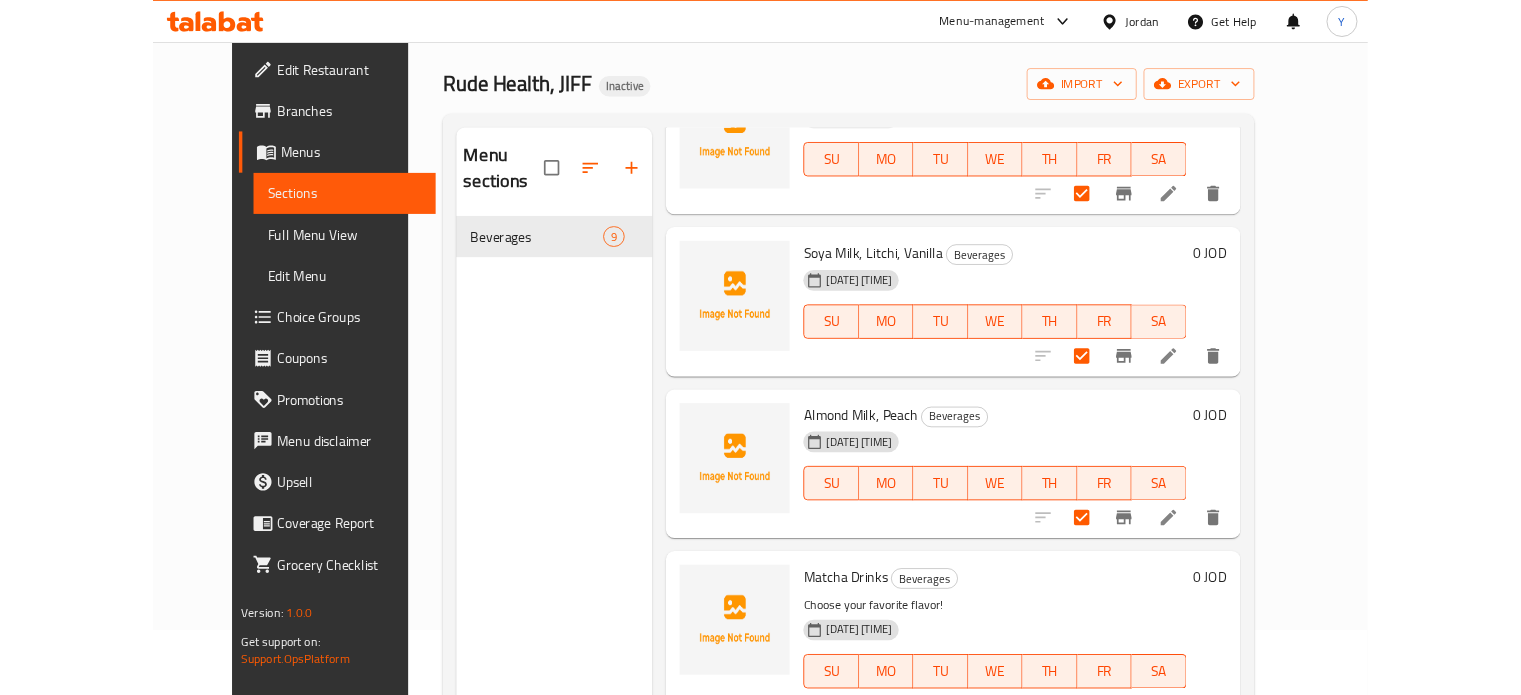 scroll, scrollTop: 0, scrollLeft: 0, axis: both 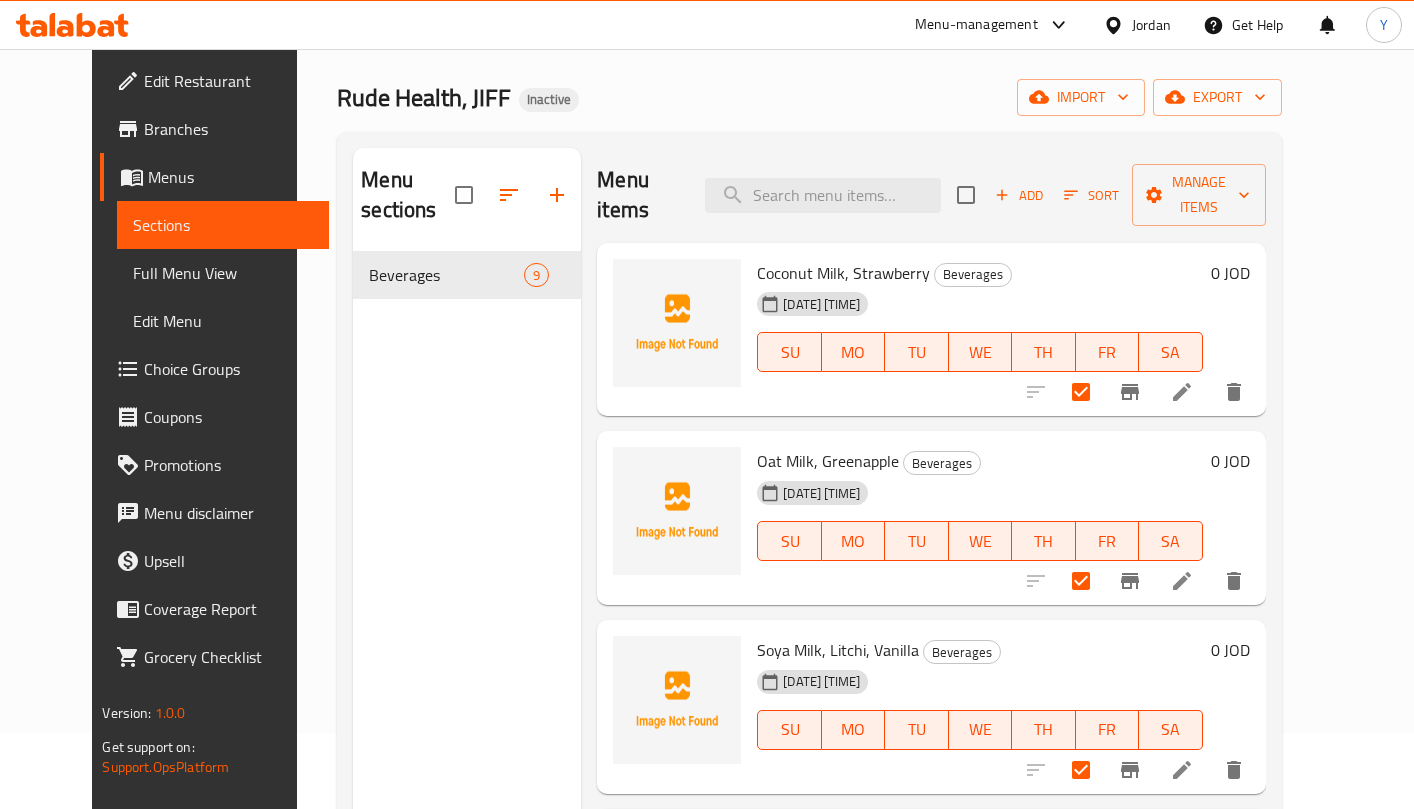 click on "Menu items Add Sort Manage items" at bounding box center (931, 195) 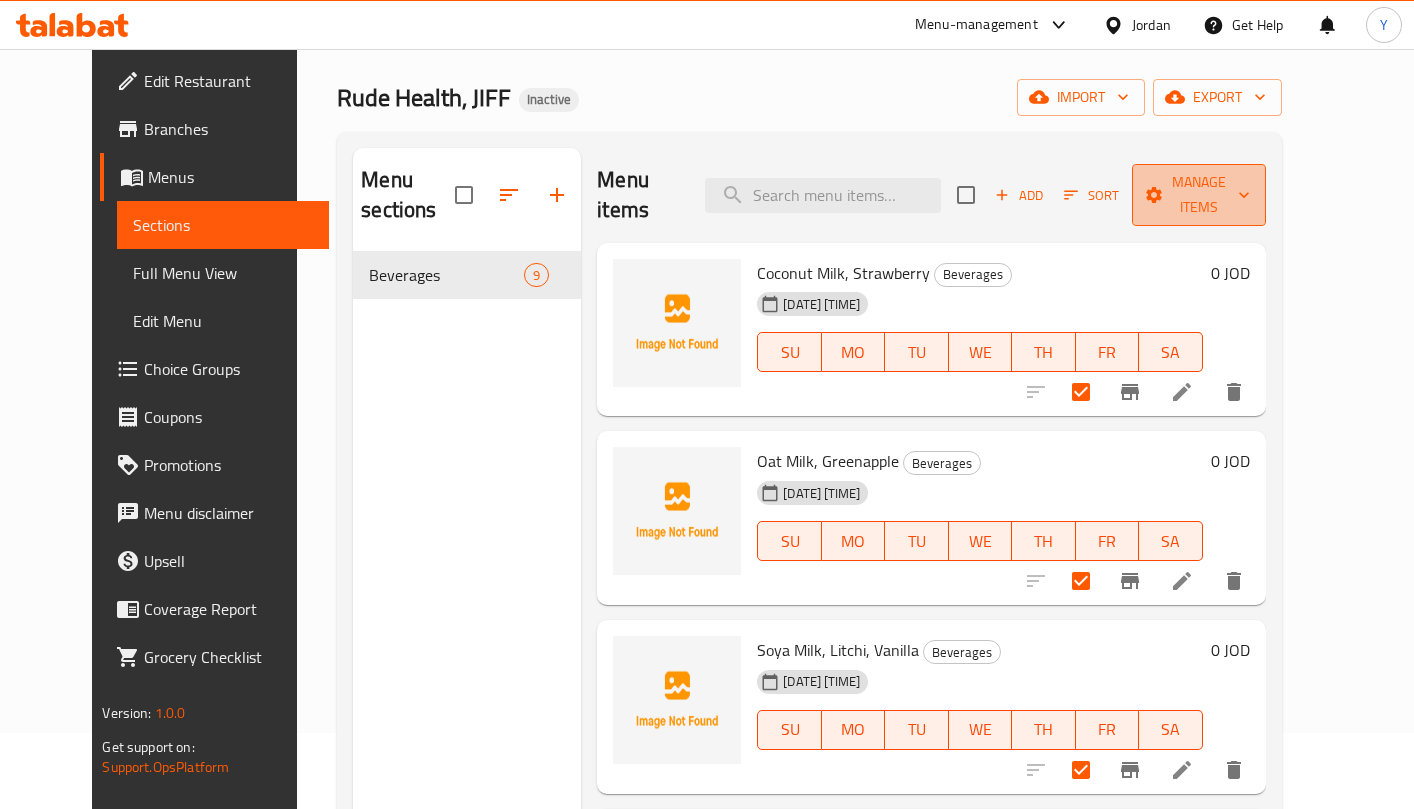 click on "Manage items" at bounding box center [1199, 195] 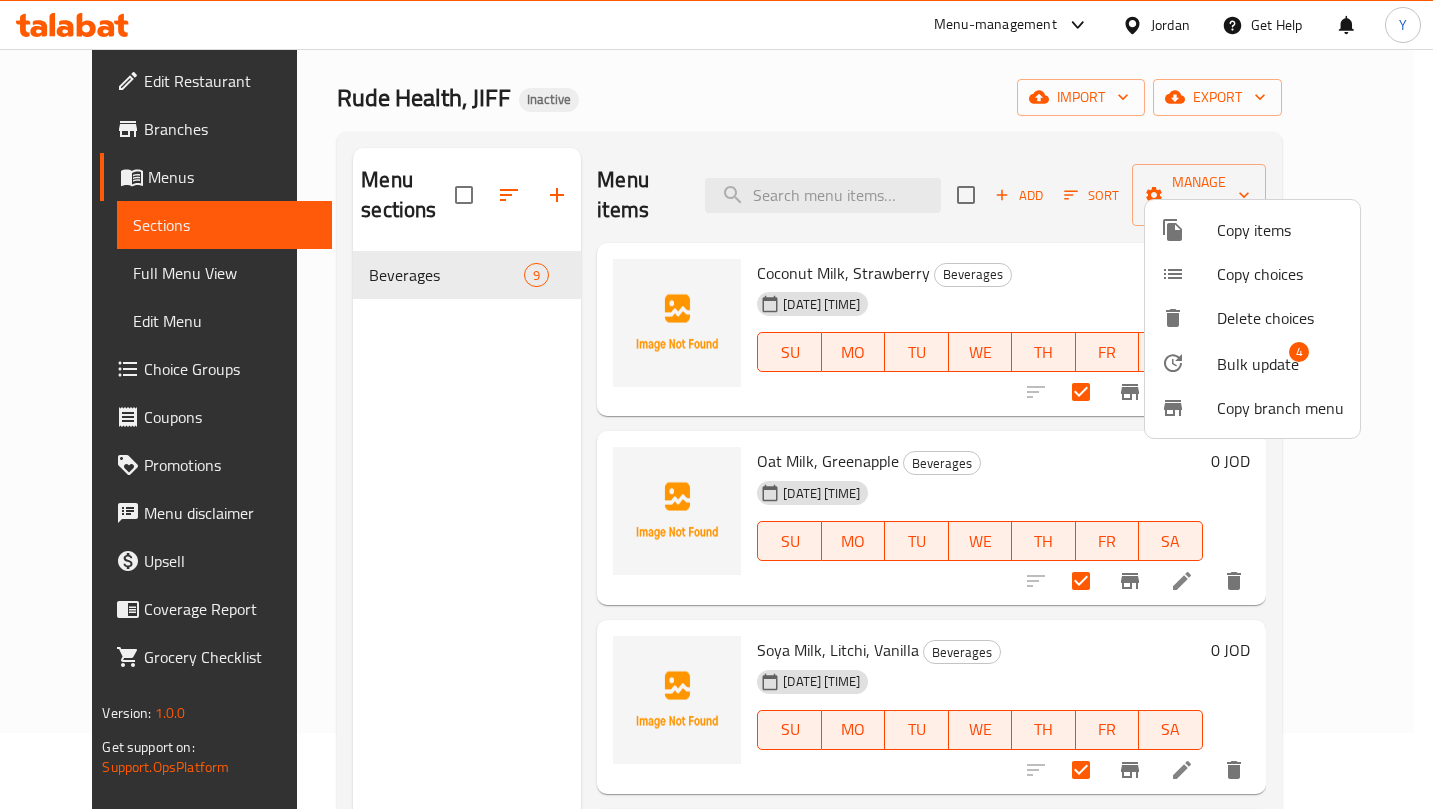 click on "Bulk update" at bounding box center [1258, 364] 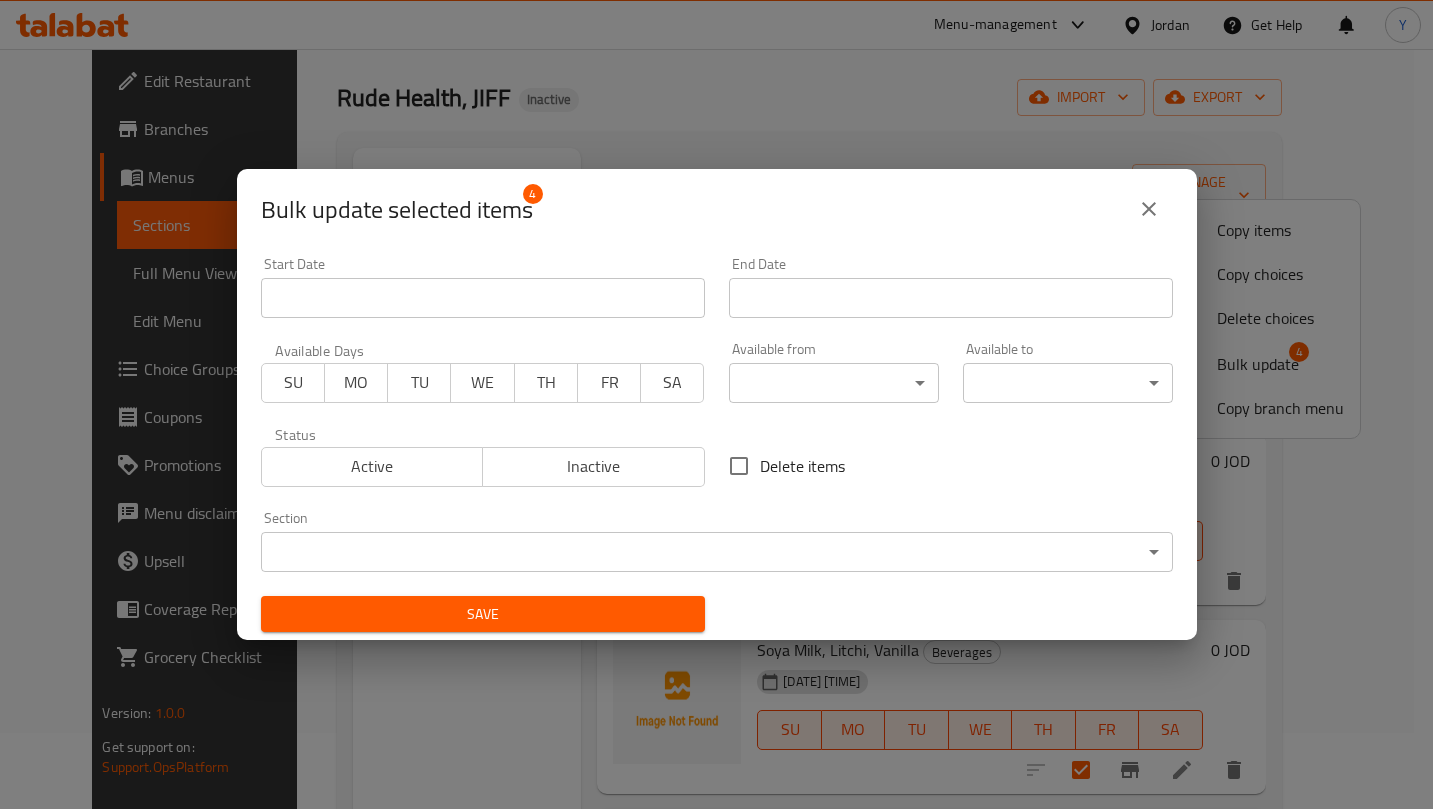 click on "​ Menu-management Jordan Get Help Y   Edit Restaurant   Branches   Menus   Sections   Full Menu View   Edit Menu   Choice Groups   Coupons   Promotions   Menu disclaimer   Upsell   Coverage Report   Grocery Checklist  Version:    1.0.0  Get support on:    Support.OpsPlatform Home / Restaurants management / Menus / Sections Rude Health, JIFF Inactive import export Menu sections Beverages  9 Menu items Add Sort Manage items Coconut Milk, Strawberry   Beverages  04-08-2025 03:42 PM SU MO TU WE TH FR SA 0   JOD Oat Milk, Greenapple   Beverages  04-08-2025 03:42 PM SU MO TU WE TH FR SA 0   JOD Soya Milk, Litchi, Vanilla   Beverages  04-08-2025 03:42 PM SU MO TU WE TH FR SA 0   JOD Almond Milk, Peach   Beverages  04-08-2025 03:42 PM SU MO TU WE TH FR SA 0   JOD Matcha Drinks   Beverages  Choose your favorite flavor! 04-08-2025 03:42 PM SU MO TU WE TH FR SA 0   JOD Pina Colada   Beverages  A tropical blend of pineapple juice and coconut milk, smooth and refreshing with a sweet, creamy flavor. 04-08-2025 03:42 PM 3" at bounding box center [716, 353] 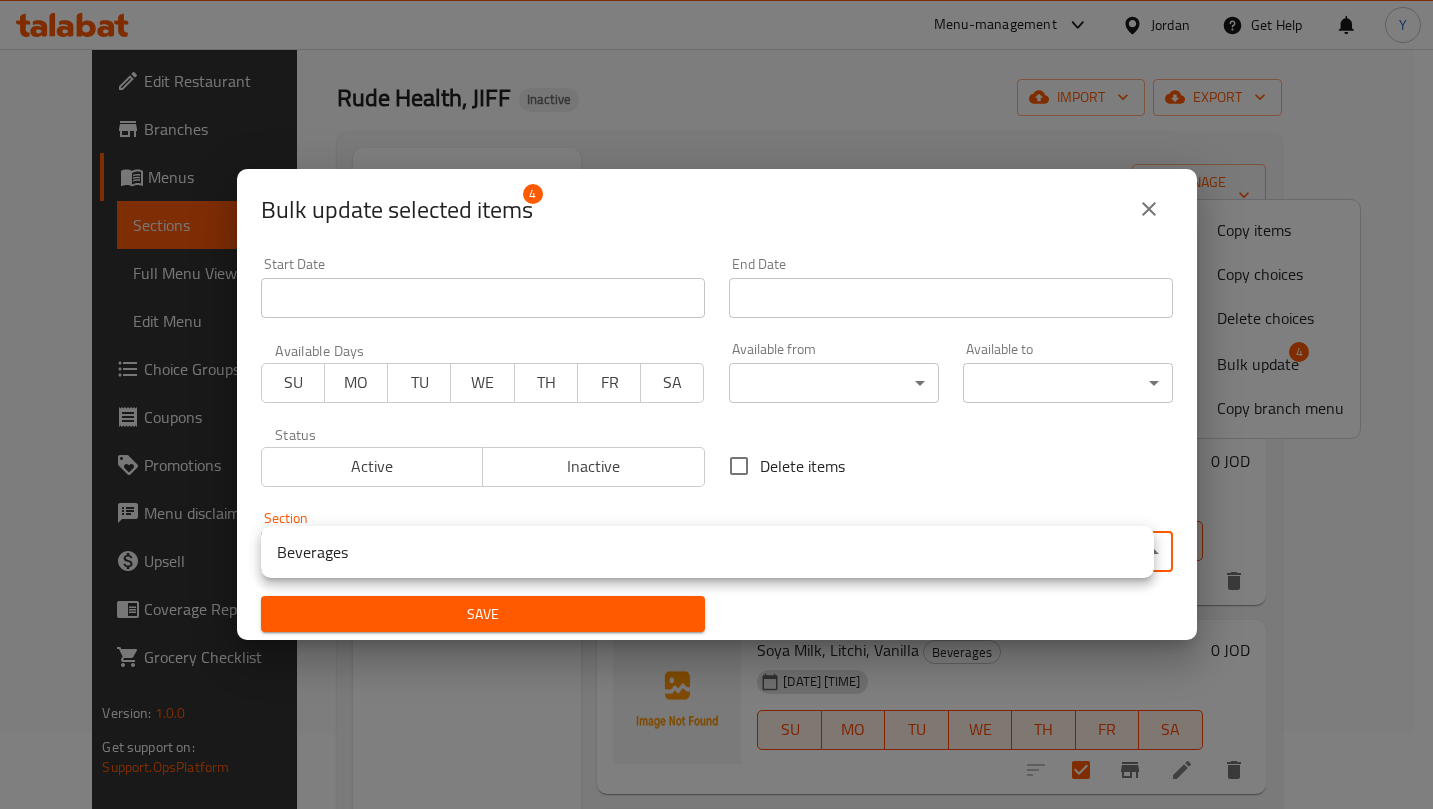 click at bounding box center (716, 404) 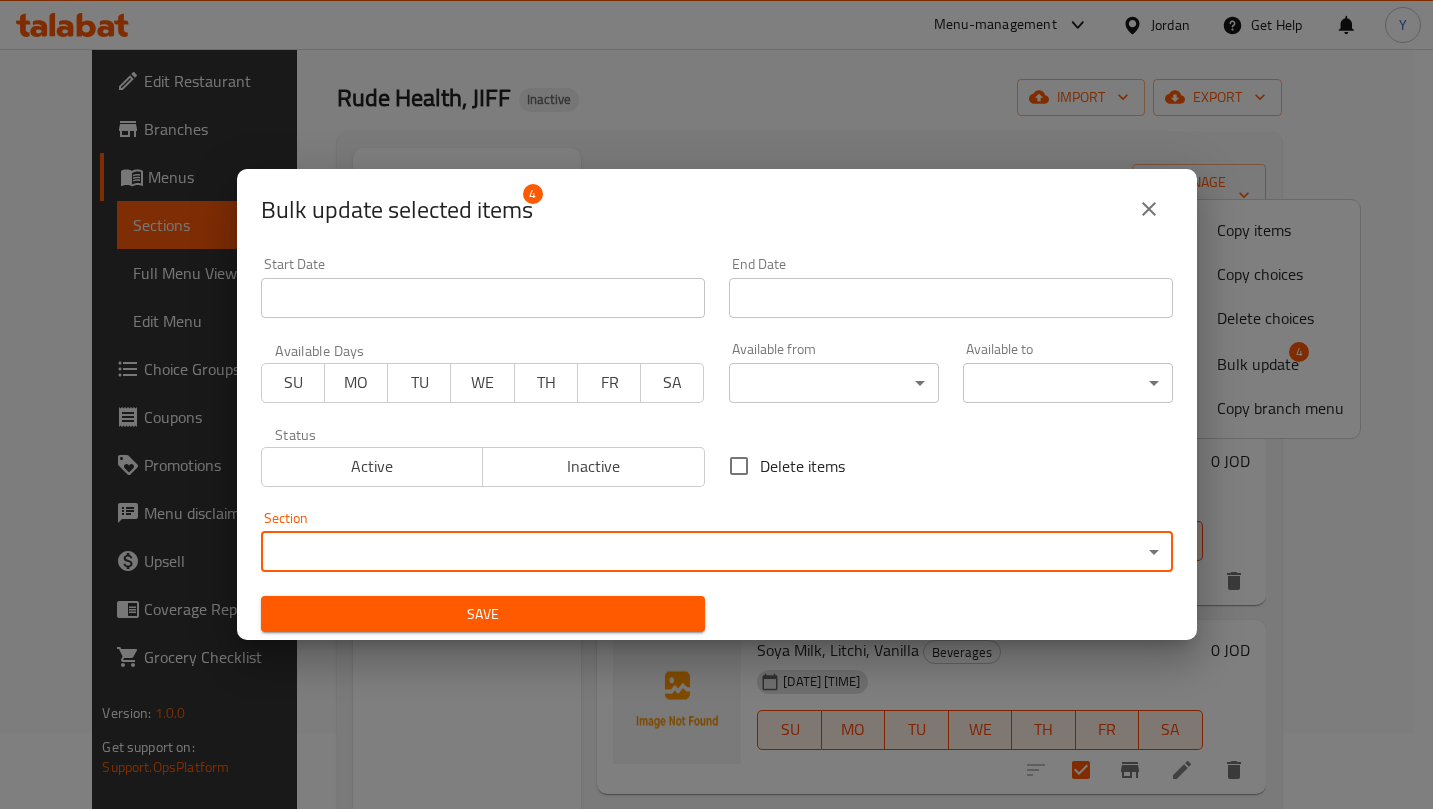 click on "Delete items" at bounding box center (951, 466) 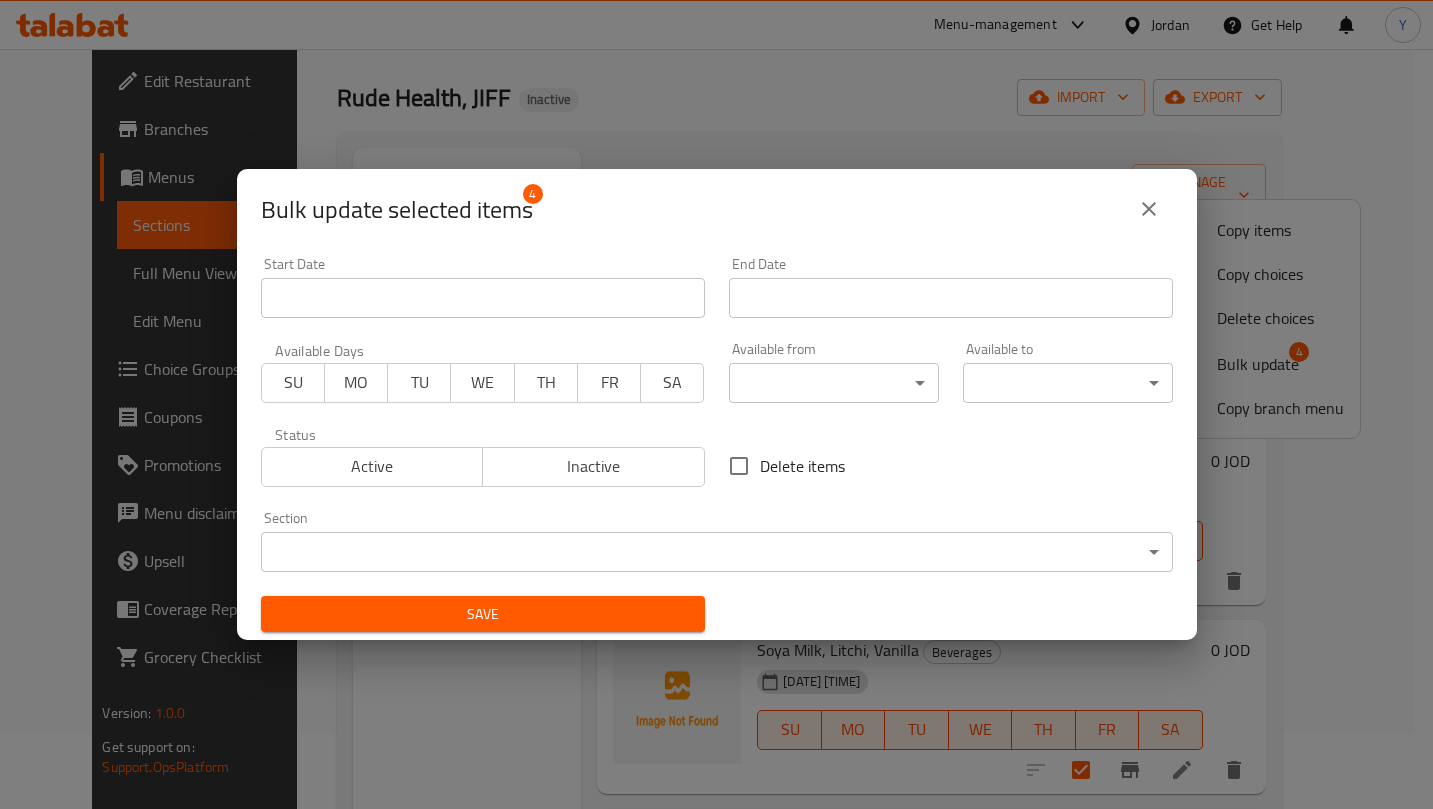 click on "Delete items" at bounding box center [802, 466] 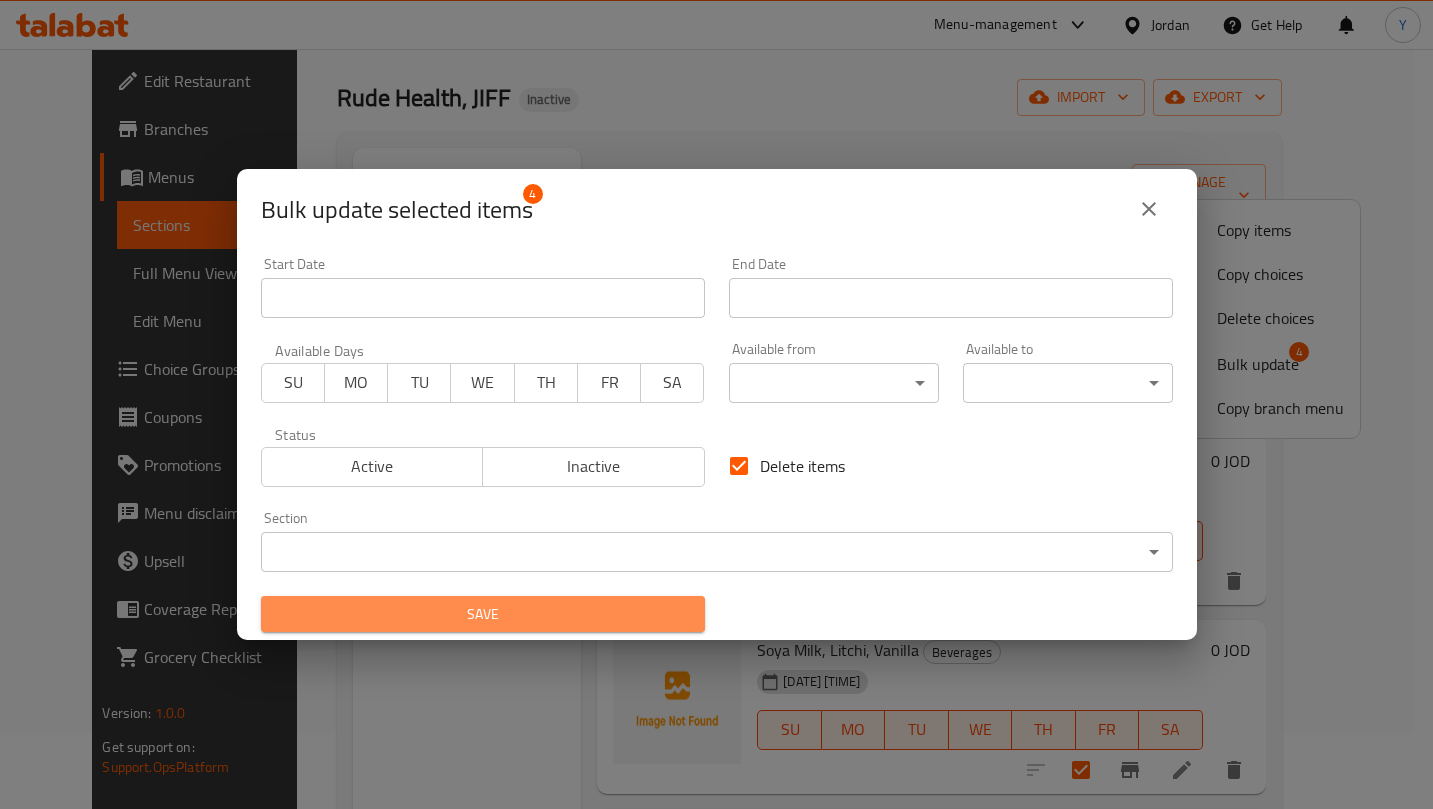 click on "Save" at bounding box center (483, 614) 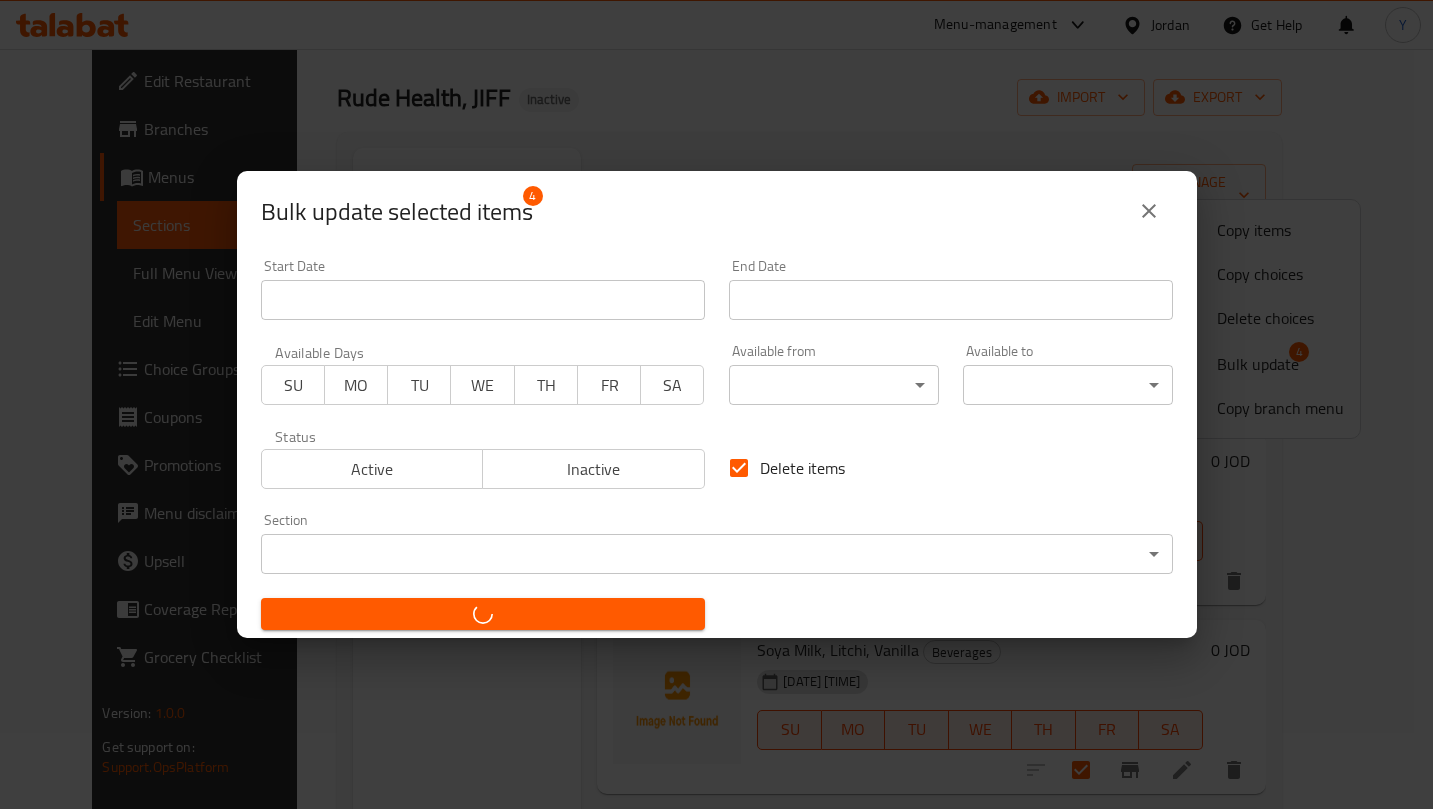 checkbox on "false" 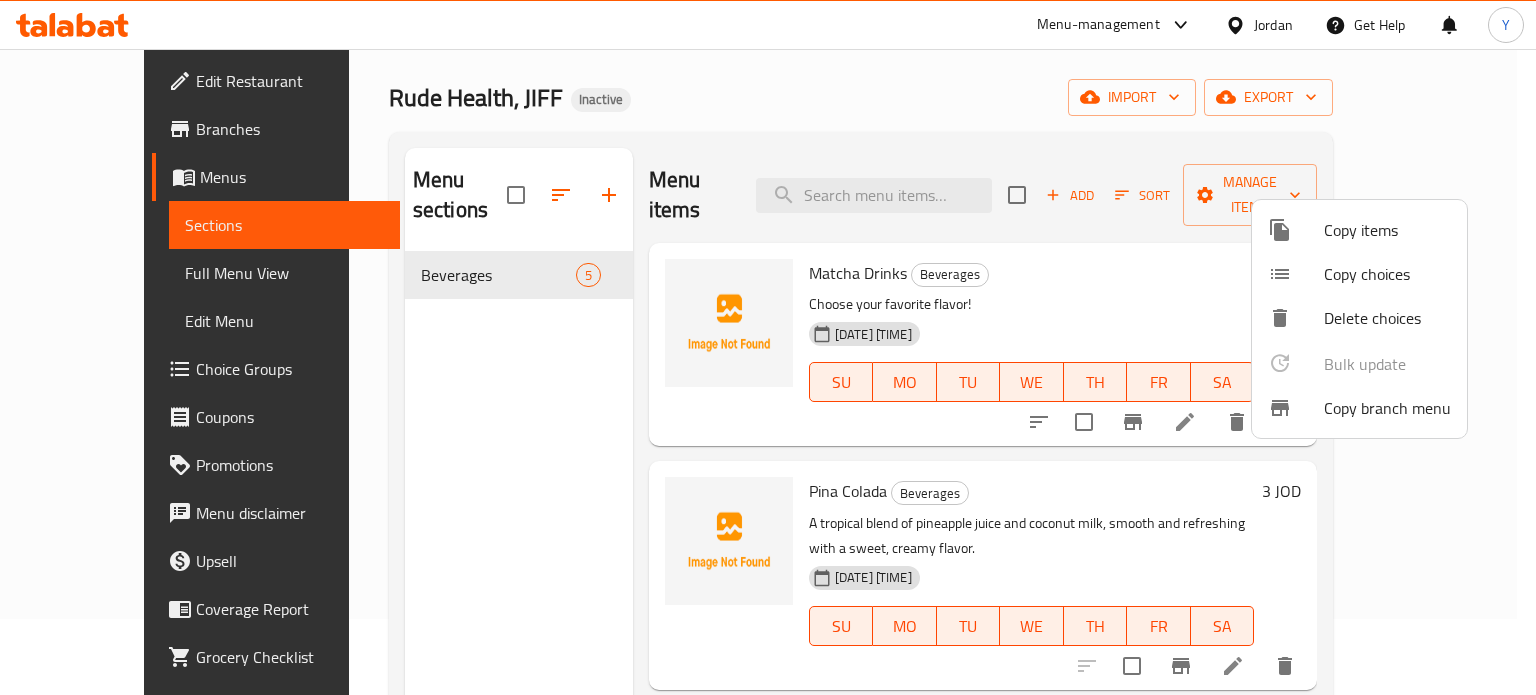drag, startPoint x: 1033, startPoint y: 293, endPoint x: 1047, endPoint y: 271, distance: 26.076809 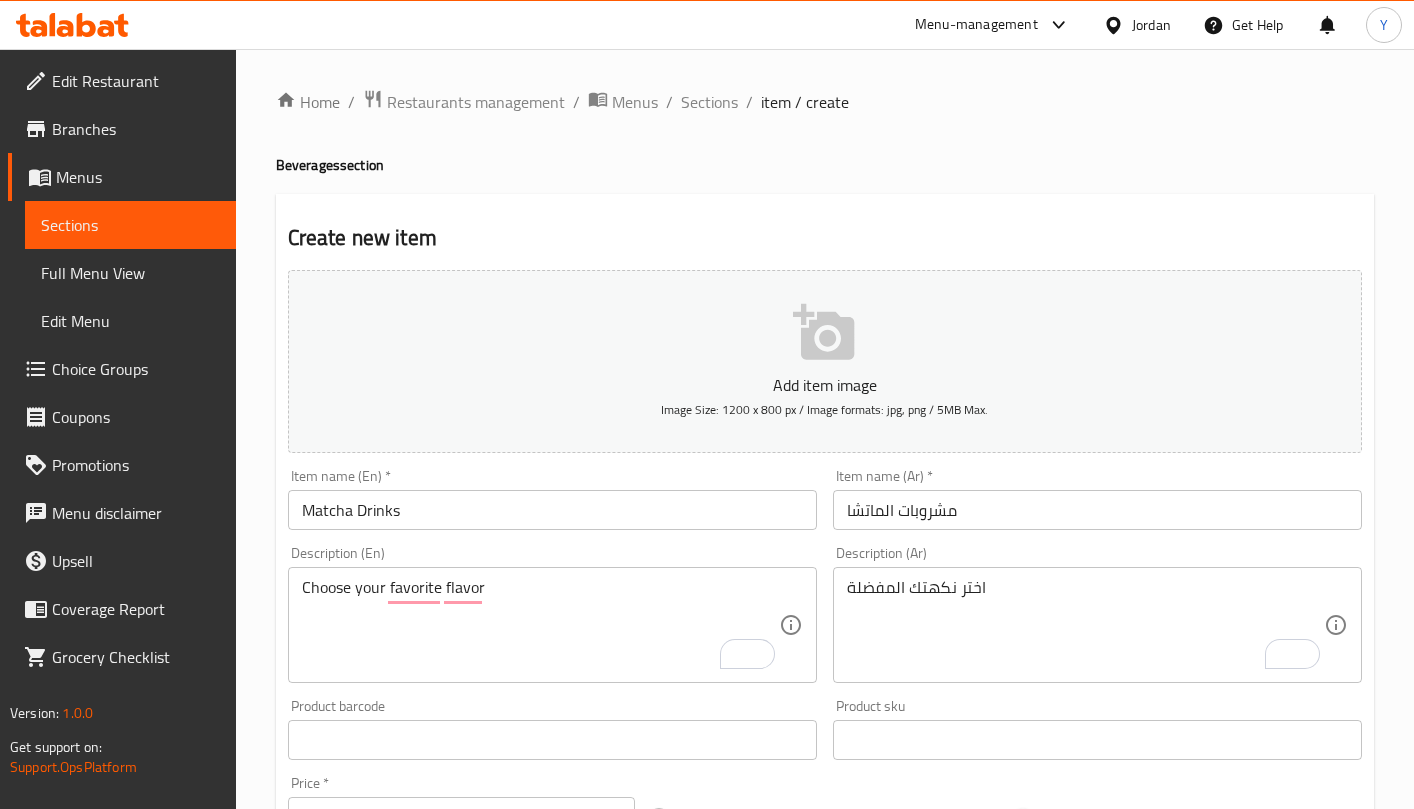 scroll, scrollTop: 0, scrollLeft: 0, axis: both 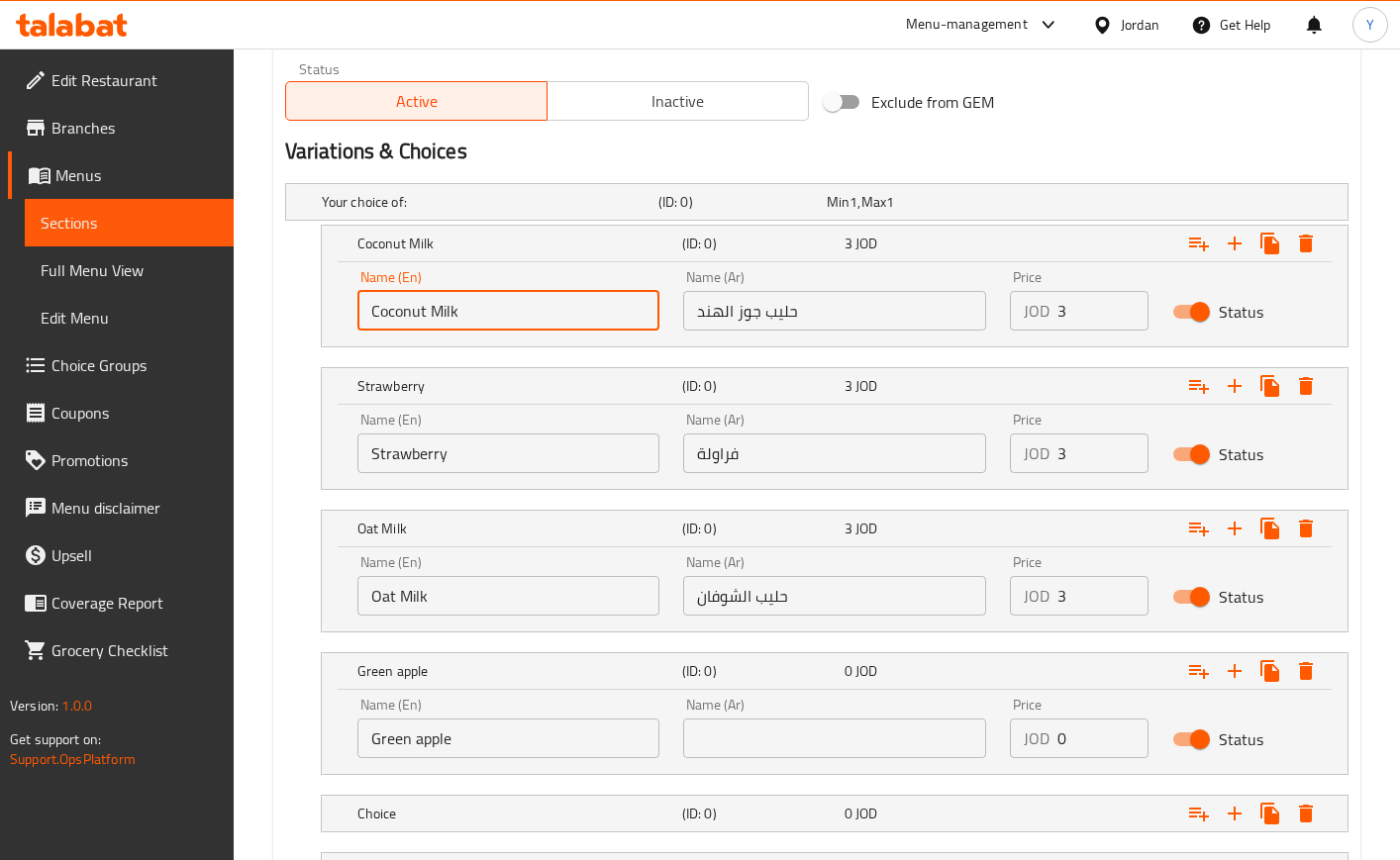 drag, startPoint x: 565, startPoint y: 306, endPoint x: 291, endPoint y: 305, distance: 274.0018 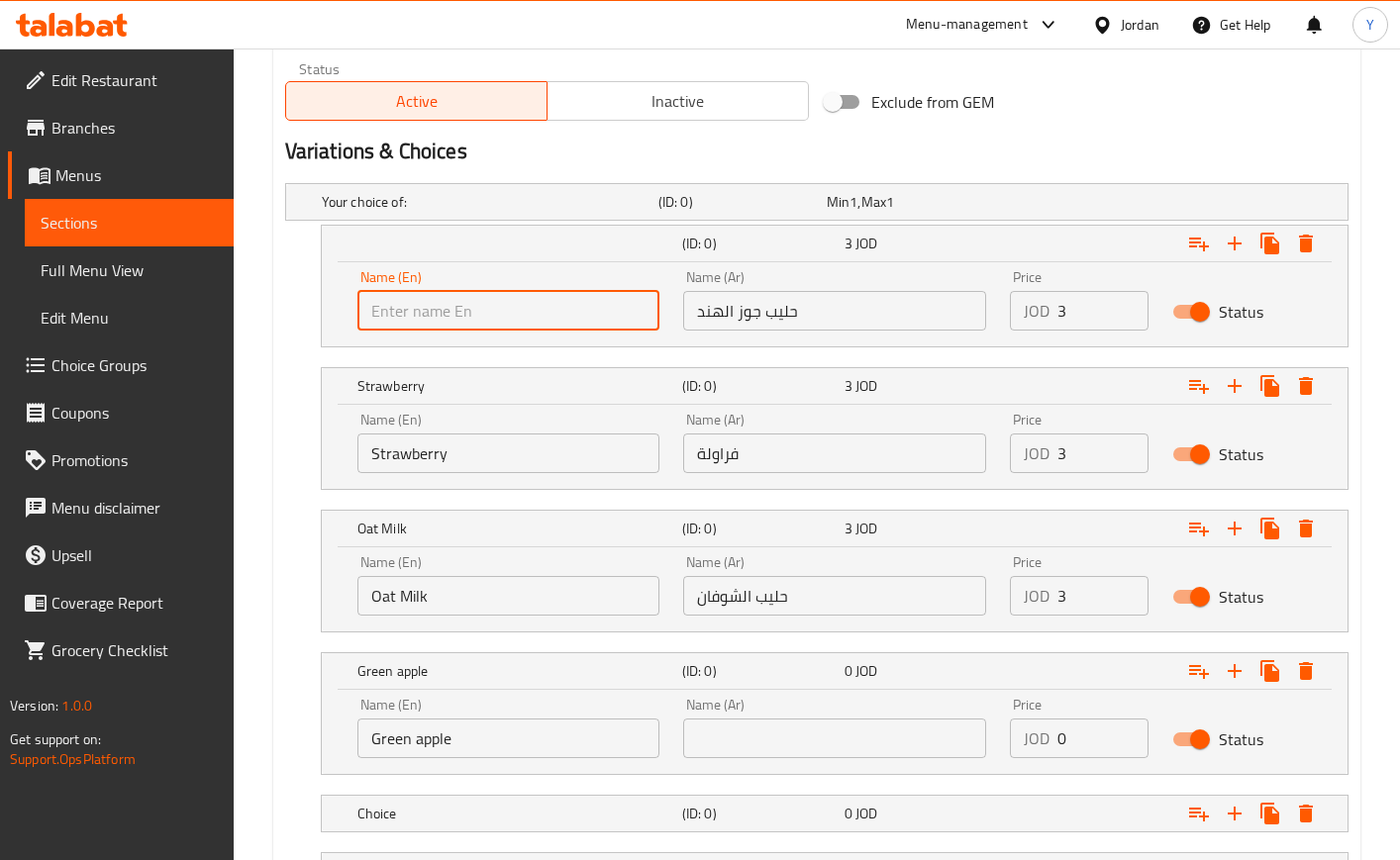click on "حليب جوز الهند" at bounding box center [834, 311] 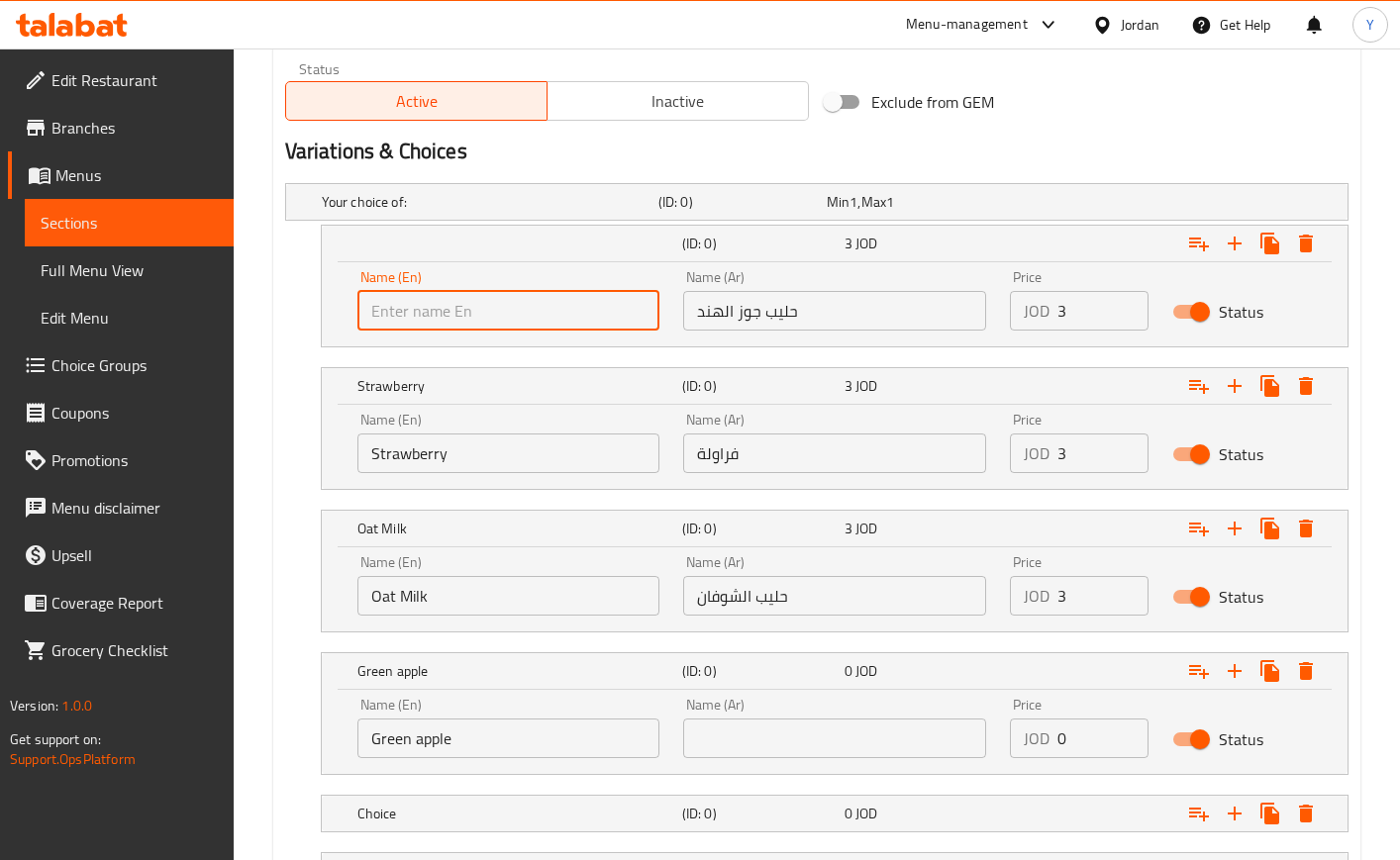 click at bounding box center (508, 311) 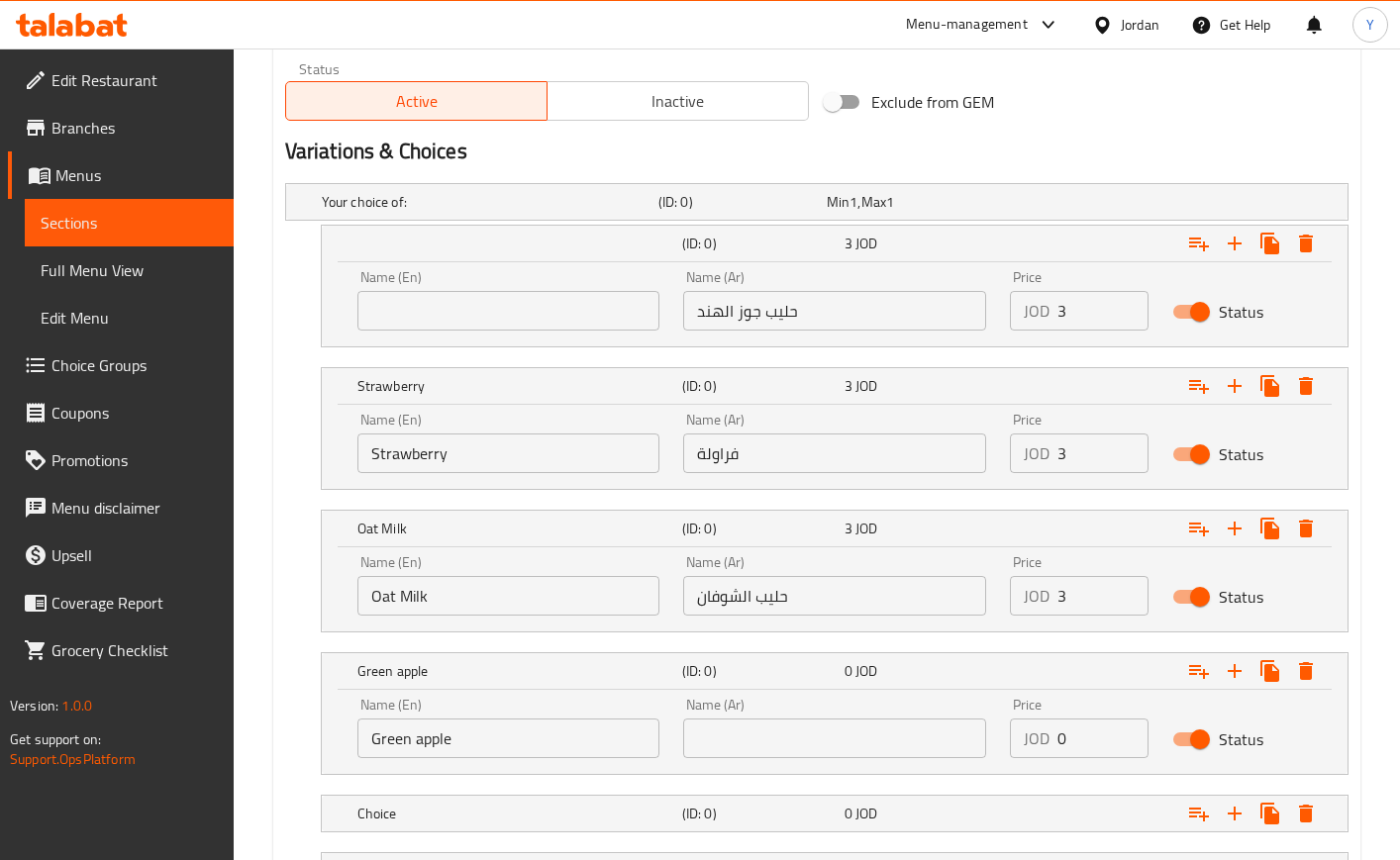 drag, startPoint x: 610, startPoint y: 335, endPoint x: 602, endPoint y: 317, distance: 19.697716 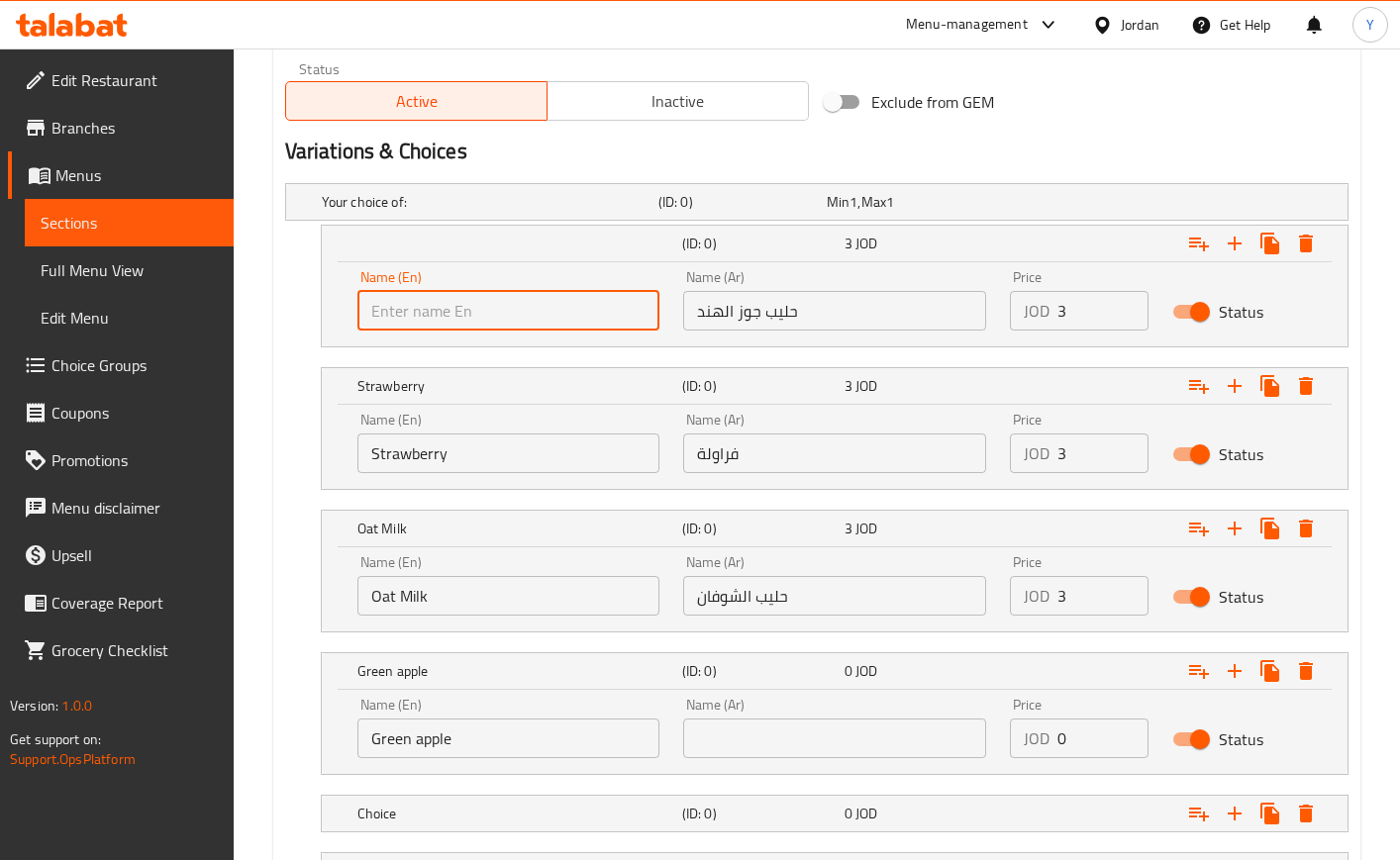 click at bounding box center [508, 311] 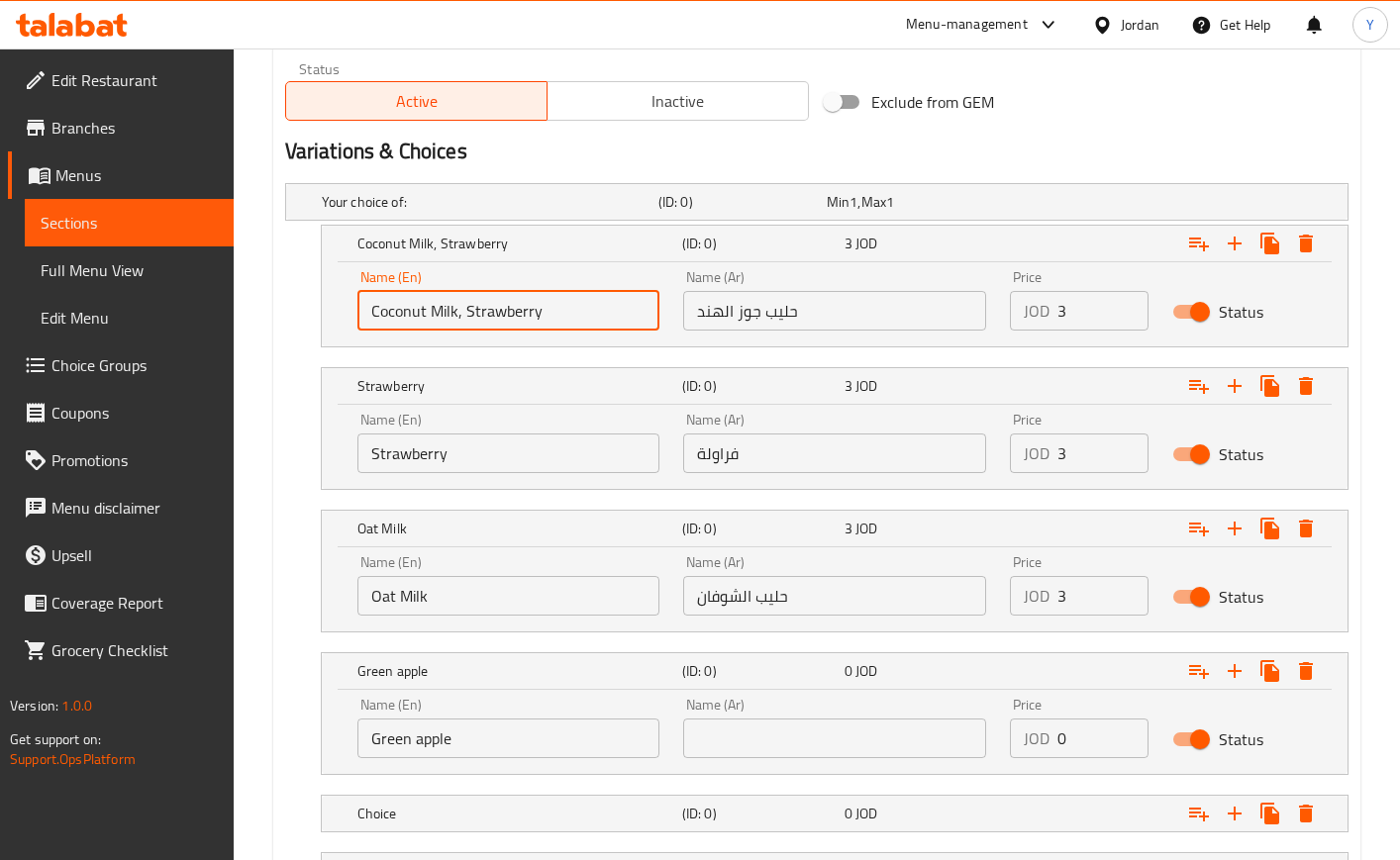 type on "Coconut Milk, Strawberry" 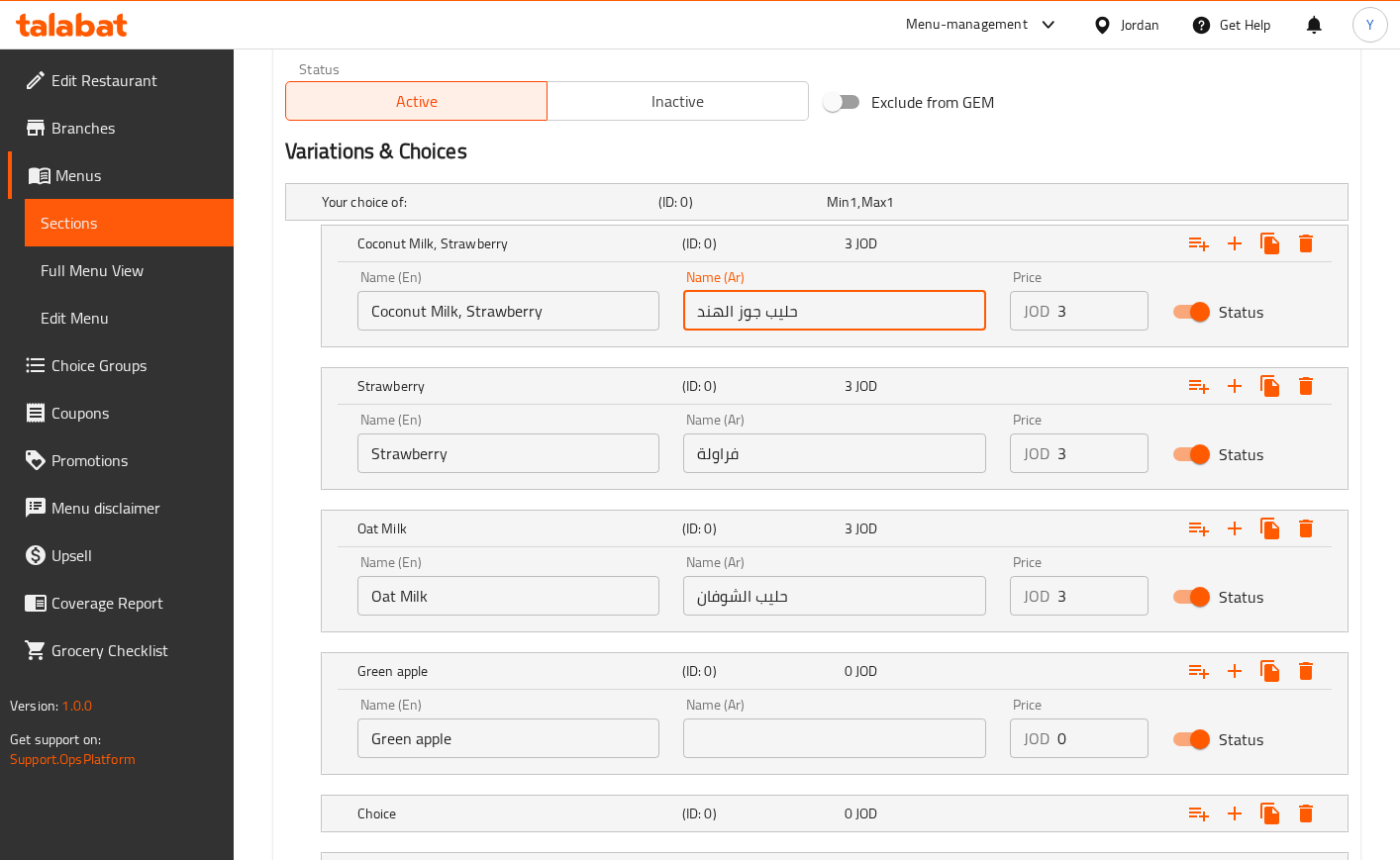 click on "حليب جوز الهند" at bounding box center [834, 311] 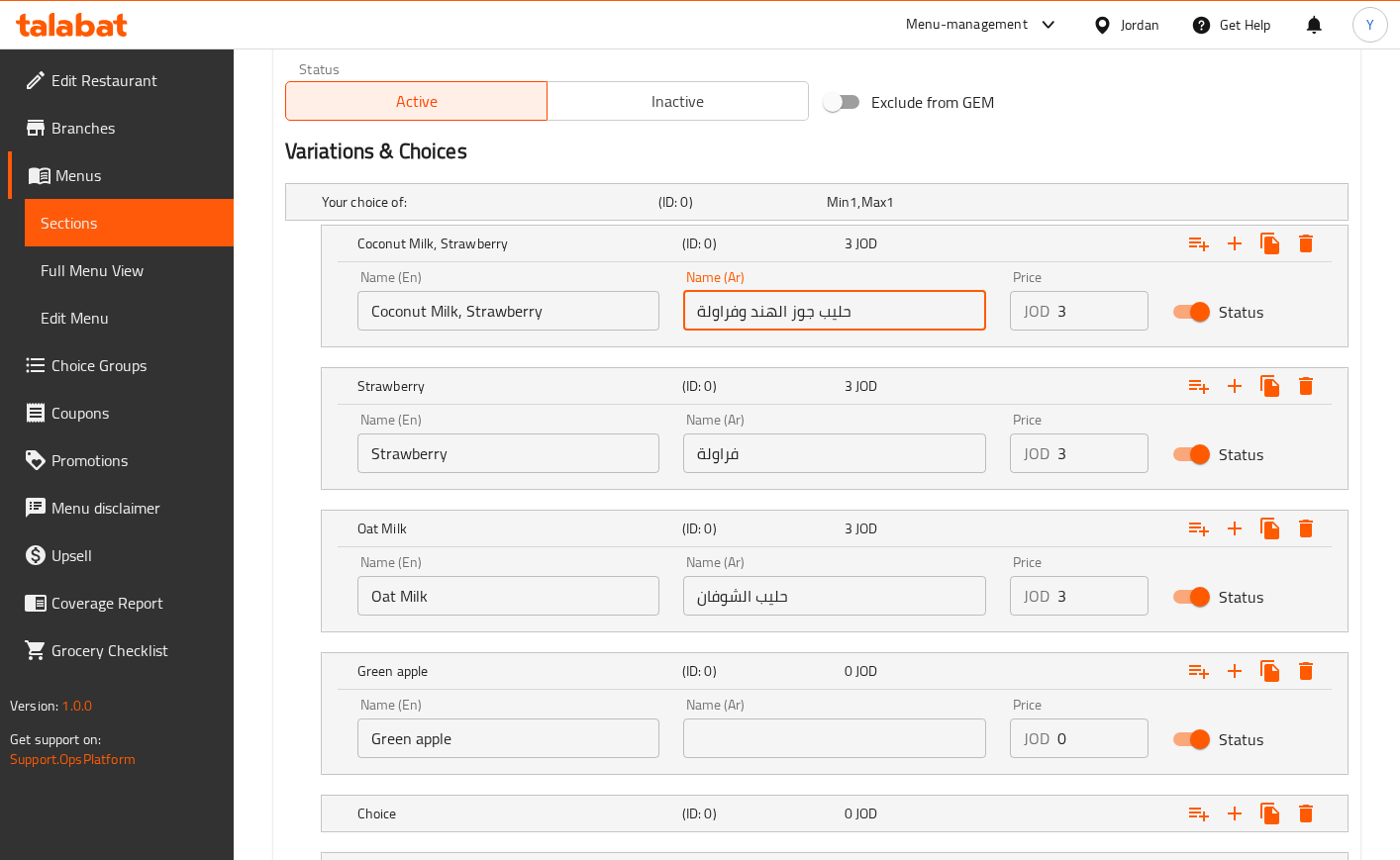 type on "حليب جوز الهند وفراولة" 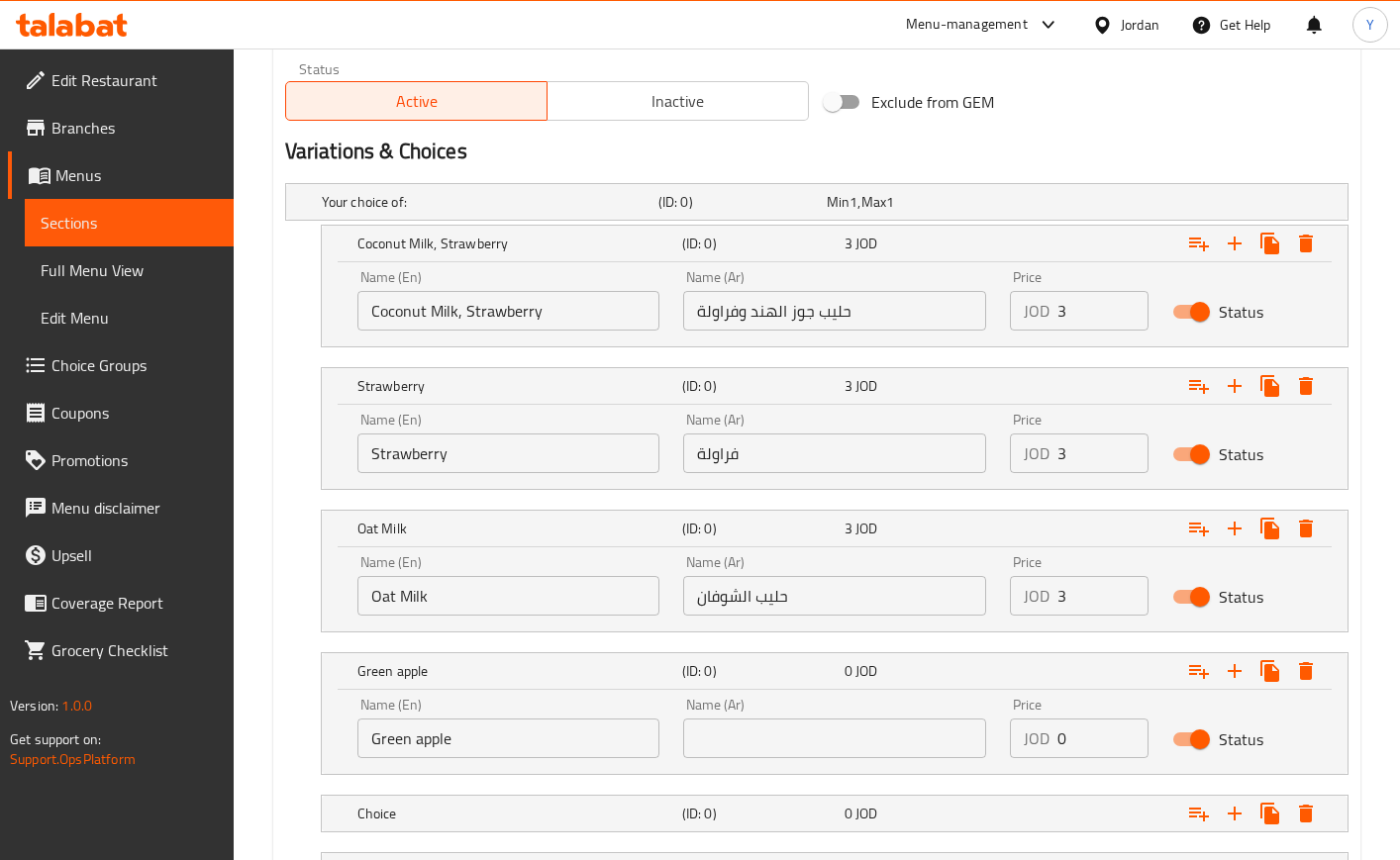 click on "Strawberry" at bounding box center [508, 453] 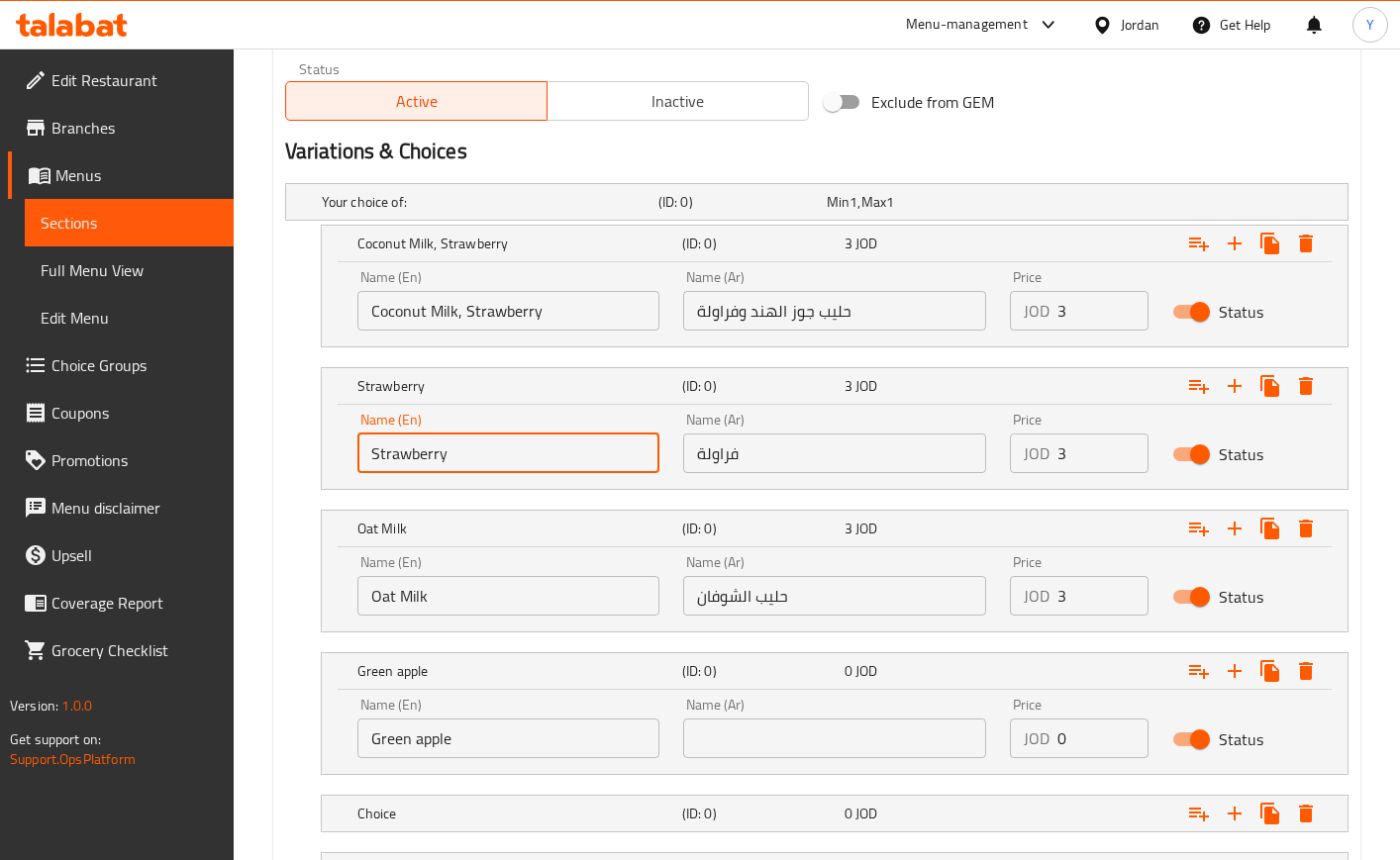 click on "Strawberry" at bounding box center [508, 453] 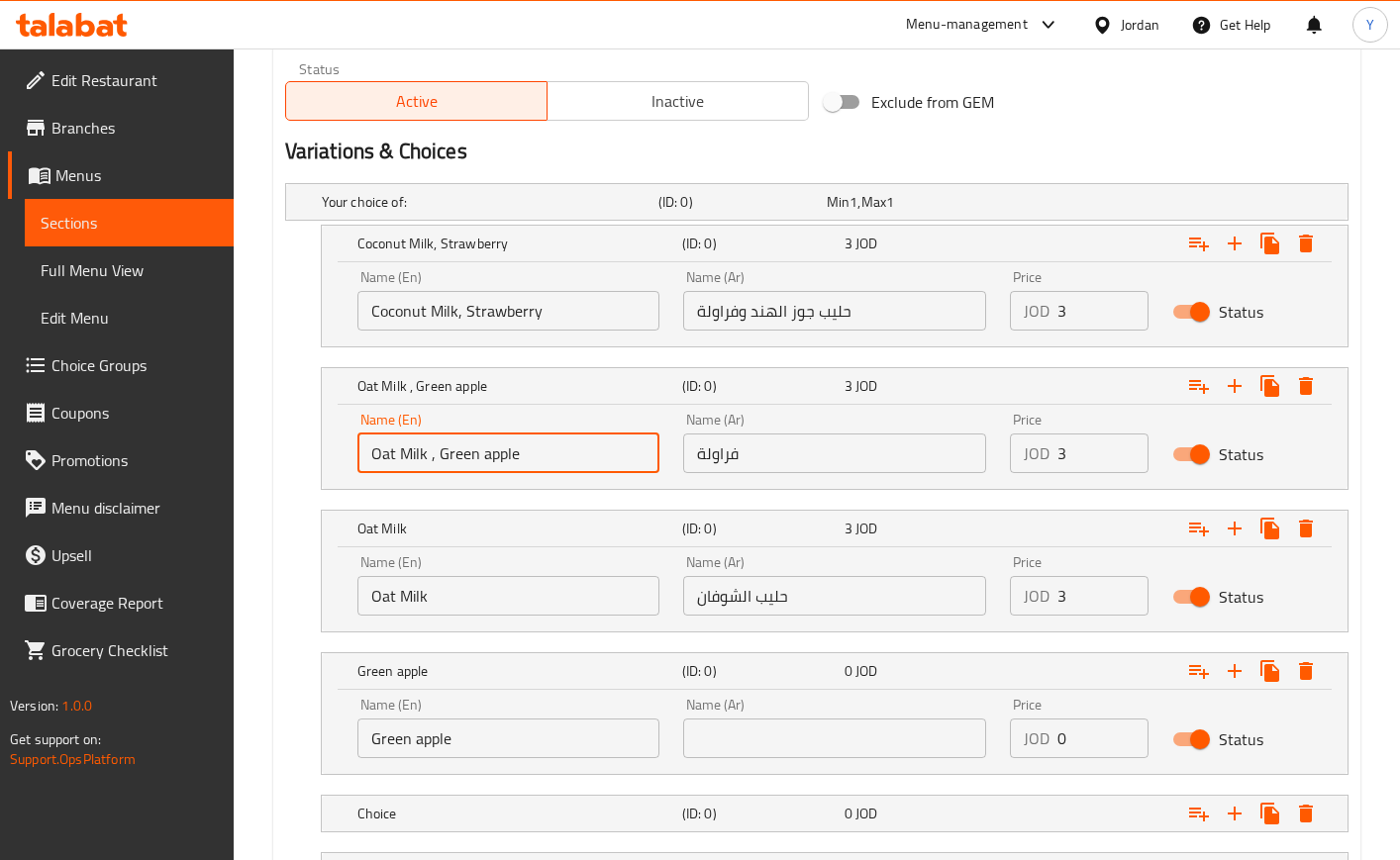 type on "Oat Milk , Green apple" 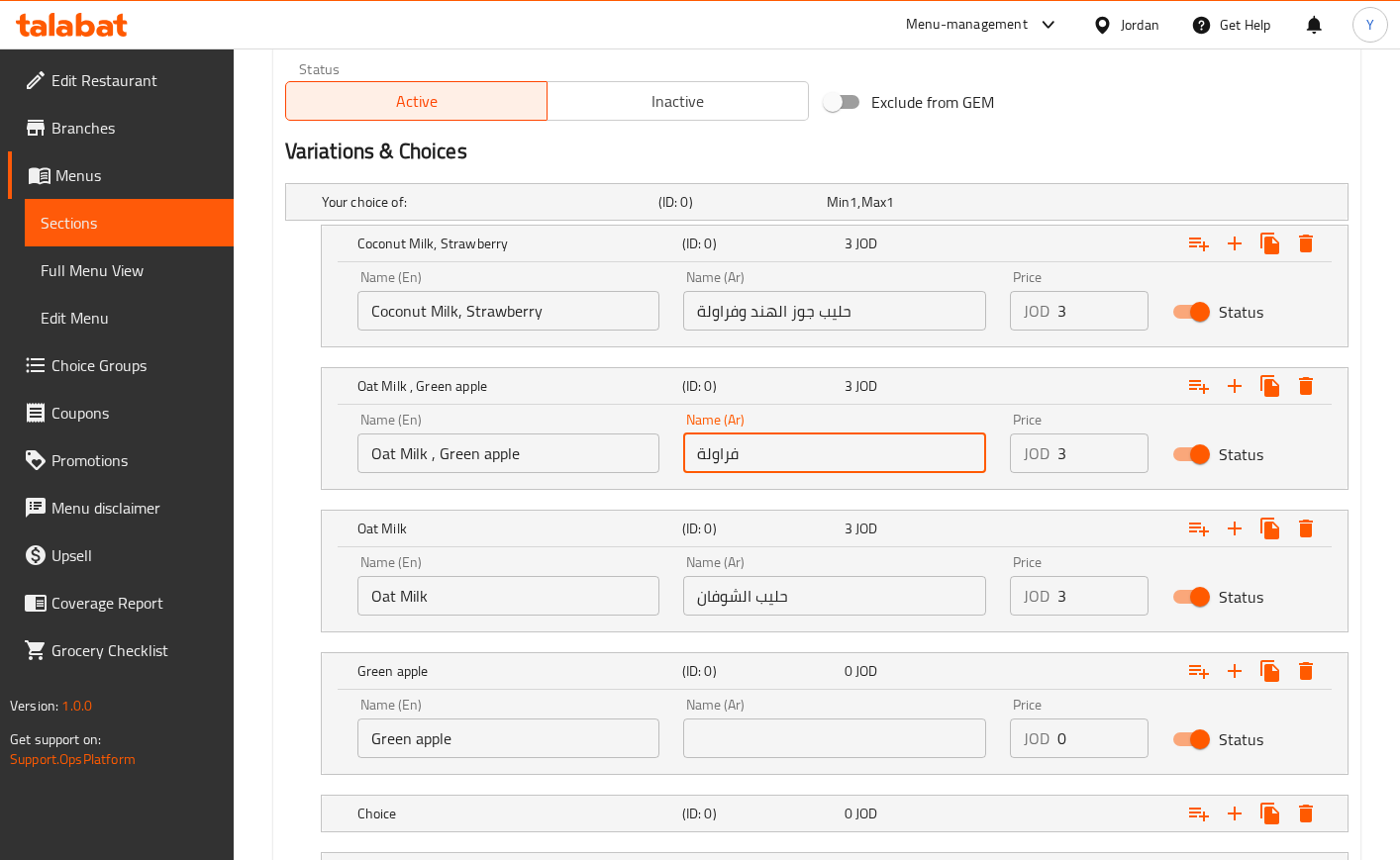 drag, startPoint x: 770, startPoint y: 451, endPoint x: 643, endPoint y: 450, distance: 127.00394 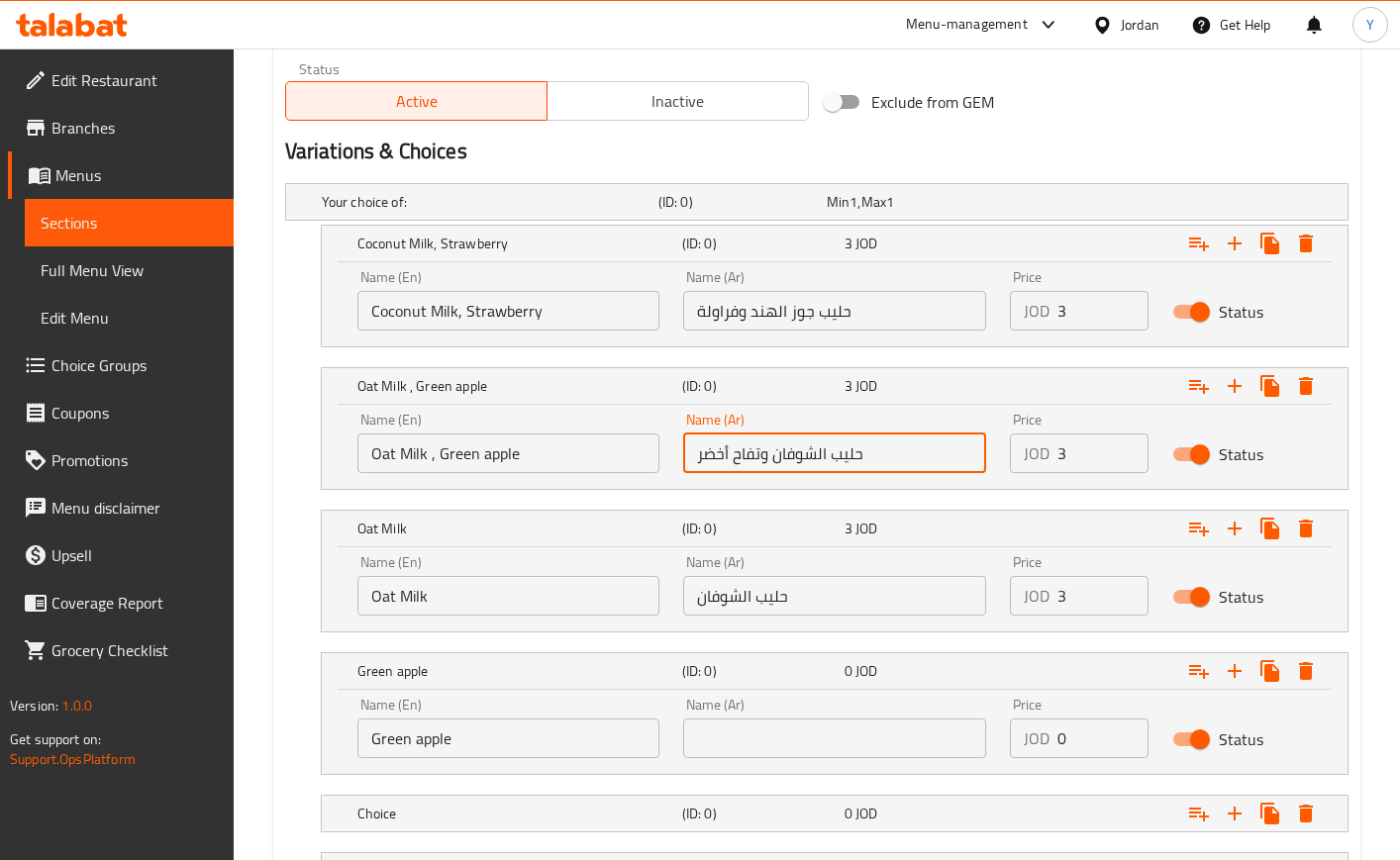 type on "حليب الشوفان وتفاح أخضر" 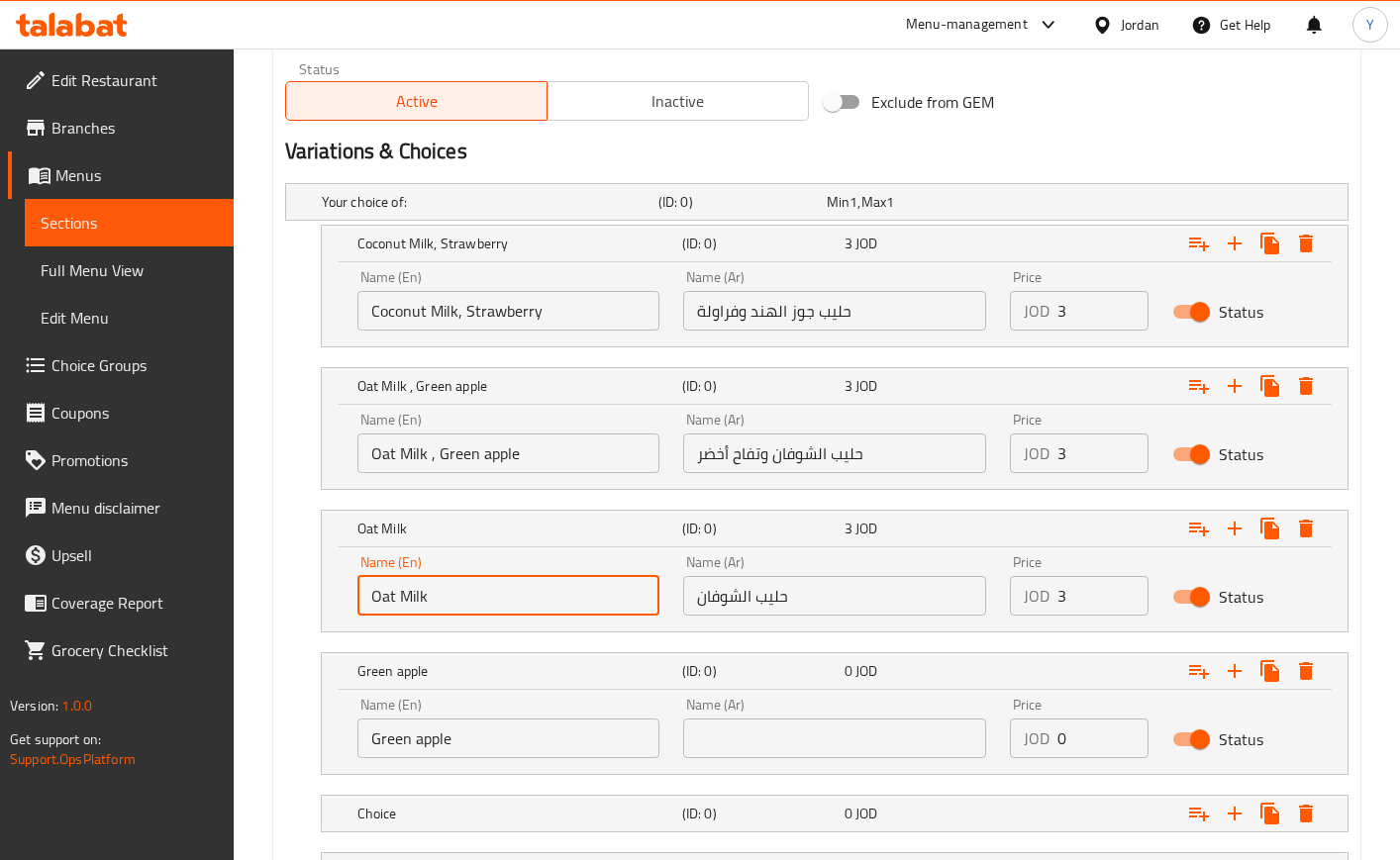 click on "Oat Milk" at bounding box center [508, 596] 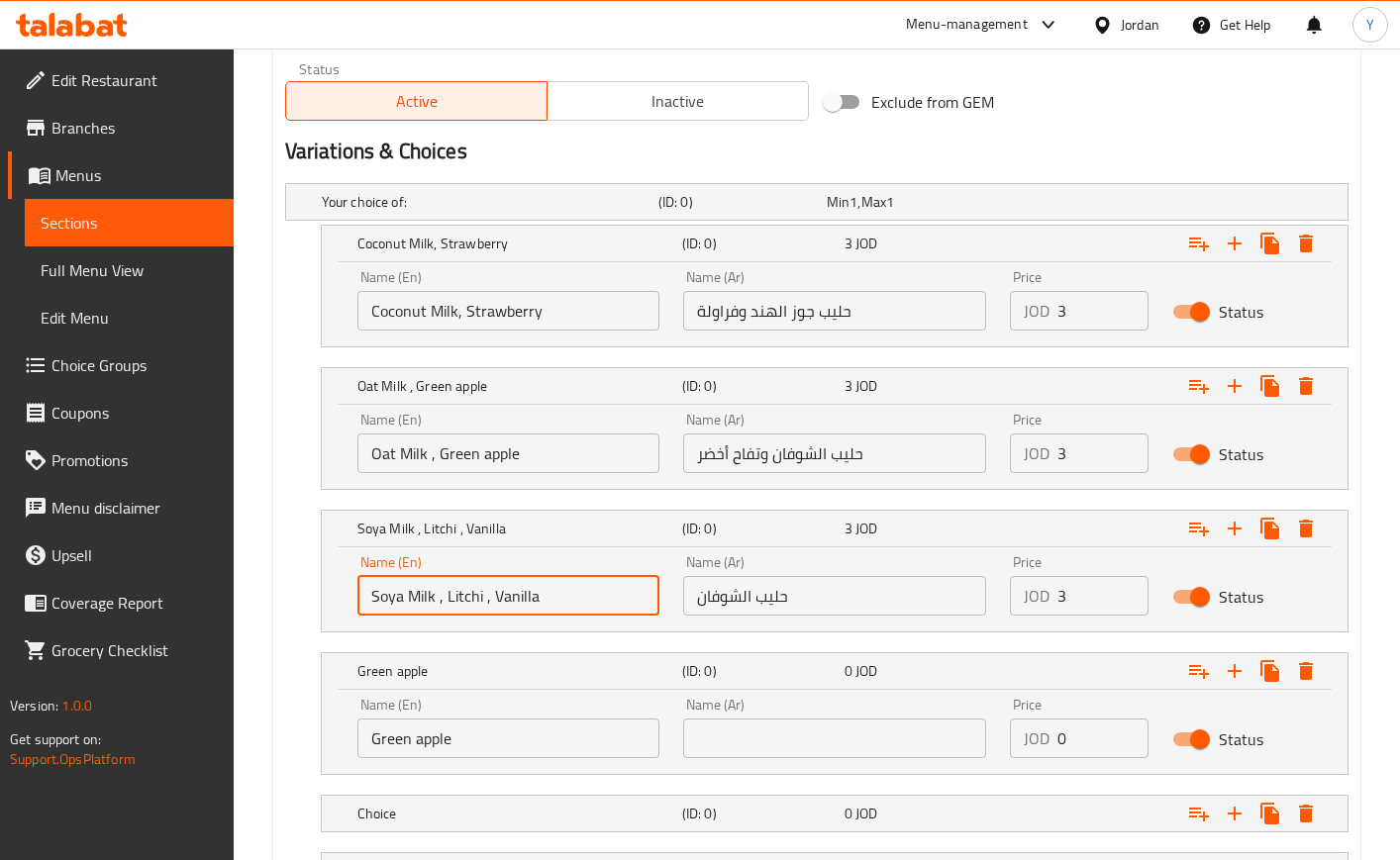 type on "Soya Milk , Litchi , Vanilla" 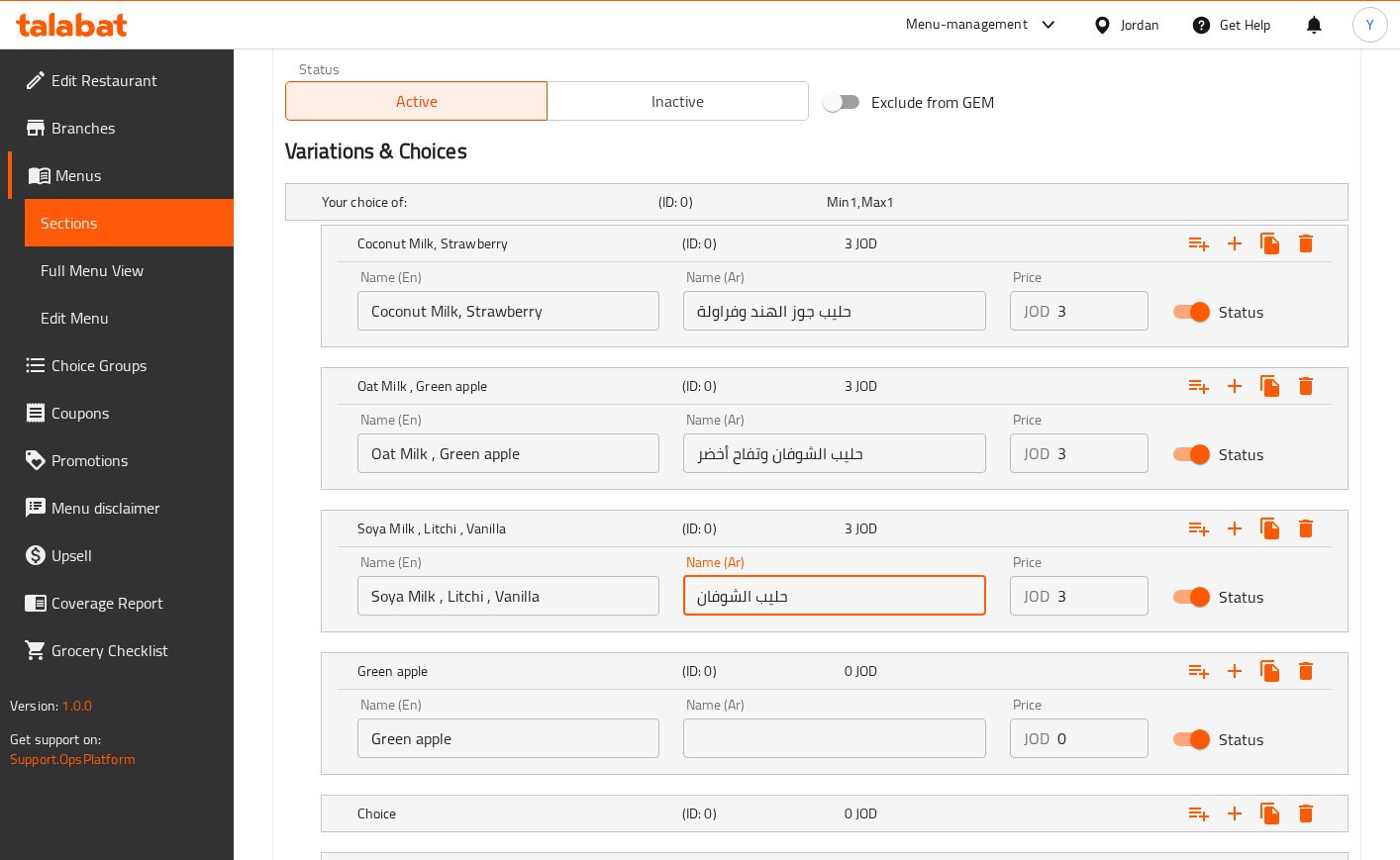 drag, startPoint x: 819, startPoint y: 591, endPoint x: 599, endPoint y: 599, distance: 220.1454 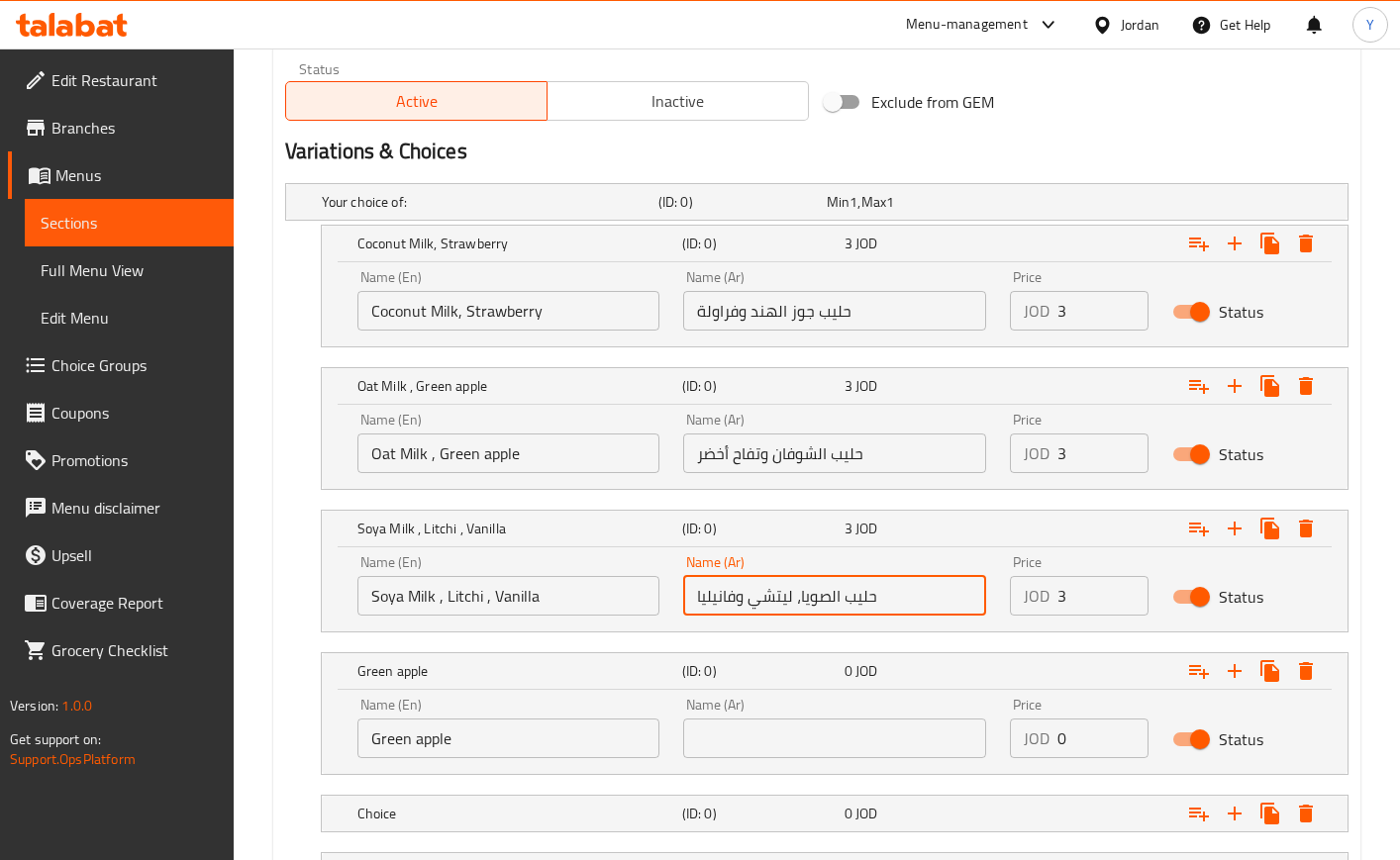 type on "حليب الصويا، ليتشي وفانيليا" 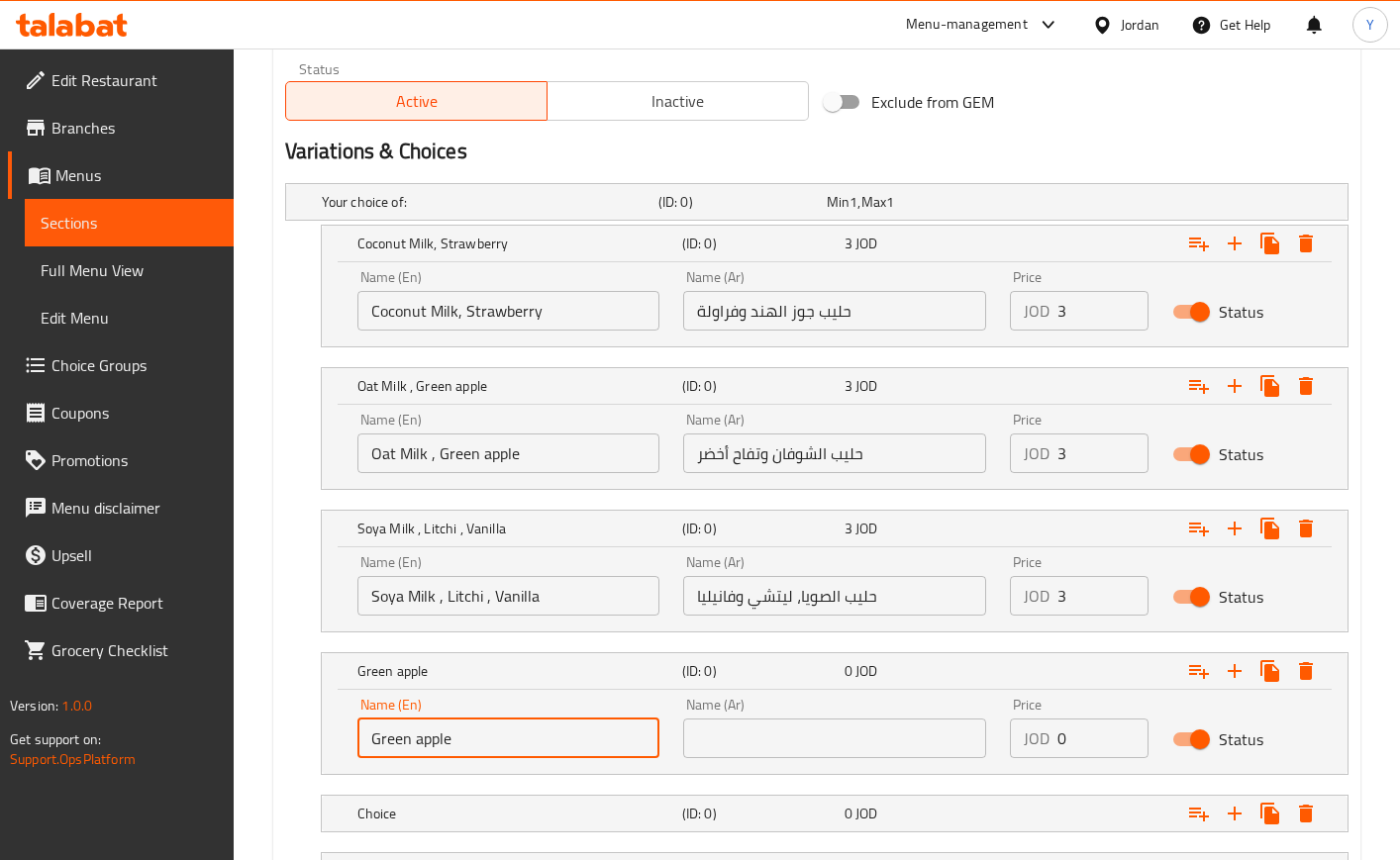 click on "Green apple" at bounding box center [508, 738] 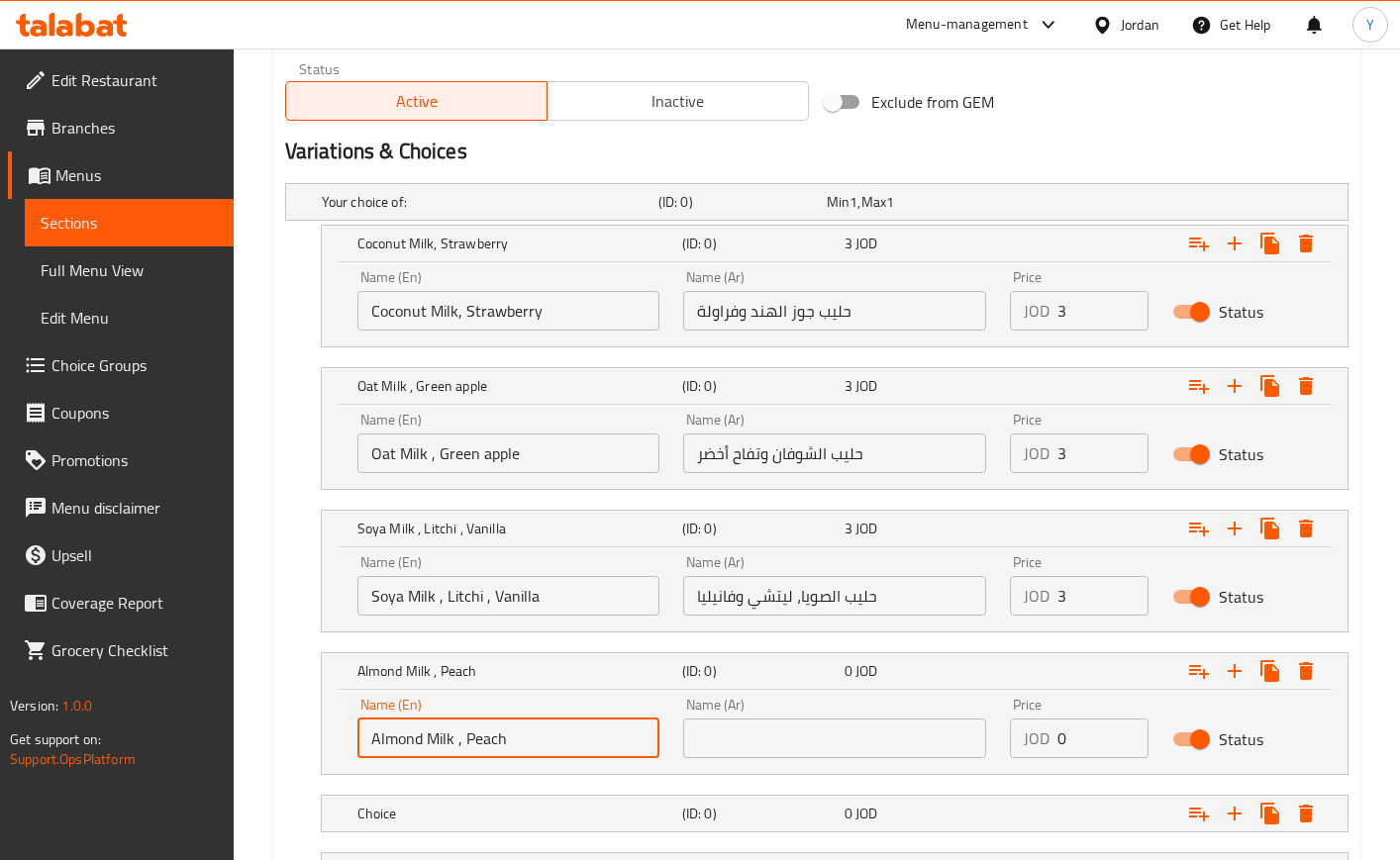 type on "Almond Milk ,  Peach" 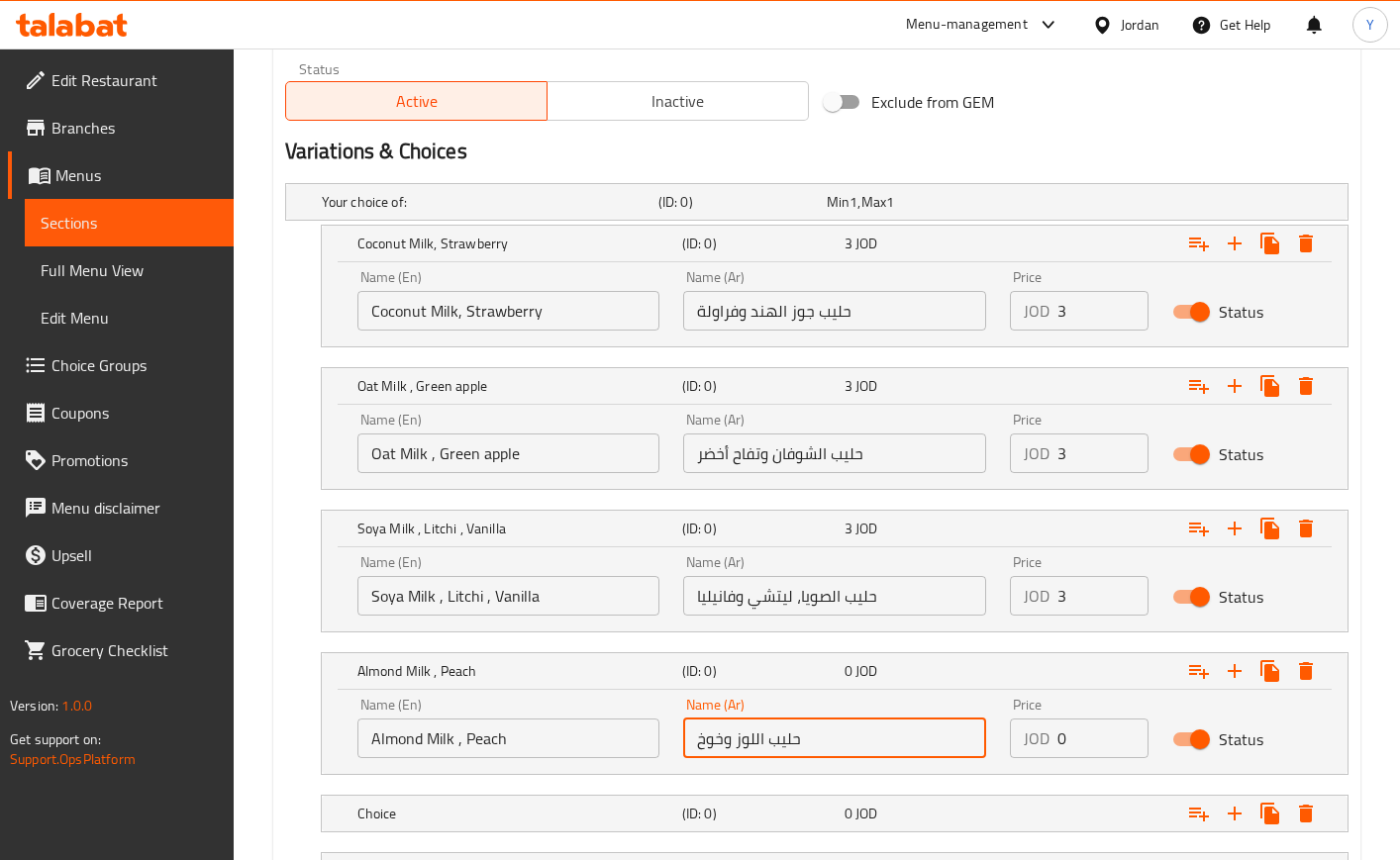 type on "حليب اللوز وخوخ" 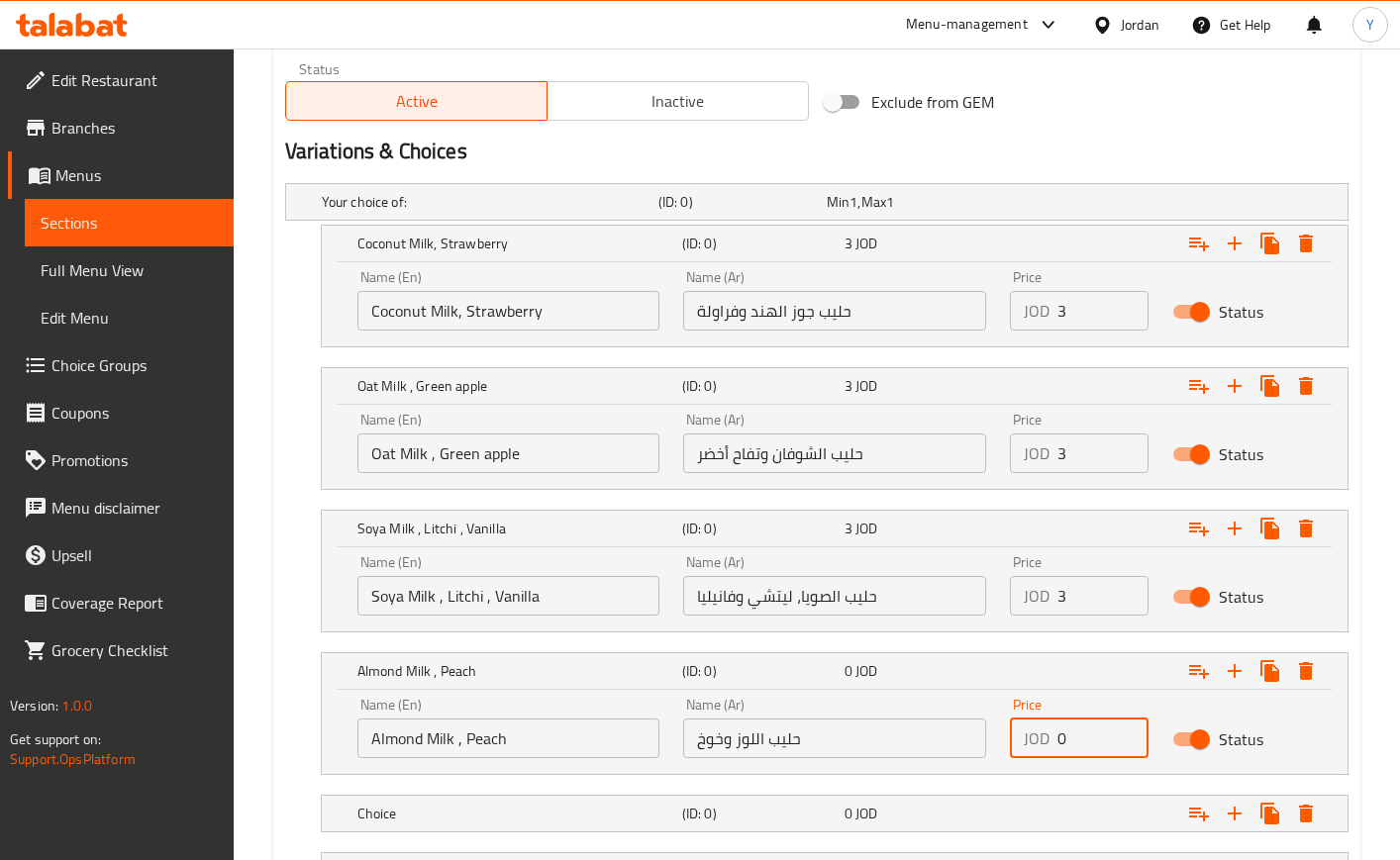 click on "JOD 0 Price" at bounding box center [1079, 738] 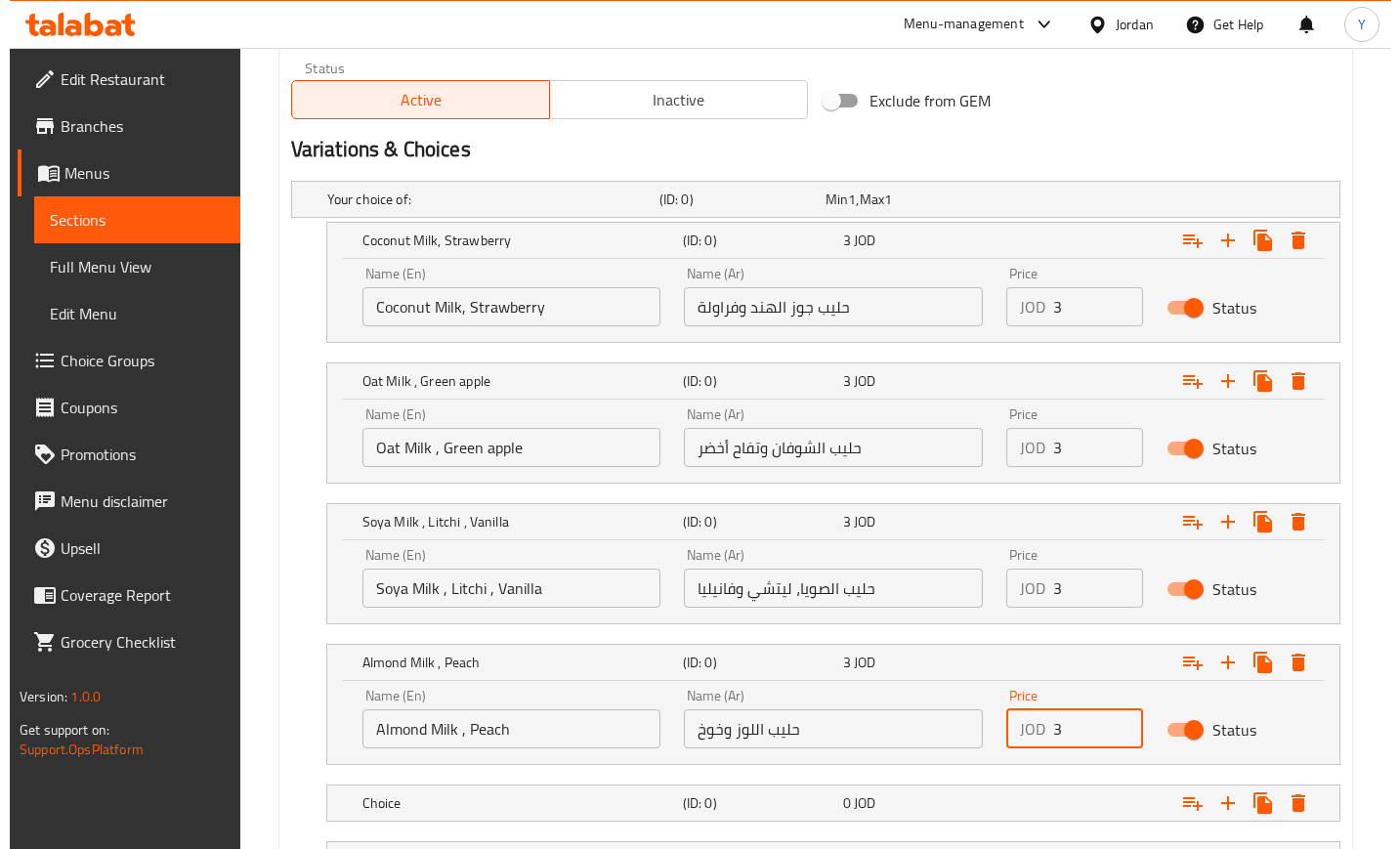 scroll, scrollTop: 1195, scrollLeft: 0, axis: vertical 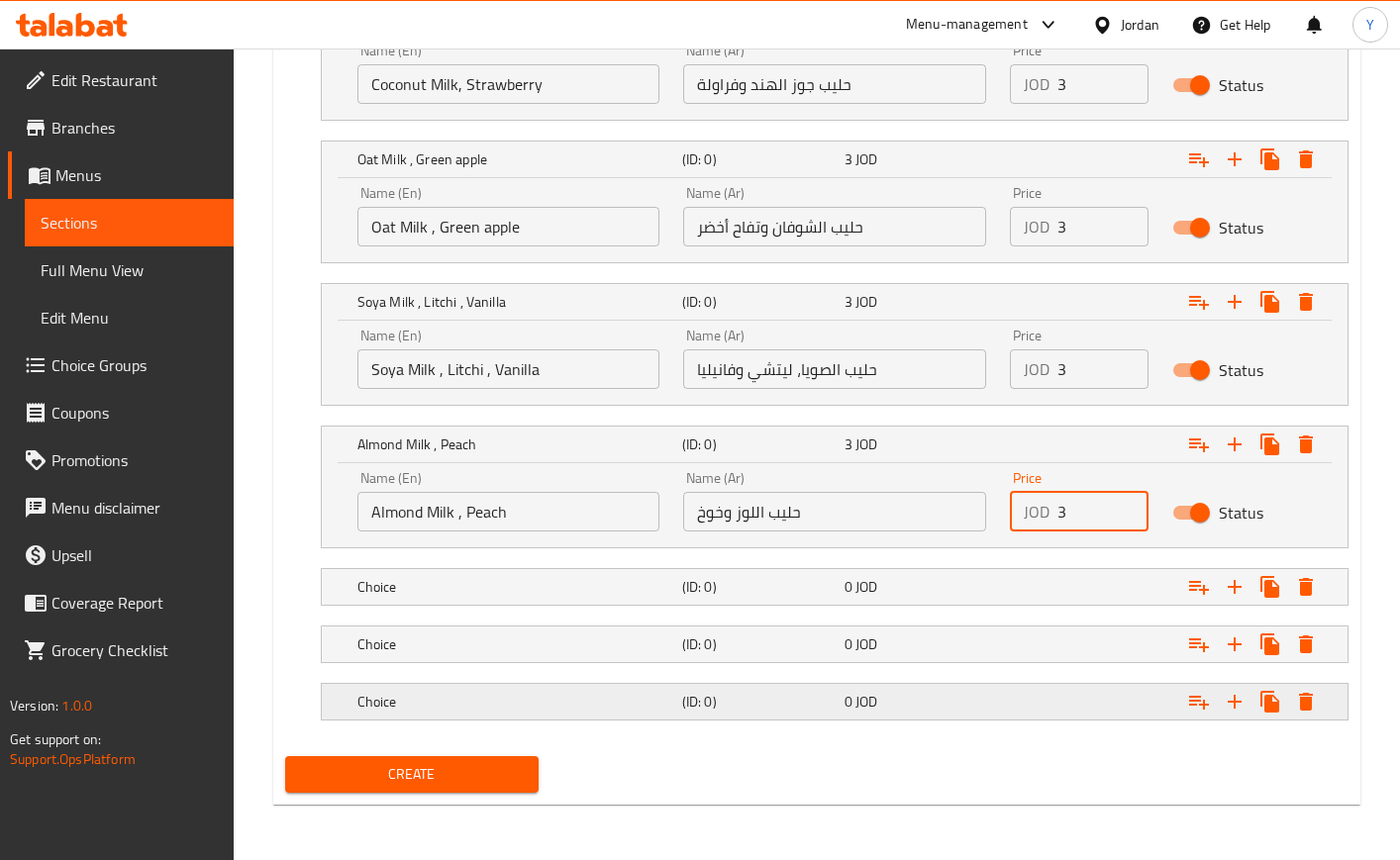 type on "3" 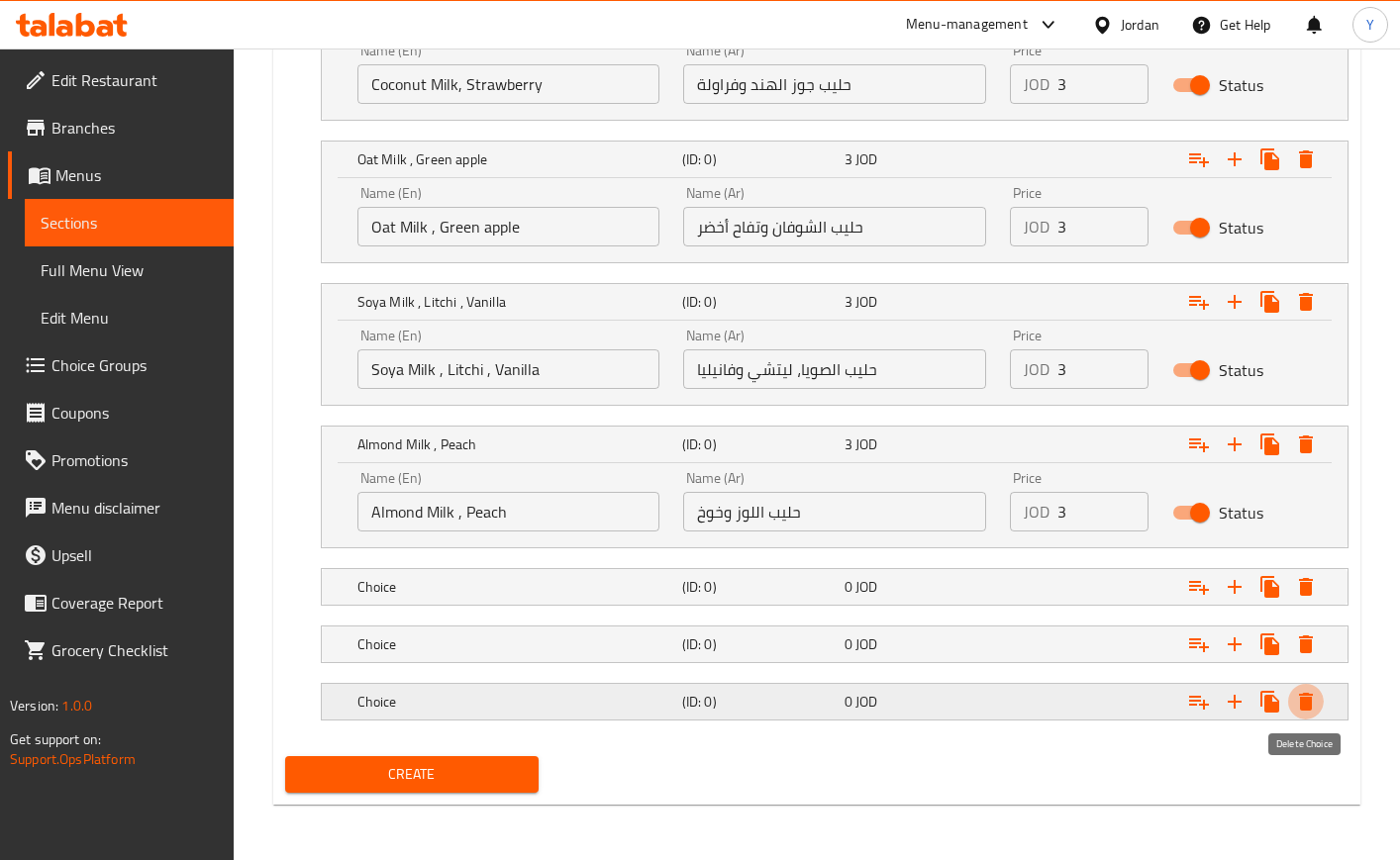 click at bounding box center [1306, 702] 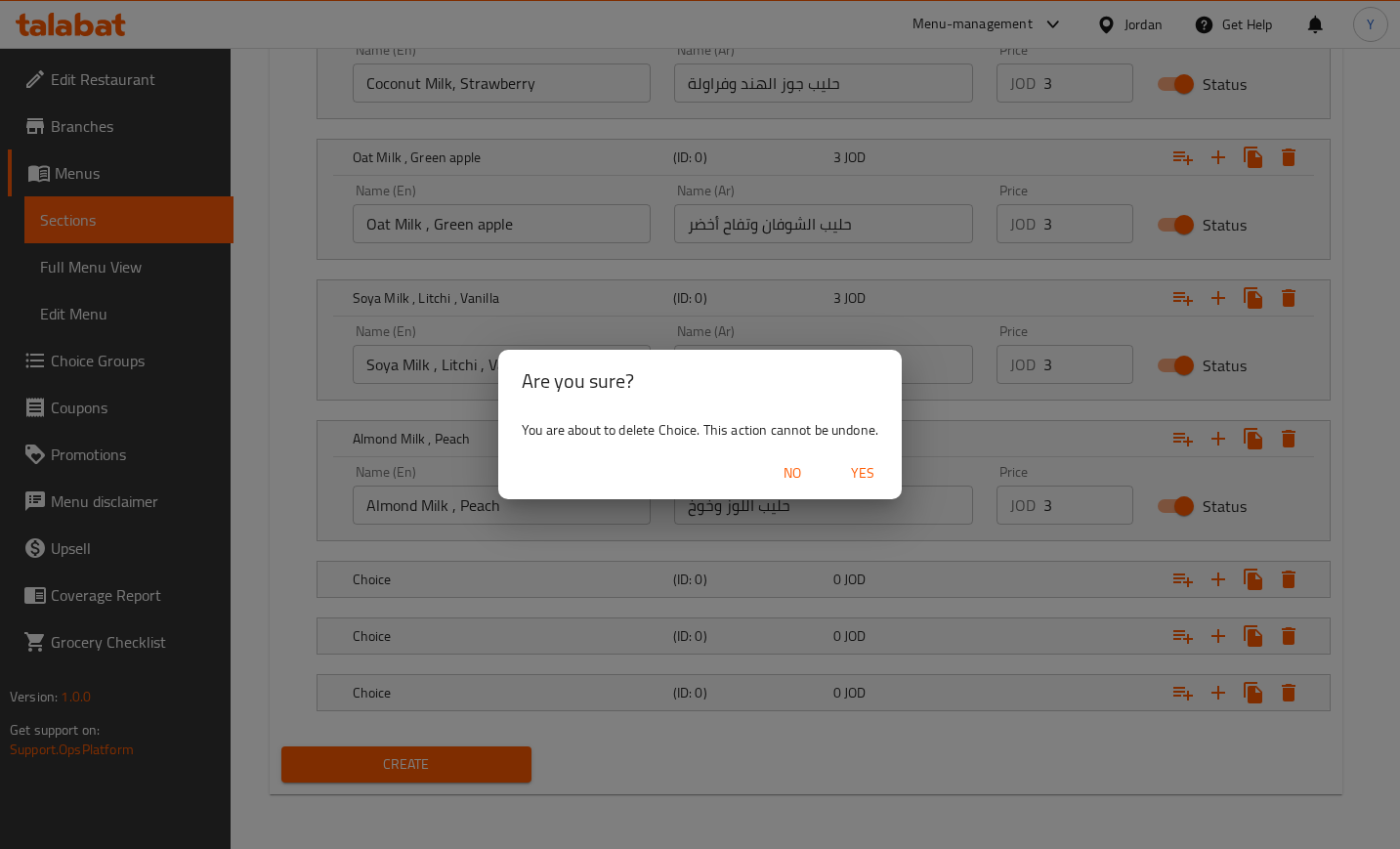 drag, startPoint x: 856, startPoint y: 482, endPoint x: 984, endPoint y: 564, distance: 152.01316 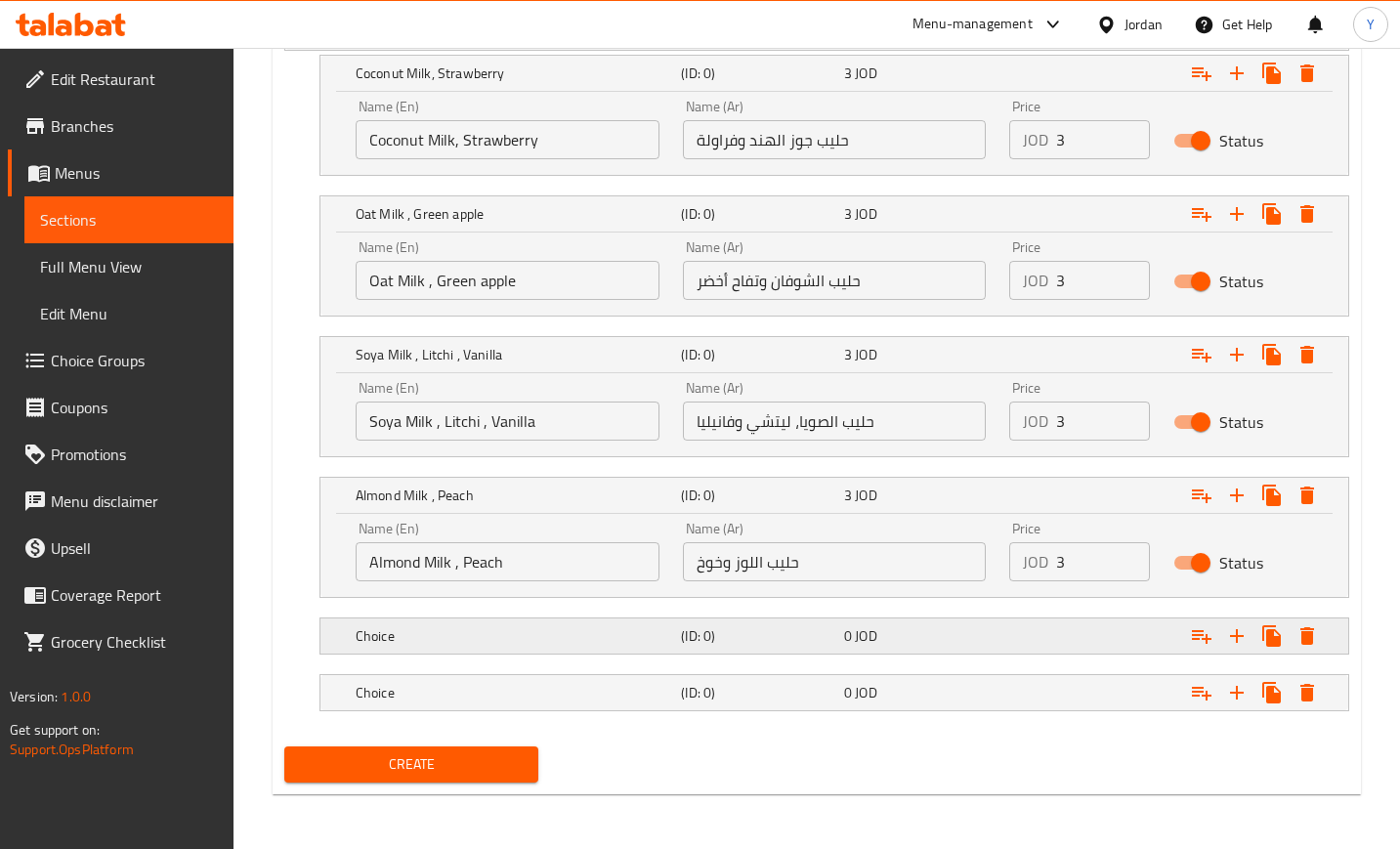 scroll, scrollTop: 1138, scrollLeft: 0, axis: vertical 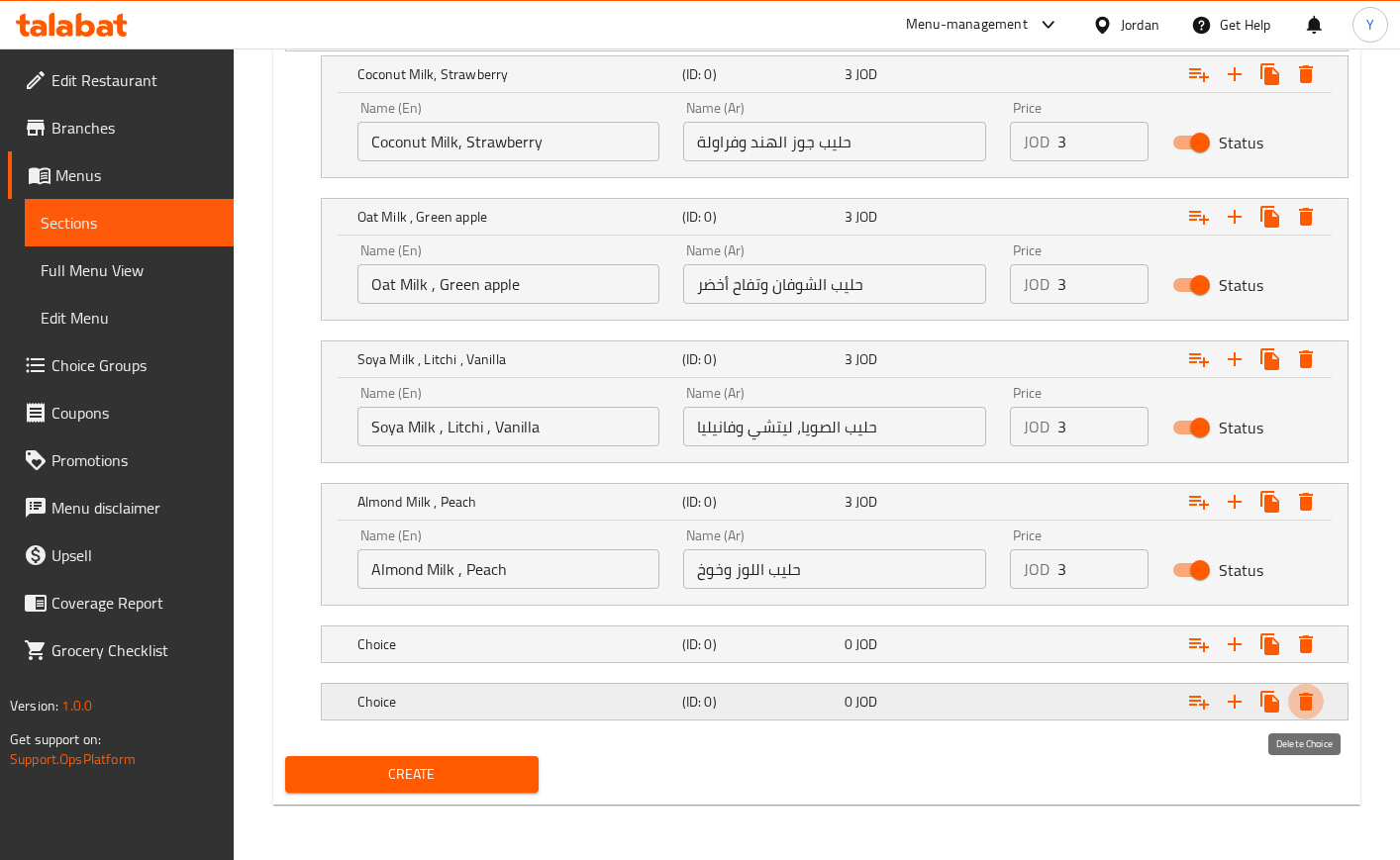click 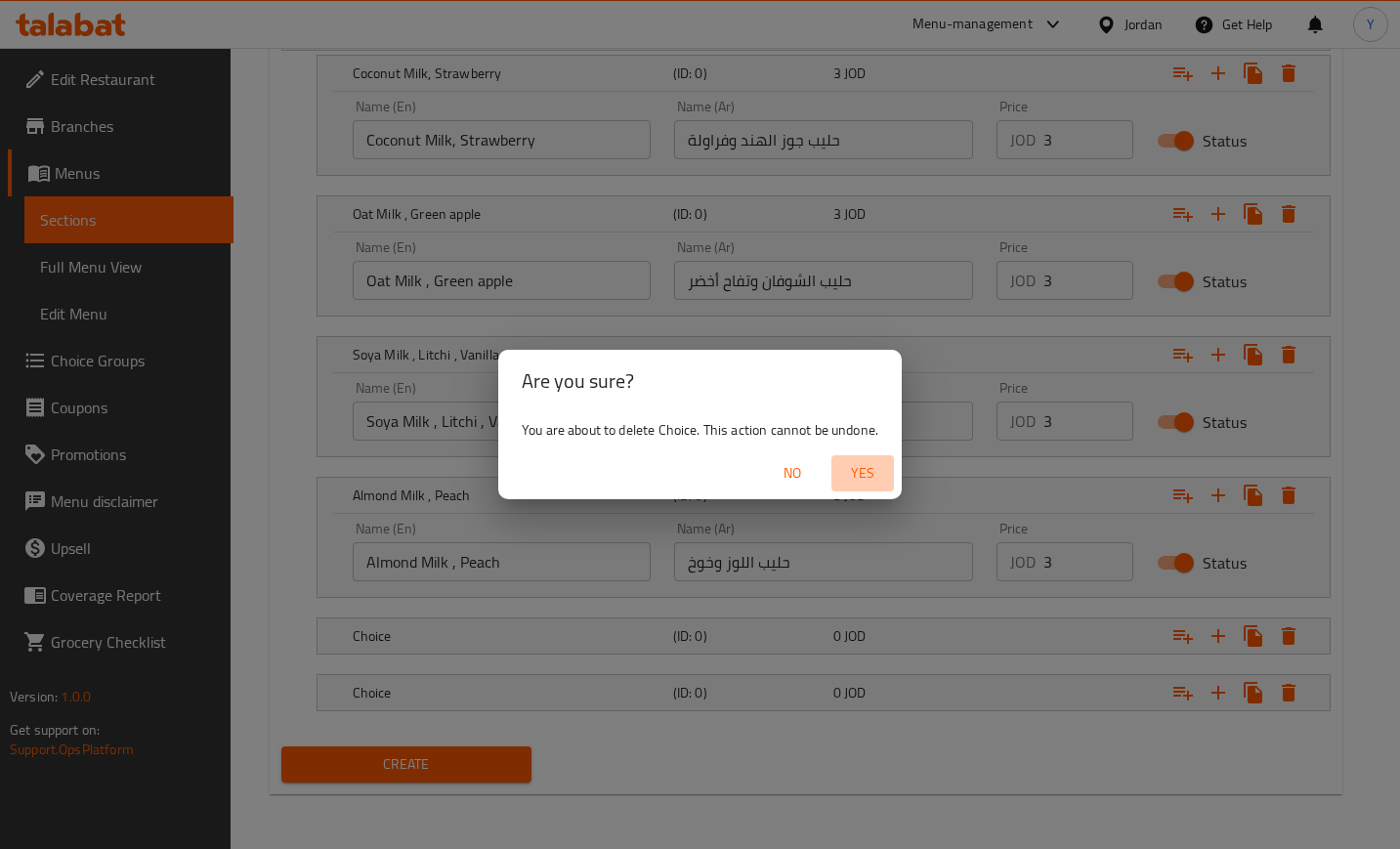 click on "Yes" at bounding box center [863, 473] 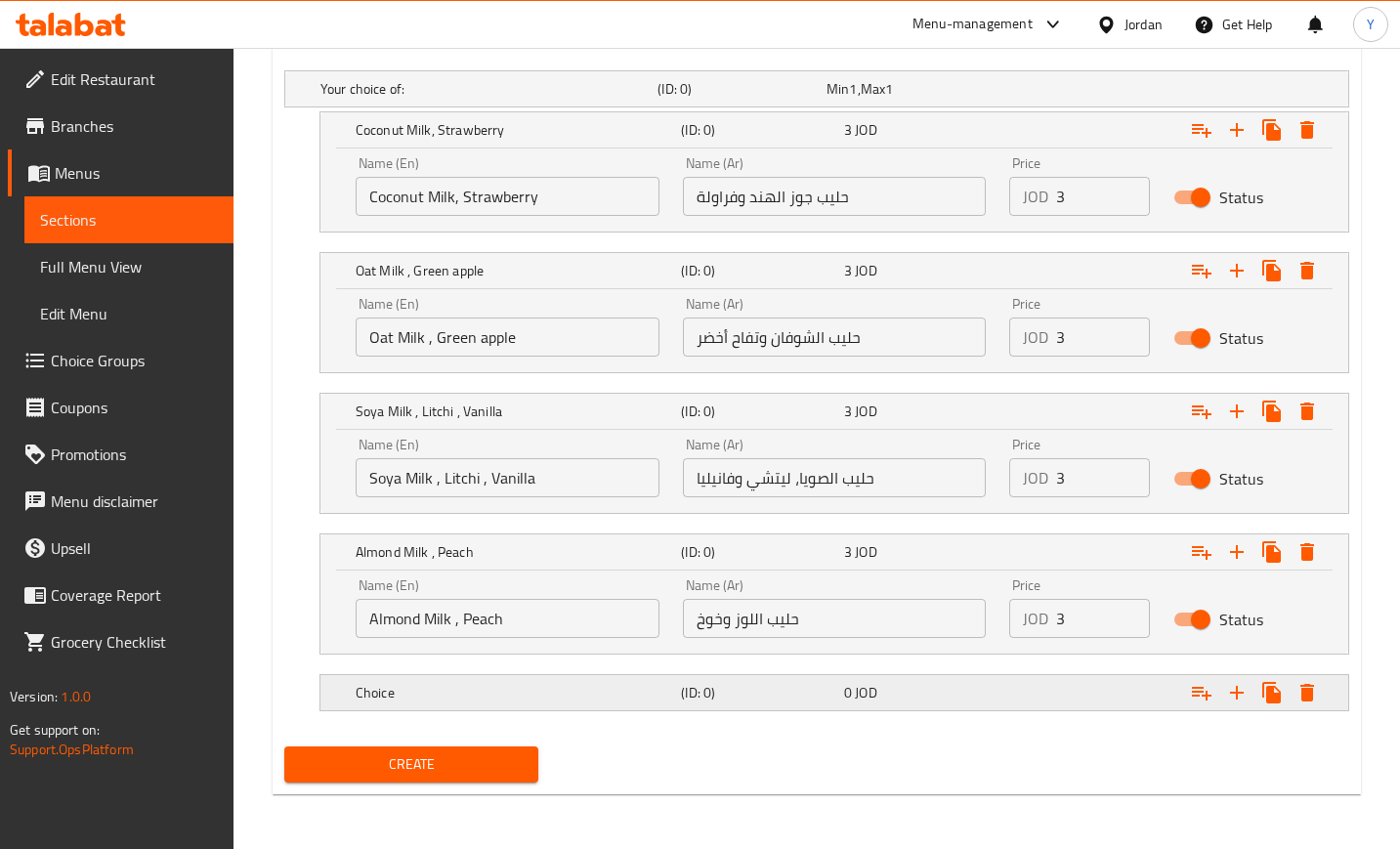 scroll, scrollTop: 1082, scrollLeft: 0, axis: vertical 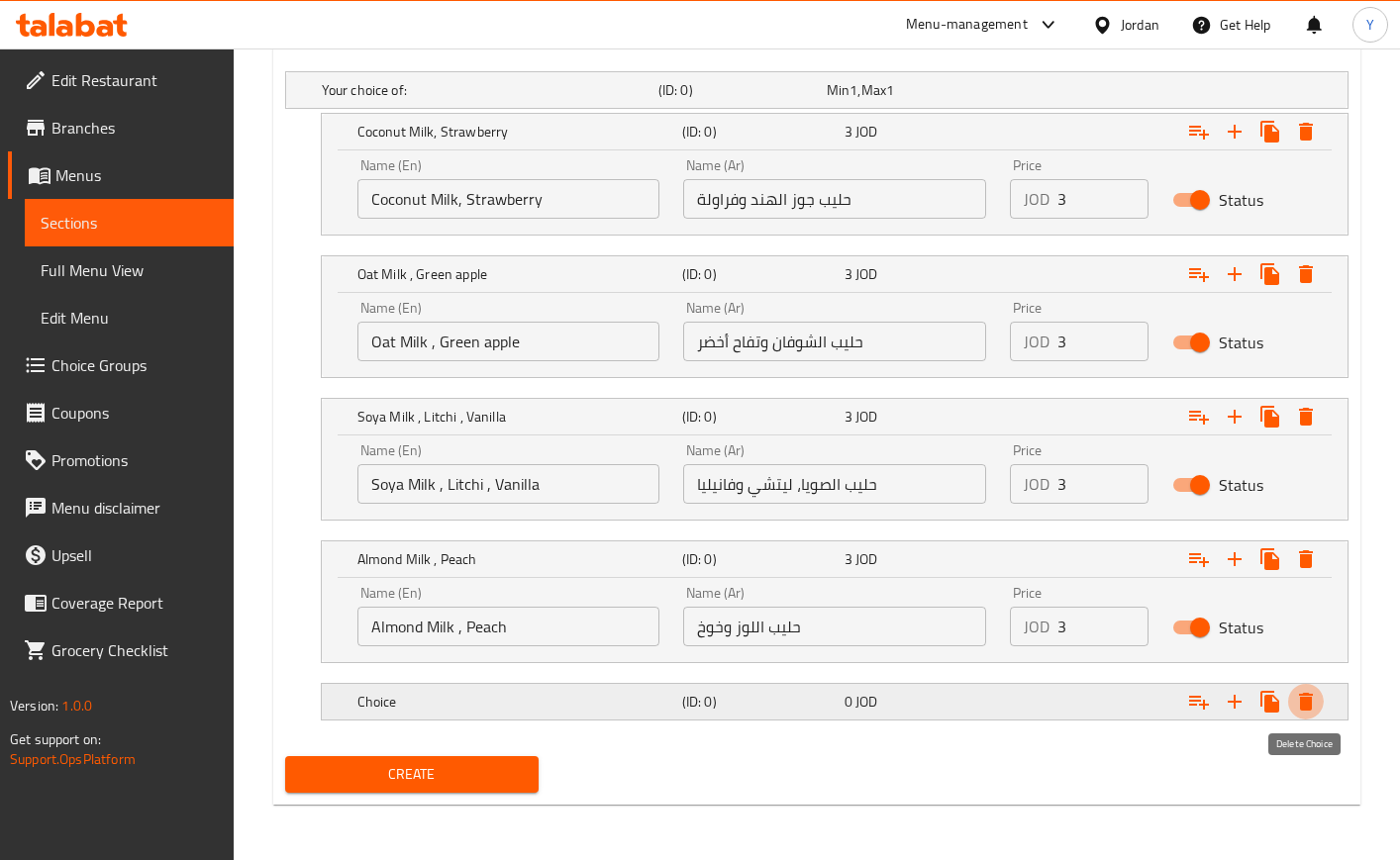 click 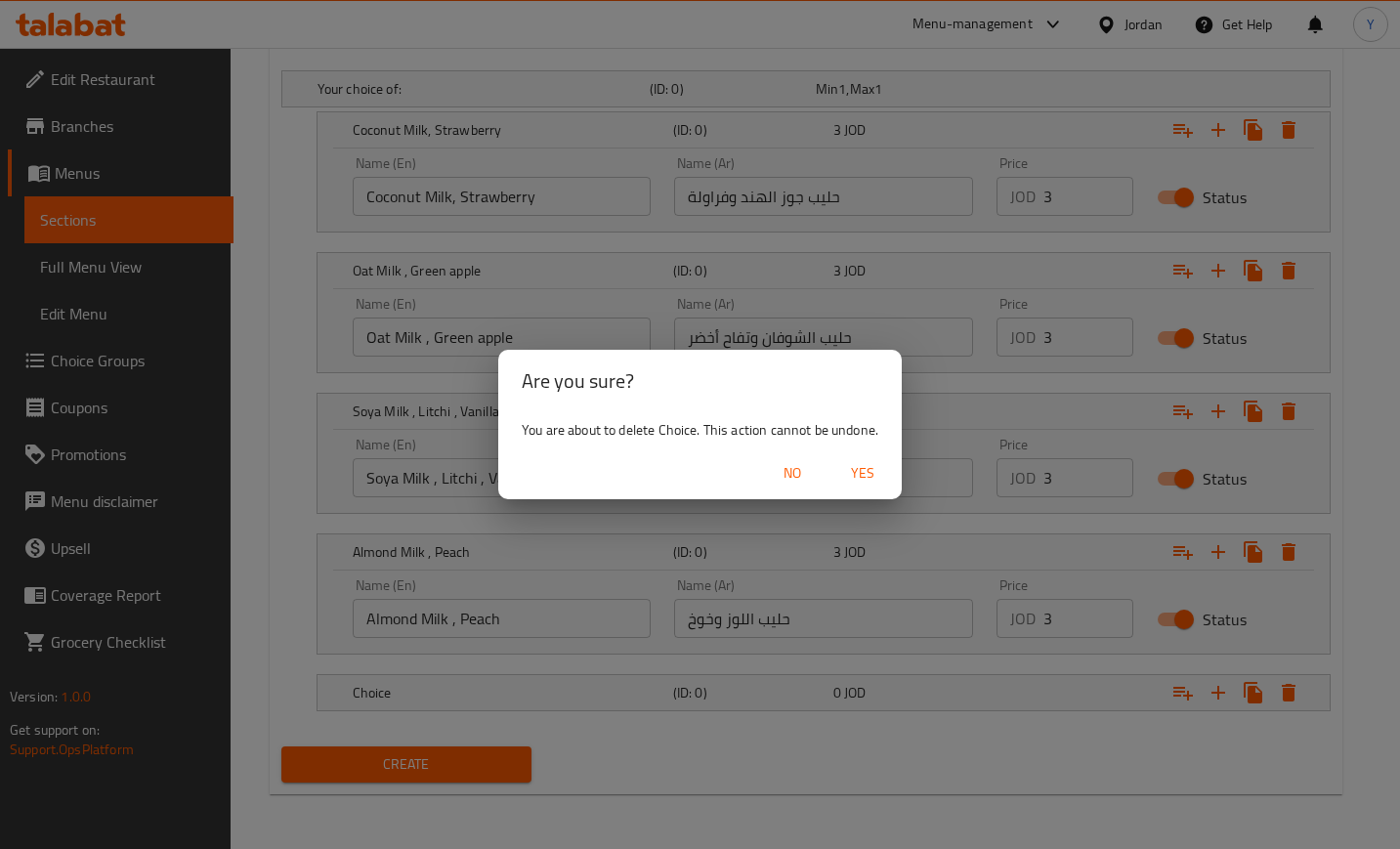click on "No Yes" at bounding box center (700, 473) 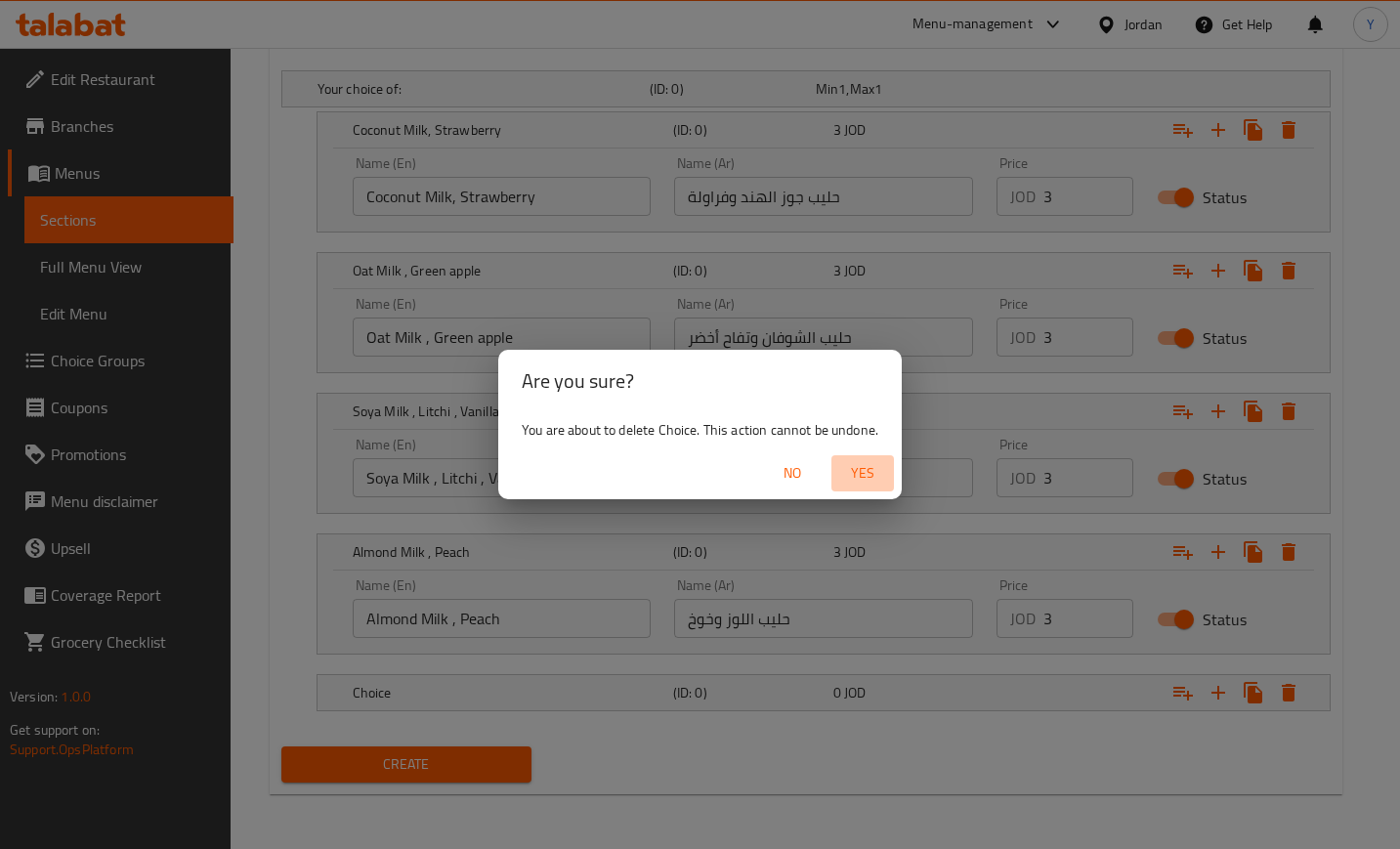 click on "Yes" at bounding box center (863, 473) 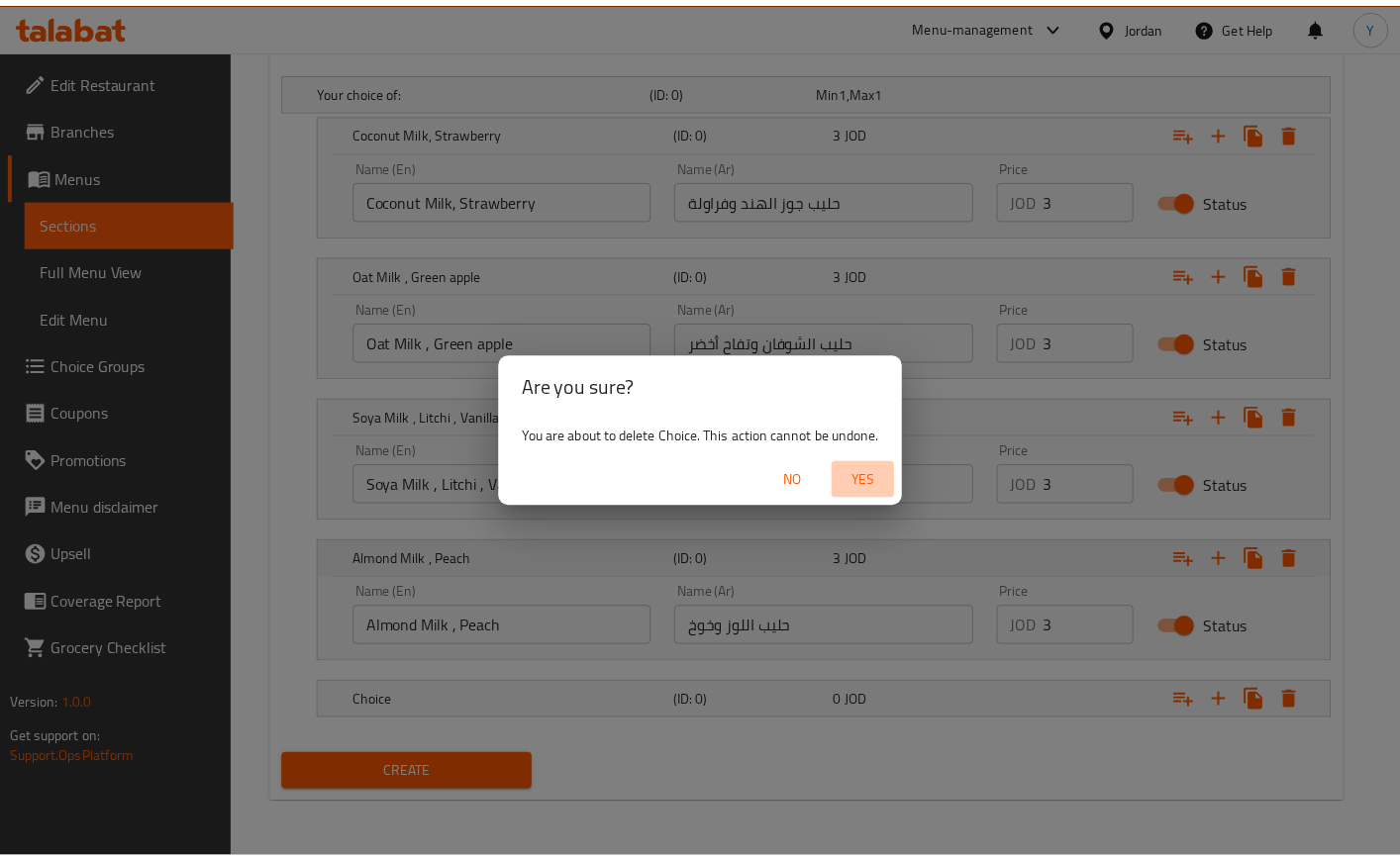 scroll, scrollTop: 1038, scrollLeft: 0, axis: vertical 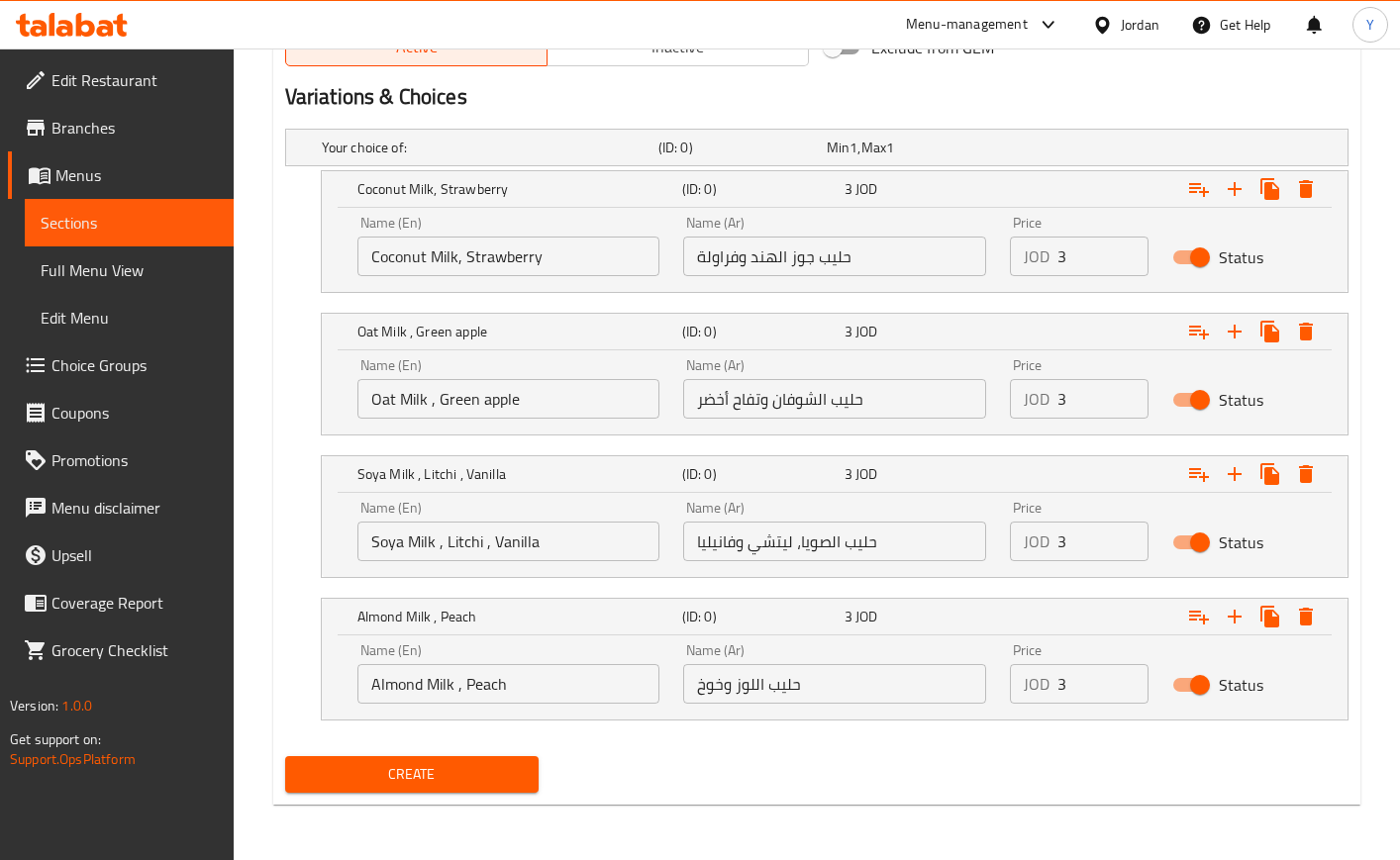 click on "Create" at bounding box center (412, 774) 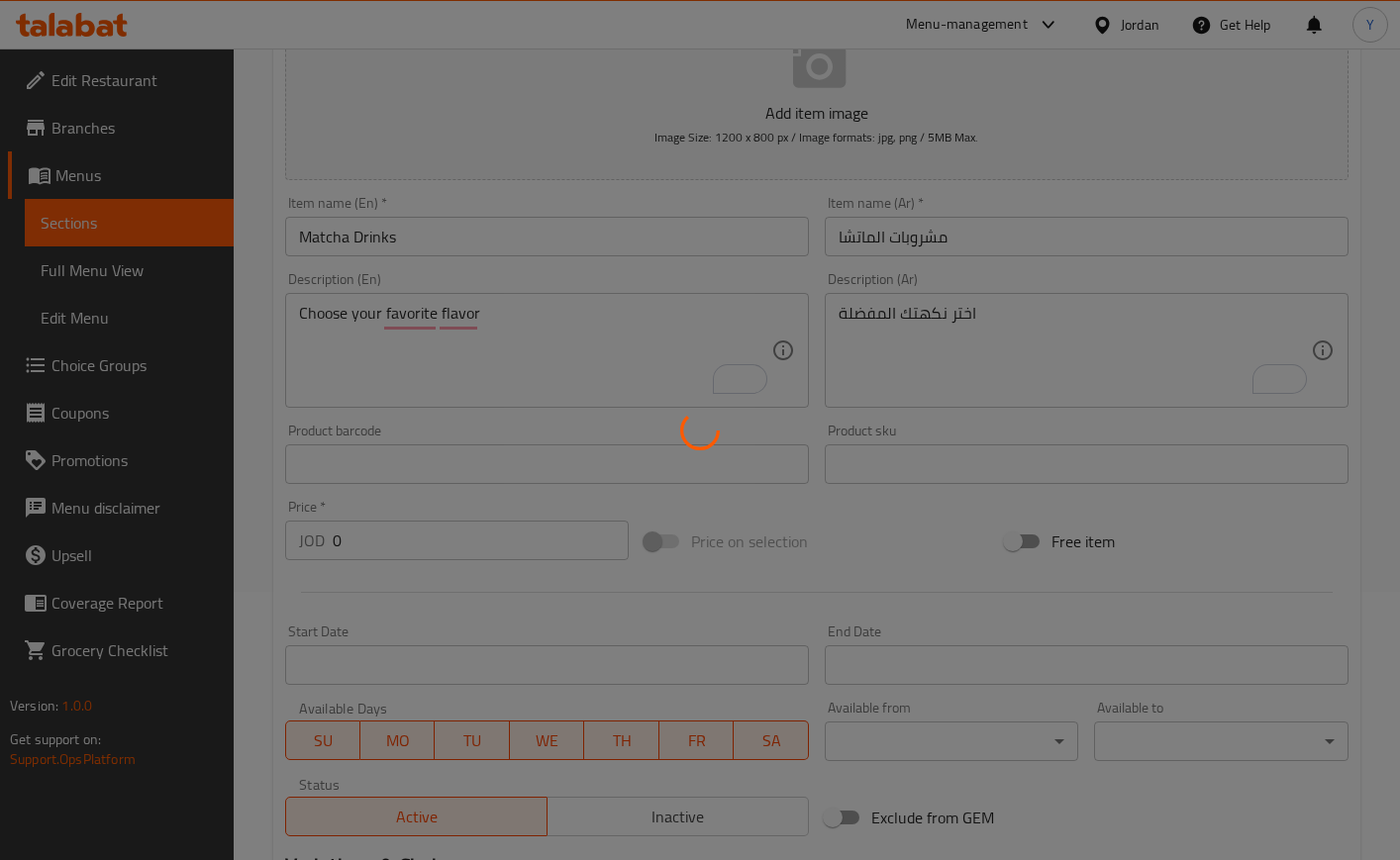 scroll, scrollTop: 0, scrollLeft: 0, axis: both 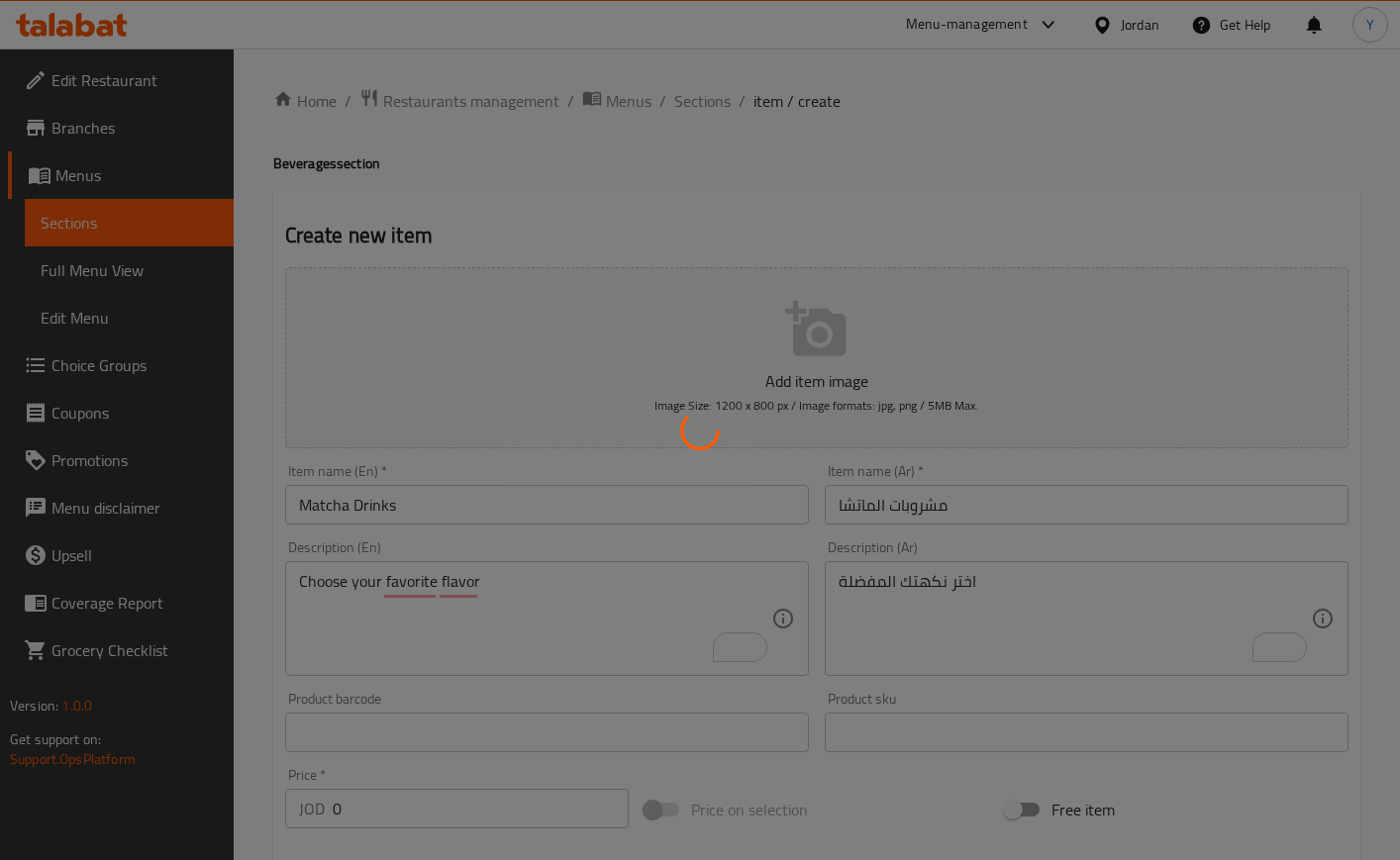 type 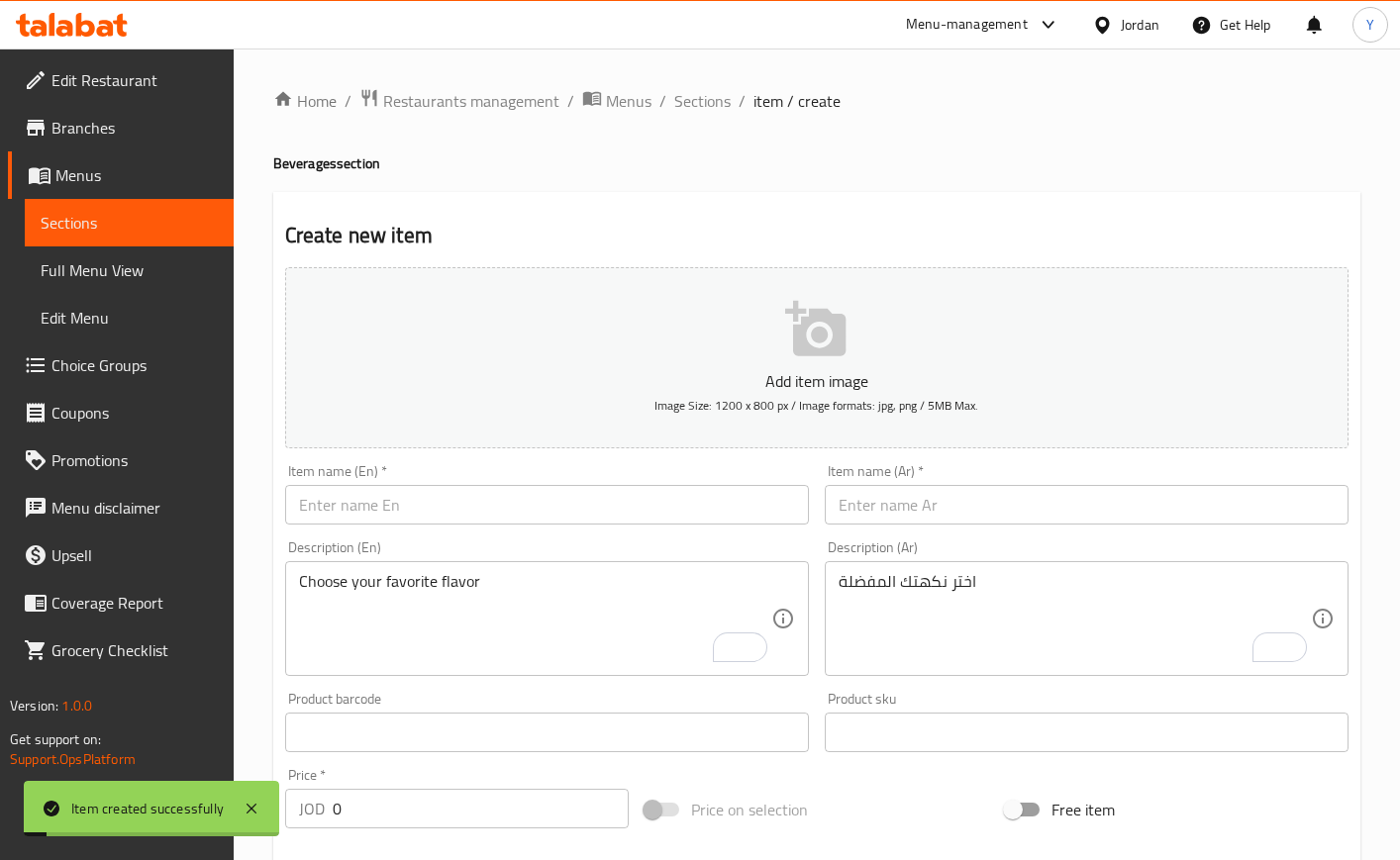 click on "Home / Restaurants management / Menus / Sections / item / create" at bounding box center (817, 101) 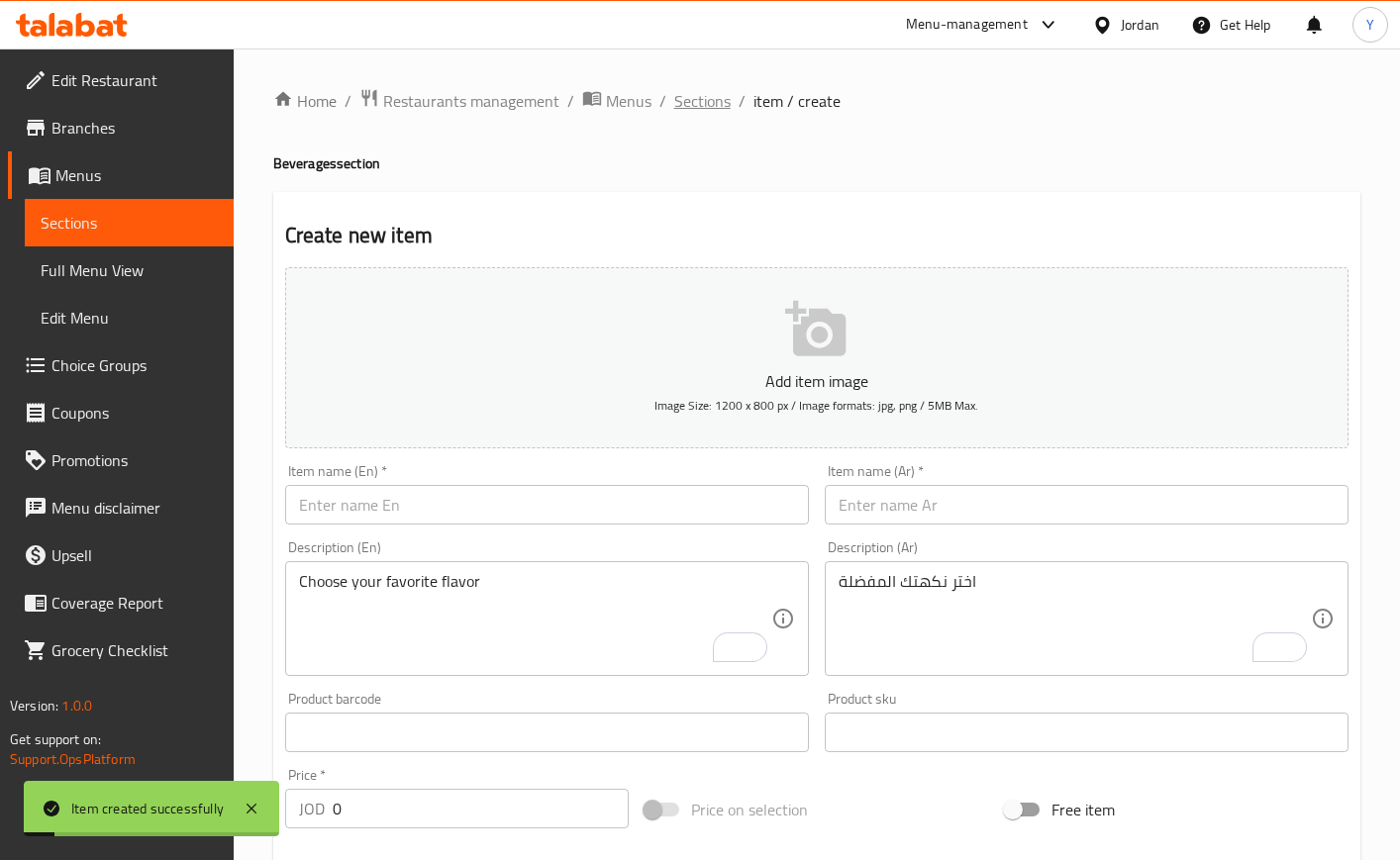 click on "Sections" at bounding box center (702, 101) 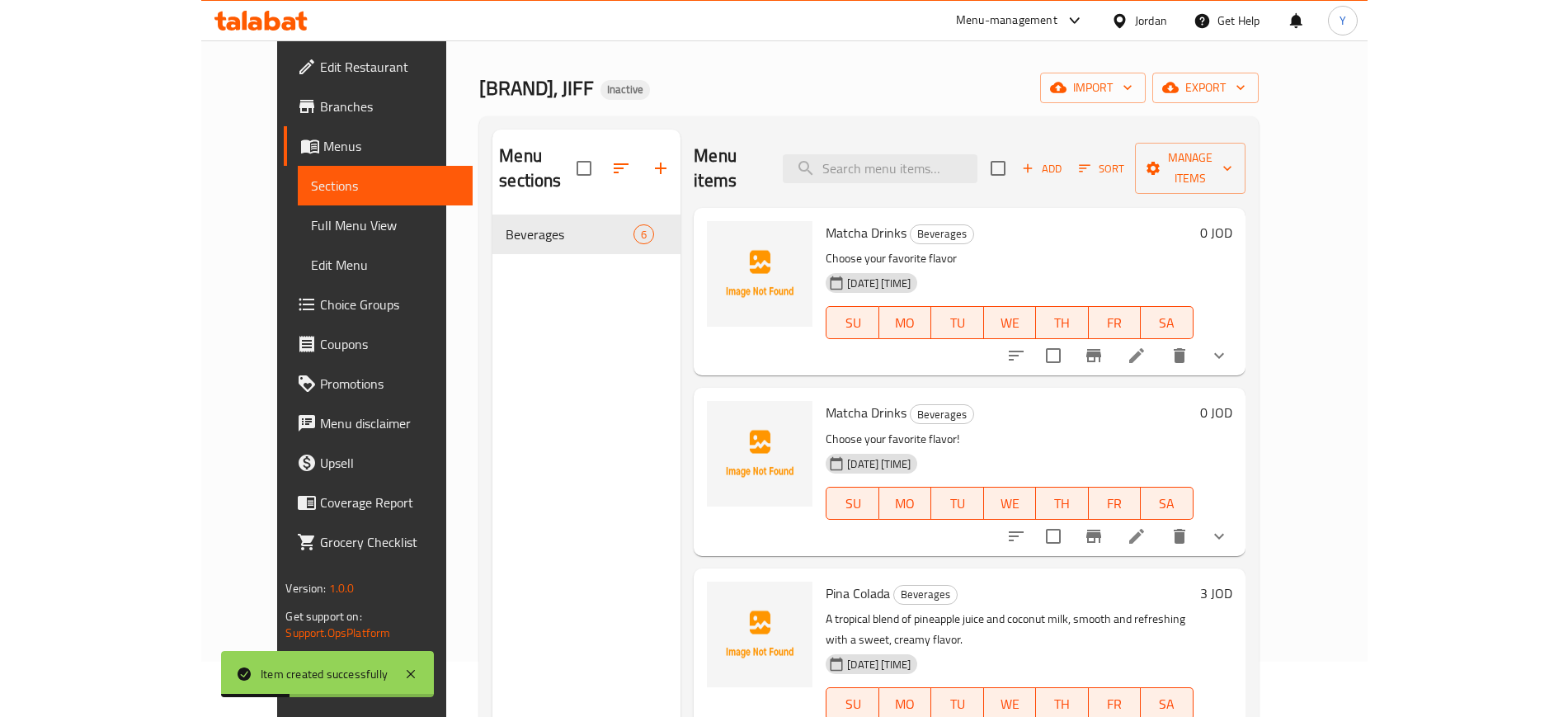 scroll, scrollTop: 70, scrollLeft: 0, axis: vertical 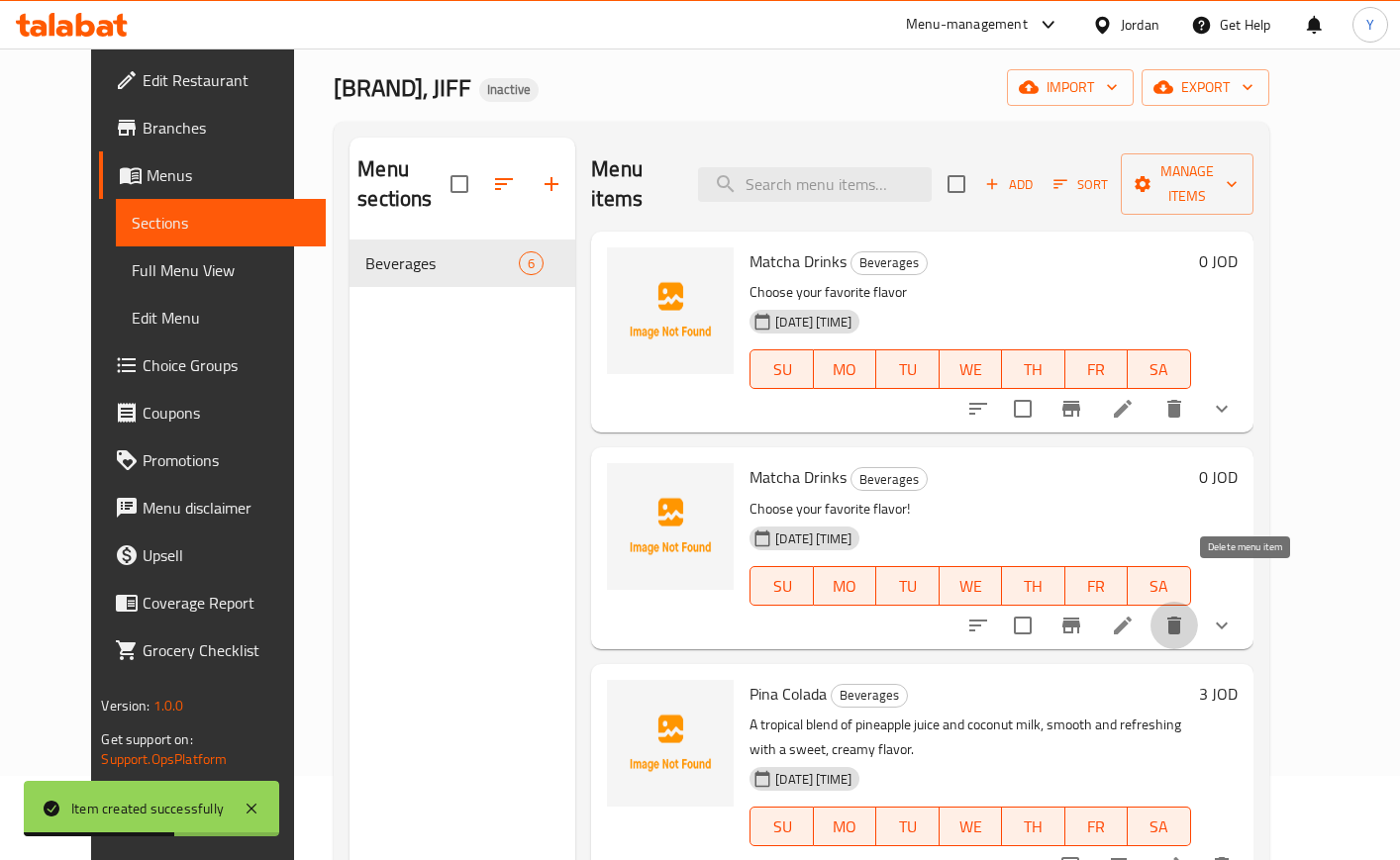 click 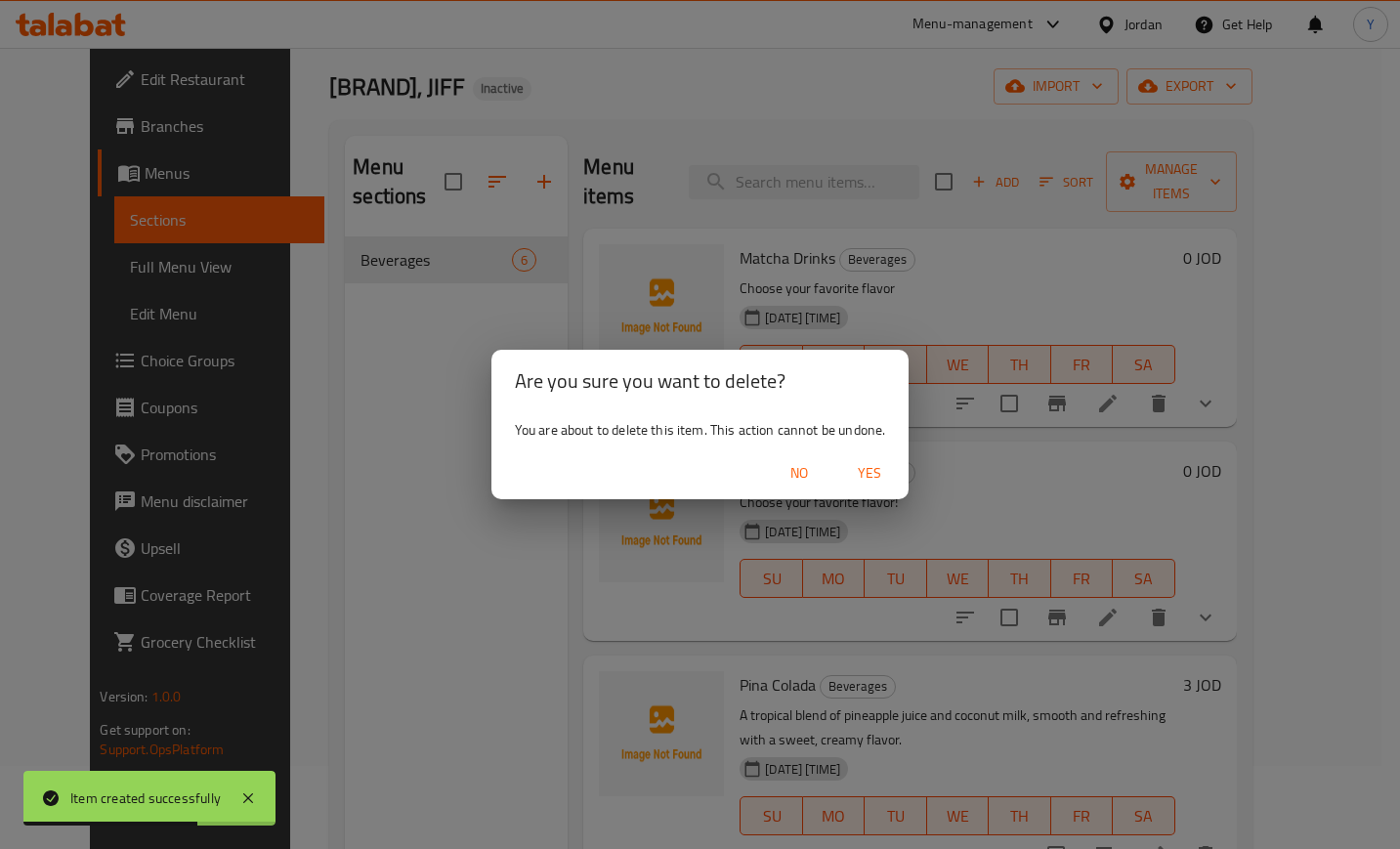 click on "No Yes" at bounding box center [700, 473] 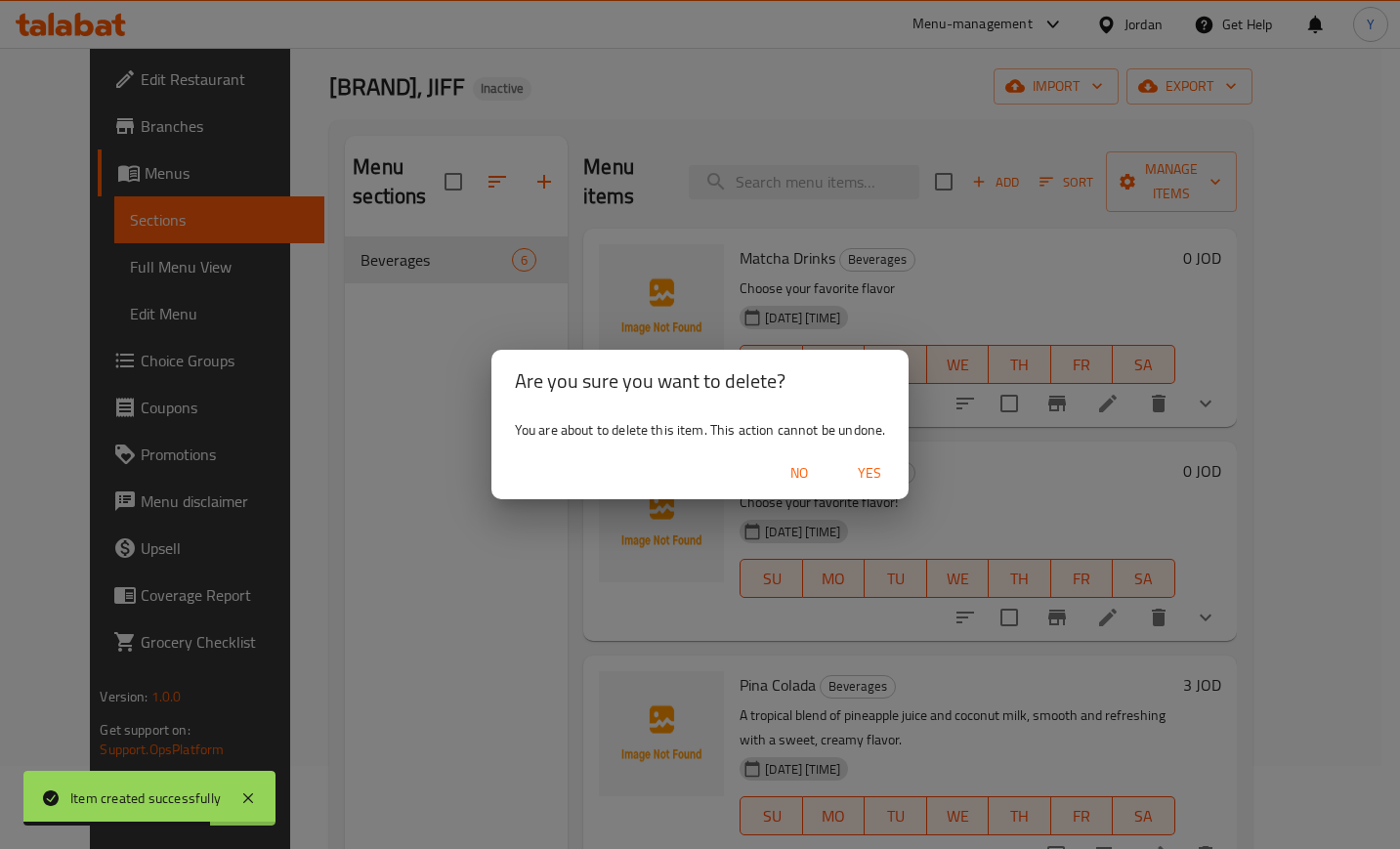 click on "Yes" at bounding box center (870, 473) 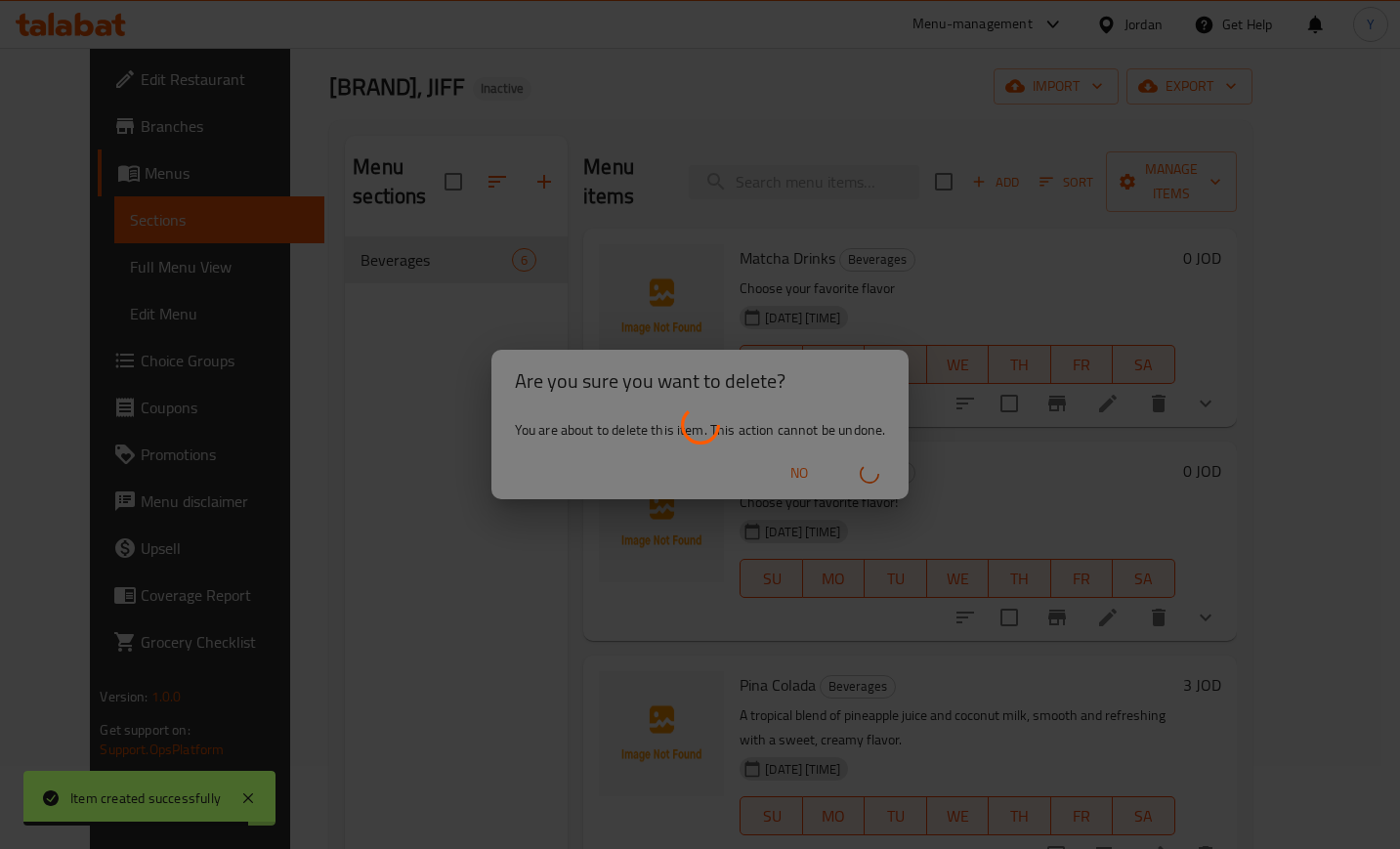 drag, startPoint x: 1392, startPoint y: 415, endPoint x: 1392, endPoint y: 292, distance: 123 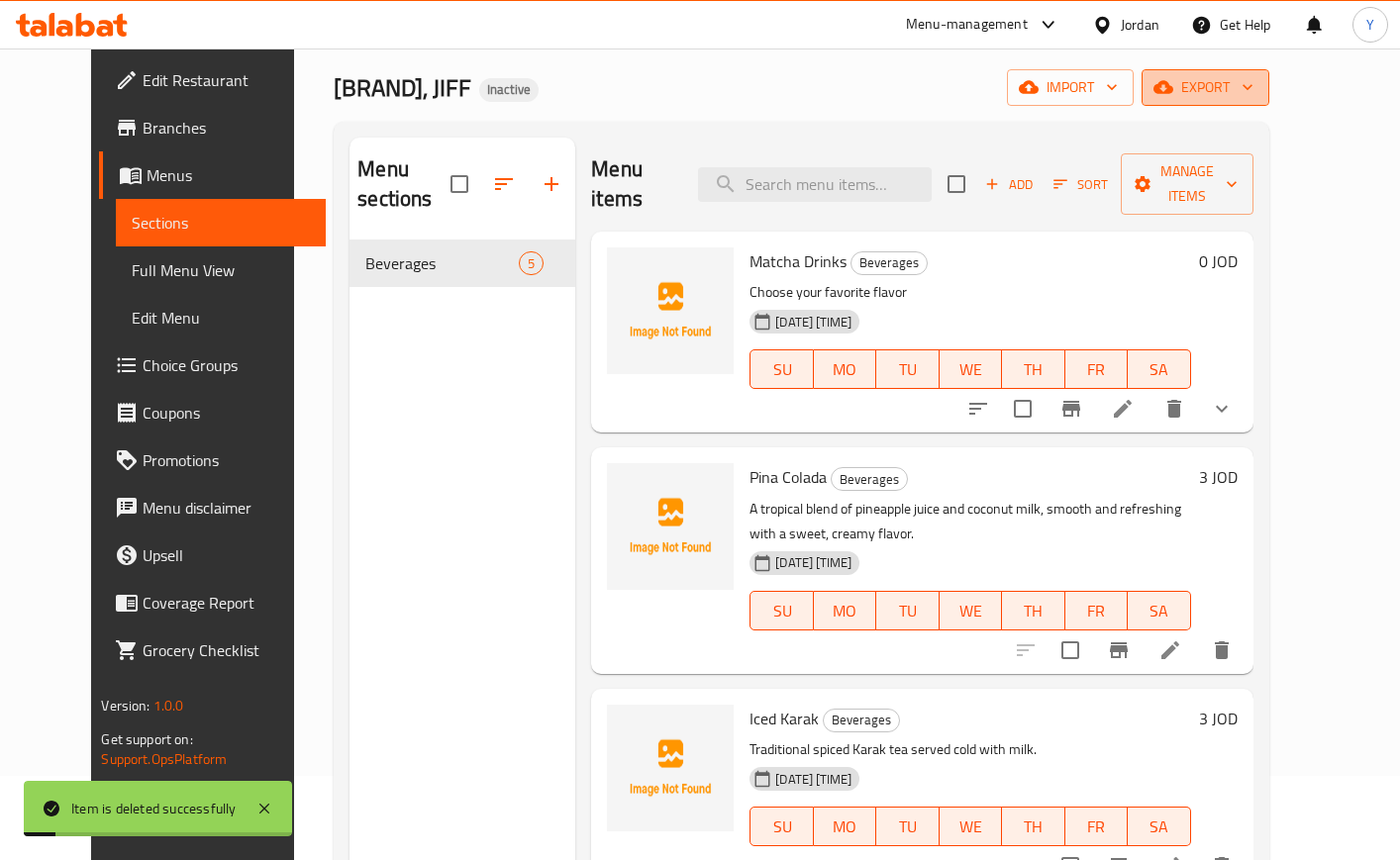 click on "export" at bounding box center (1205, 87) 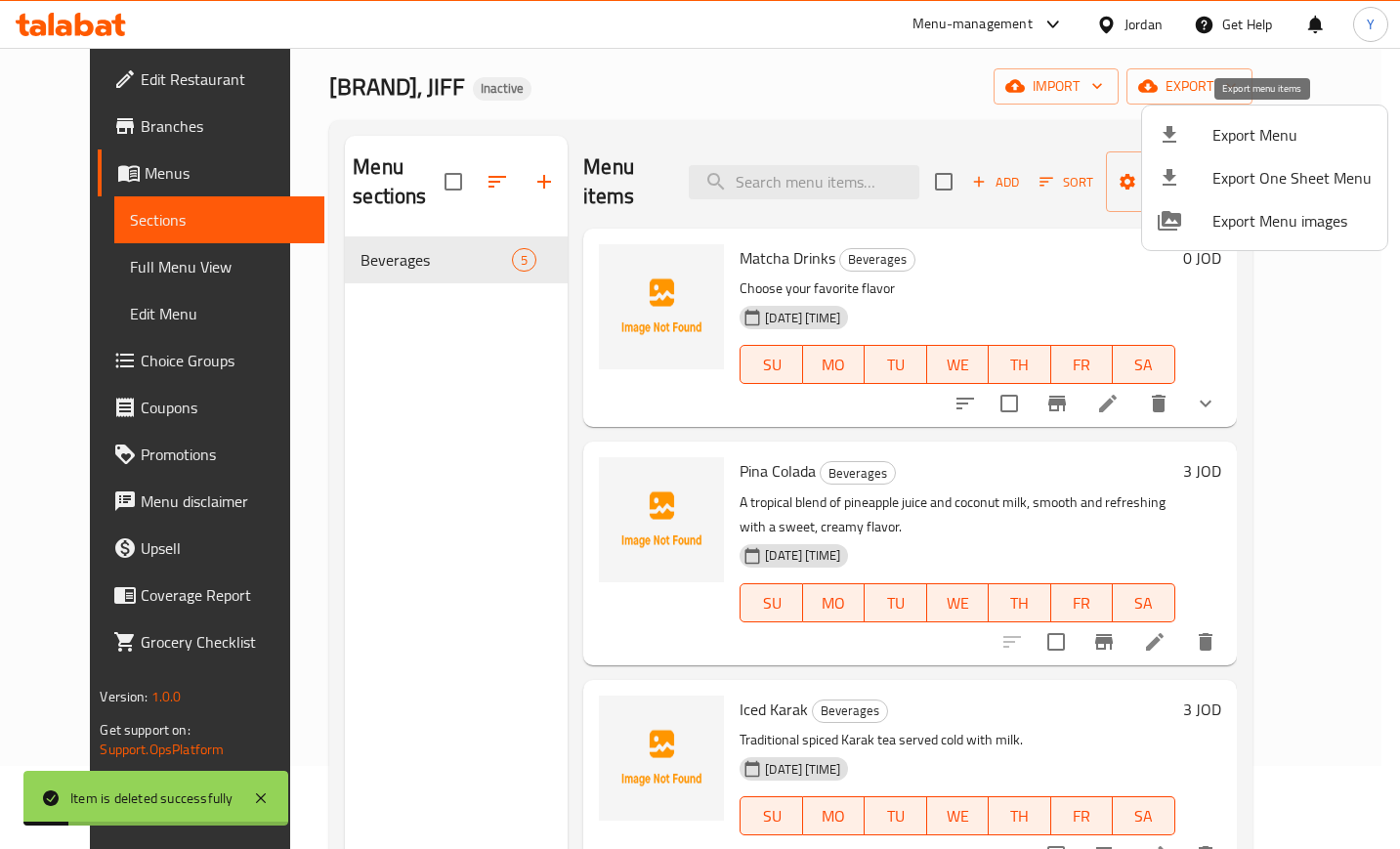 click on "Export Menu" at bounding box center [1292, 135] 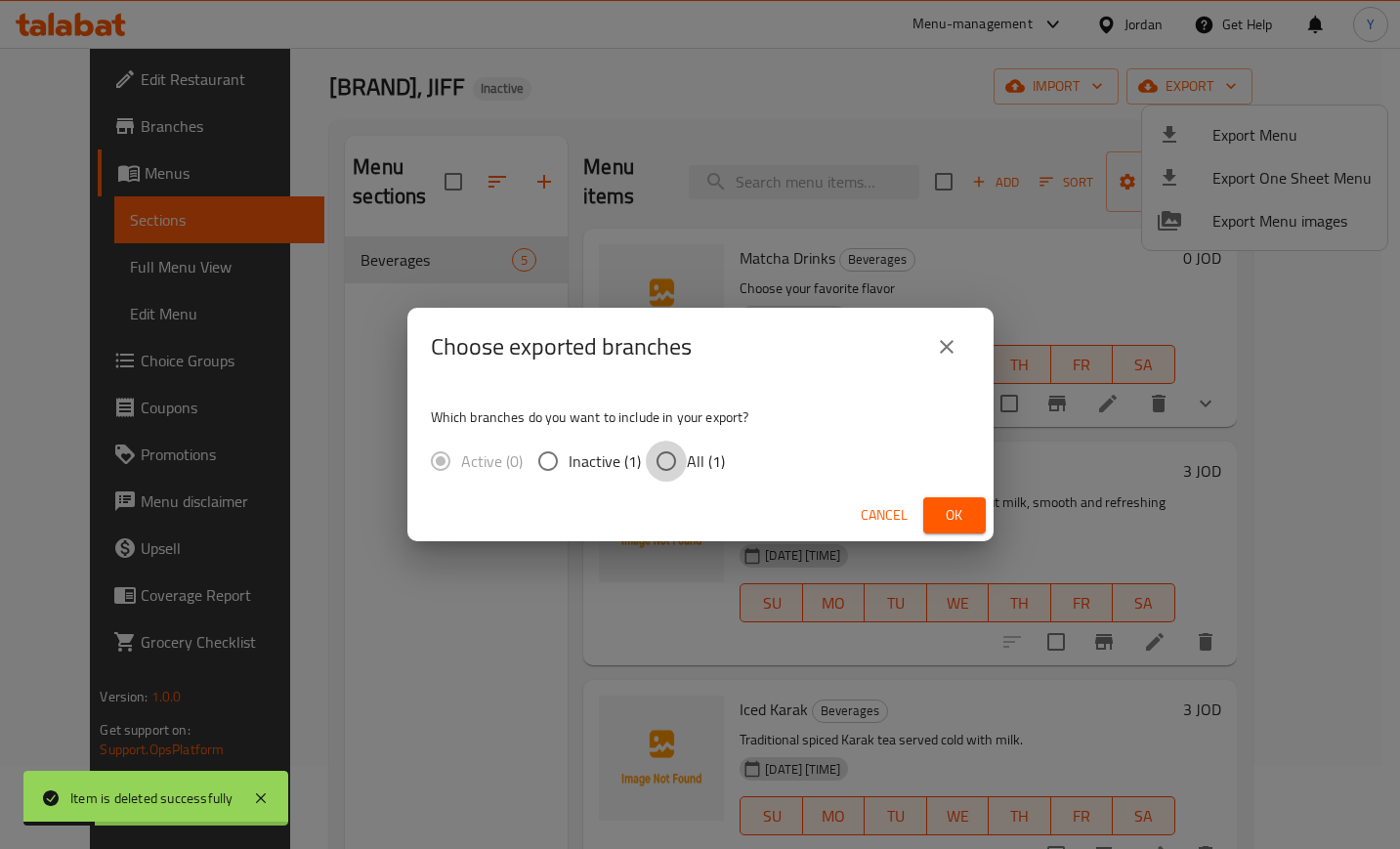 click on "All (1)" at bounding box center [666, 461] 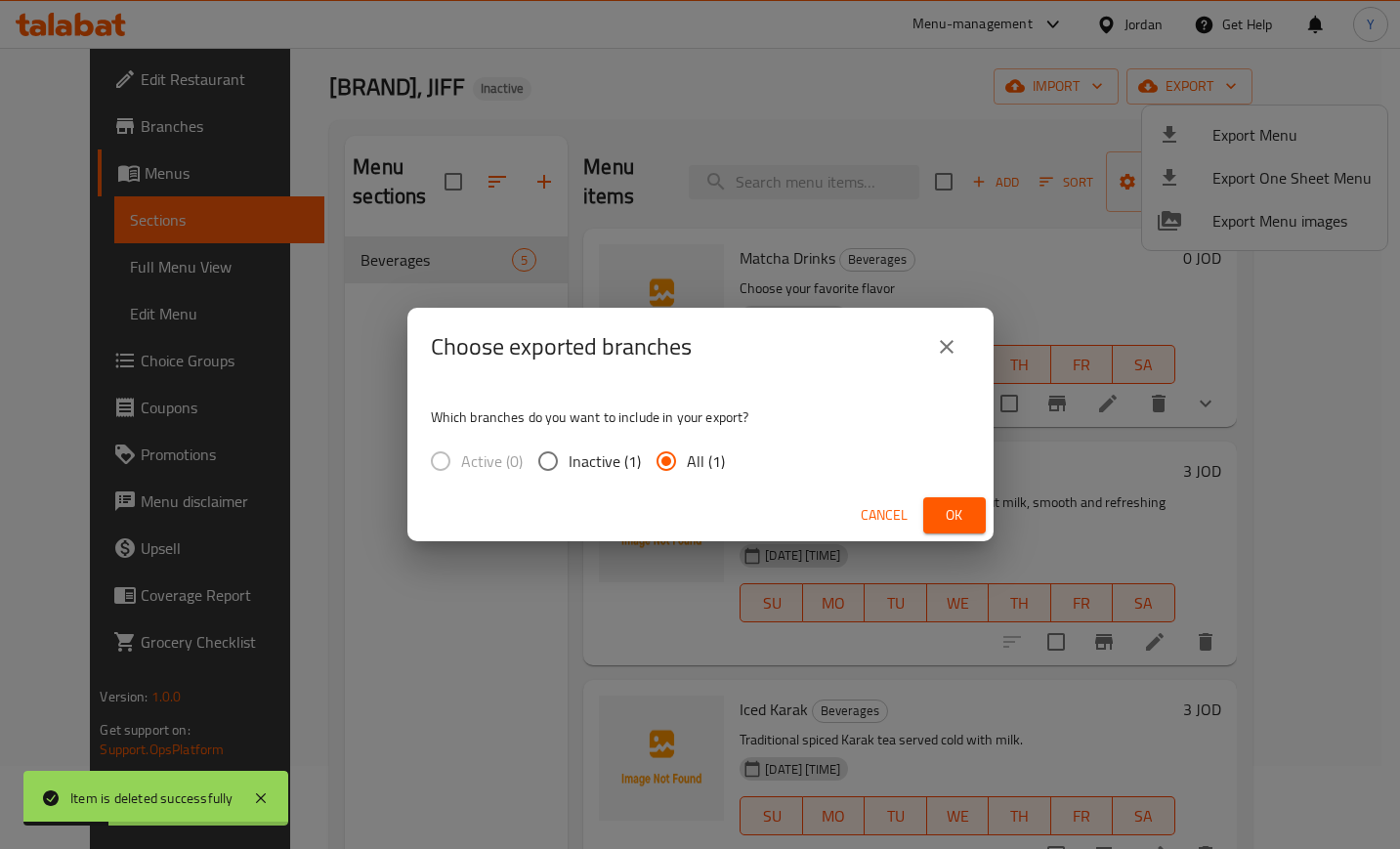 click on "Ok" at bounding box center [955, 515] 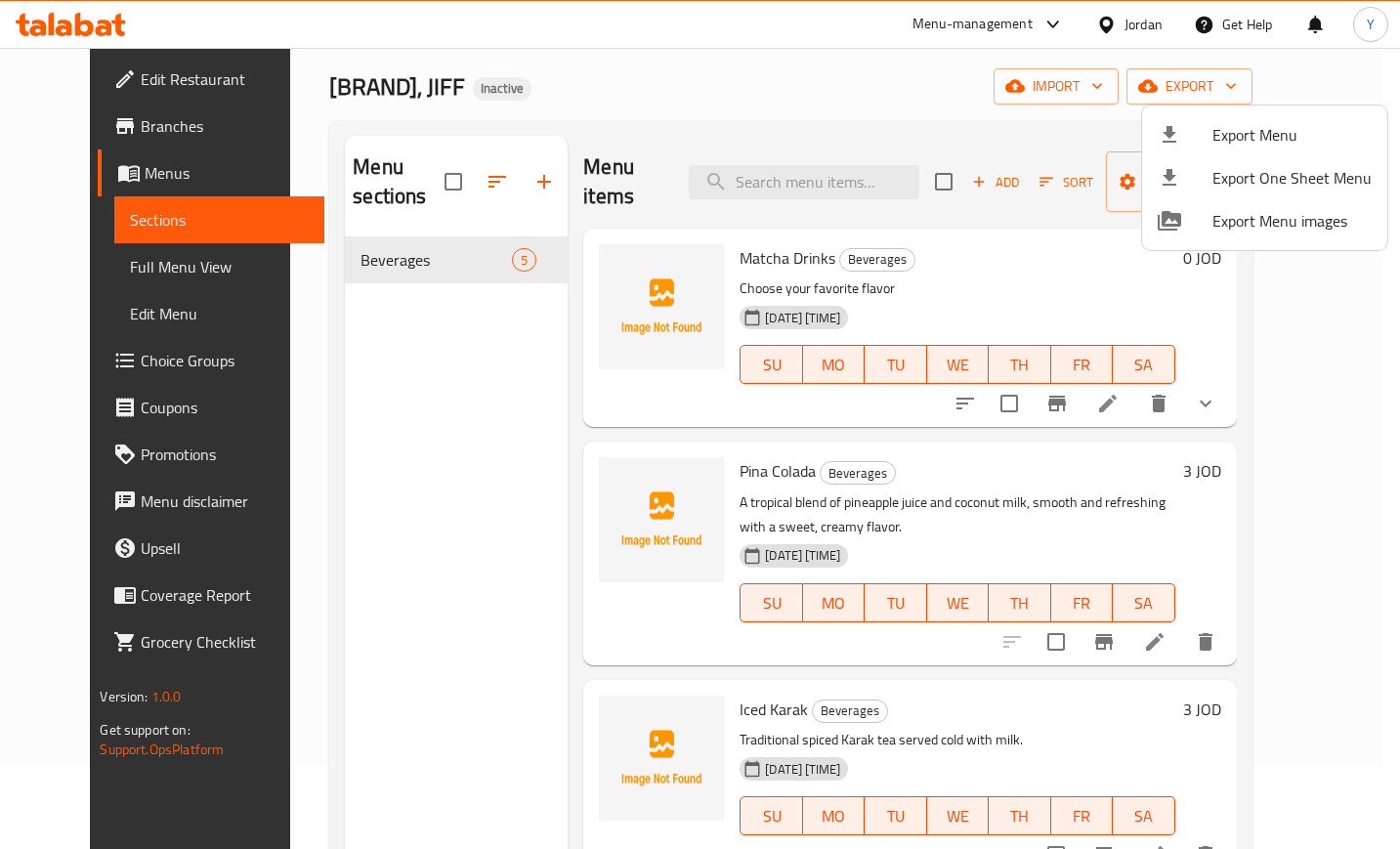 drag, startPoint x: 406, startPoint y: 185, endPoint x: 425, endPoint y: 186, distance: 19.026298 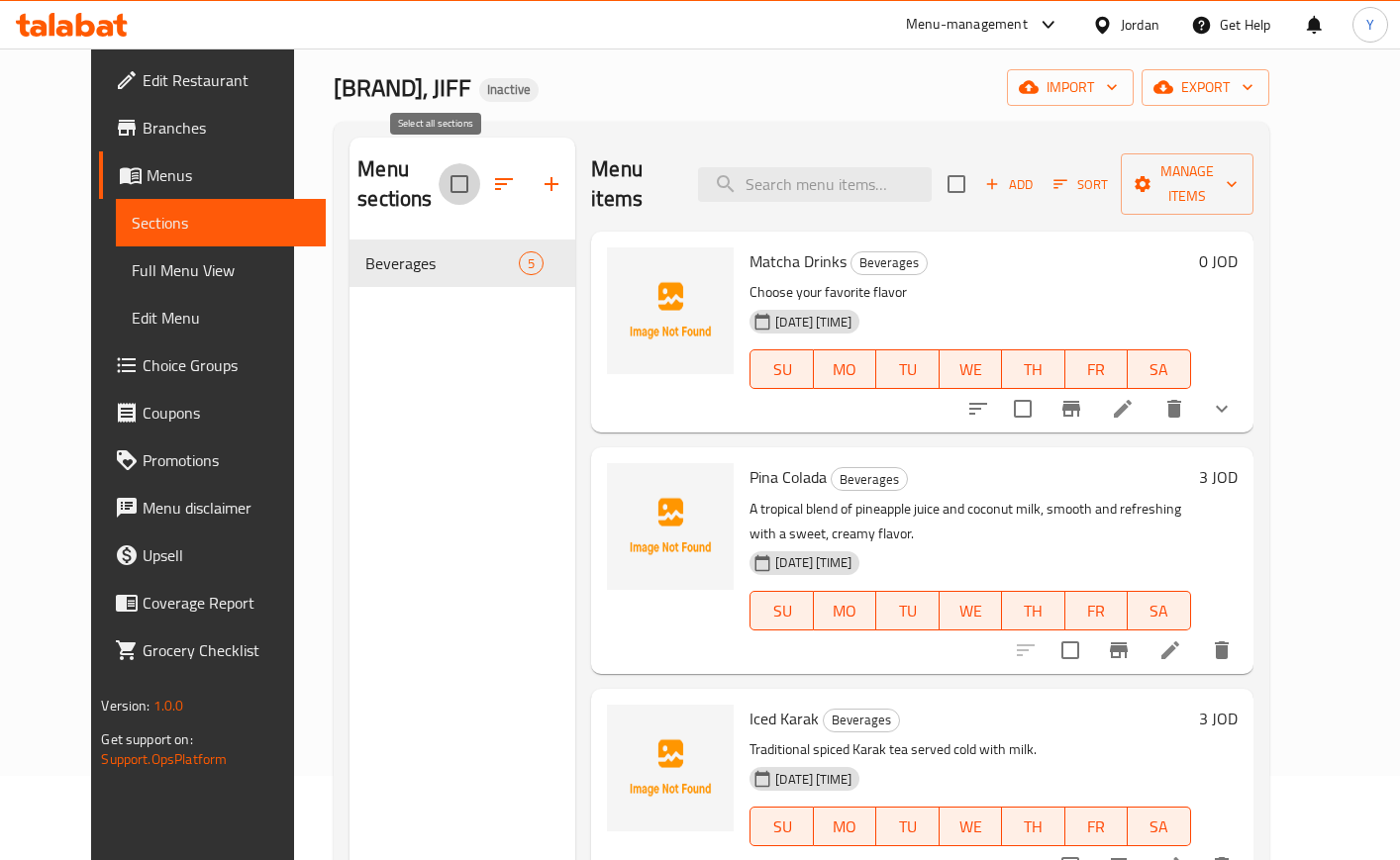 click at bounding box center [459, 184] 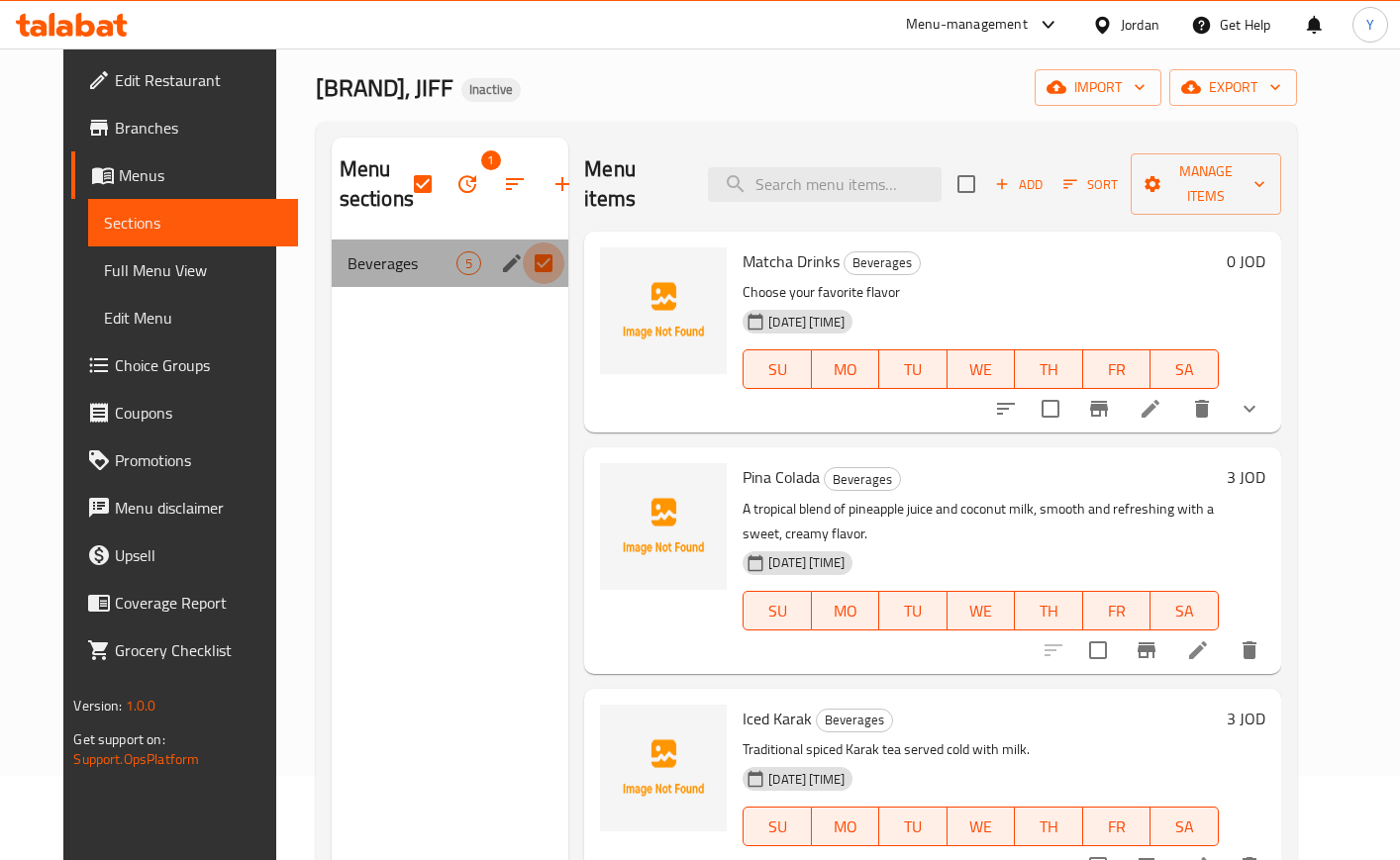 drag, startPoint x: 535, startPoint y: 253, endPoint x: 418, endPoint y: 186, distance: 134.82581 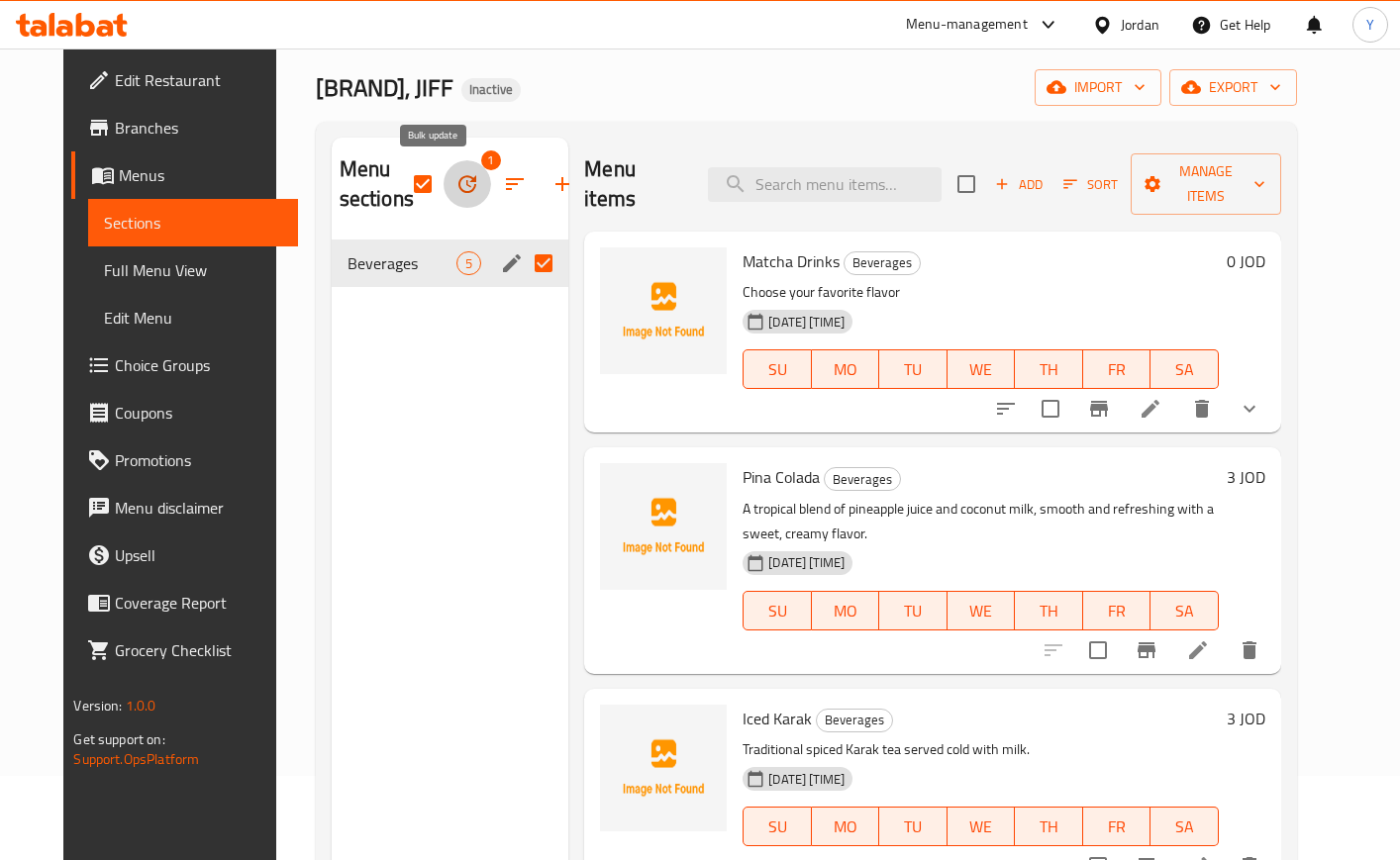 click at bounding box center (467, 184) 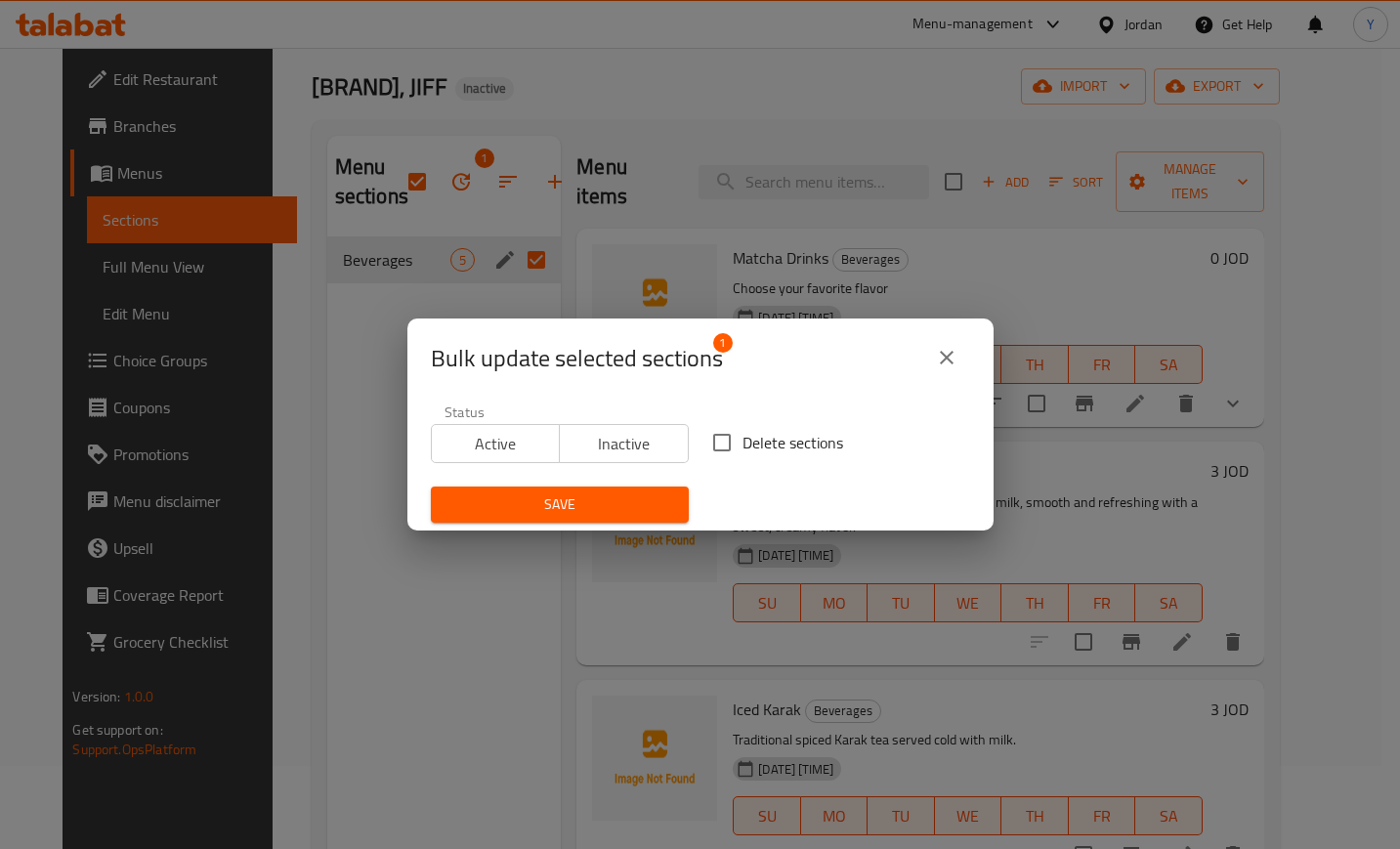 drag, startPoint x: 707, startPoint y: 446, endPoint x: 698, endPoint y: 456, distance: 13.453624 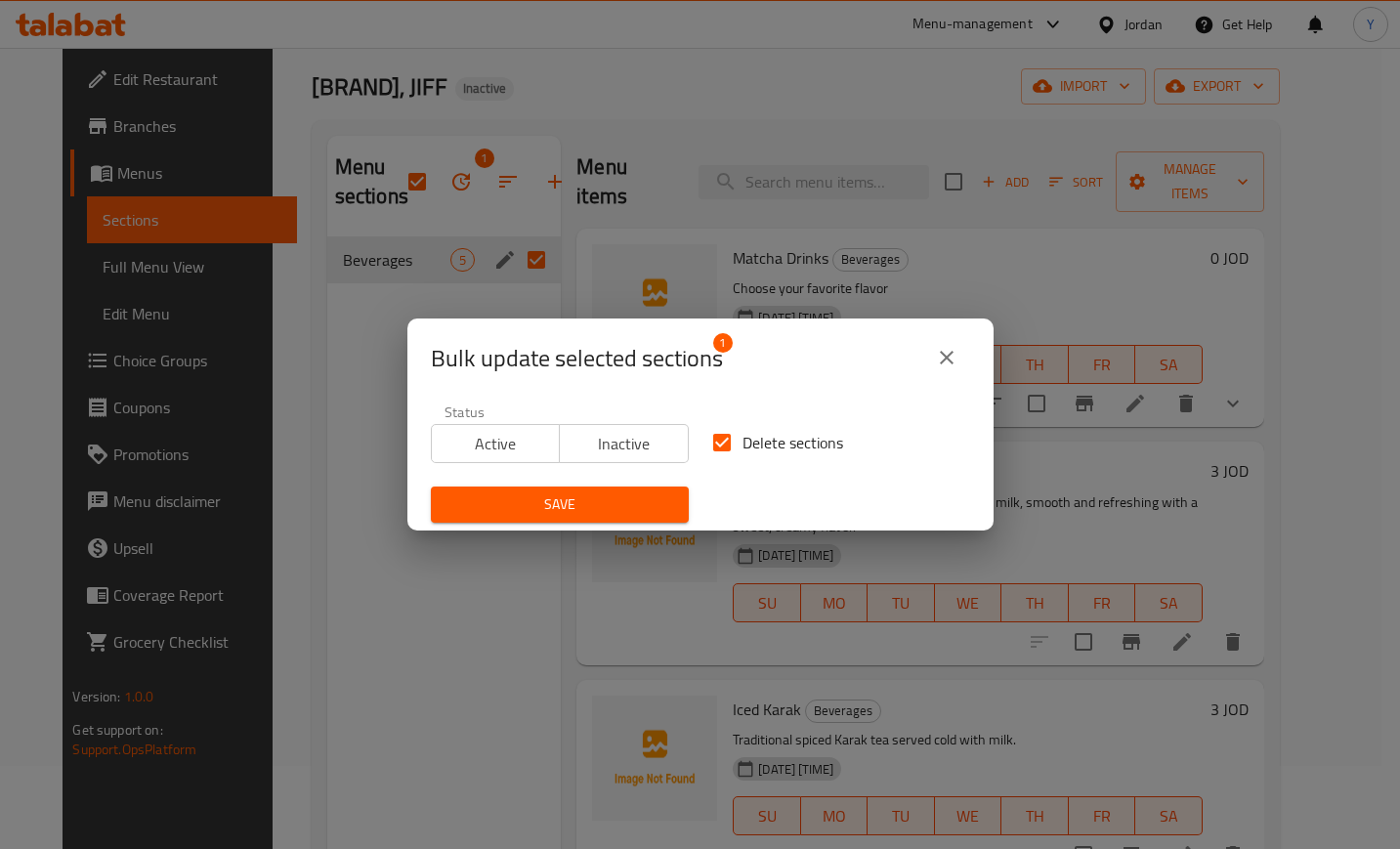 click on "Save" at bounding box center [560, 504] 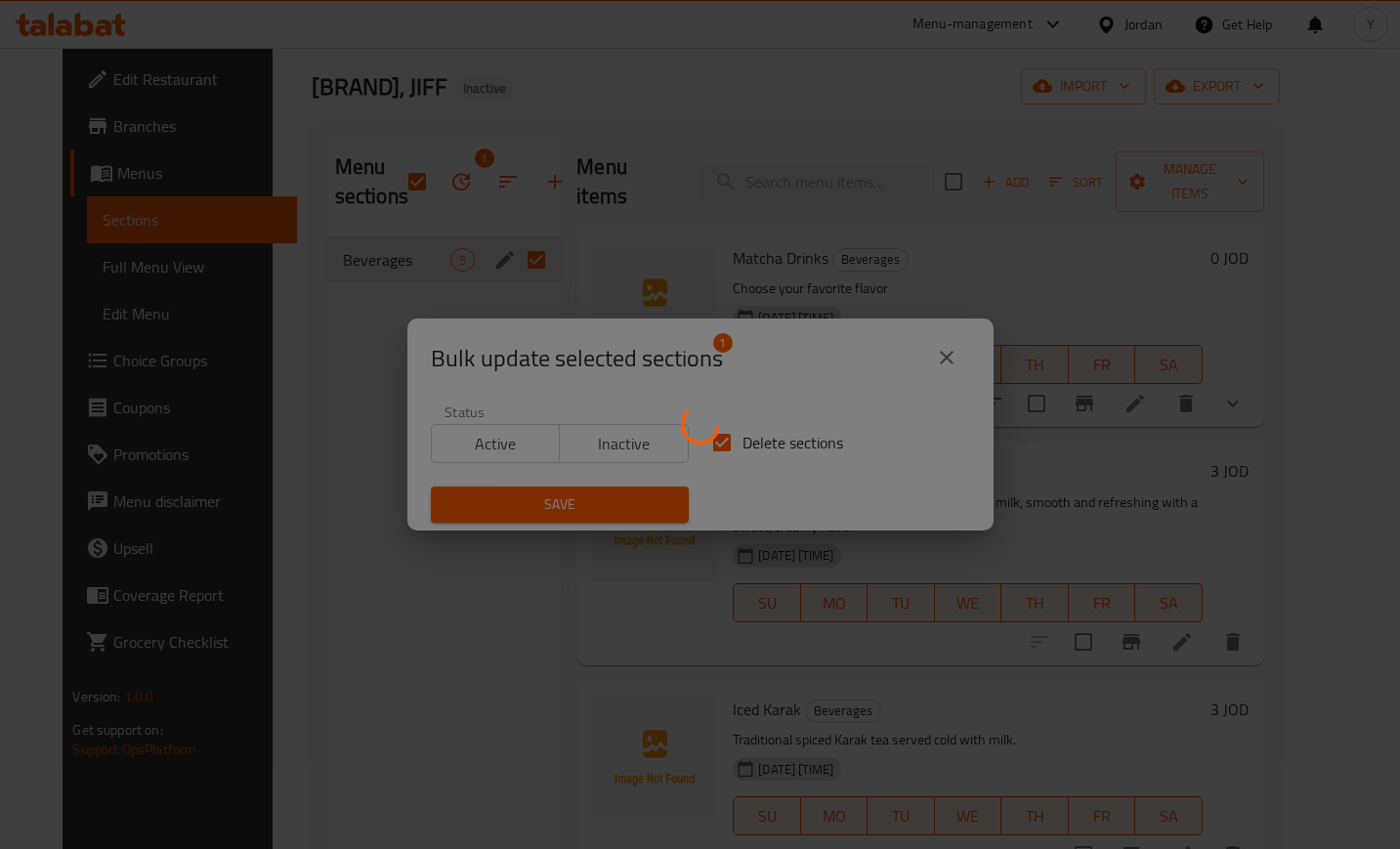 checkbox on "false" 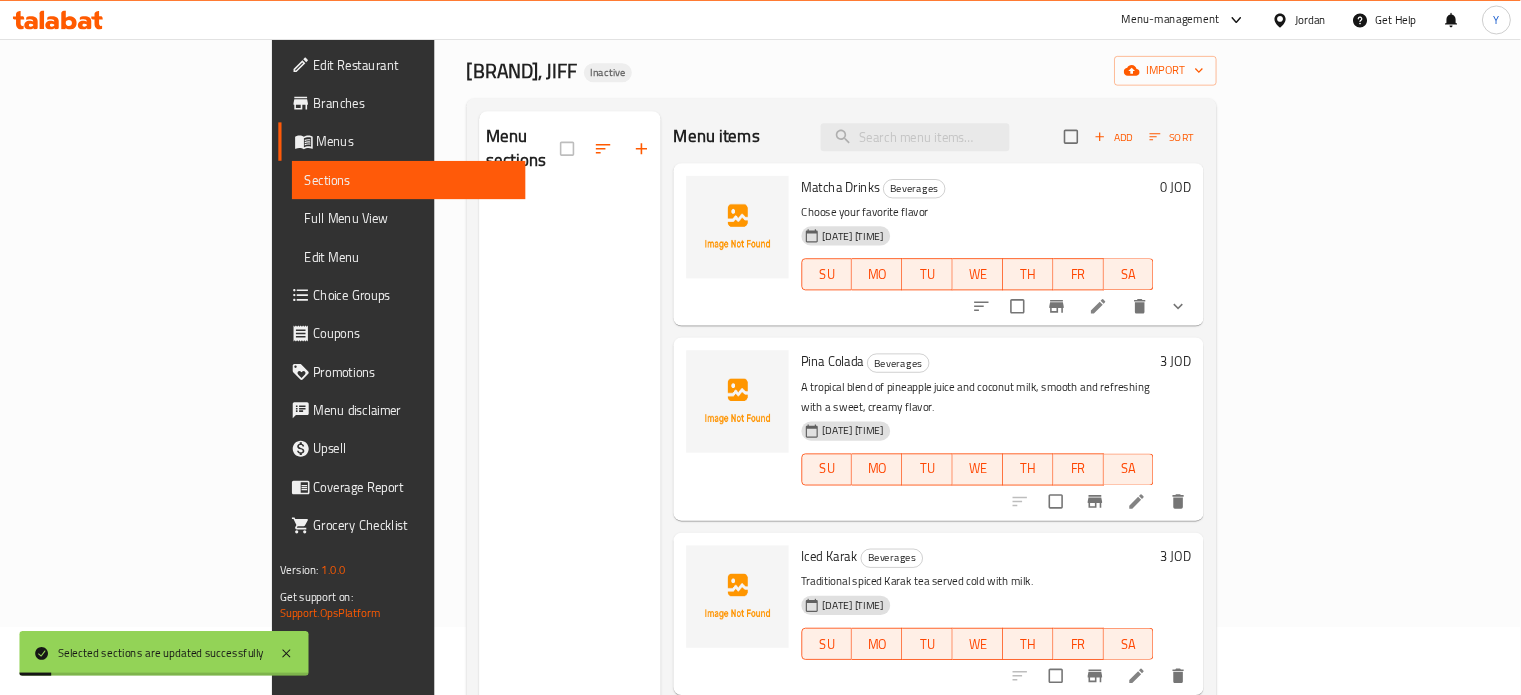 scroll, scrollTop: 0, scrollLeft: 0, axis: both 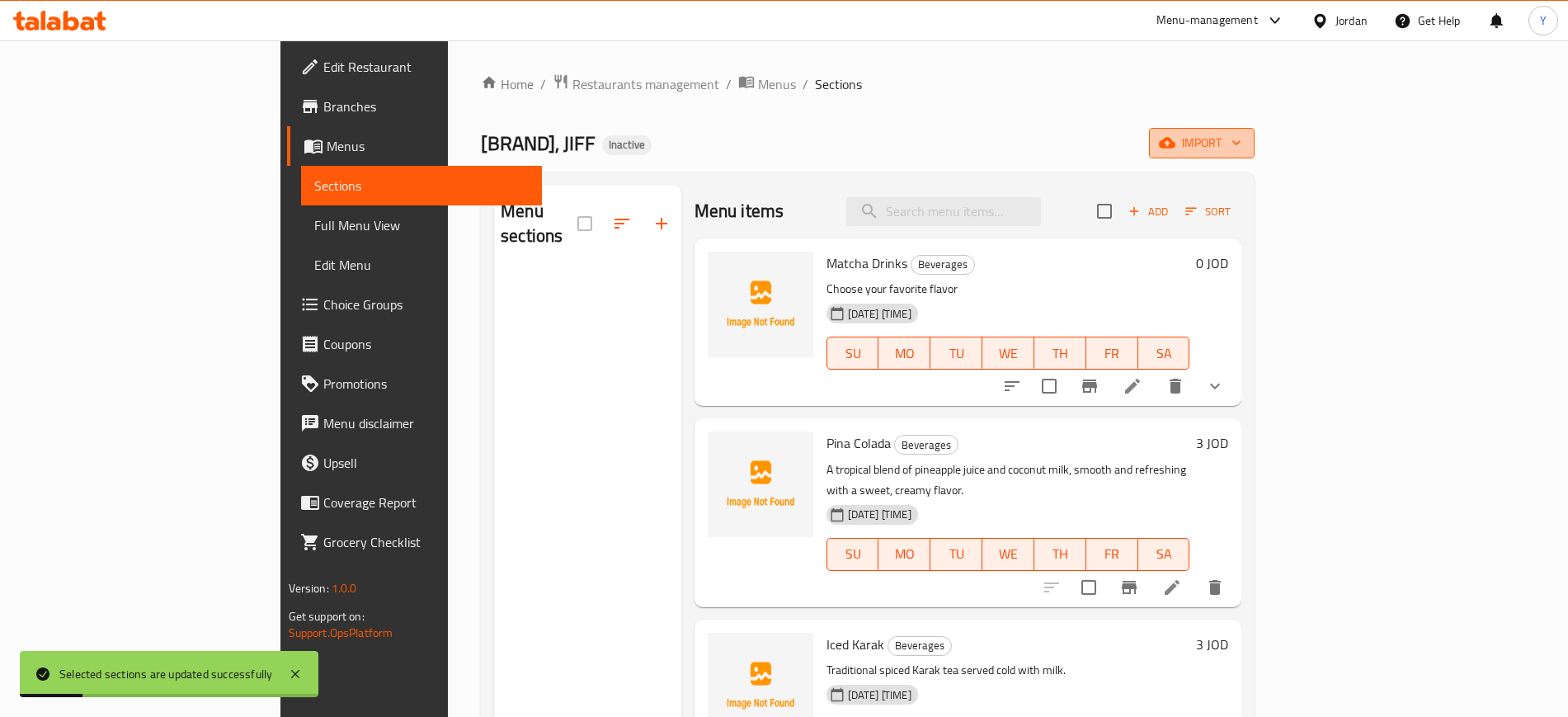 click on "import" at bounding box center (1202, 143) 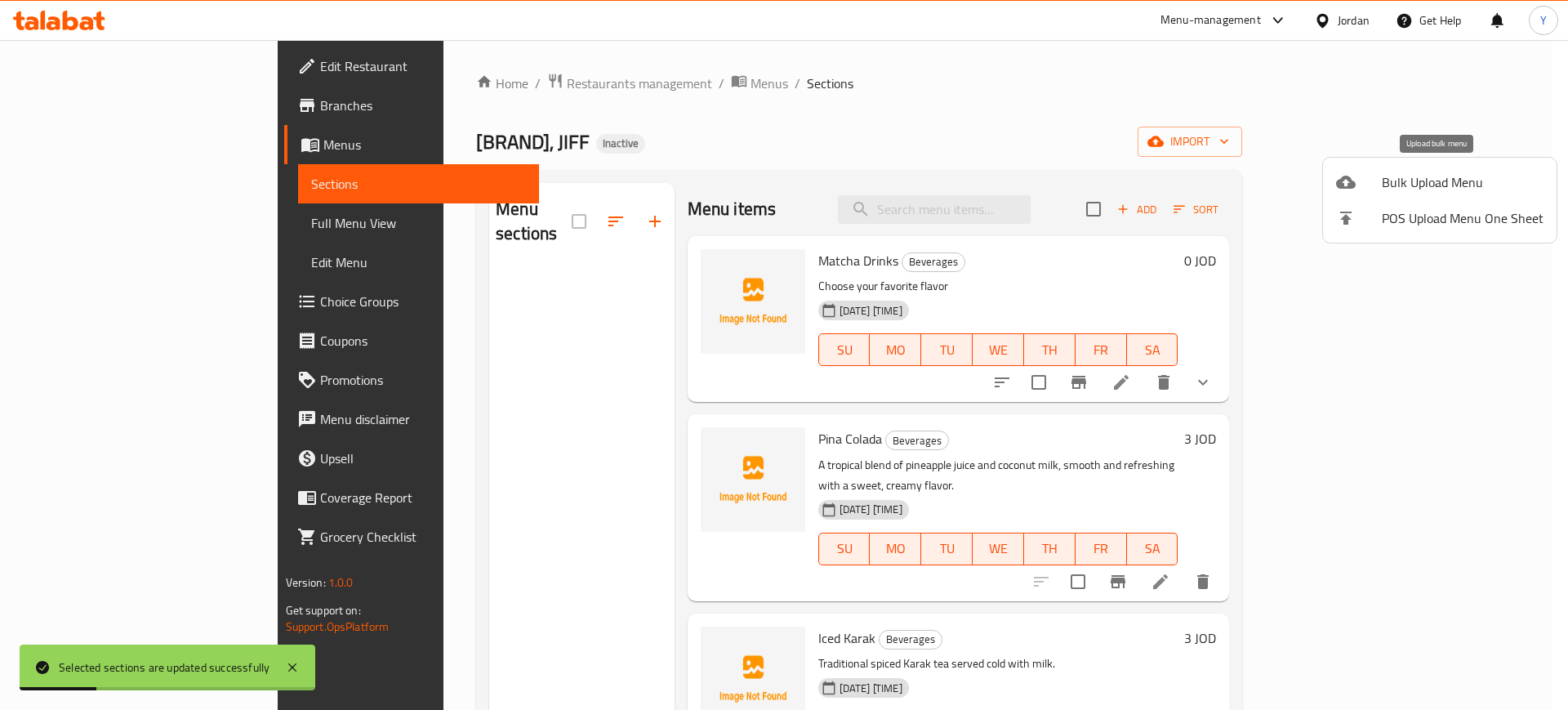 click at bounding box center [1359, 182] 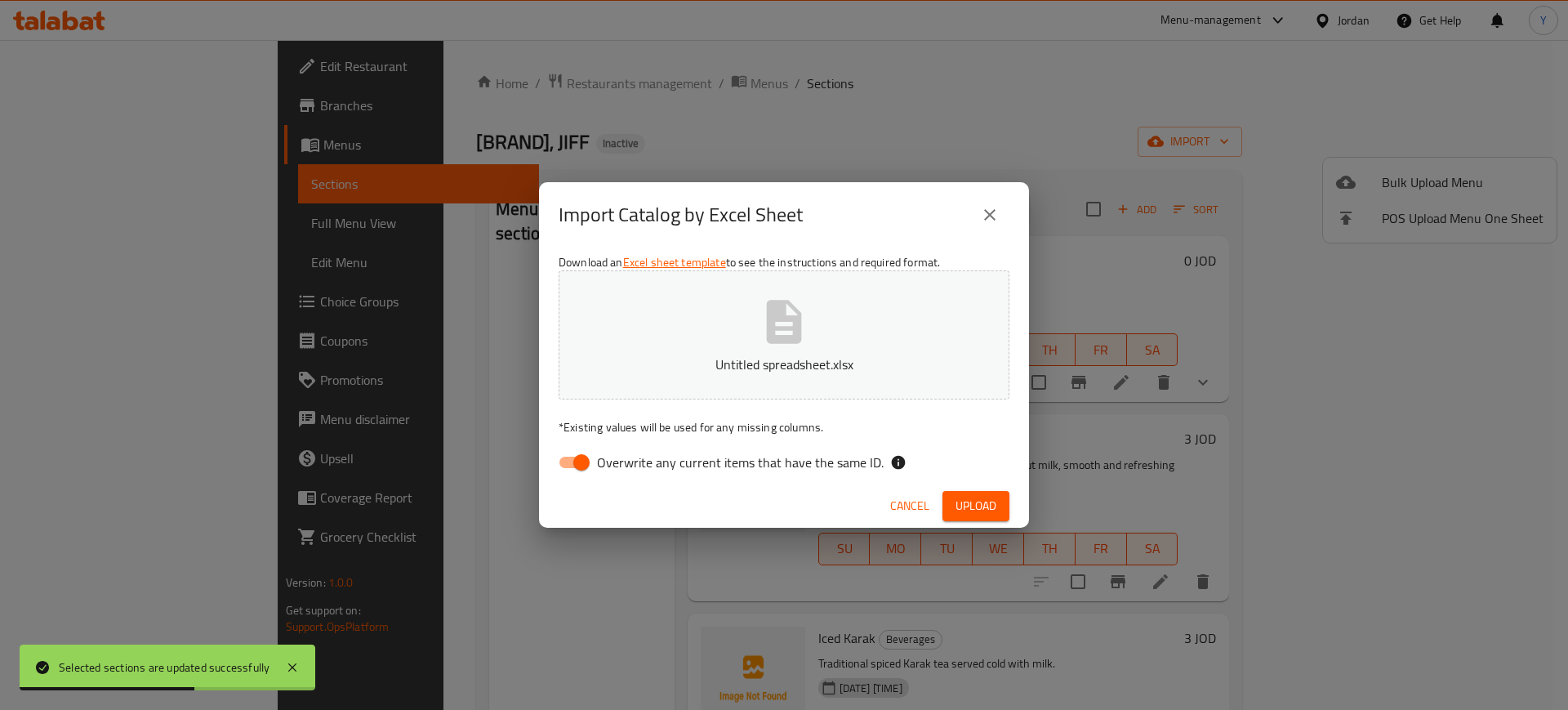 click on "Overwrite any current items that have the same ID." at bounding box center [581, 462] 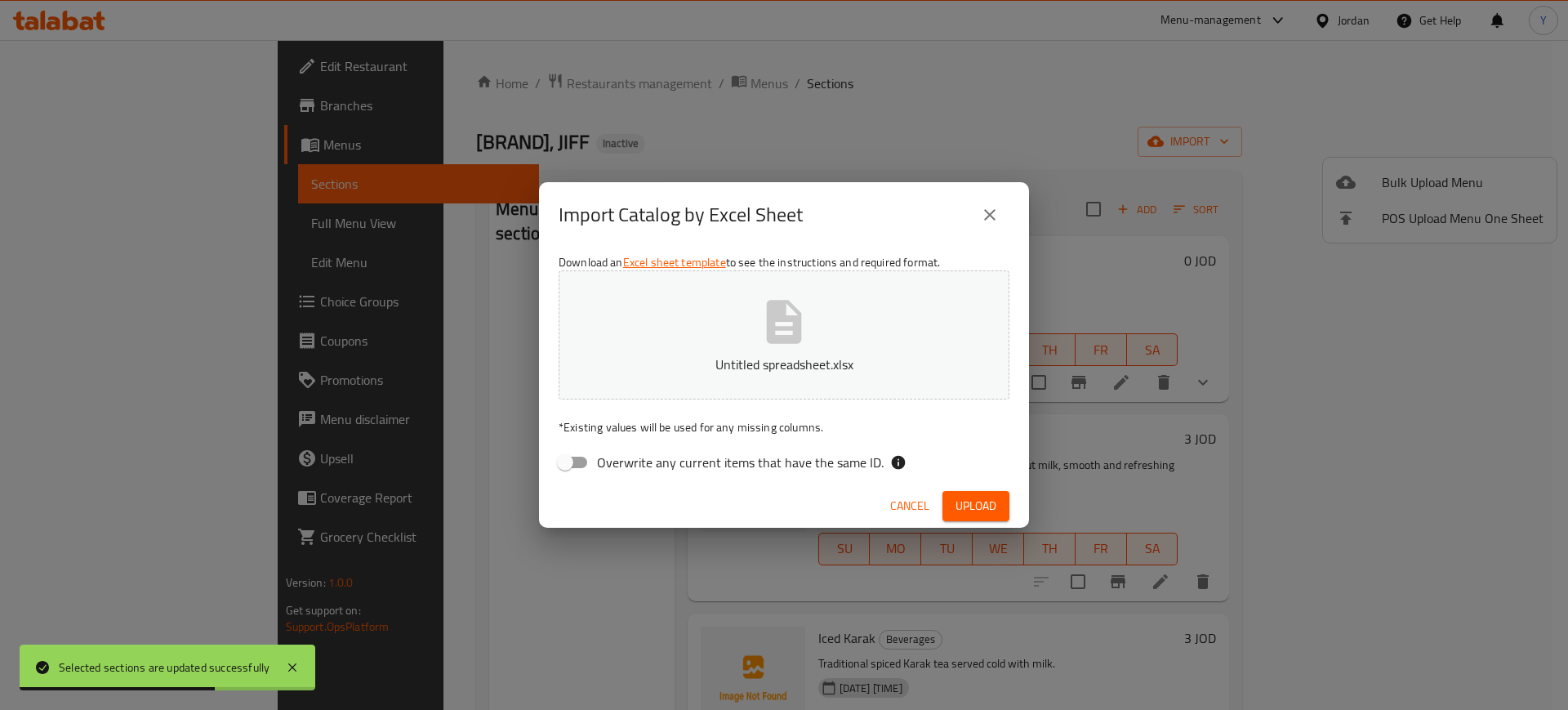 click on "Upload" at bounding box center (976, 506) 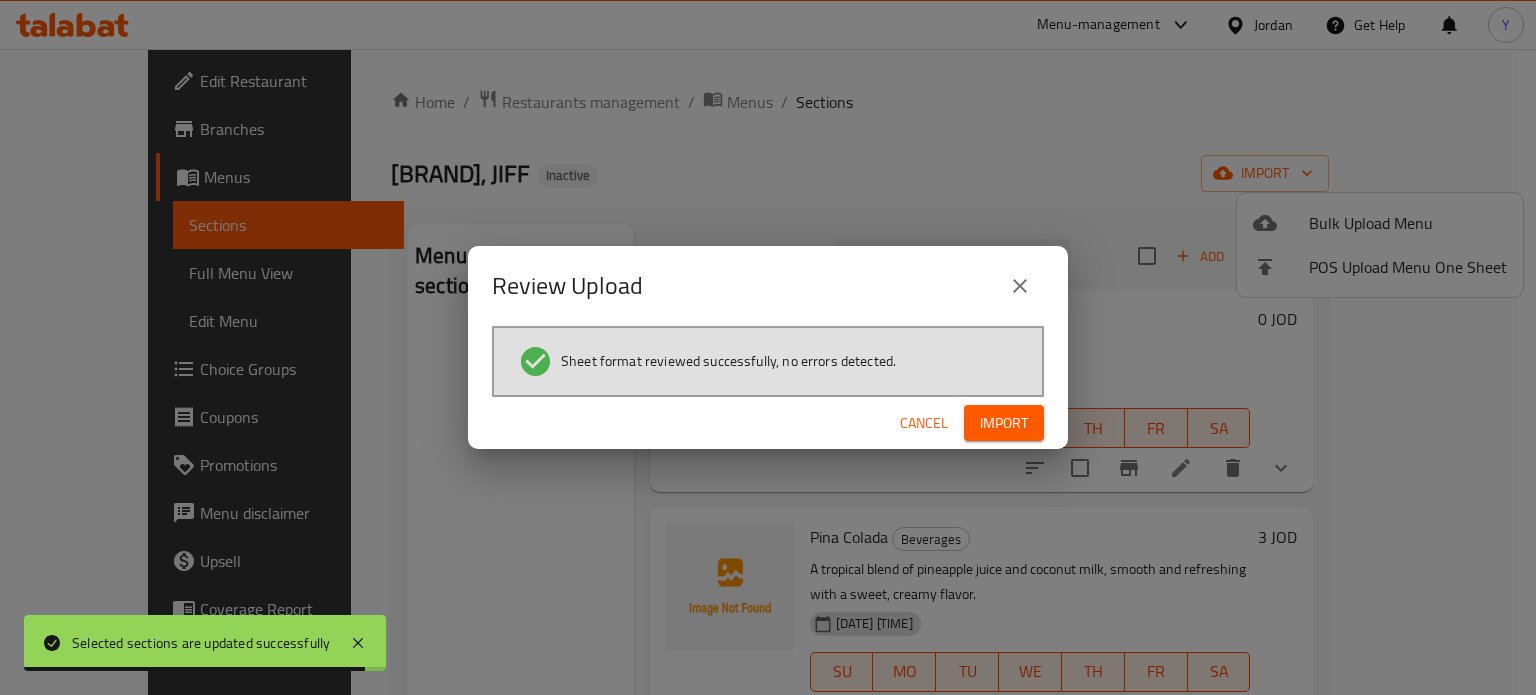 drag, startPoint x: 1683, startPoint y: 7, endPoint x: 1041, endPoint y: 419, distance: 762.8289 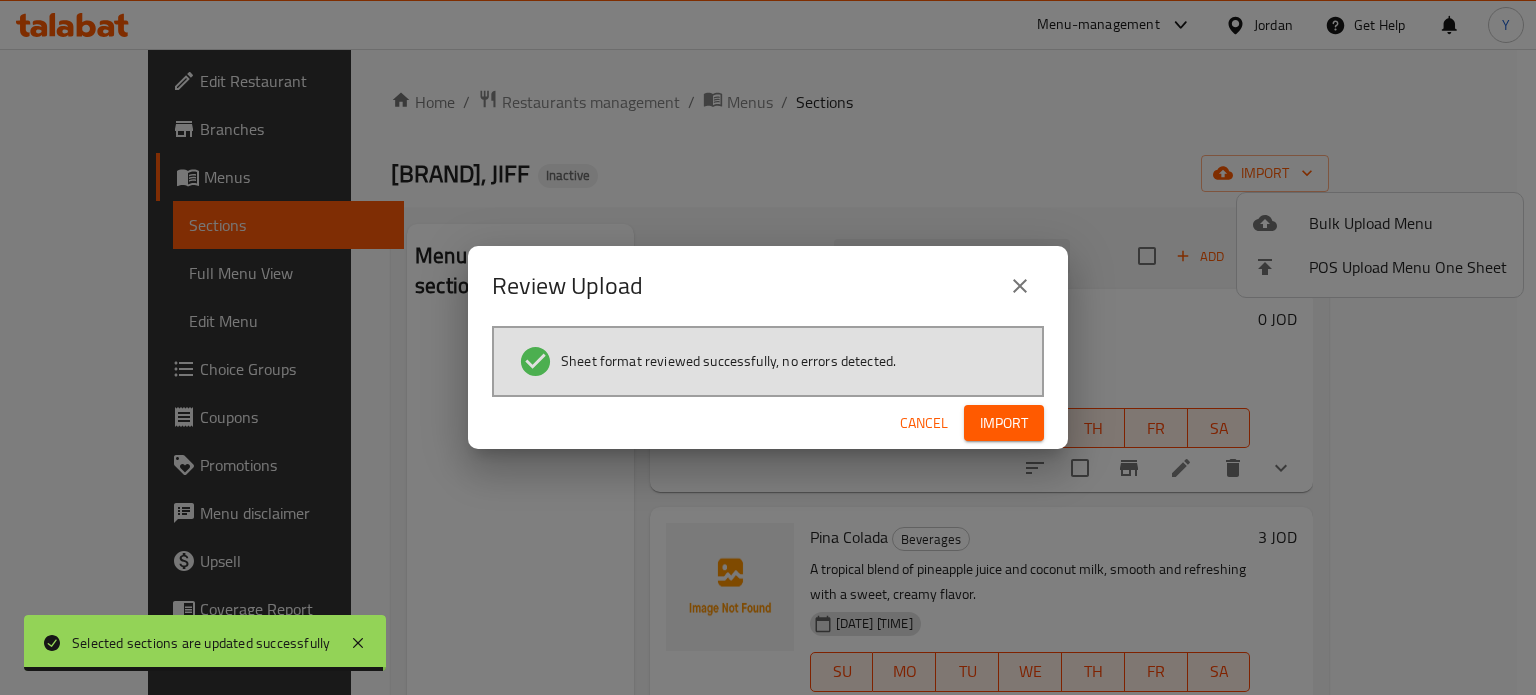 click on "Import" at bounding box center [1004, 423] 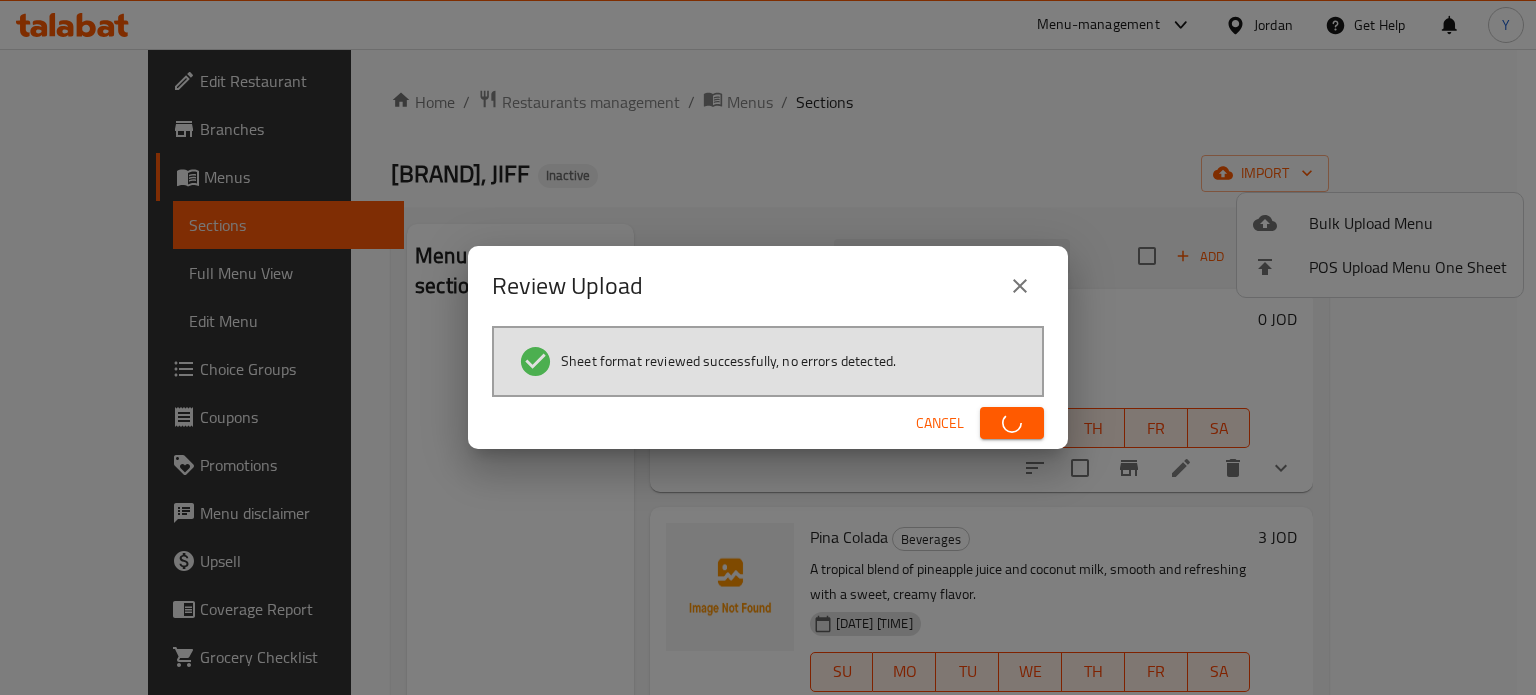 click on "Review Upload Sheet format reviewed successfully, no errors detected. Cancel" at bounding box center [768, 347] 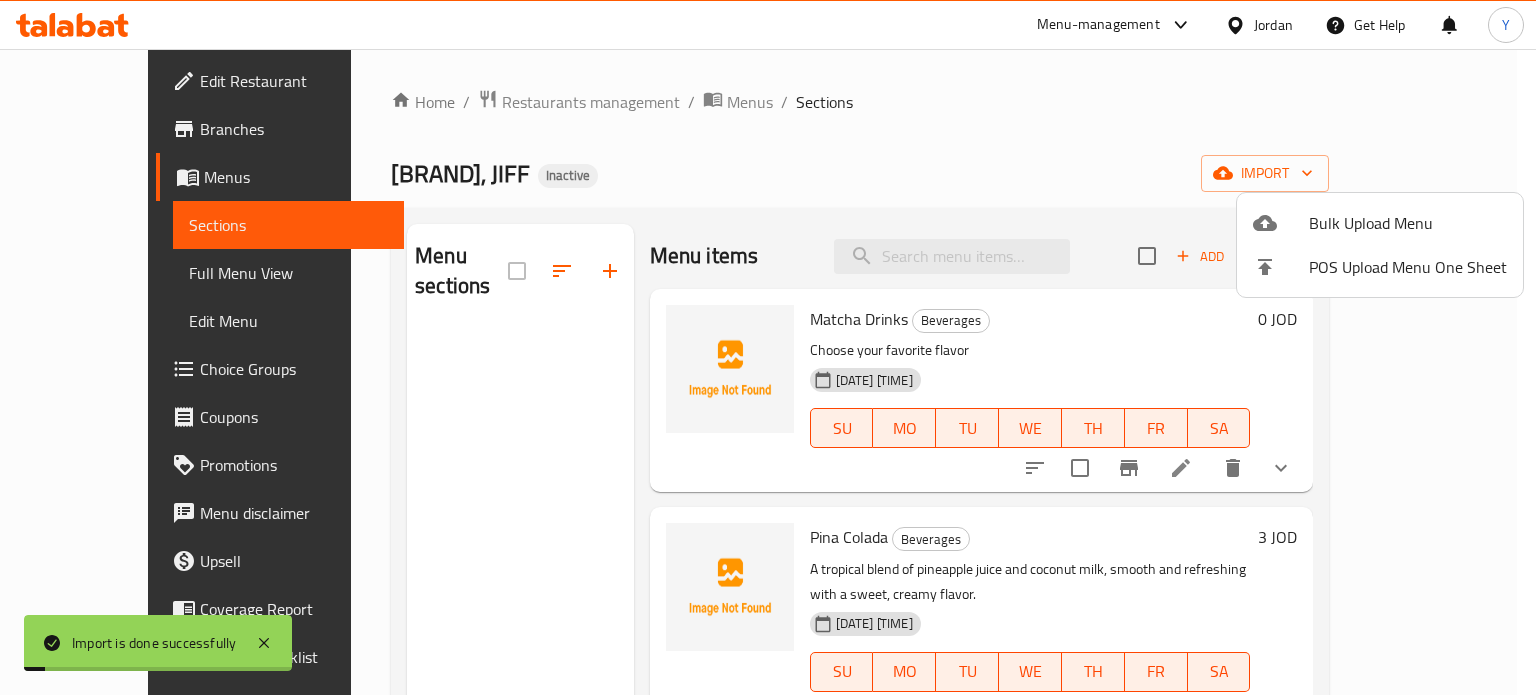 click at bounding box center (768, 347) 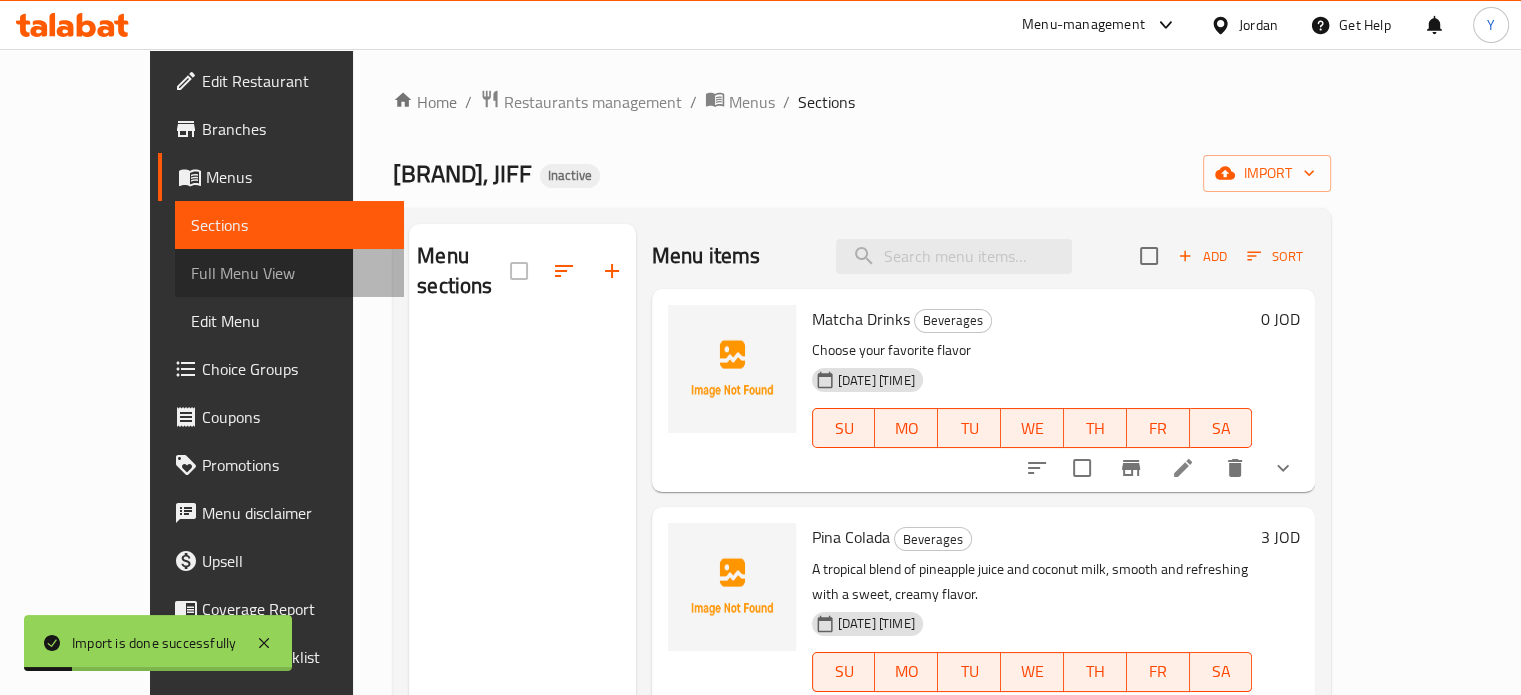 click on "Full Menu View" at bounding box center (289, 273) 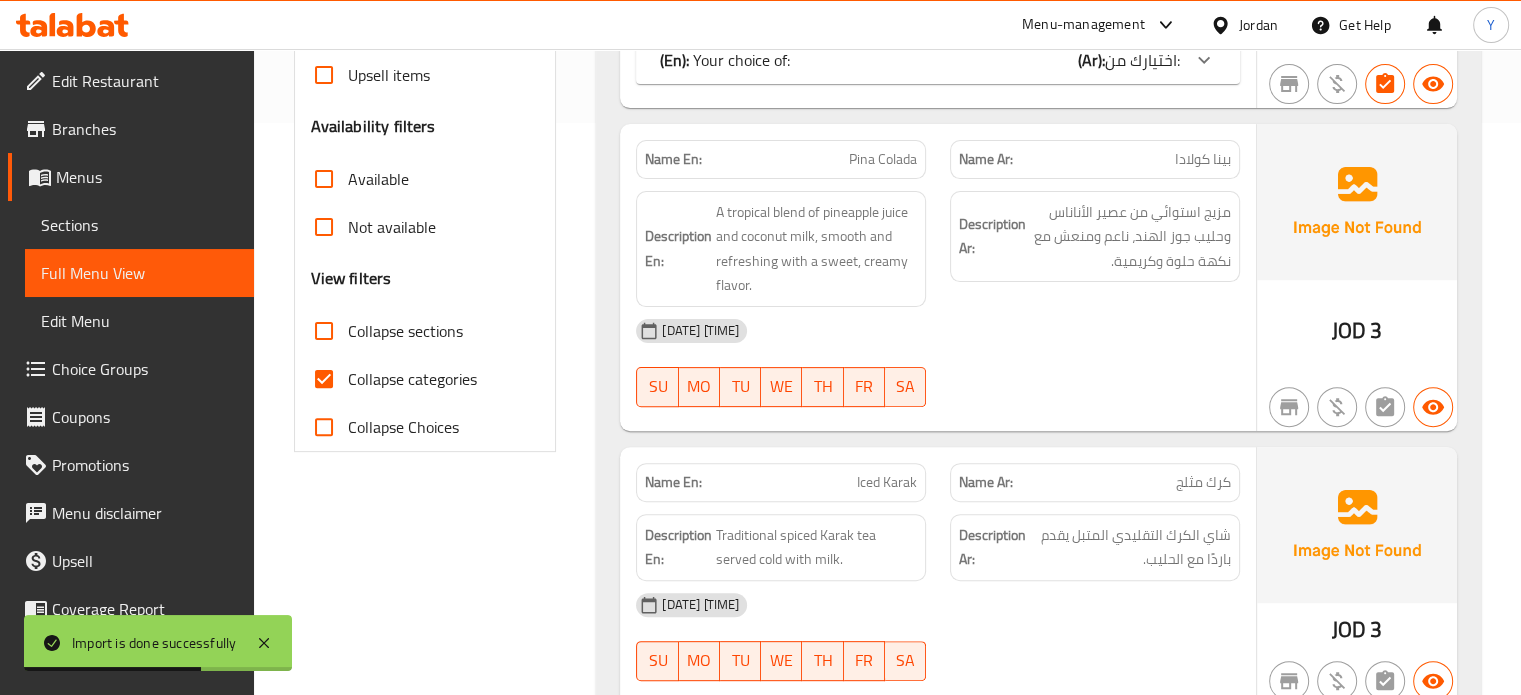 scroll, scrollTop: 576, scrollLeft: 0, axis: vertical 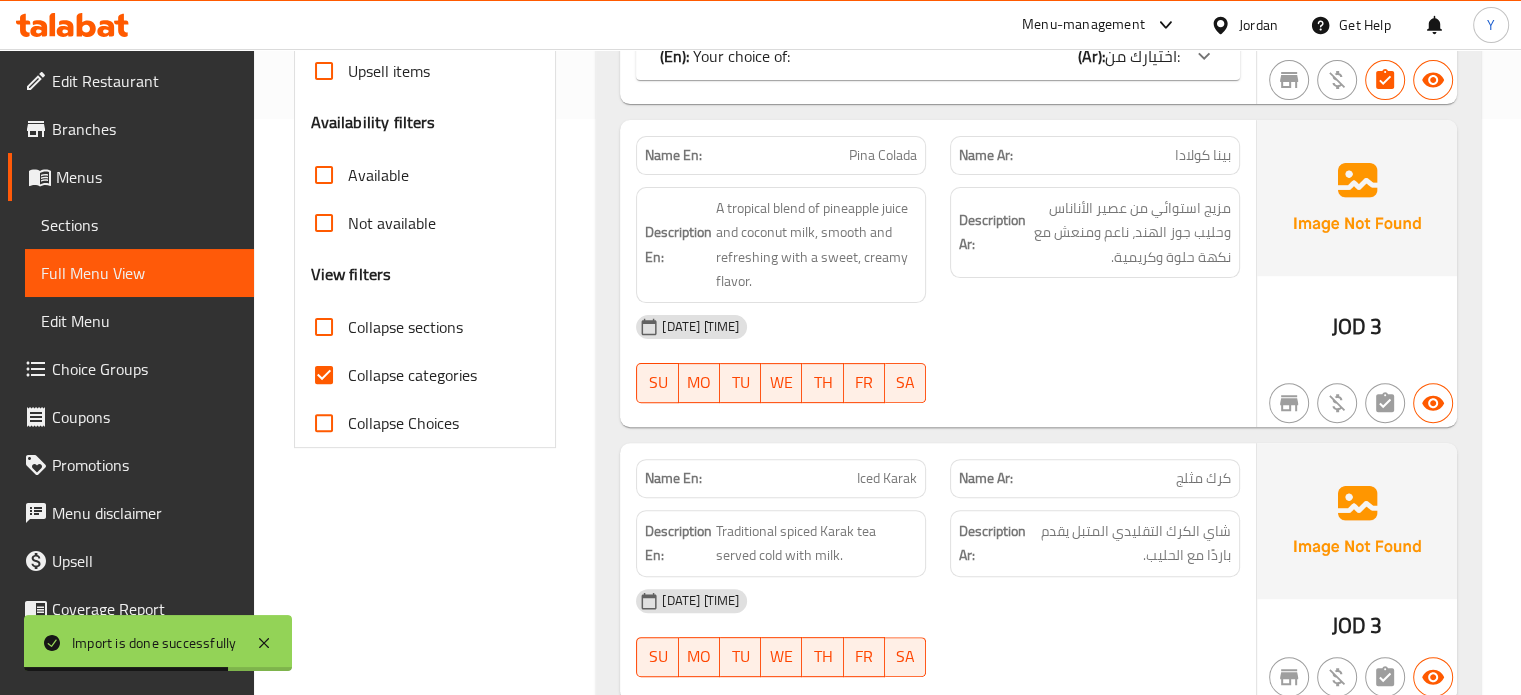 click on "Collapse categories" at bounding box center [412, 375] 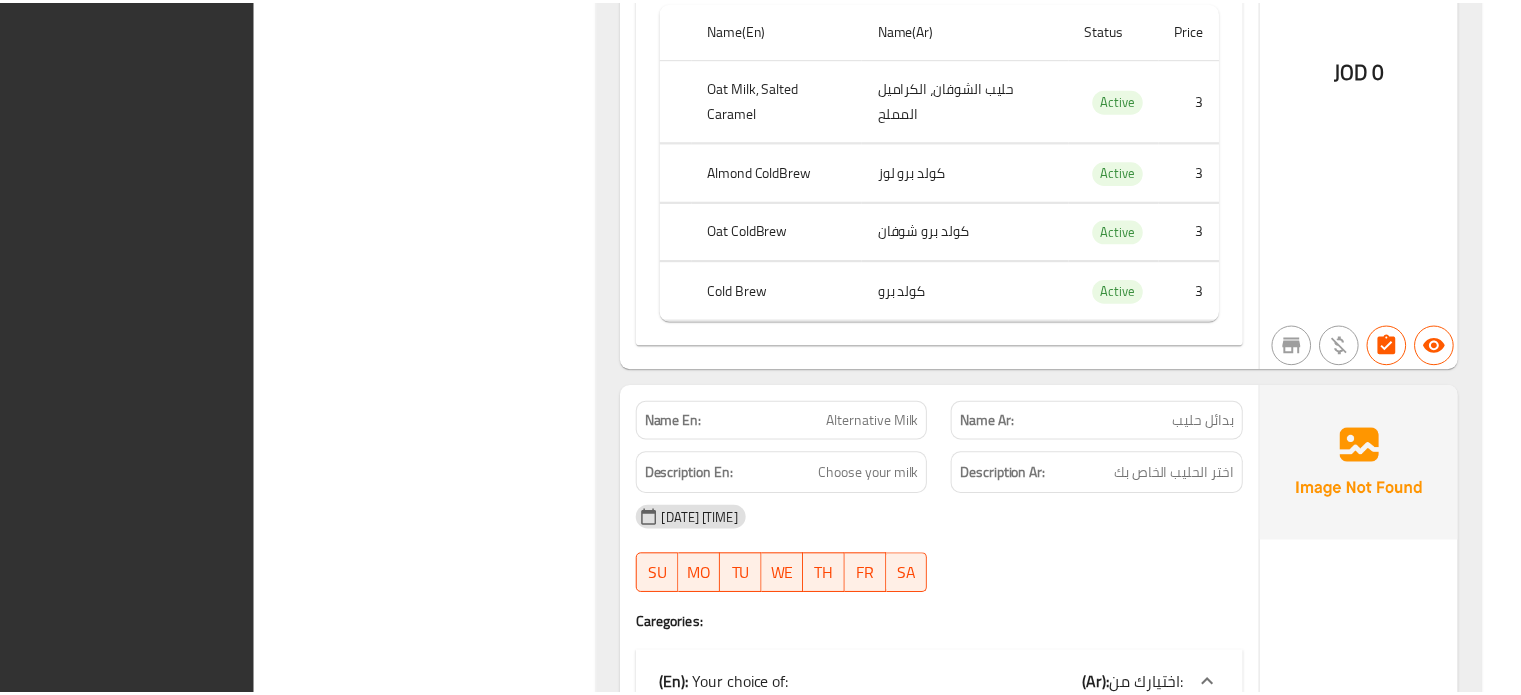 scroll, scrollTop: 2421, scrollLeft: 0, axis: vertical 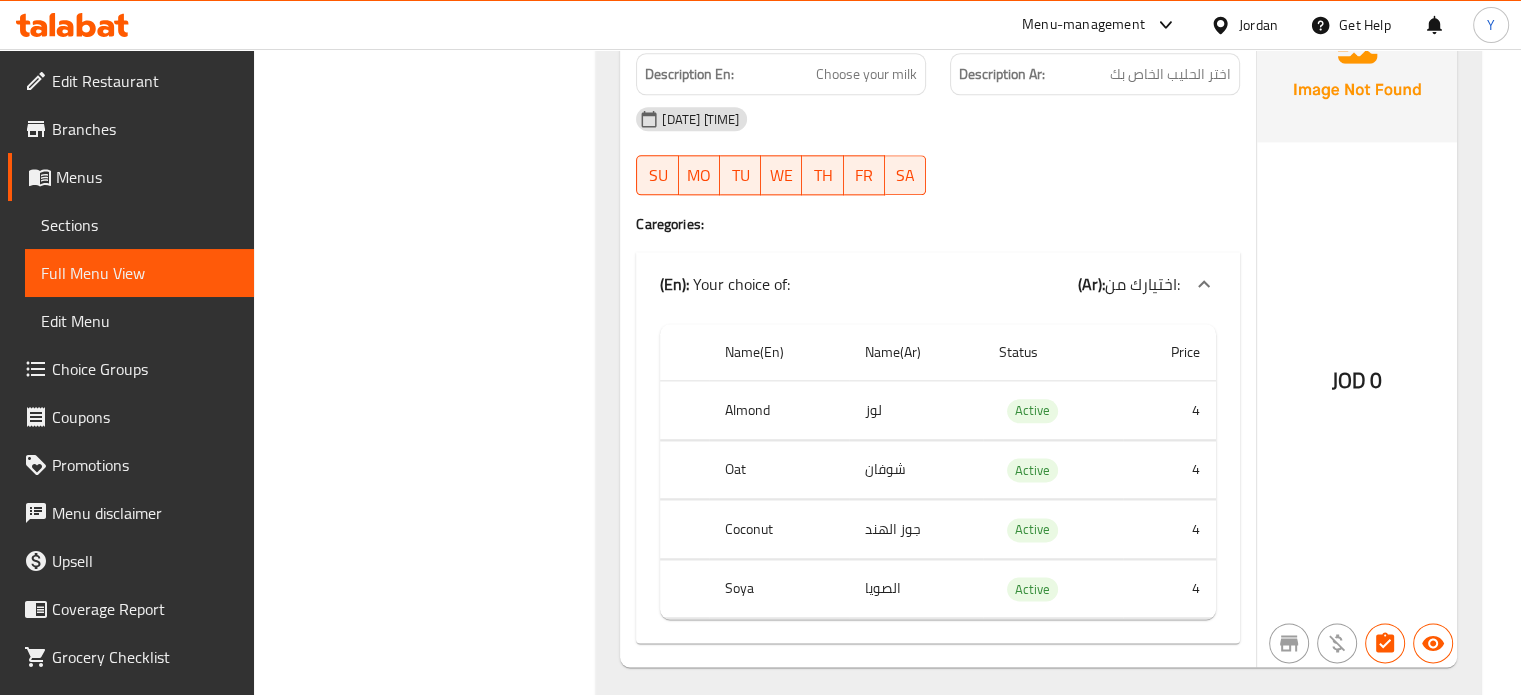click on "Edit Restaurant" at bounding box center (145, 81) 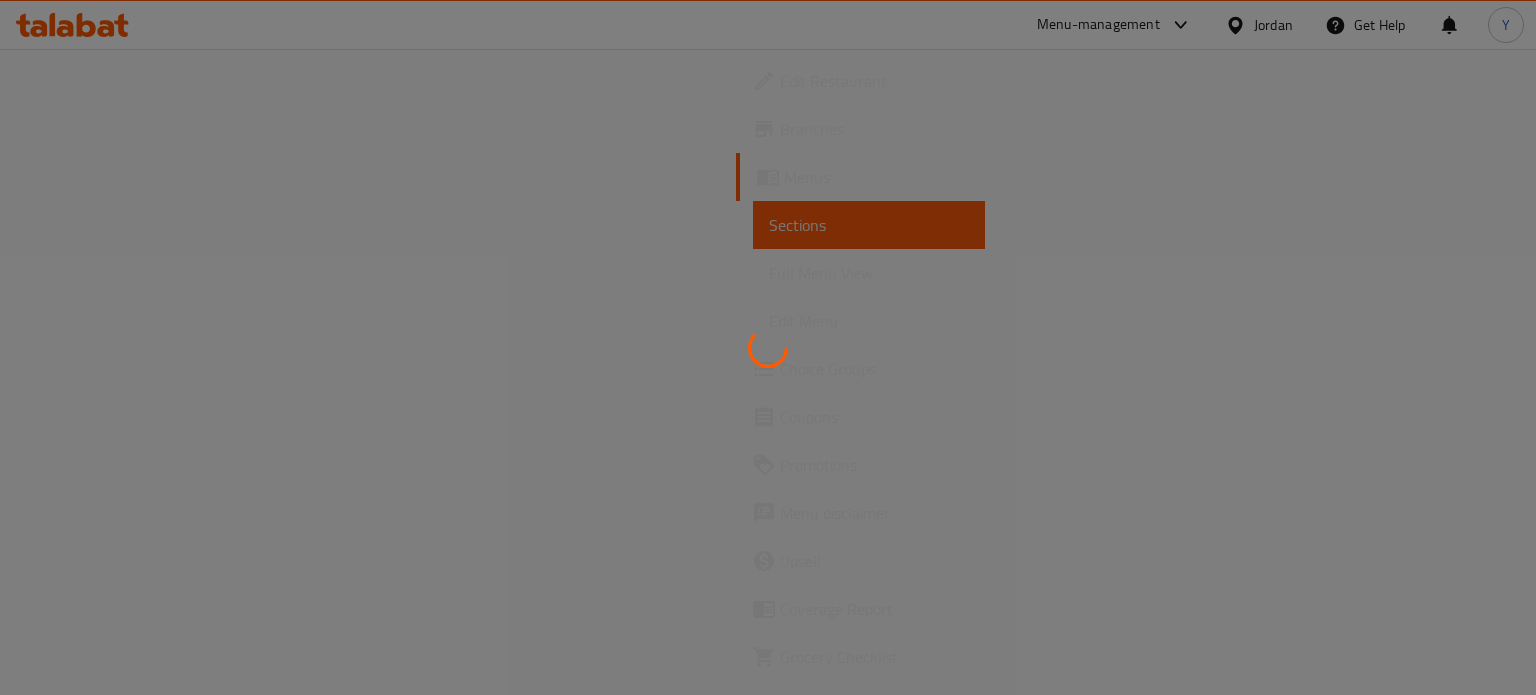 scroll, scrollTop: 0, scrollLeft: 0, axis: both 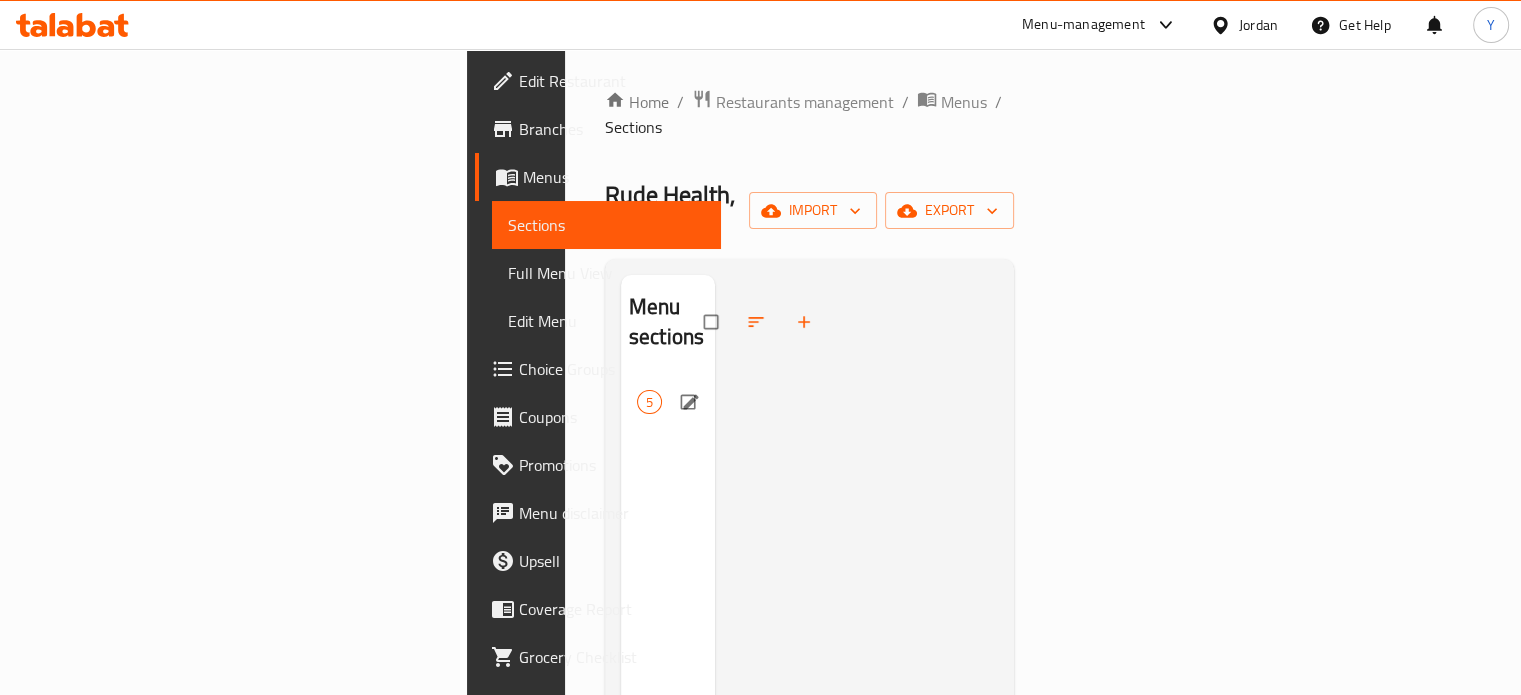 click on "Beverages  5" at bounding box center (668, 402) 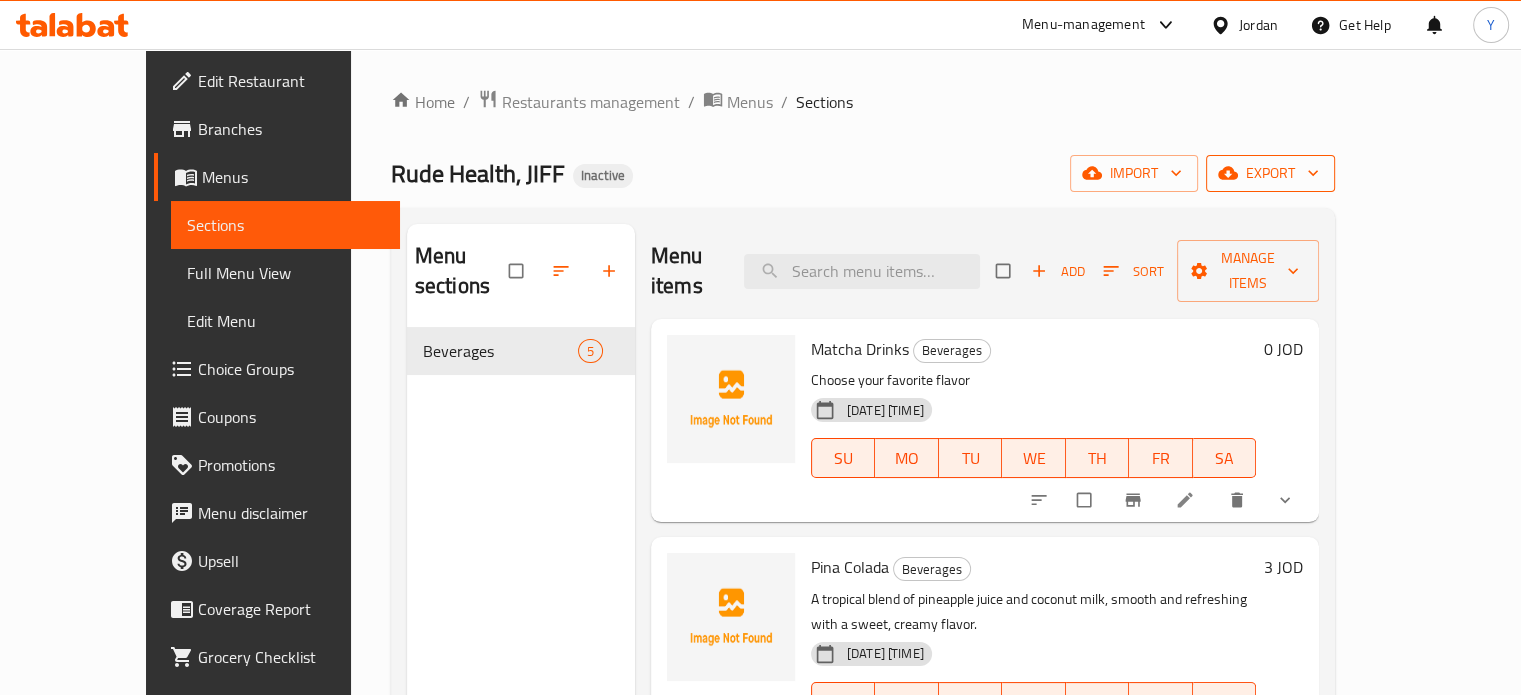click on "export" at bounding box center [1270, 173] 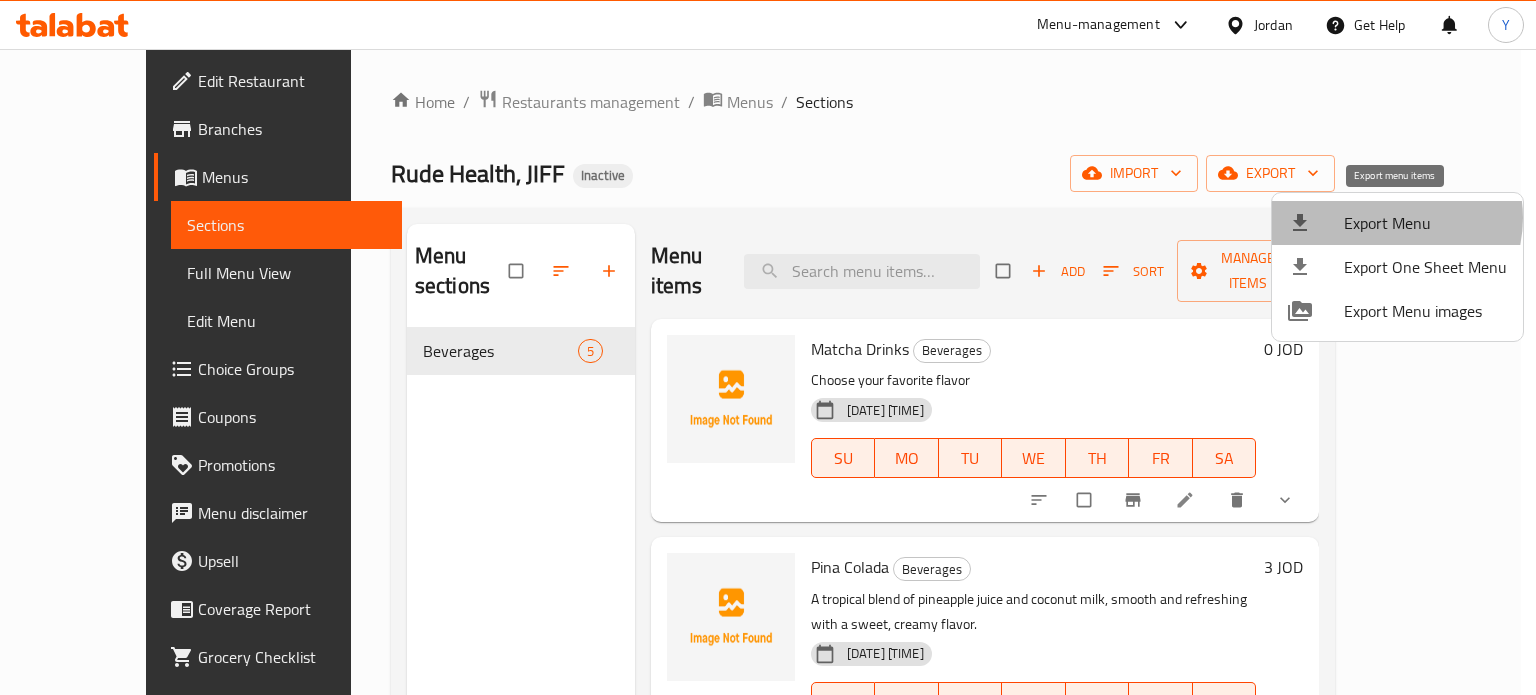 click on "Export Menu" at bounding box center [1425, 223] 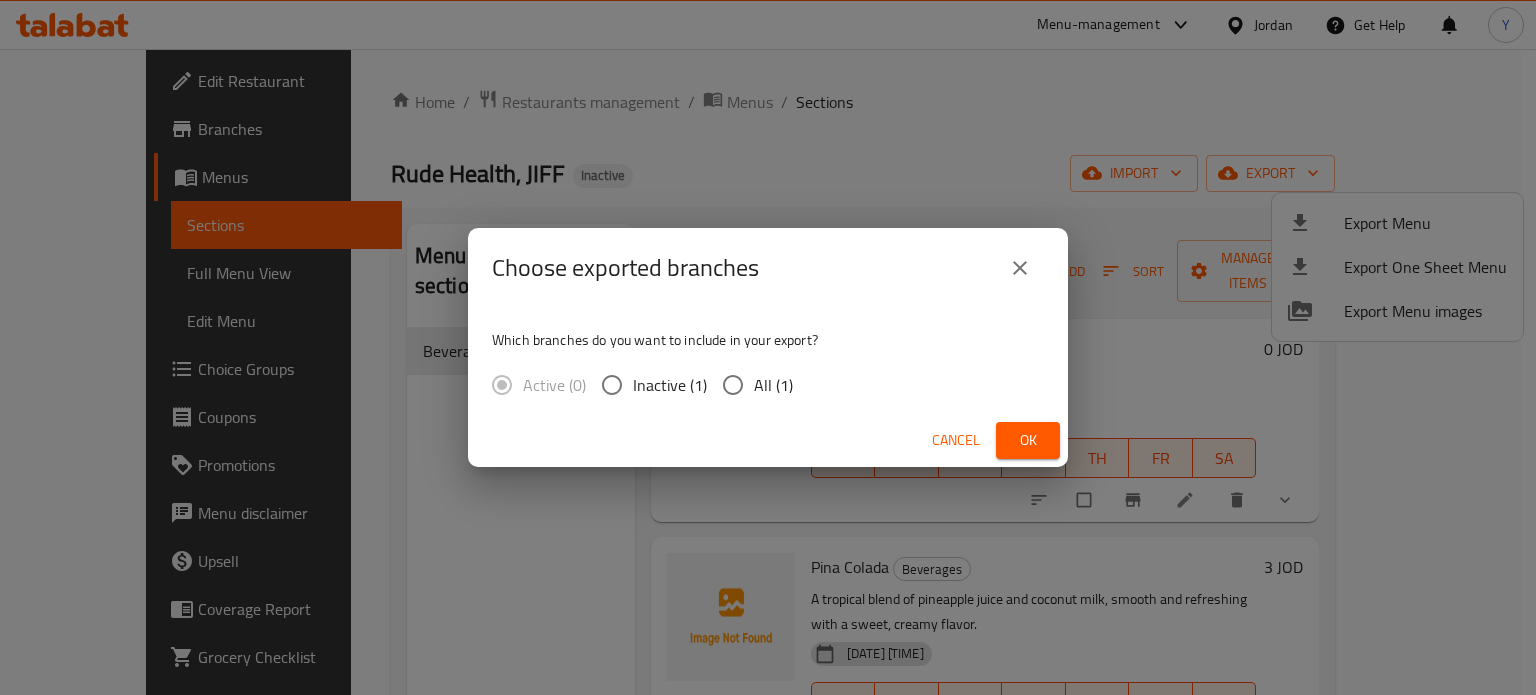 drag, startPoint x: 764, startPoint y: 391, endPoint x: 812, endPoint y: 403, distance: 49.47727 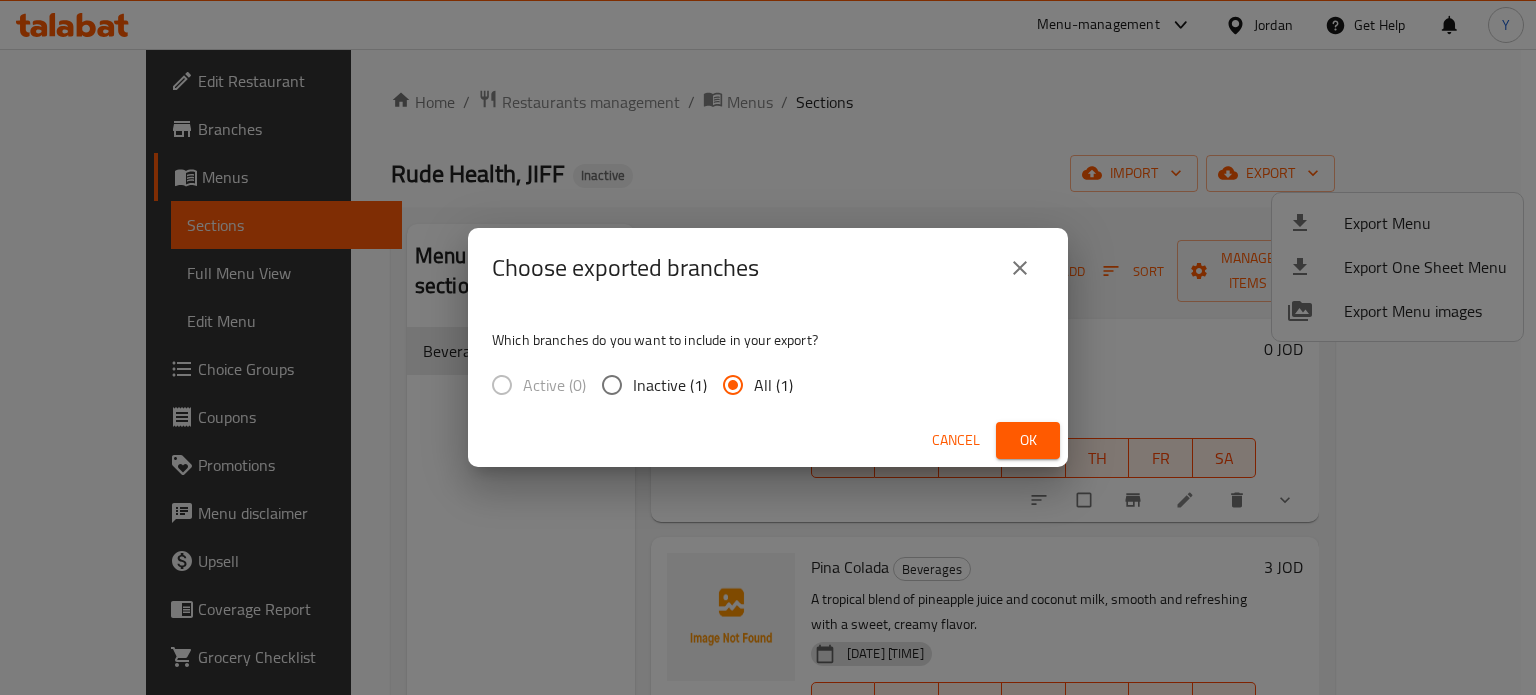click on "Ok" at bounding box center [1028, 440] 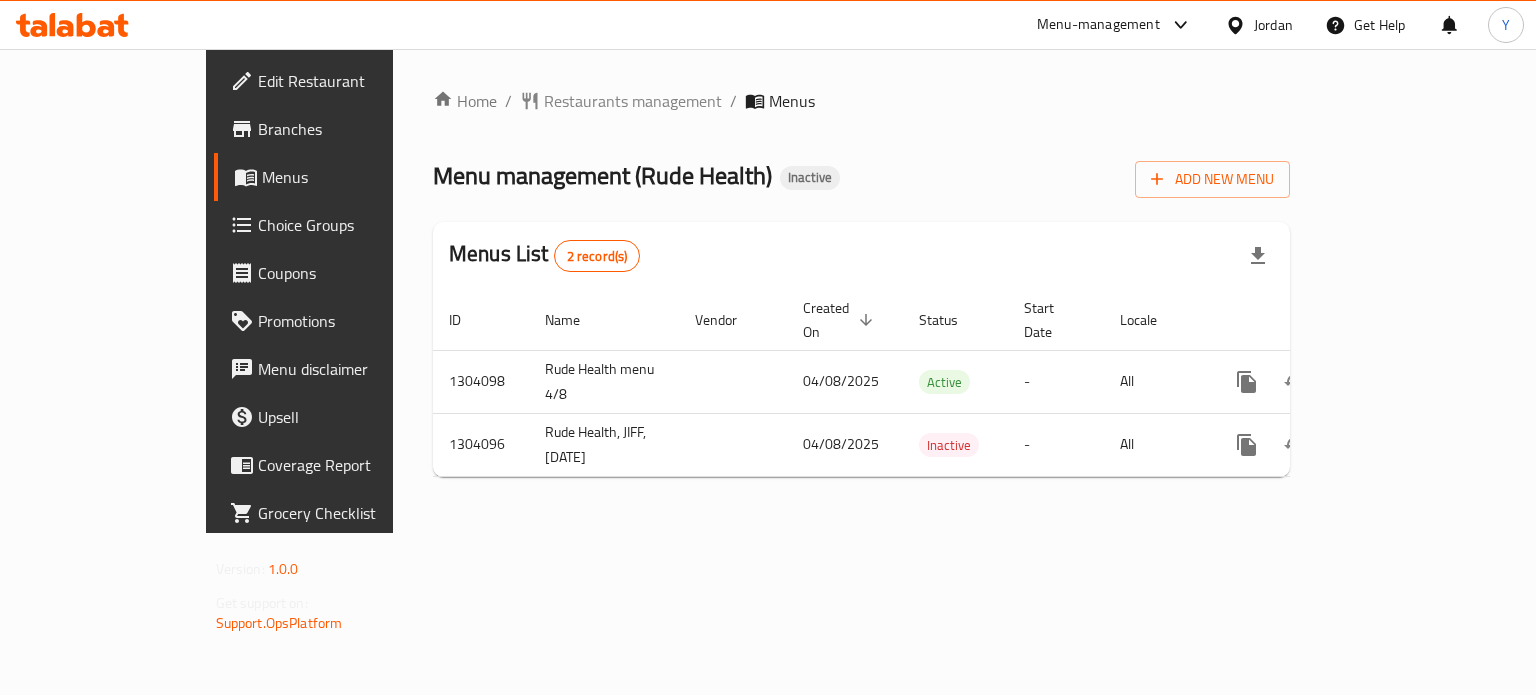 scroll, scrollTop: 0, scrollLeft: 0, axis: both 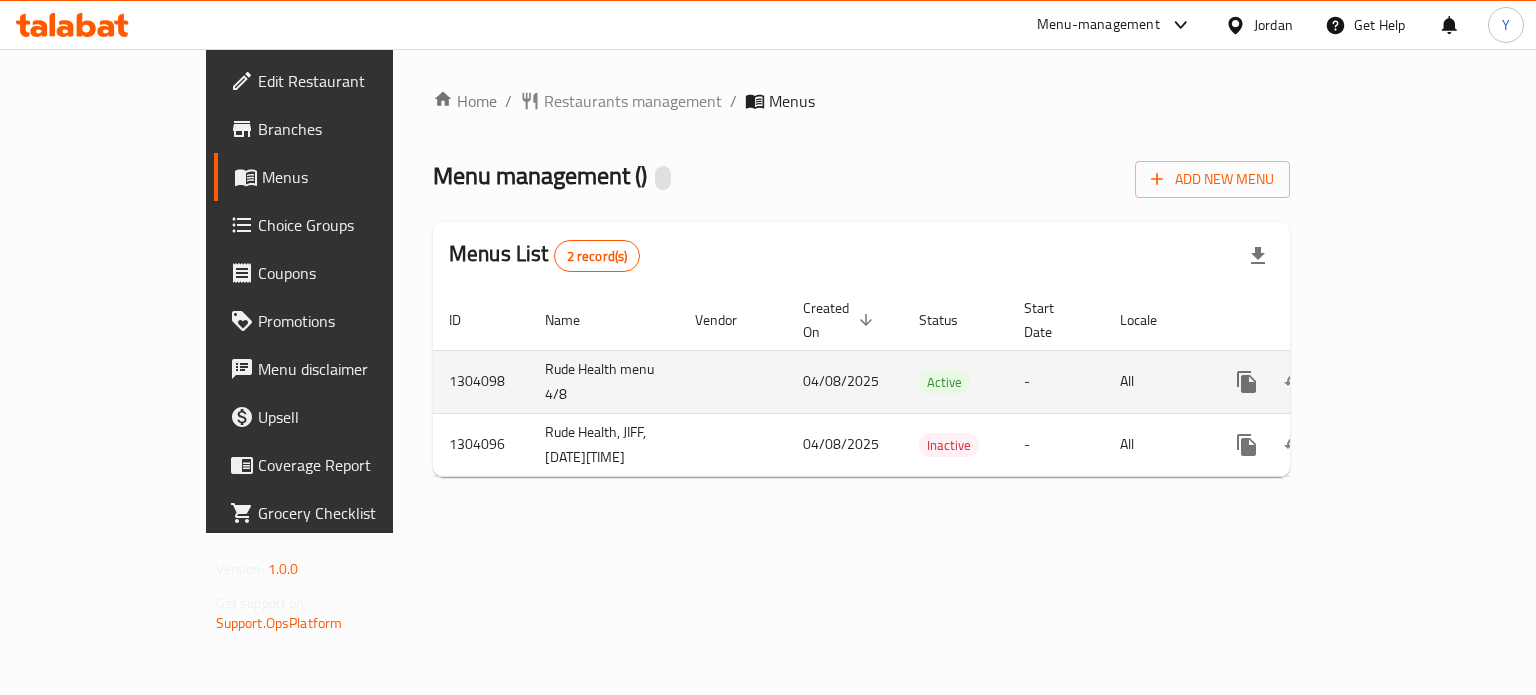 click 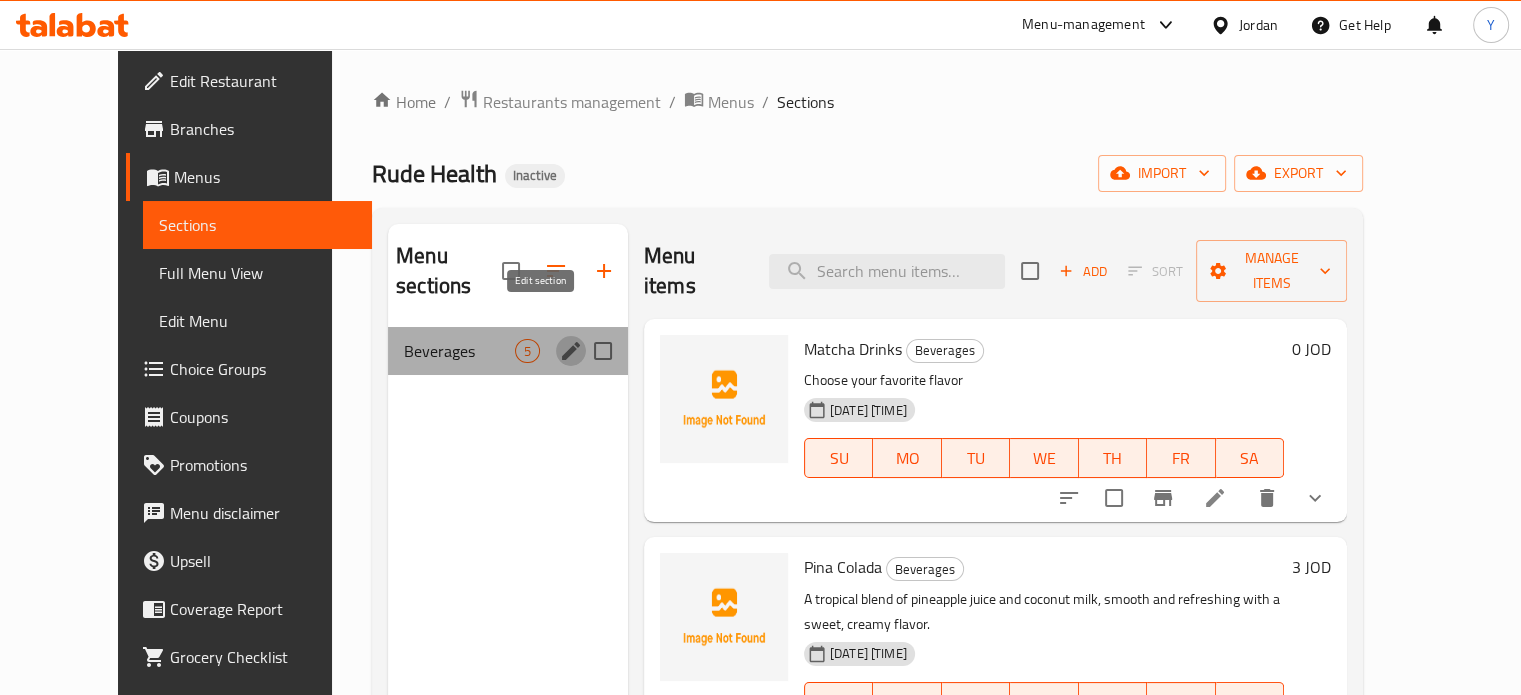click at bounding box center (571, 351) 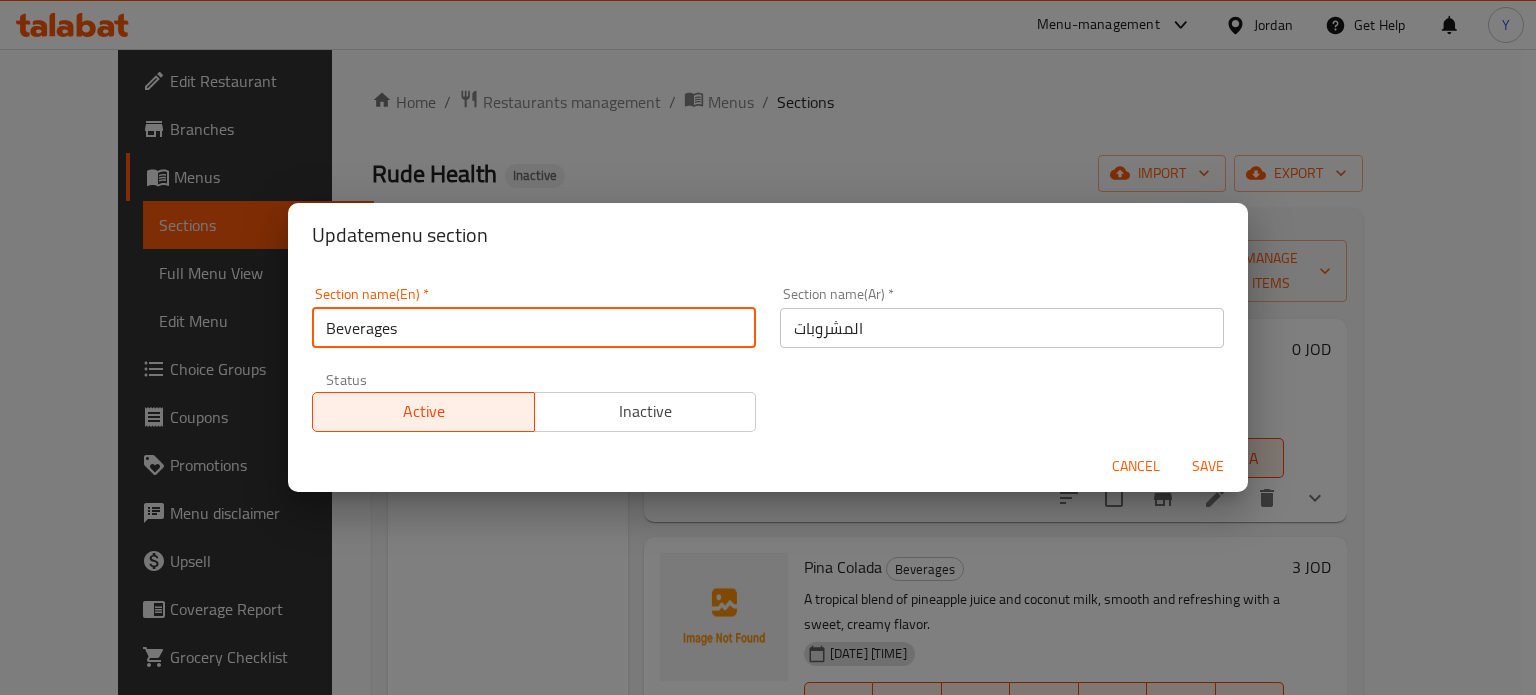 click on "Beverages" at bounding box center [534, 328] 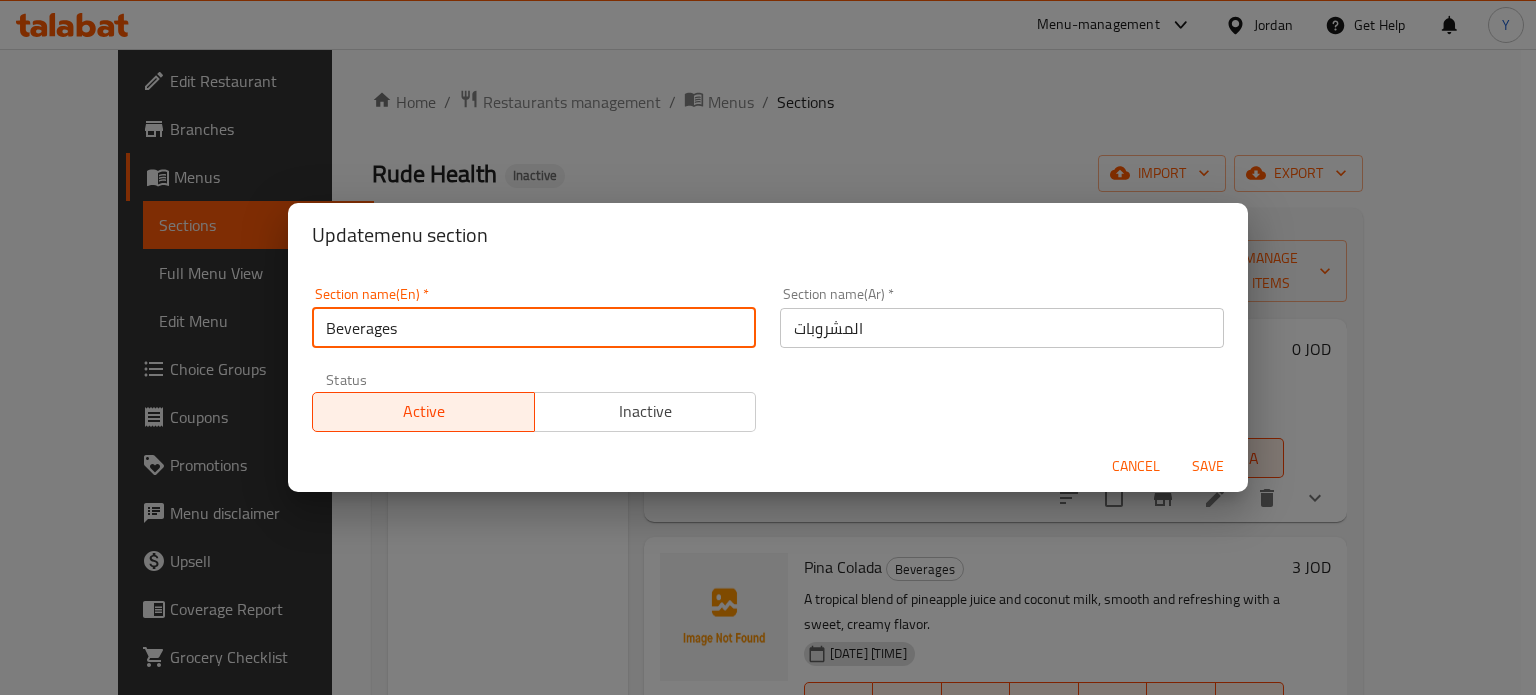 click on "Beverages" at bounding box center [534, 328] 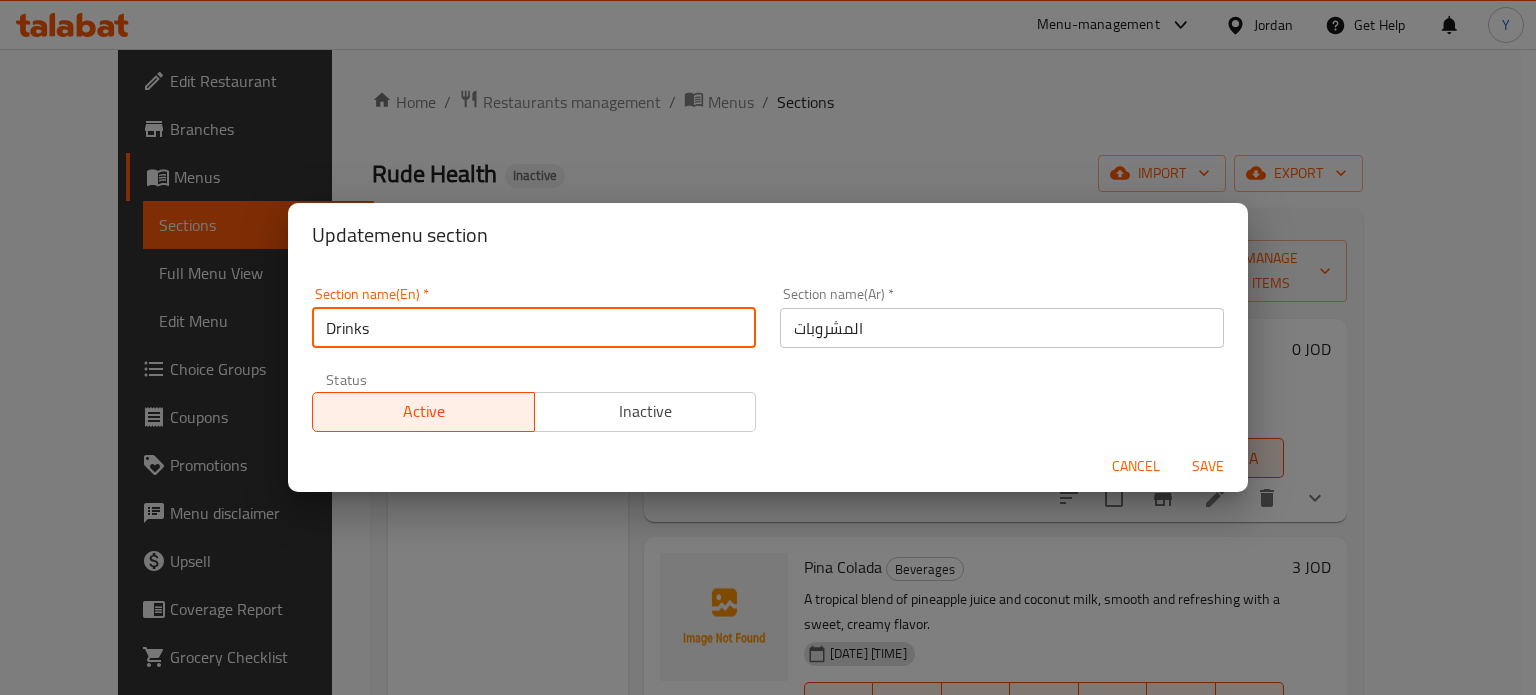 type on "Drinks" 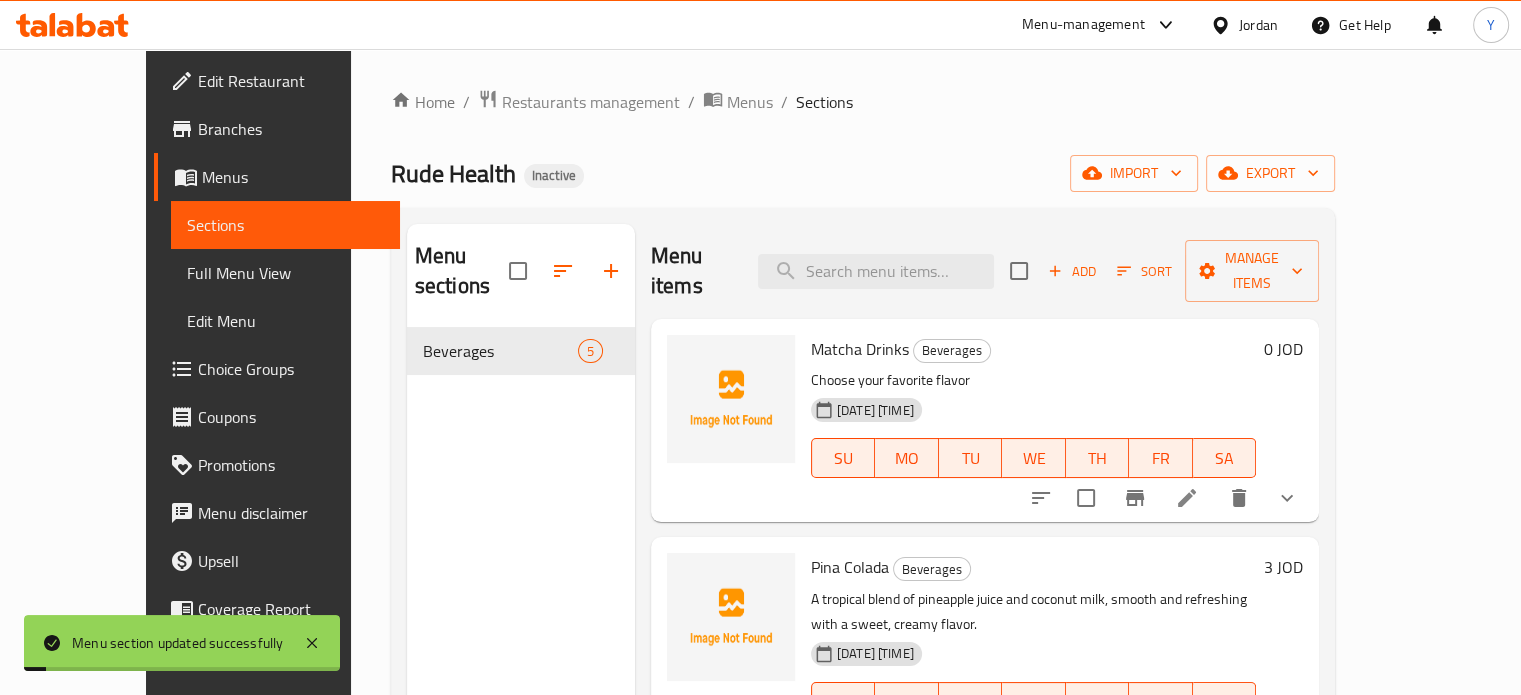 click on "Full Menu View" at bounding box center (285, 273) 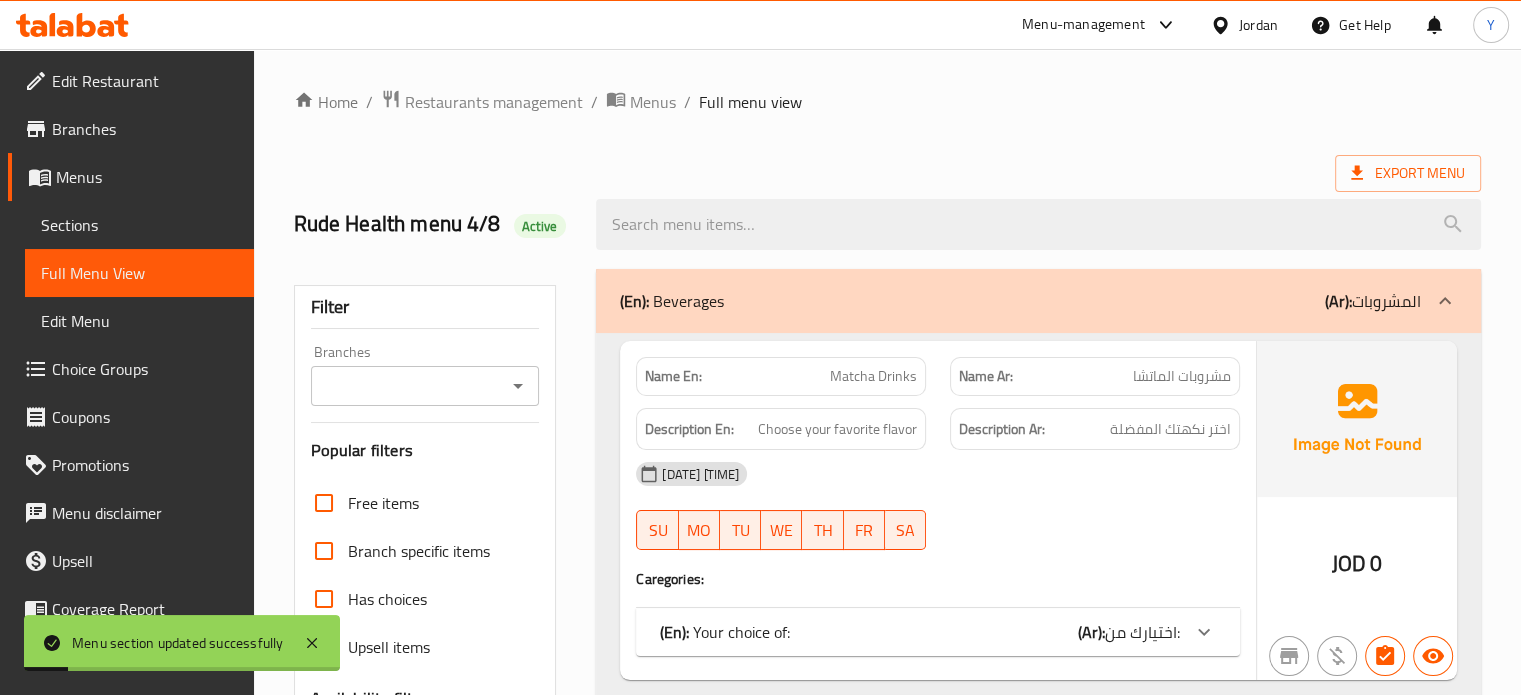 scroll, scrollTop: 608, scrollLeft: 0, axis: vertical 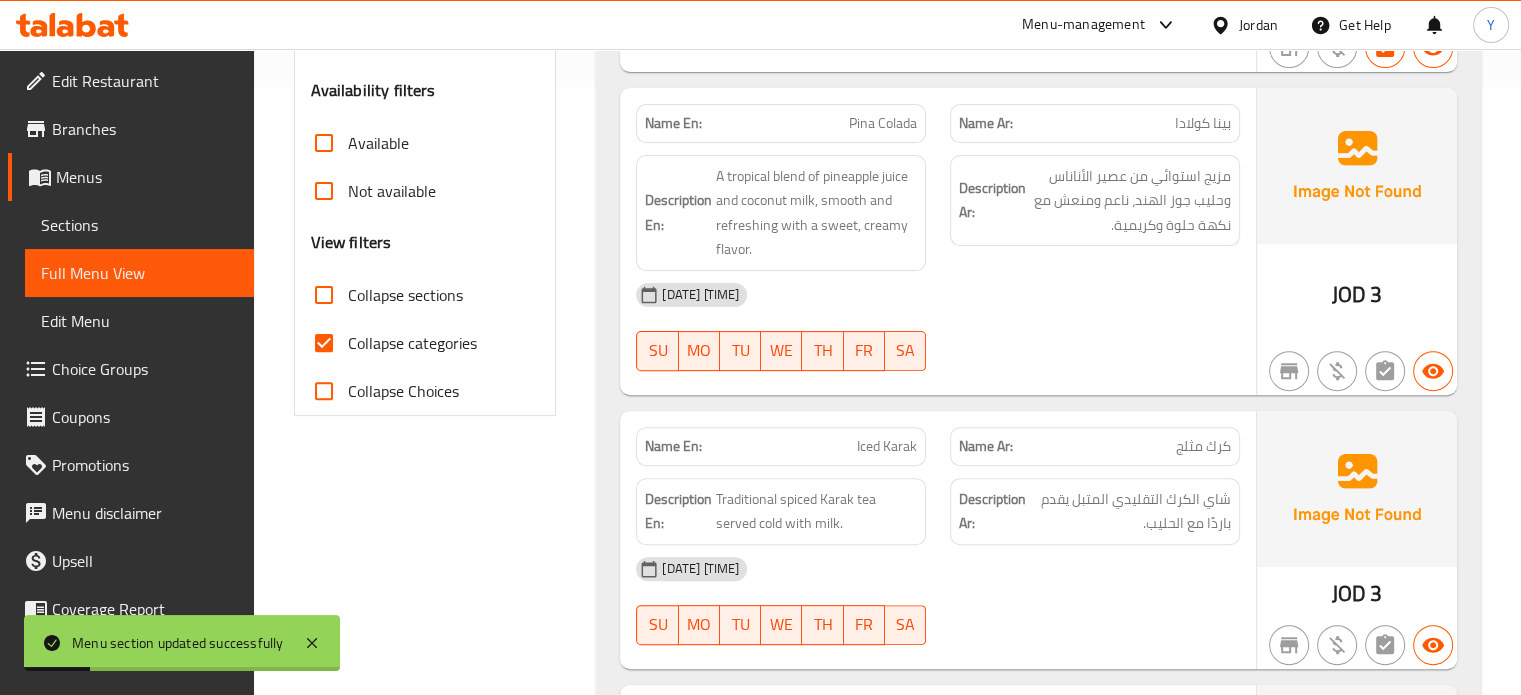 click on "Collapse categories" at bounding box center (412, 343) 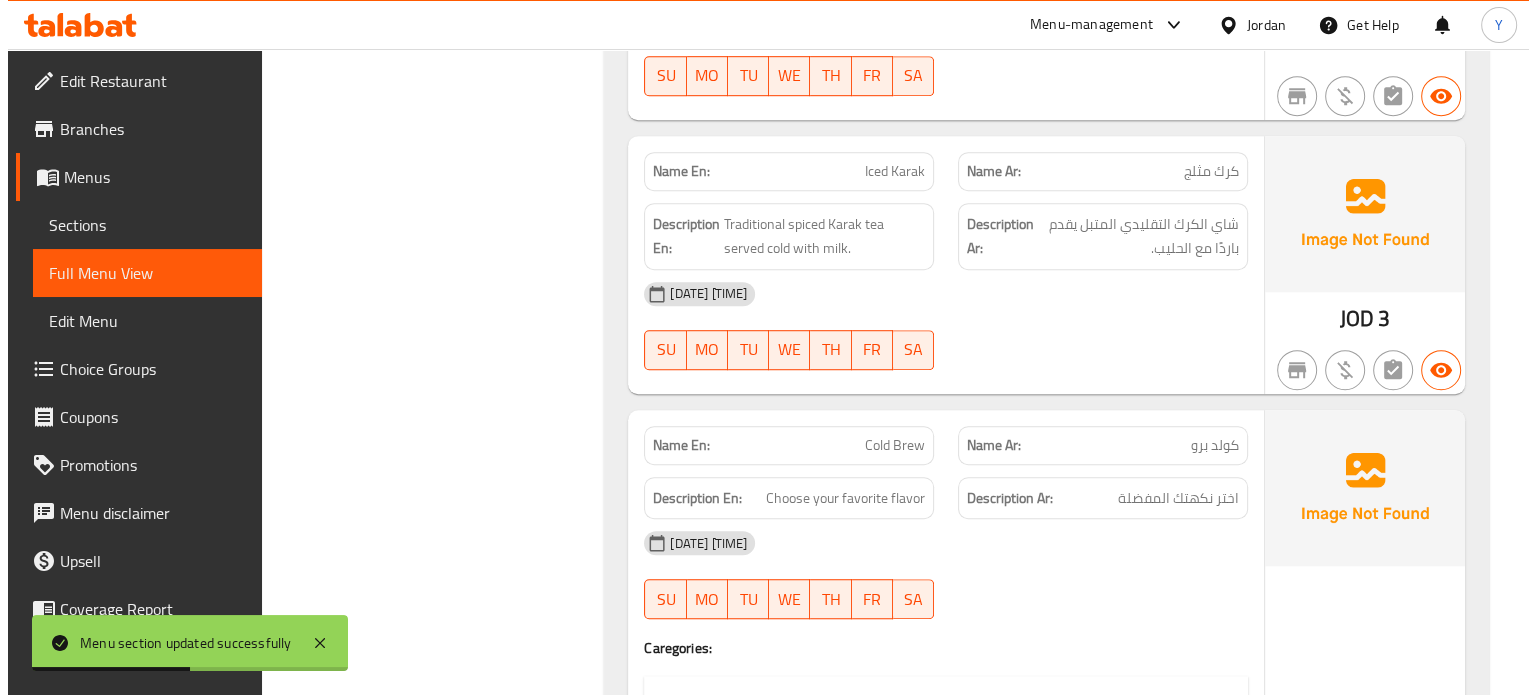 scroll, scrollTop: 0, scrollLeft: 0, axis: both 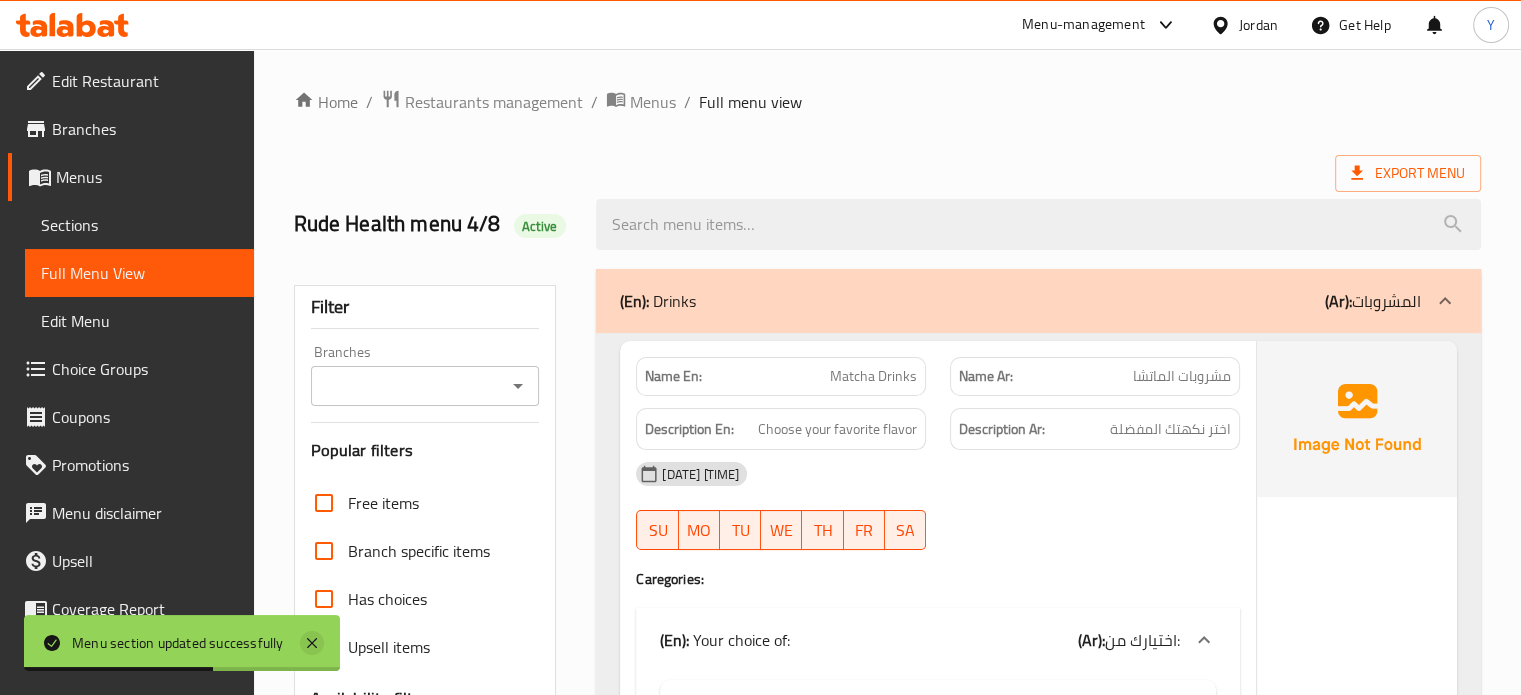 click 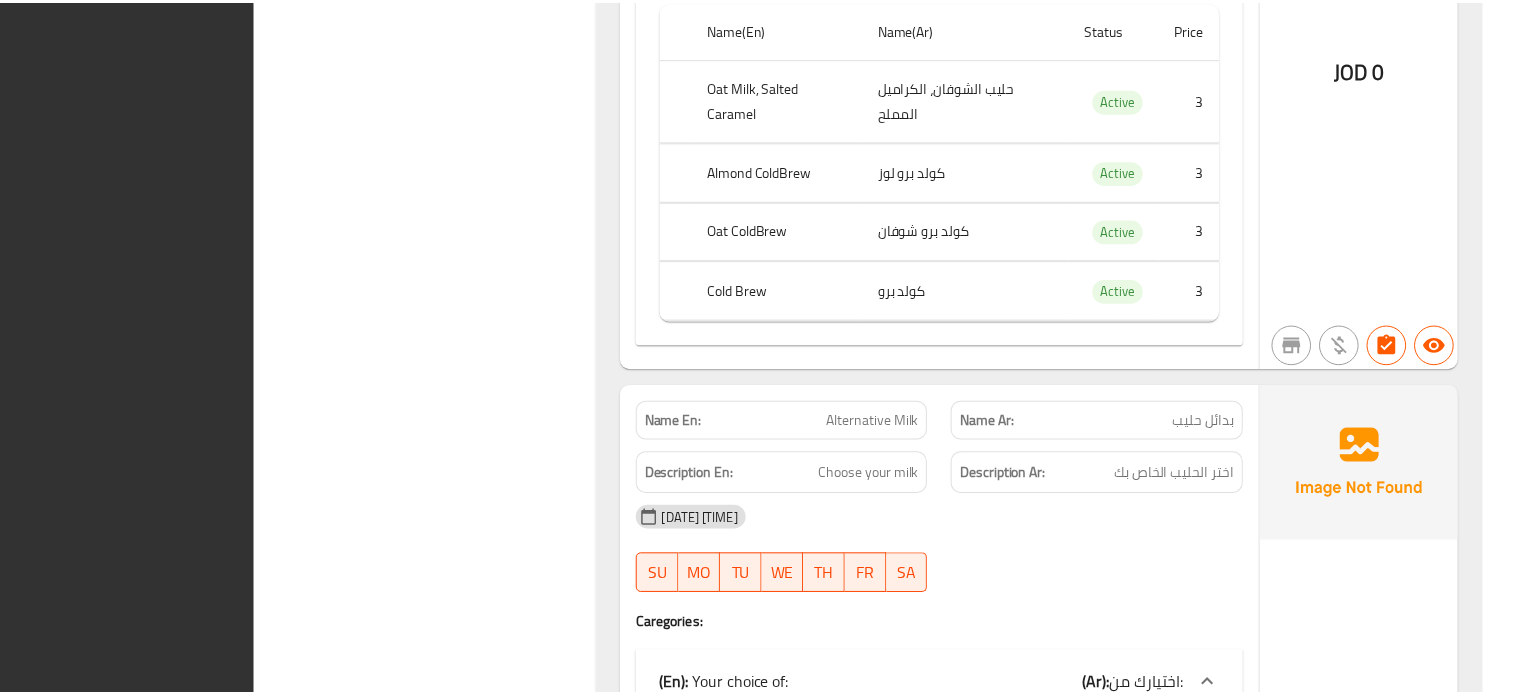scroll, scrollTop: 2421, scrollLeft: 0, axis: vertical 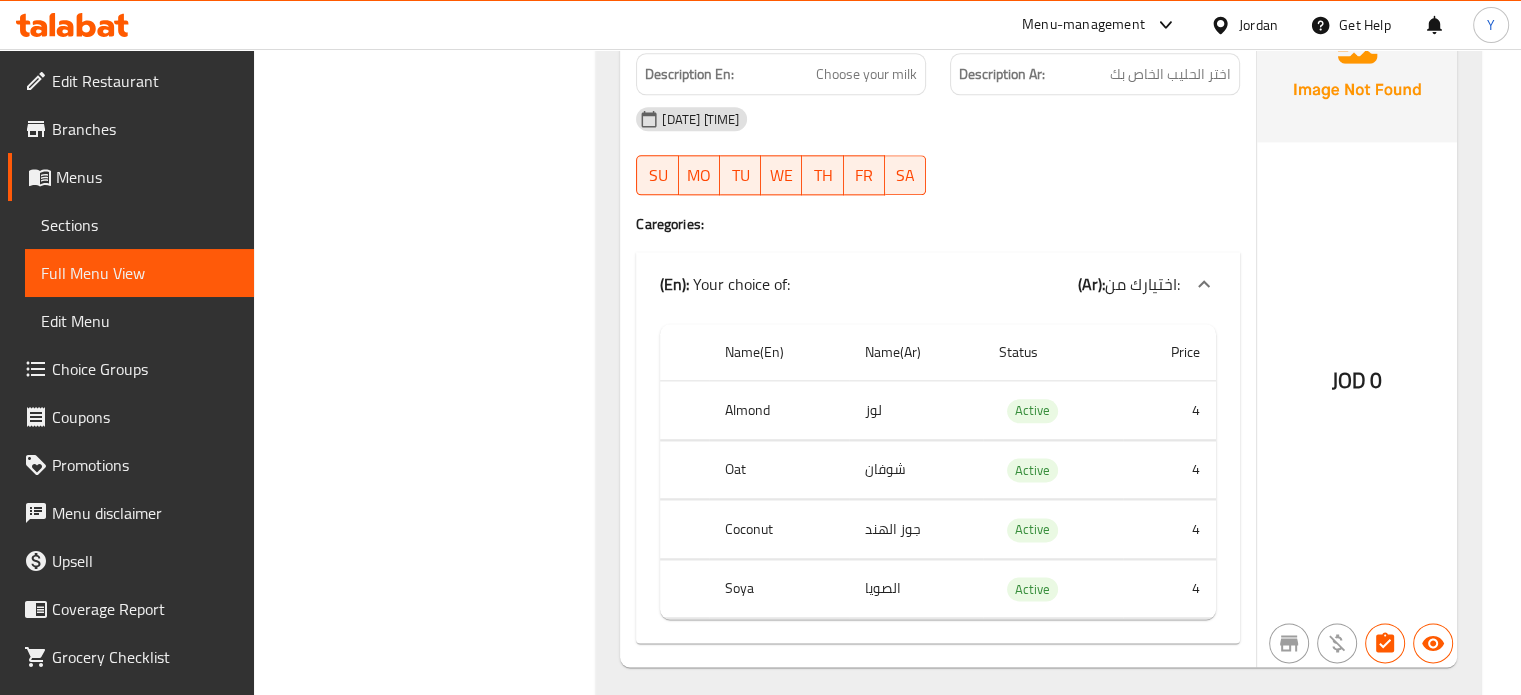 click on "Sections" at bounding box center [139, 225] 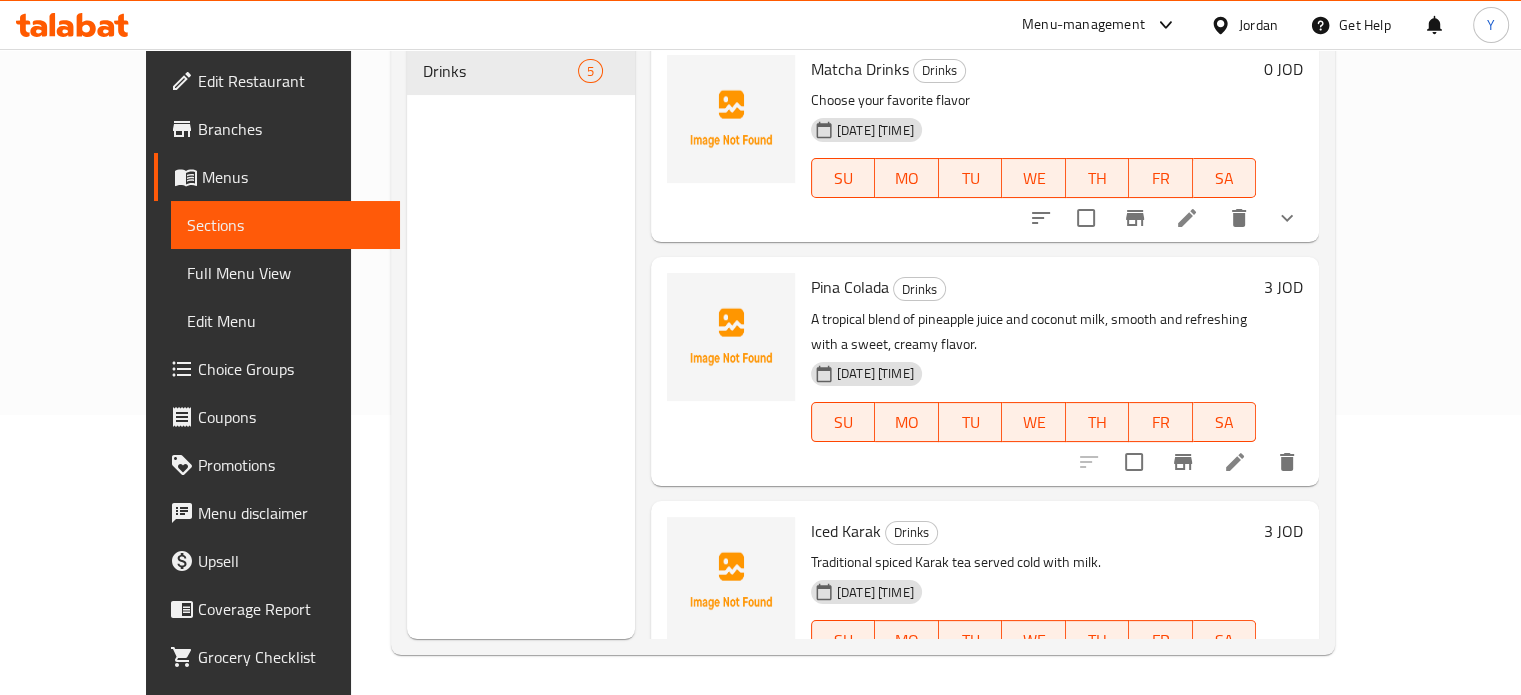 scroll, scrollTop: 280, scrollLeft: 0, axis: vertical 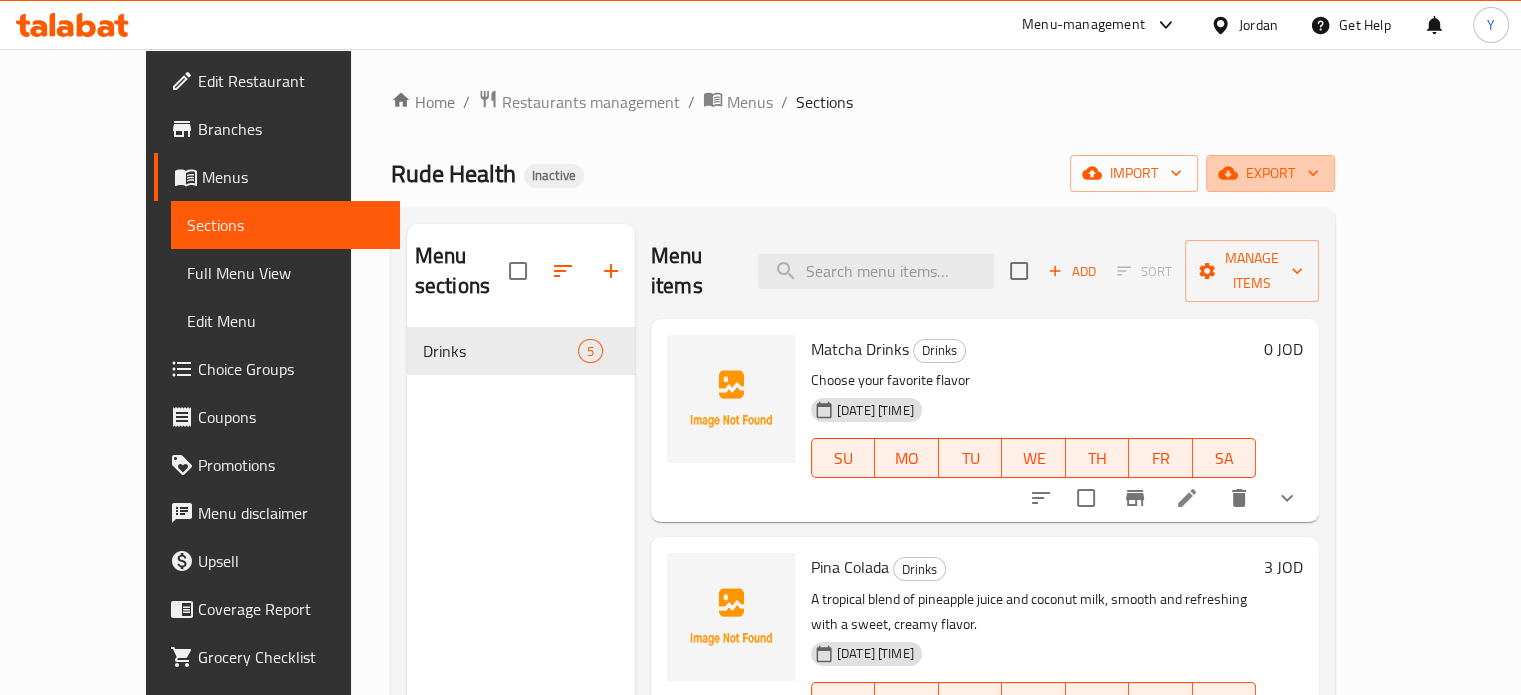drag, startPoint x: 1428, startPoint y: 176, endPoint x: 1417, endPoint y: 213, distance: 38.600517 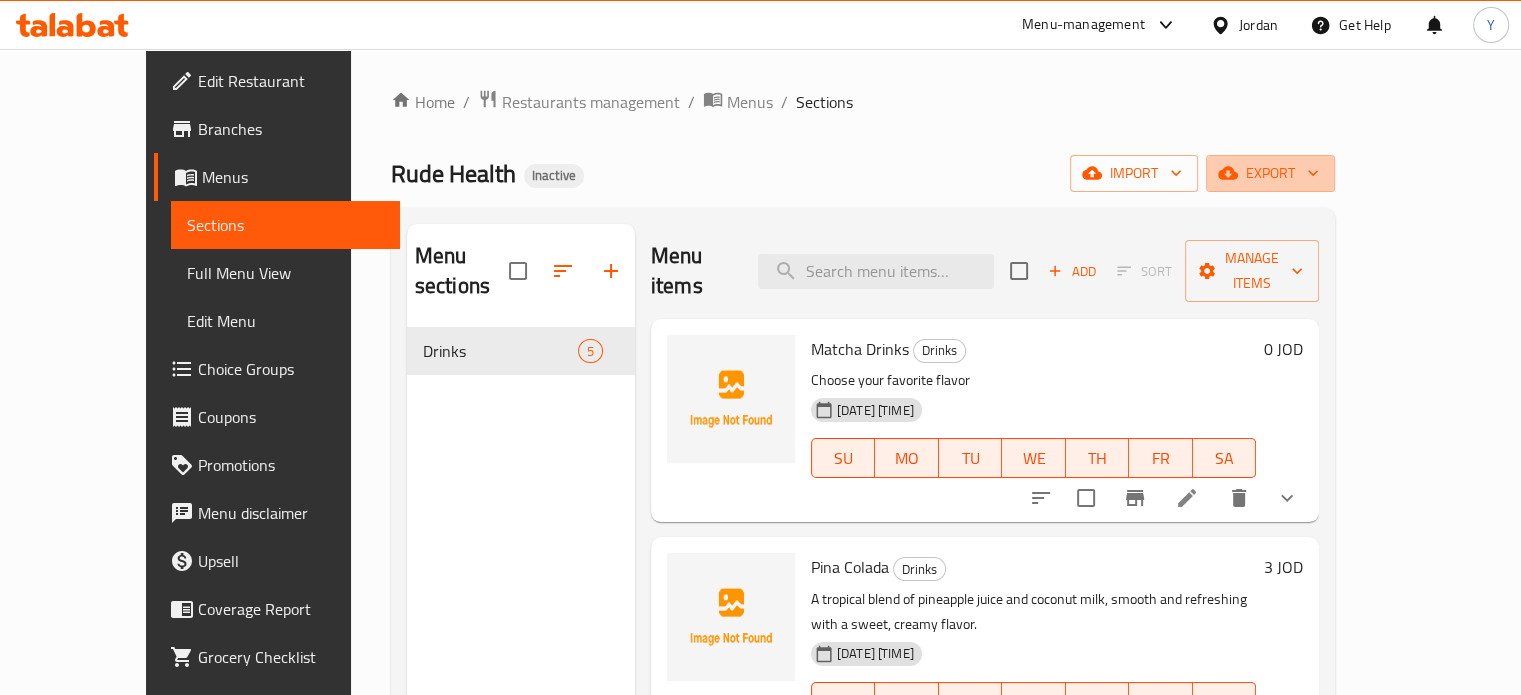 click on "Home / Restaurants management / Menus / Sections Rude Health Inactive import export Menu sections Drinks 5 Menu items Add Sort Manage items Matcha Drinks   Drinks Choose your favorite flavor
04-08-2025 03:57 PM SU MO TU WE TH FR SA 0   JOD Pina Colada   Drinks A tropical blend of pineapple juice and coconut milk, smooth and refreshing with a sweet, creamy flavor. 04-08-2025 03:57 PM SU MO TU WE TH FR SA 3   JOD Iced Karak   Drinks Traditional spiced Karak tea served cold with milk. 04-08-2025 03:57 PM SU MO TU WE TH FR SA 3   JOD Cold Brew   Drinks Choose your favorite flavor 04-08-2025 03:57 PM SU MO TU WE TH FR SA 0   JOD Alternative Milk   Drinks Choose your milk 04-08-2025 03:57 PM SU MO TU WE TH FR SA 0   JOD" at bounding box center [863, 512] 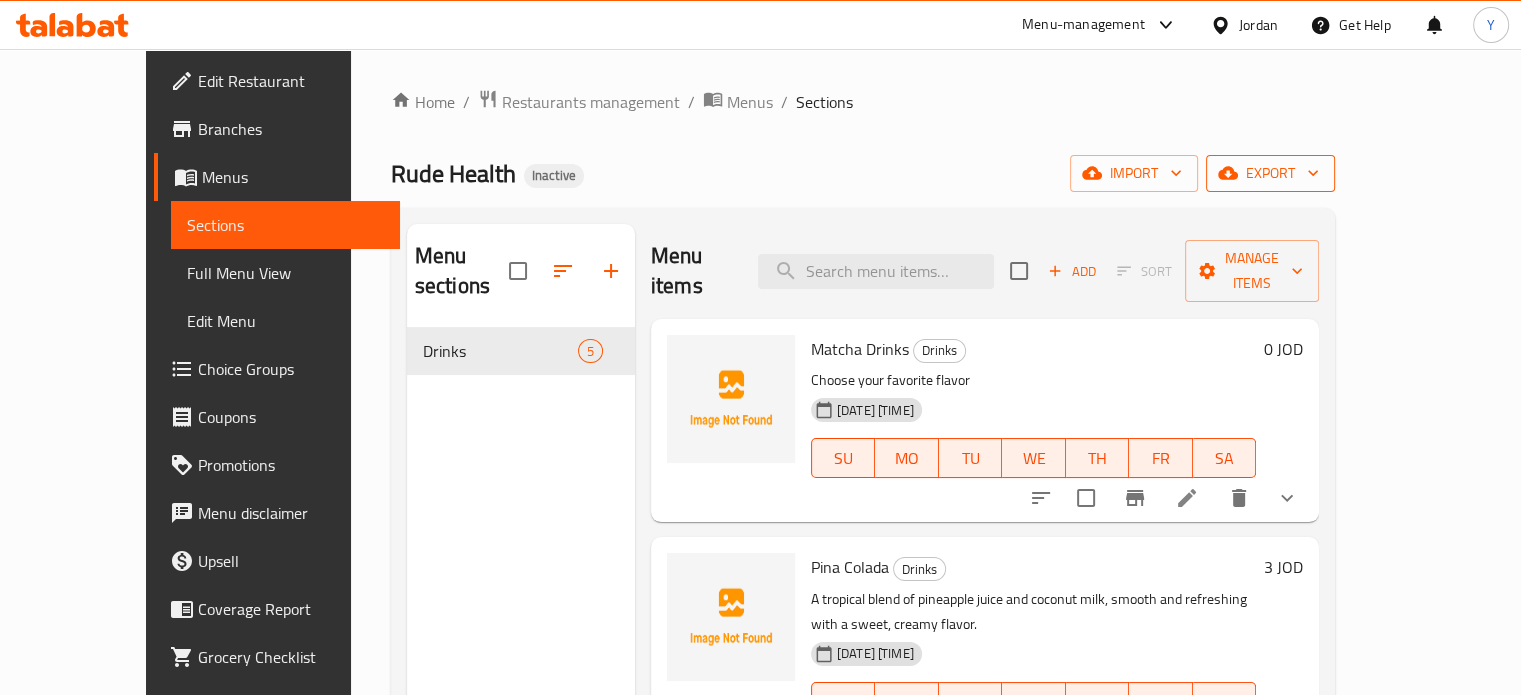 click on "export" at bounding box center (1270, 173) 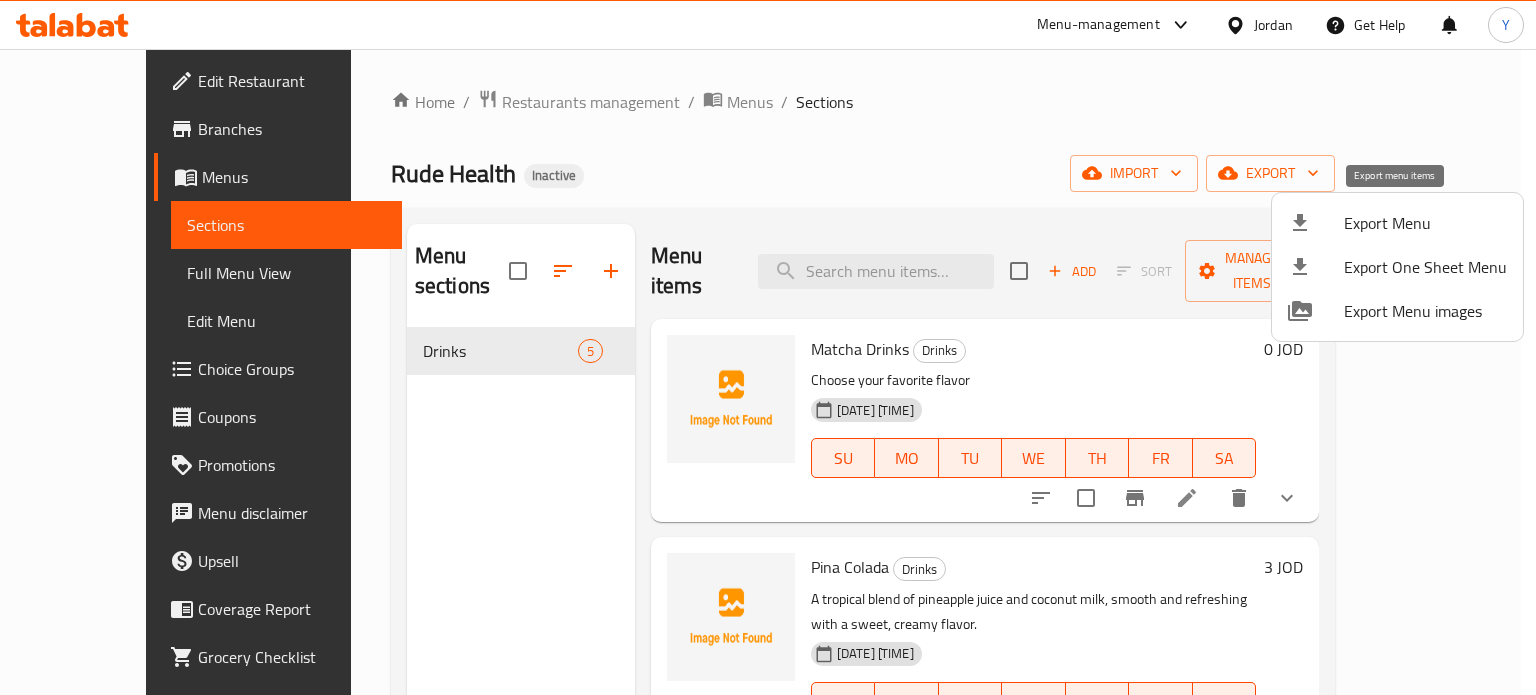 click on "Export Menu" at bounding box center (1425, 223) 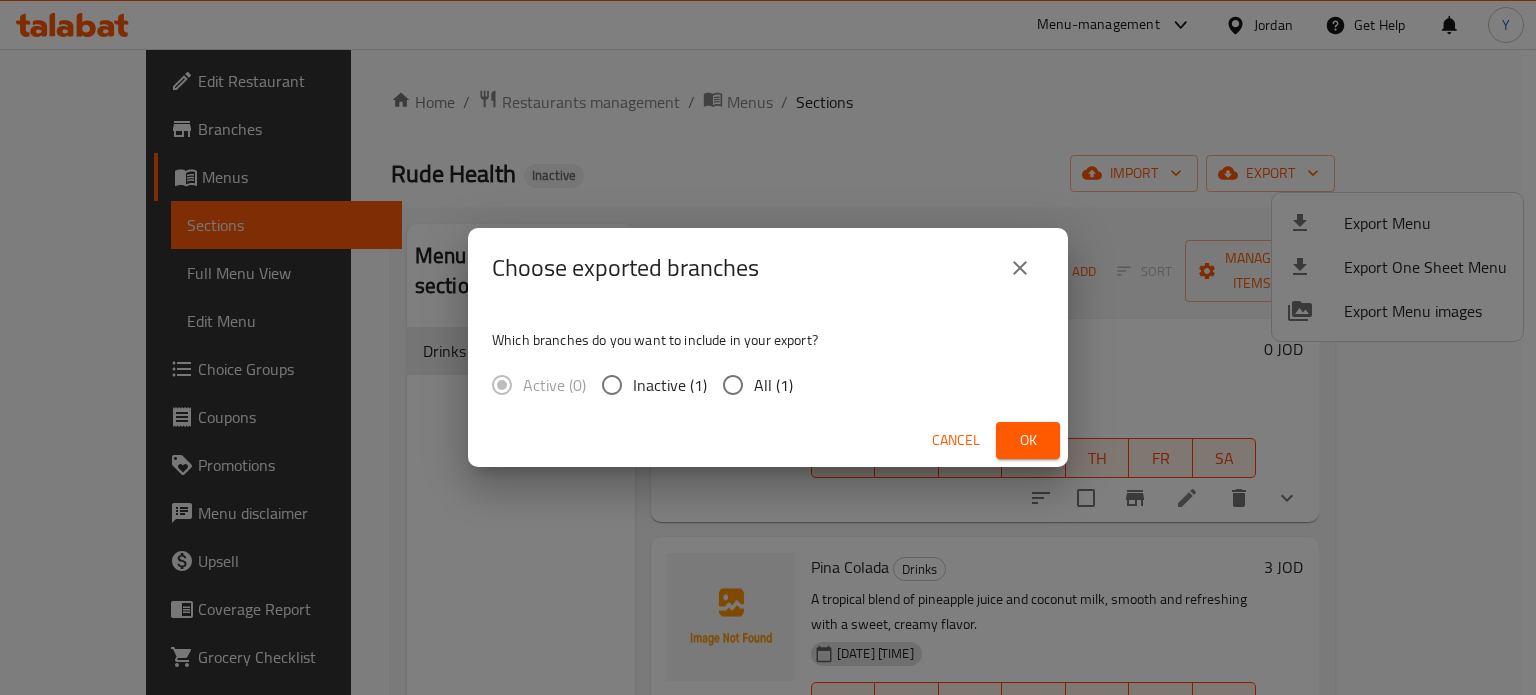 click on "All (1)" at bounding box center [773, 385] 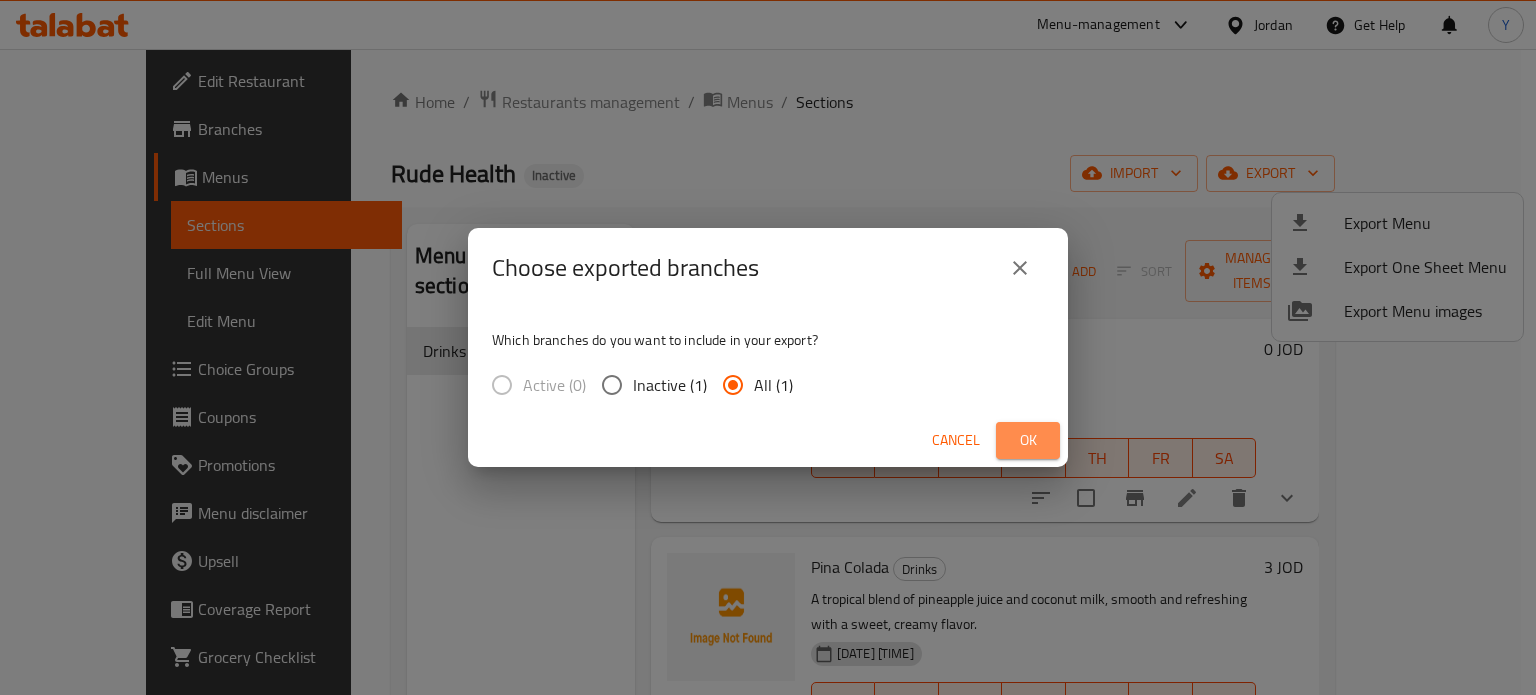 click on "Ok" at bounding box center (1028, 440) 